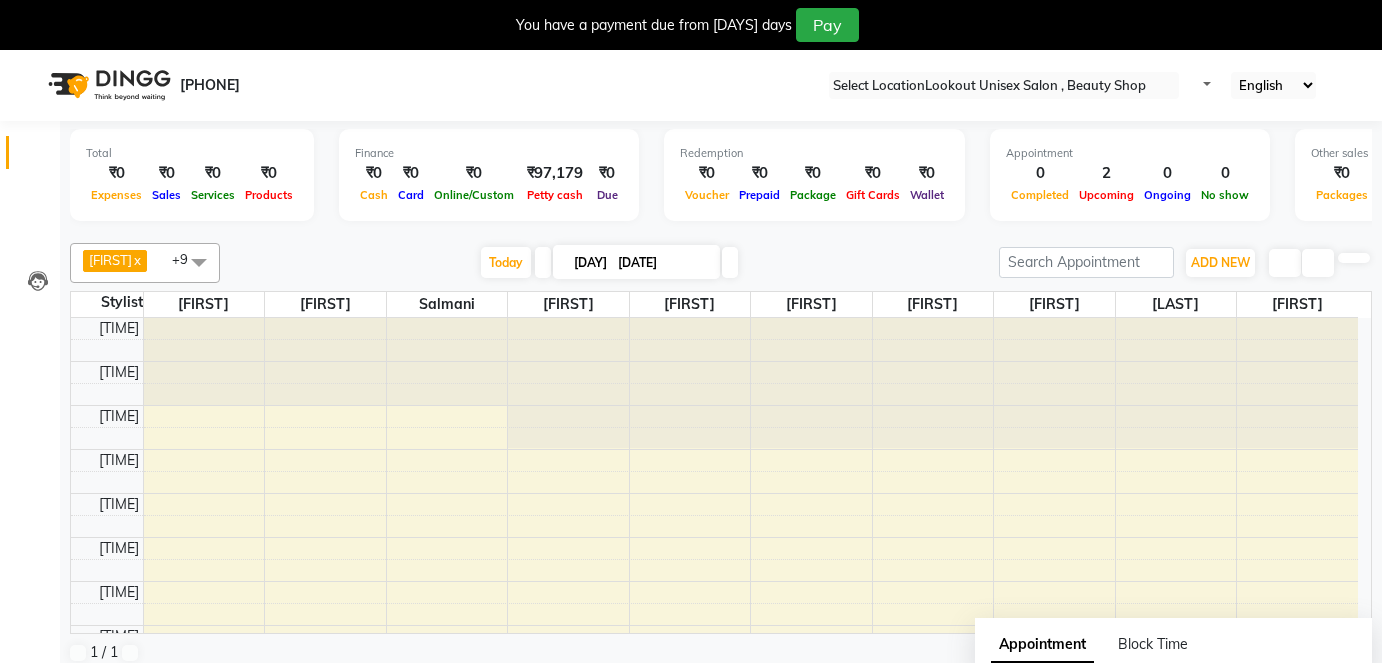 scroll, scrollTop: 0, scrollLeft: 0, axis: both 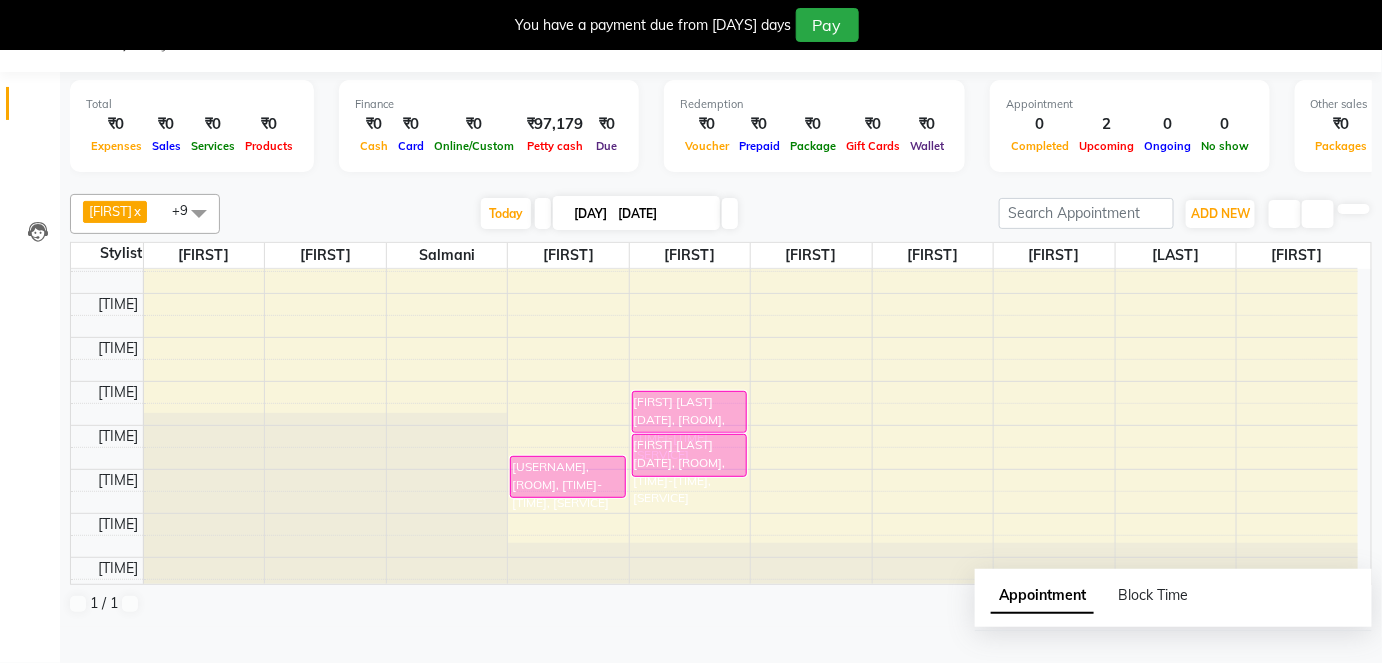 click at bounding box center (730, 213) 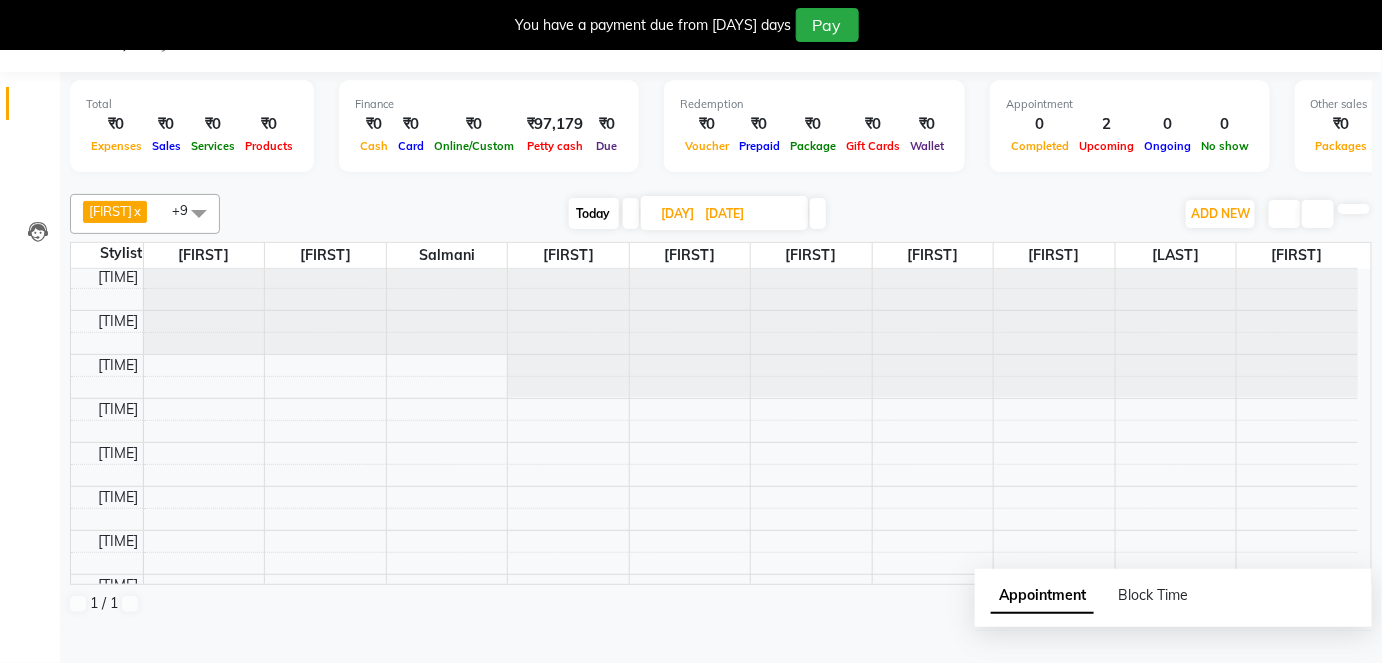 scroll, scrollTop: 0, scrollLeft: 0, axis: both 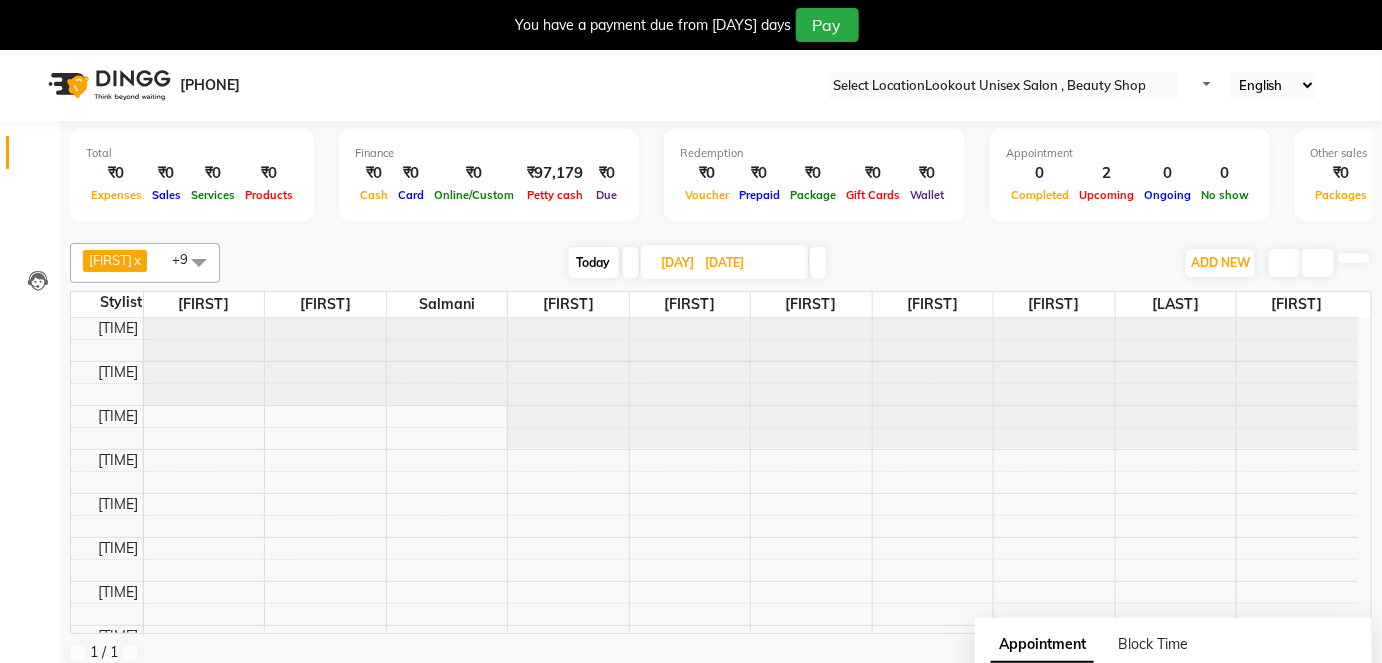 click on "Today" at bounding box center [594, 262] 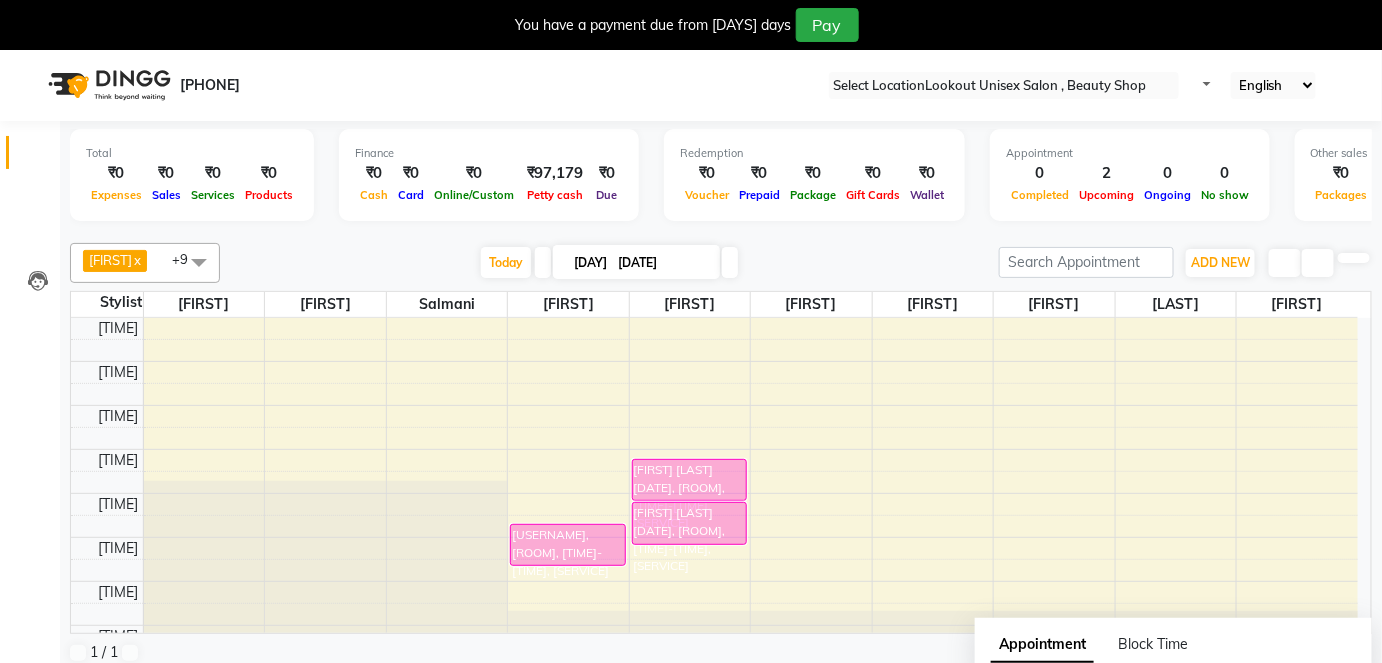 scroll, scrollTop: 899, scrollLeft: 0, axis: vertical 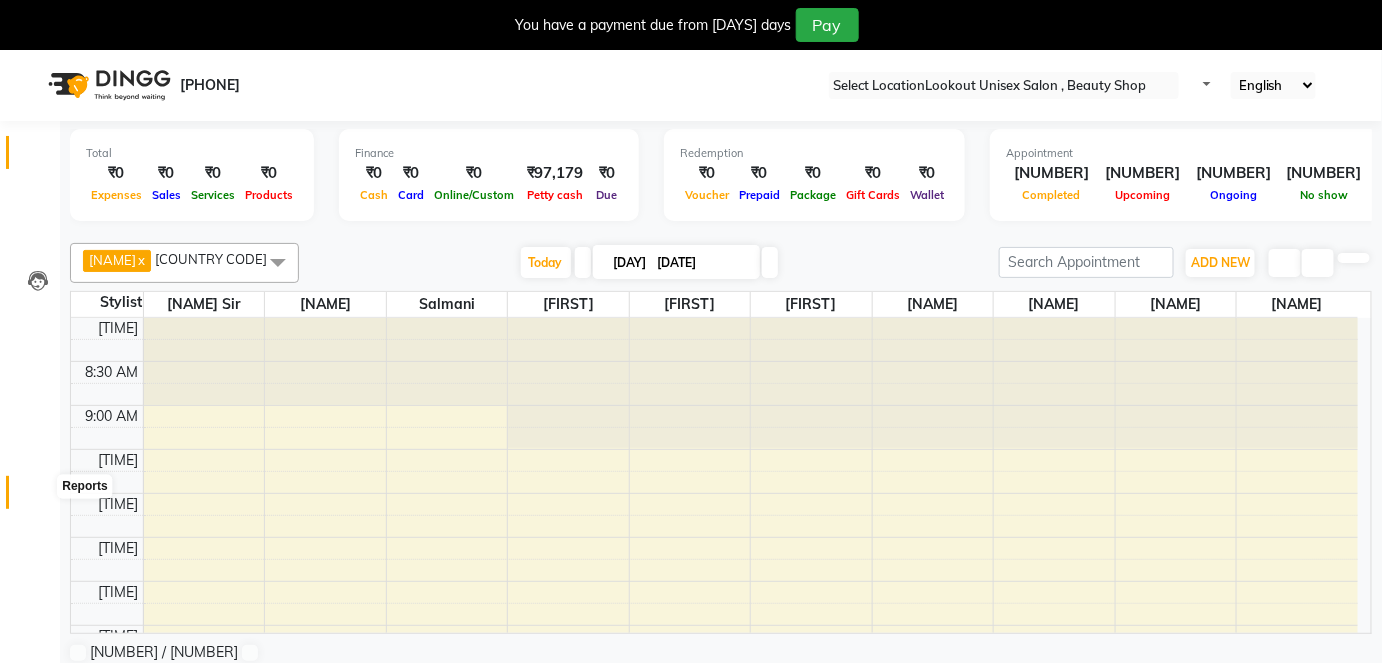 click at bounding box center (38, 497) 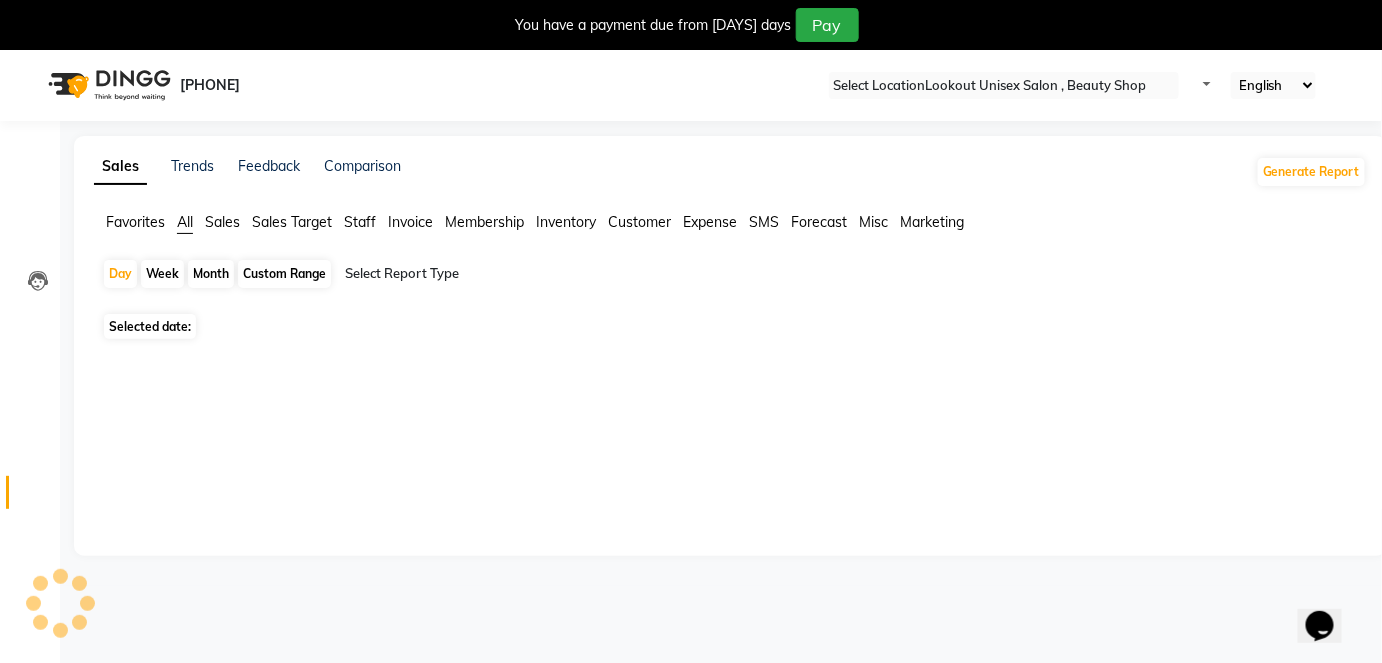scroll, scrollTop: 0, scrollLeft: 0, axis: both 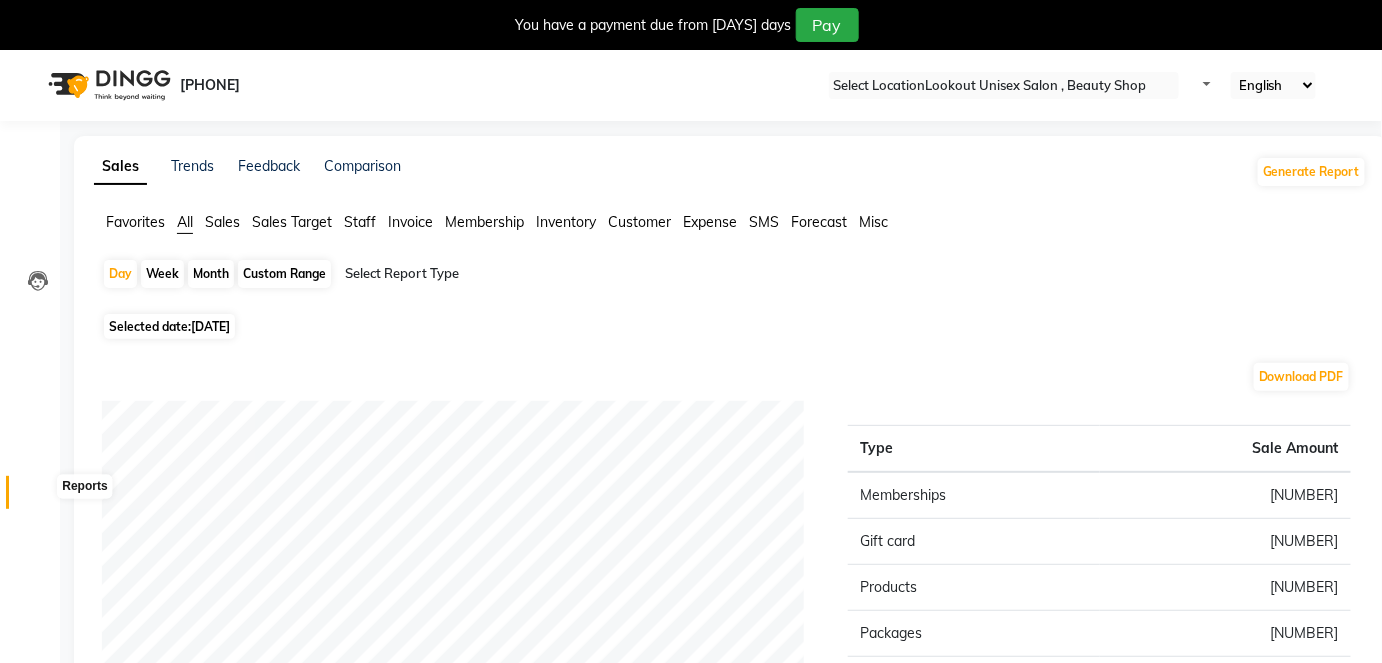 click at bounding box center [38, 497] 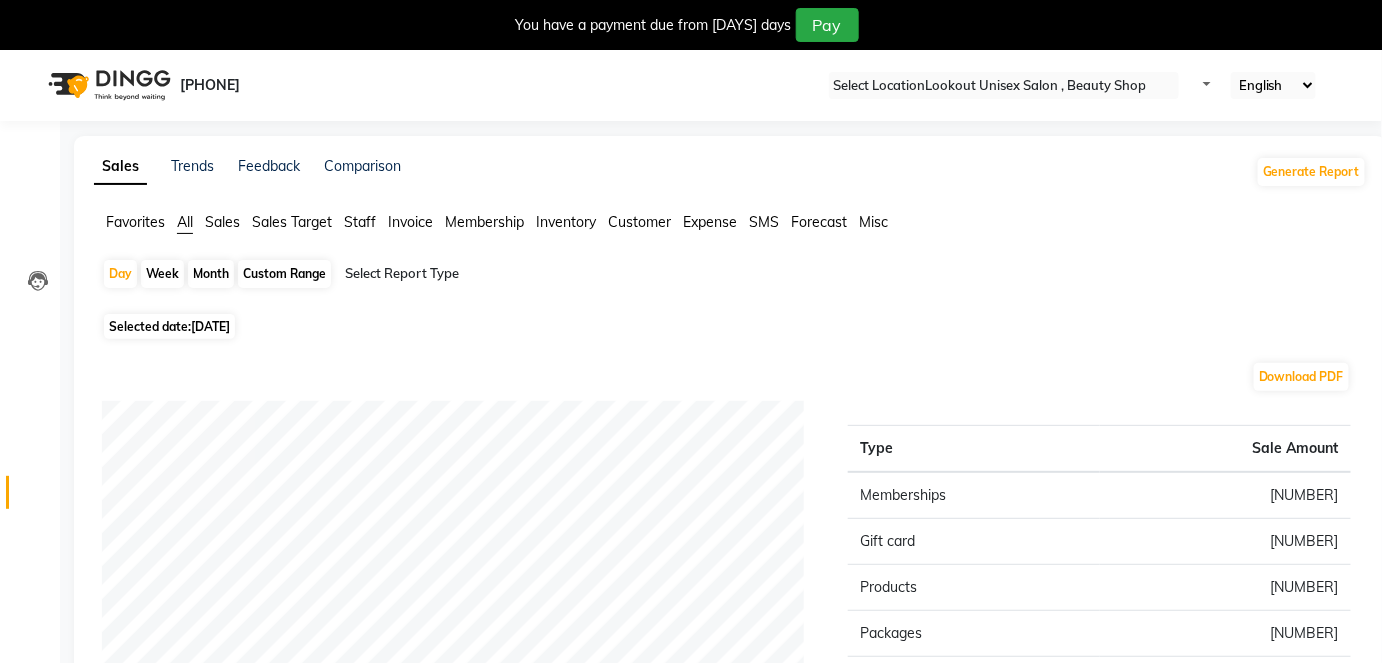 click on "Month" at bounding box center [211, 274] 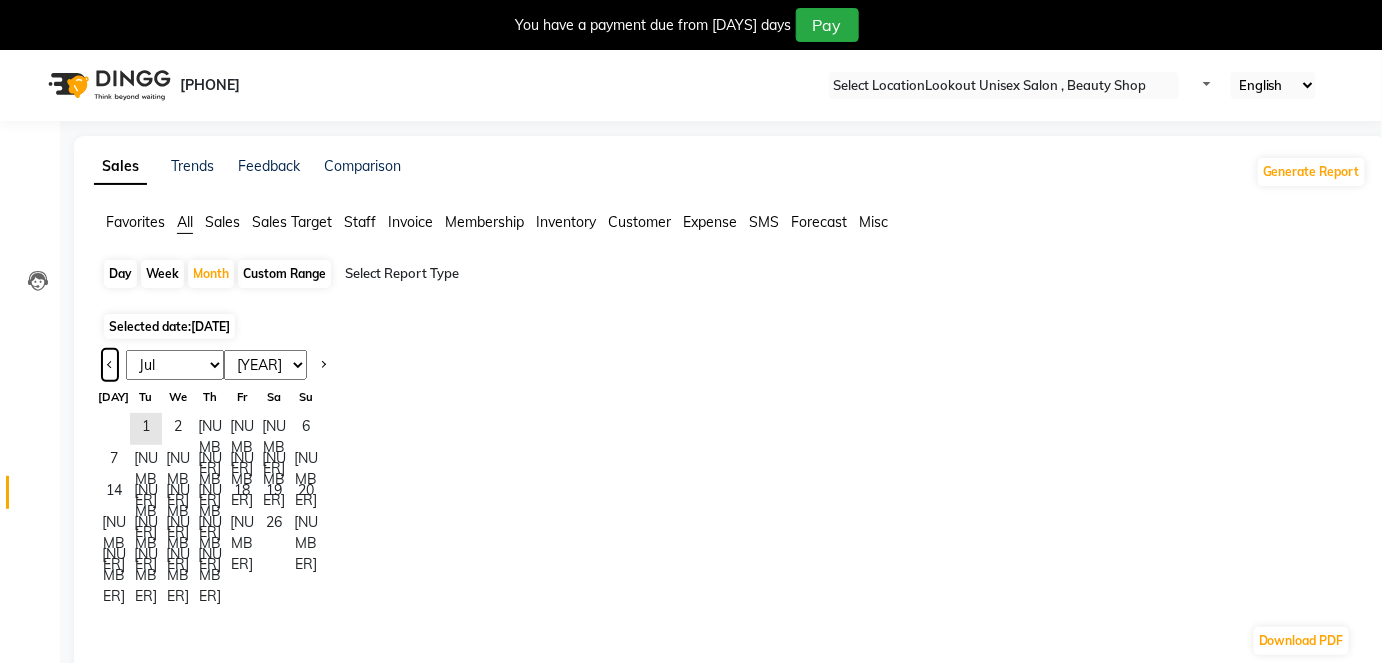 click at bounding box center [110, 363] 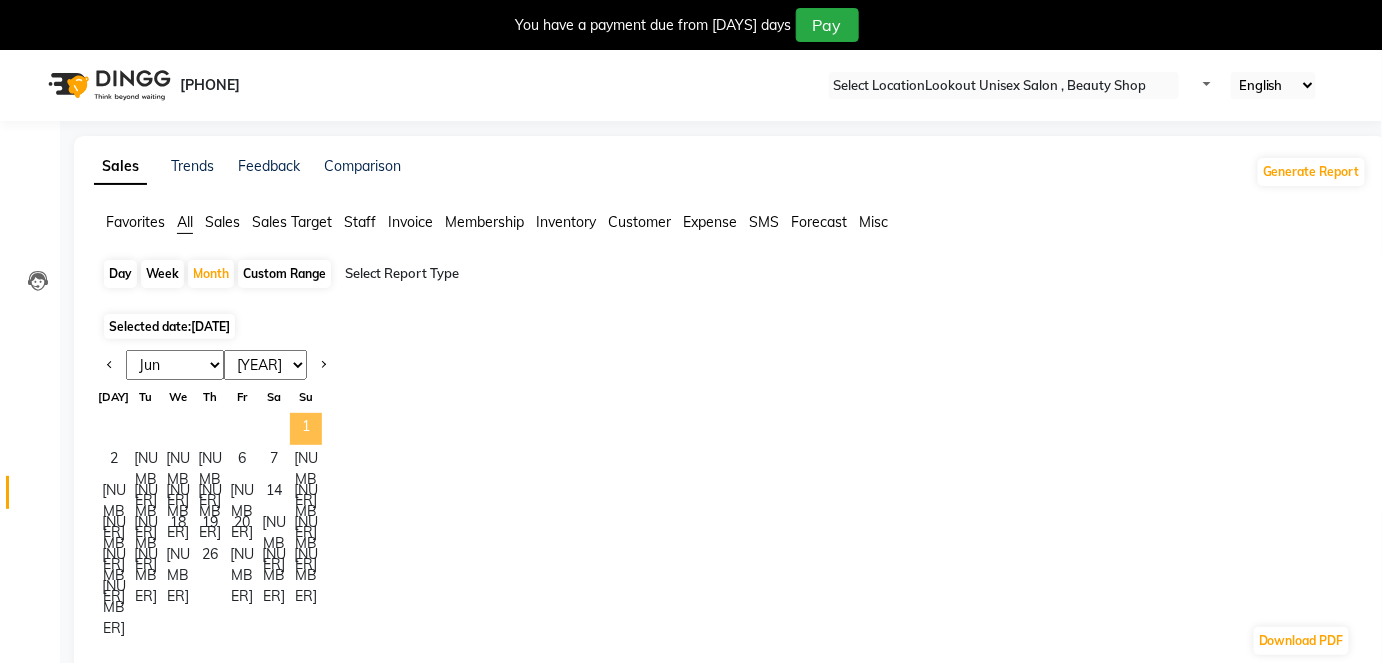 click on "1" at bounding box center [306, 429] 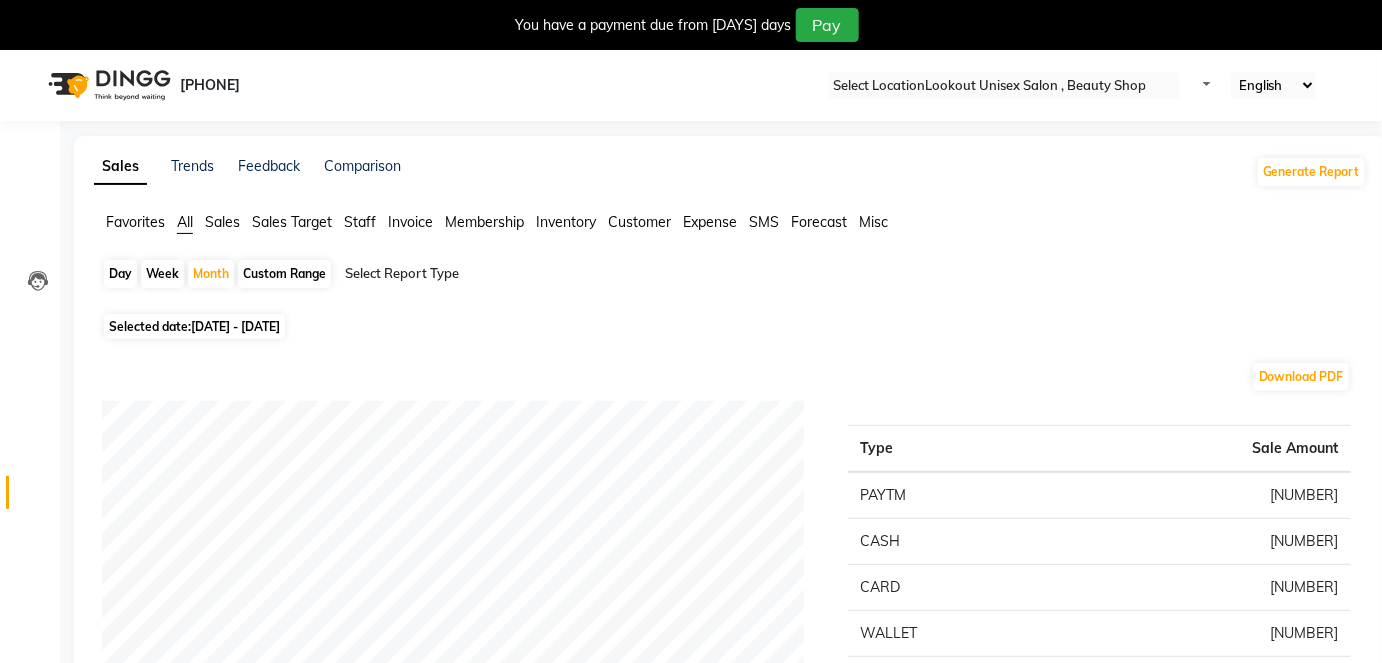 click on "Staff" at bounding box center [135, 222] 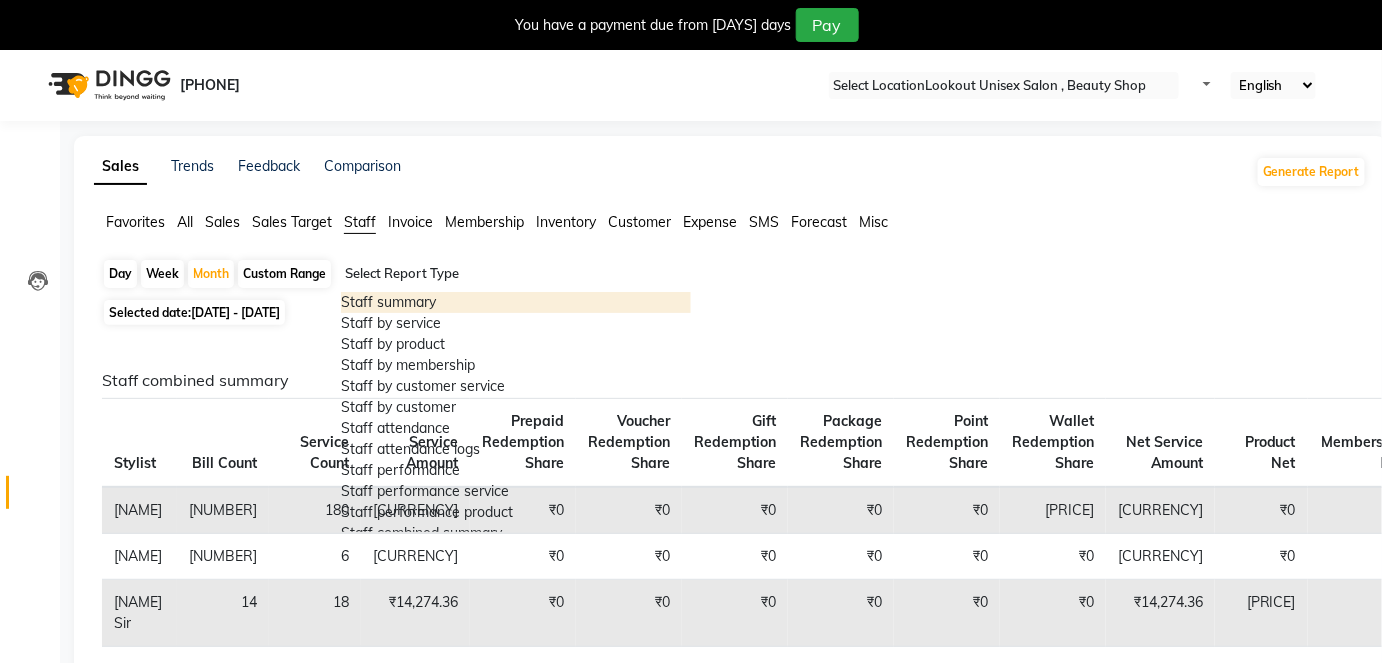 click at bounding box center [516, 274] 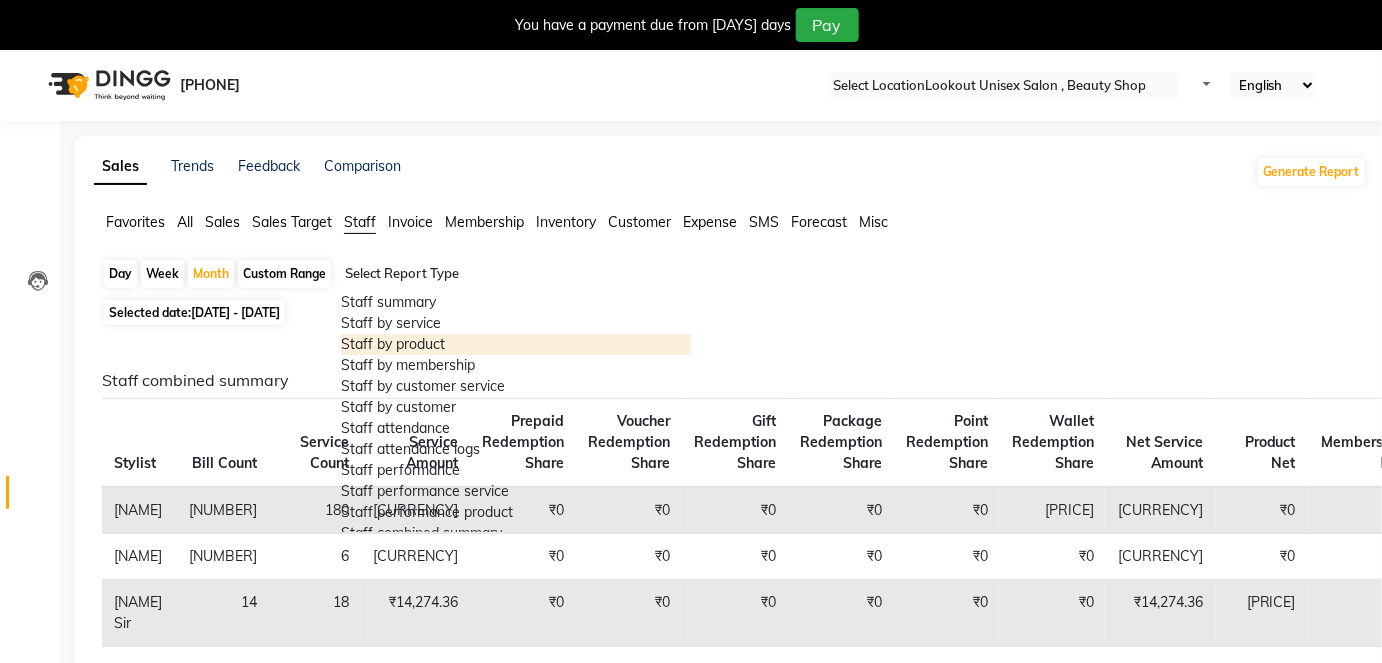 click on "Staff by product" at bounding box center (516, 344) 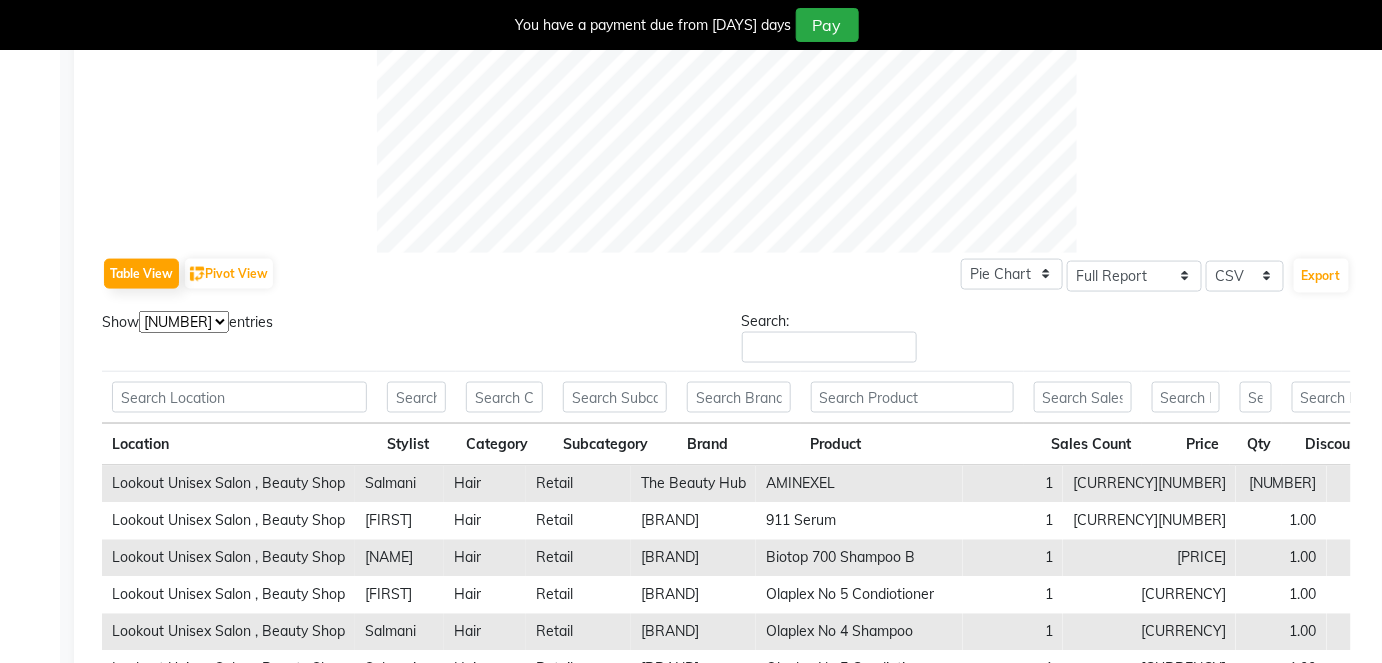scroll, scrollTop: 727, scrollLeft: 0, axis: vertical 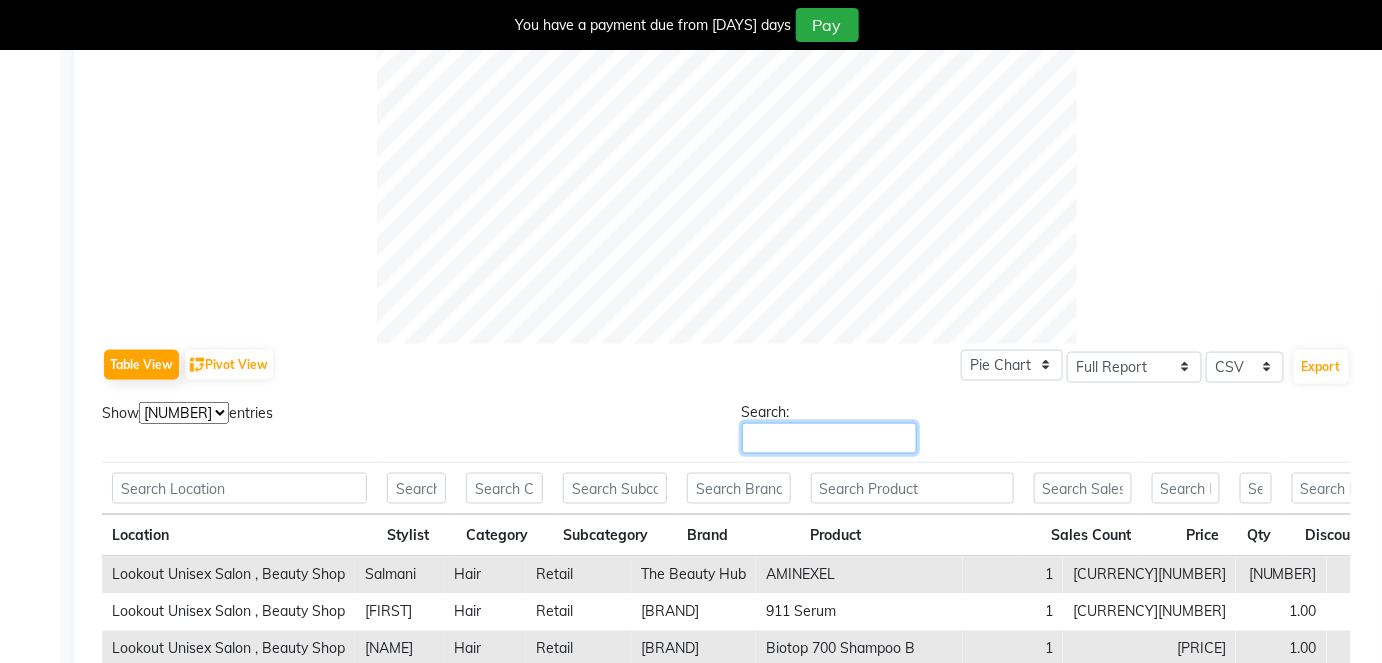 click on "Search:" at bounding box center [829, 438] 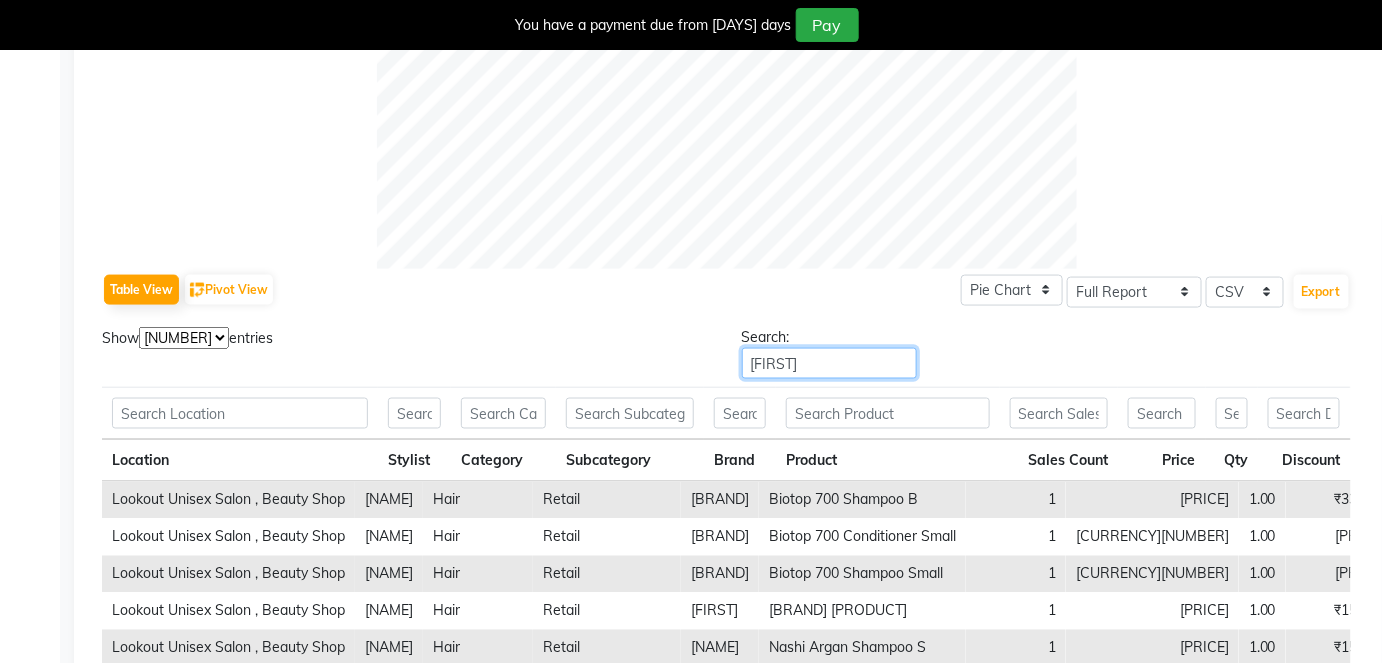 scroll, scrollTop: 1000, scrollLeft: 0, axis: vertical 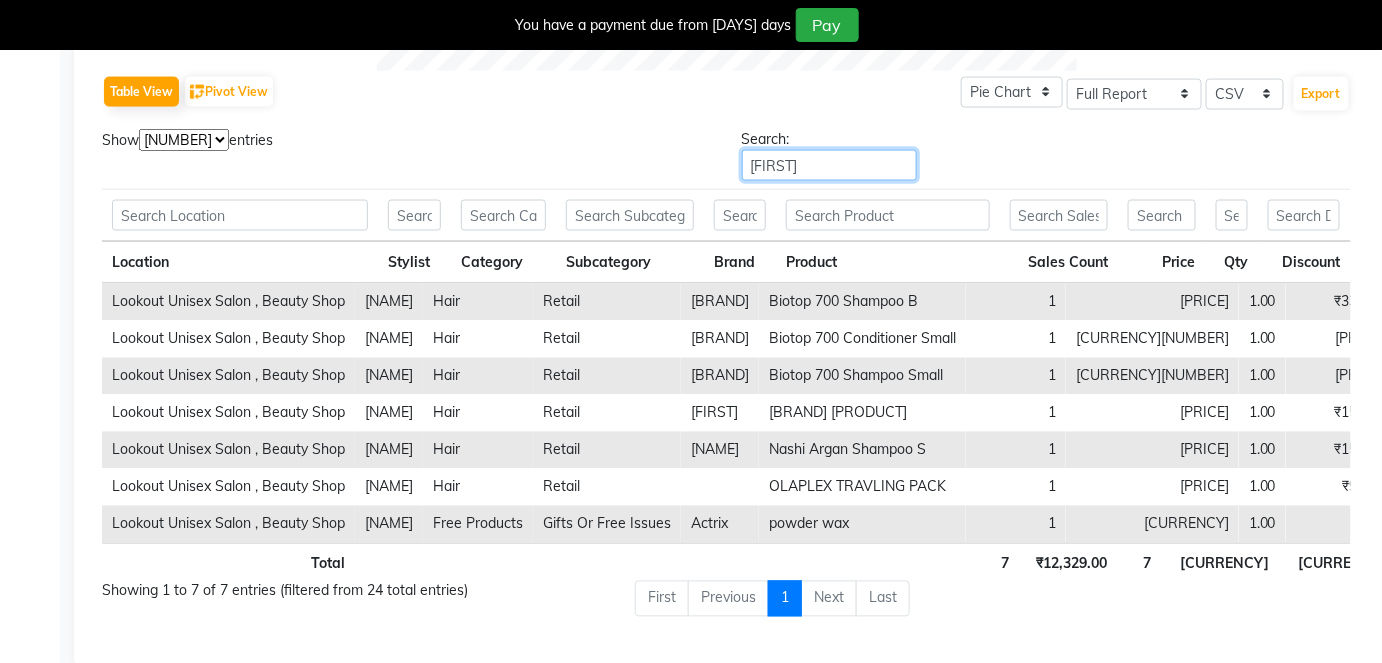 type on "[FIRST]" 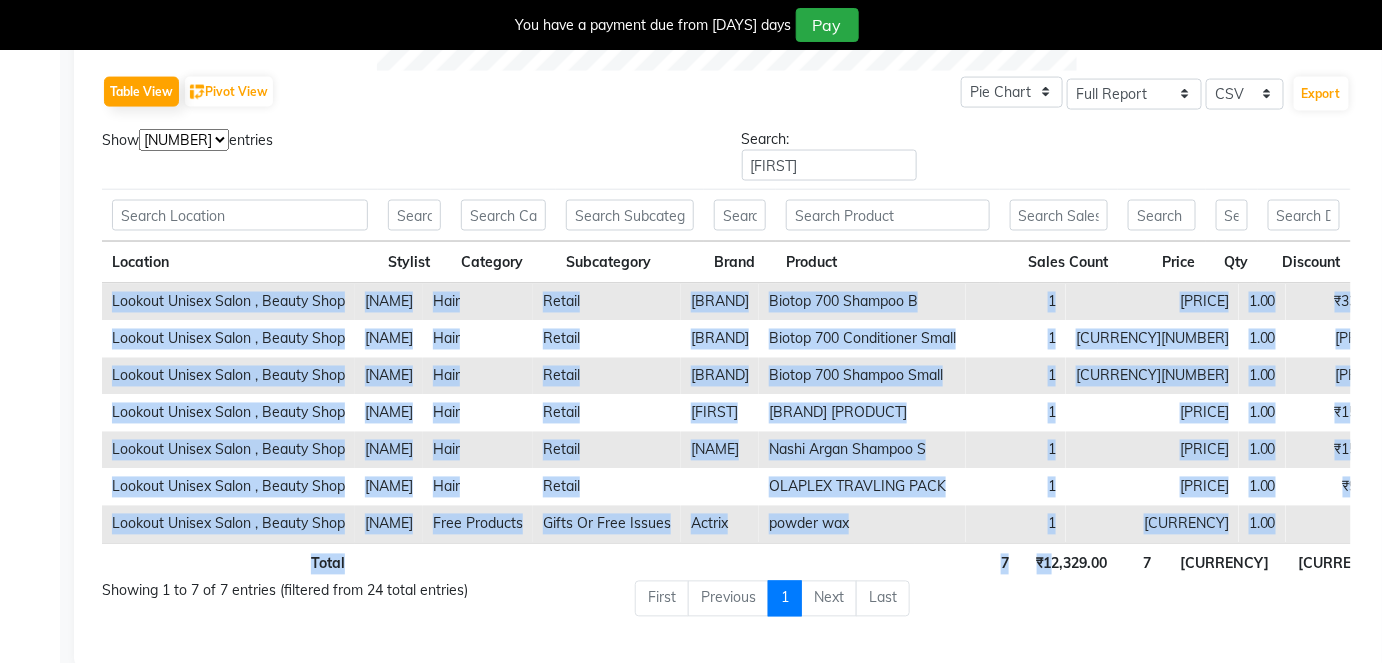 drag, startPoint x: 1129, startPoint y: 544, endPoint x: 1205, endPoint y: 538, distance: 76.23647 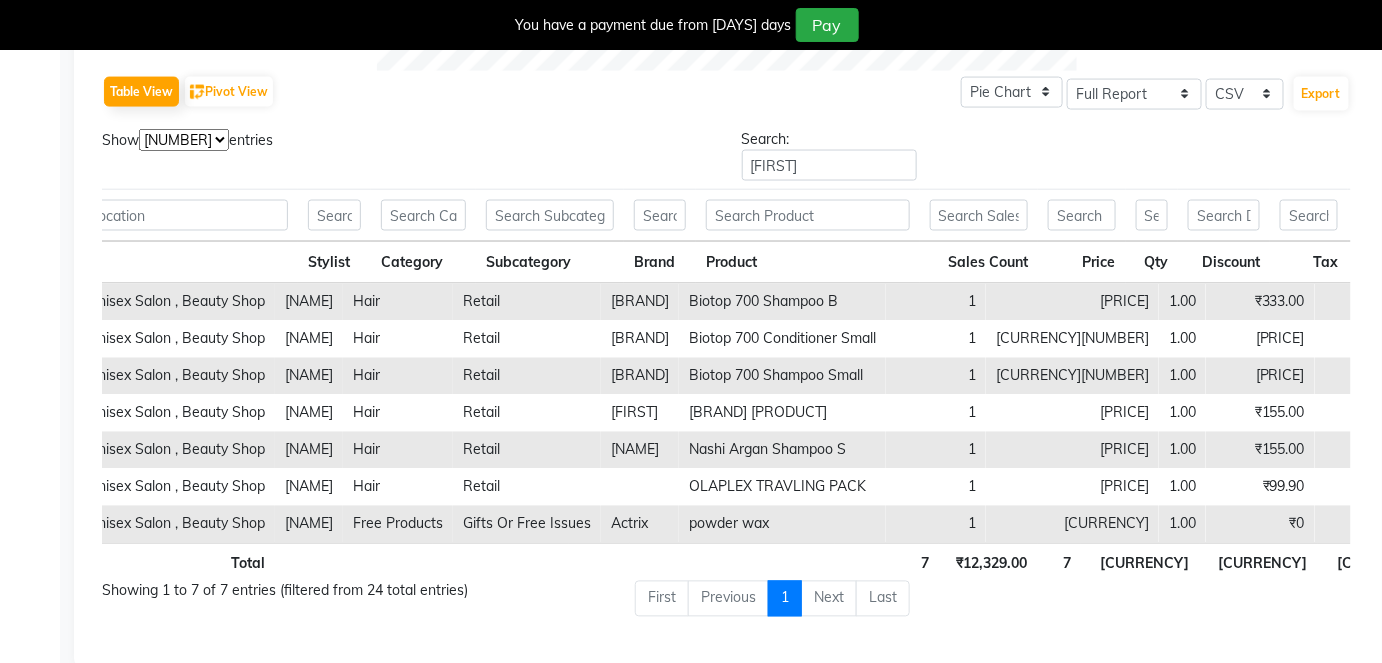 click on "First Previous 1 Next Last" at bounding box center (993, 599) 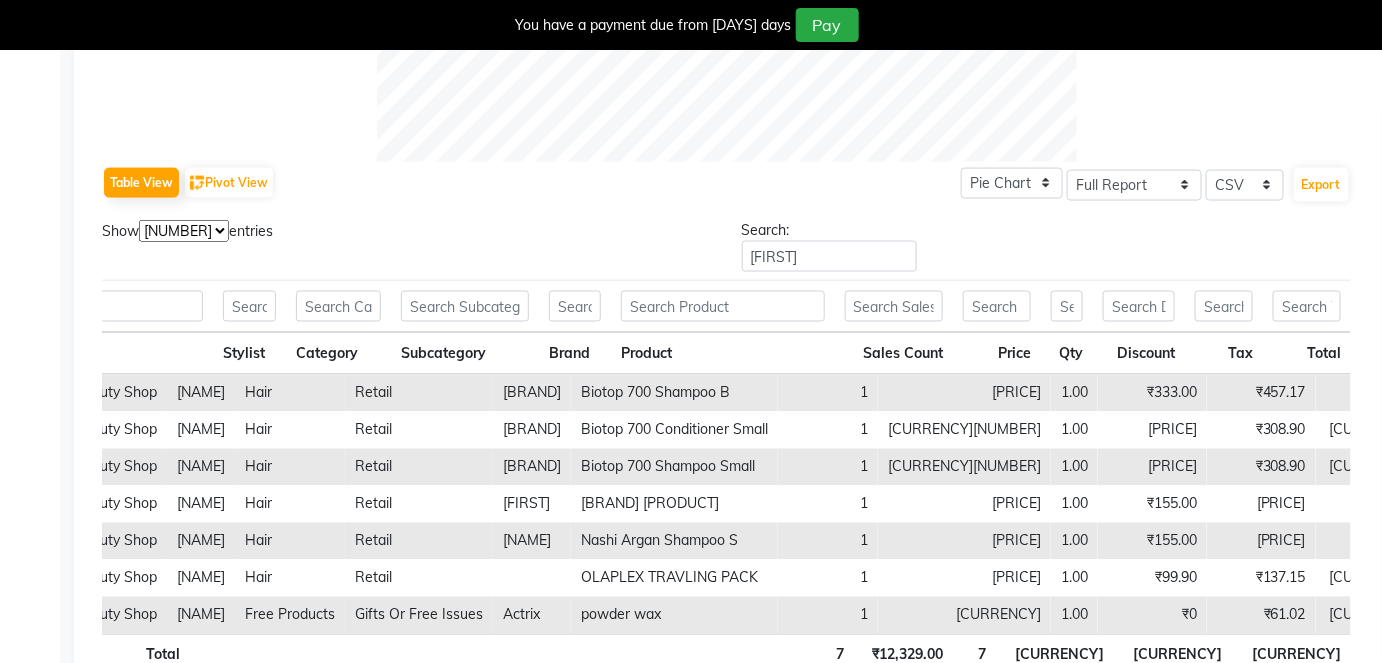 scroll, scrollTop: 909, scrollLeft: 0, axis: vertical 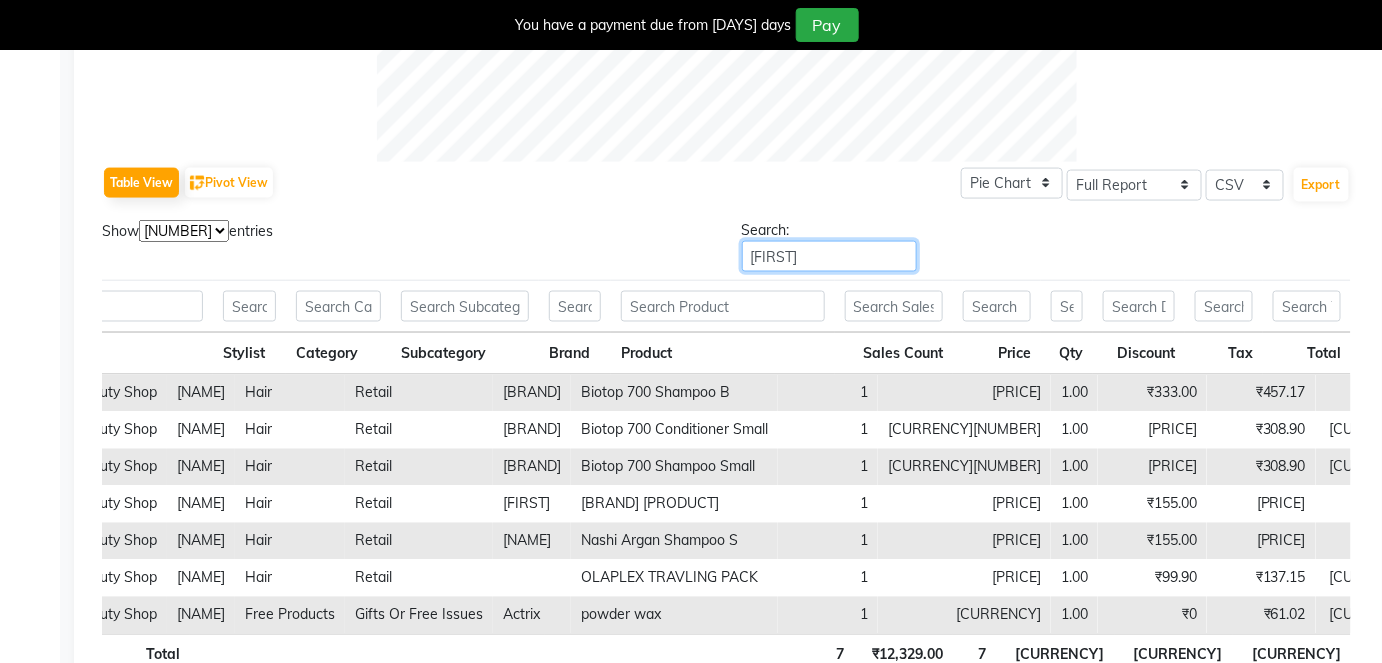 click on "[FIRST]" at bounding box center (829, 256) 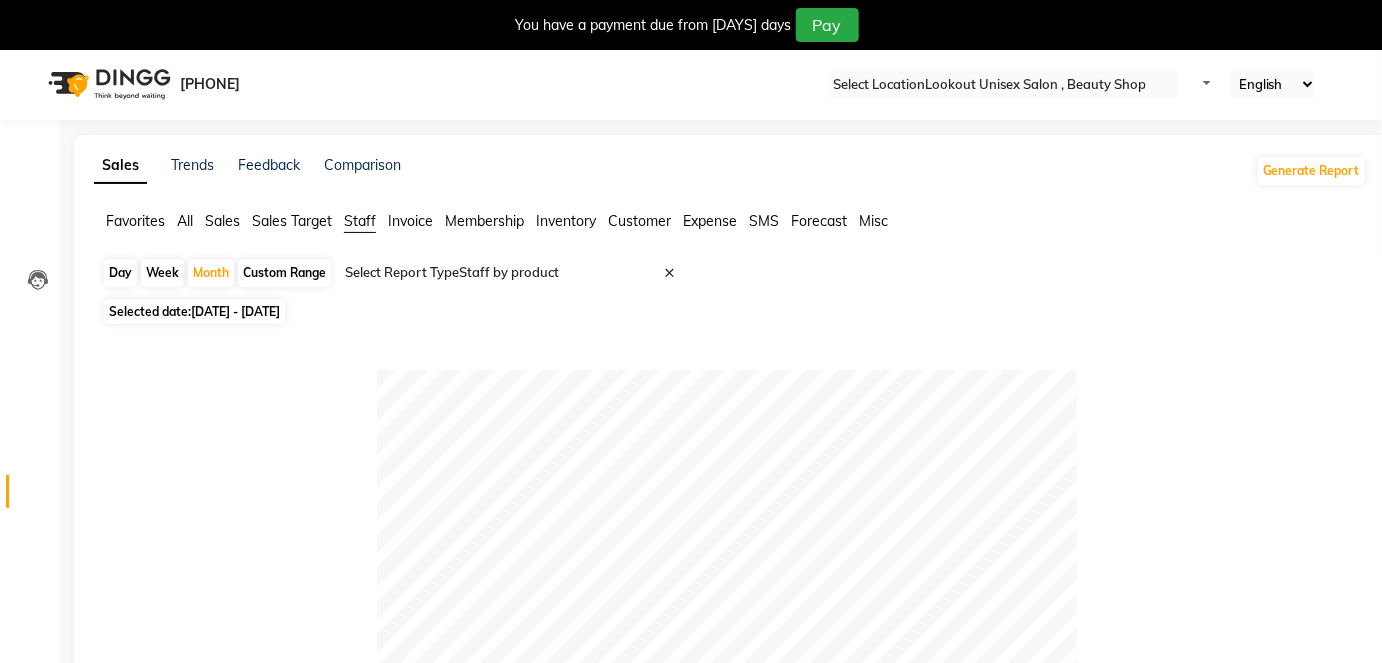 scroll, scrollTop: 0, scrollLeft: 0, axis: both 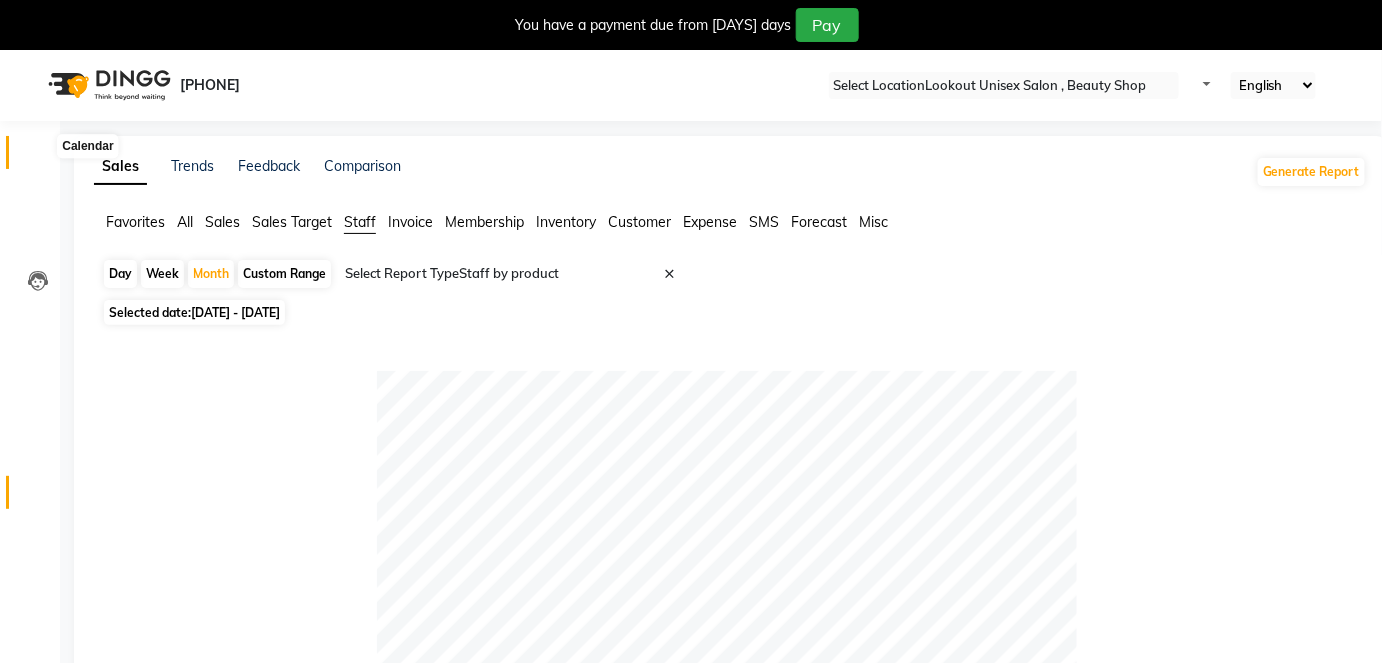 click at bounding box center [37, 157] 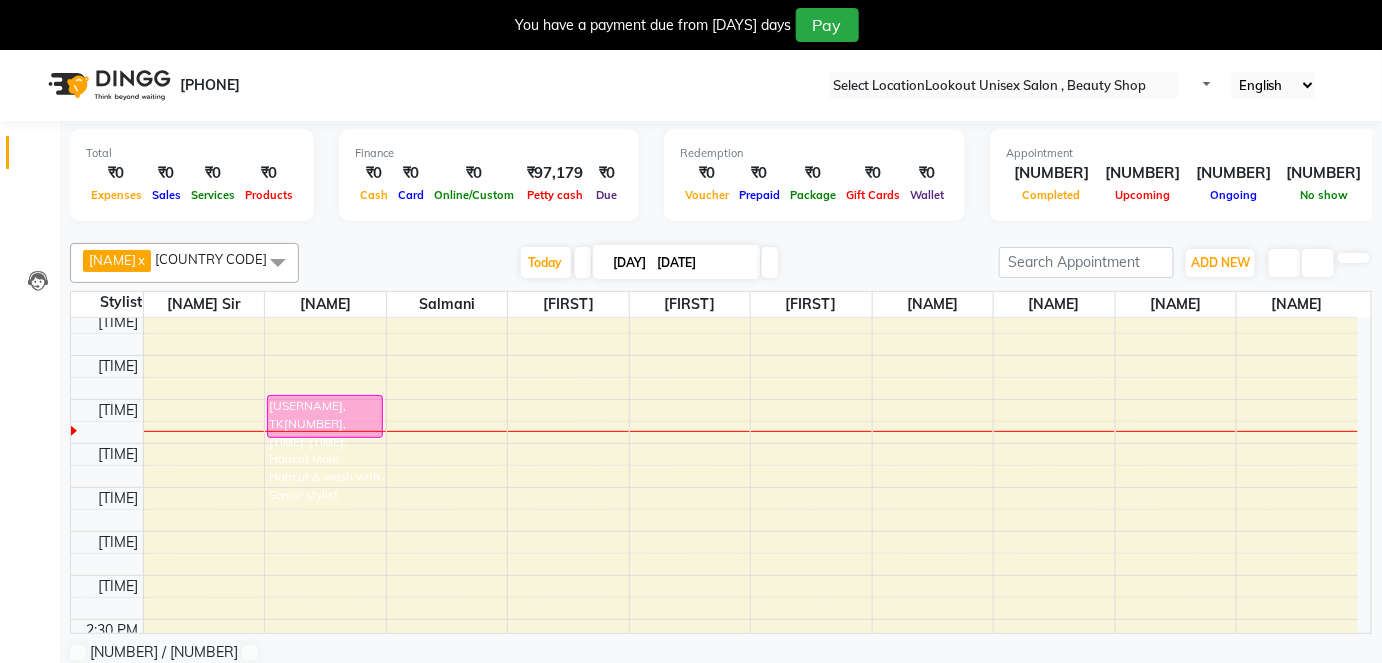scroll, scrollTop: 272, scrollLeft: 0, axis: vertical 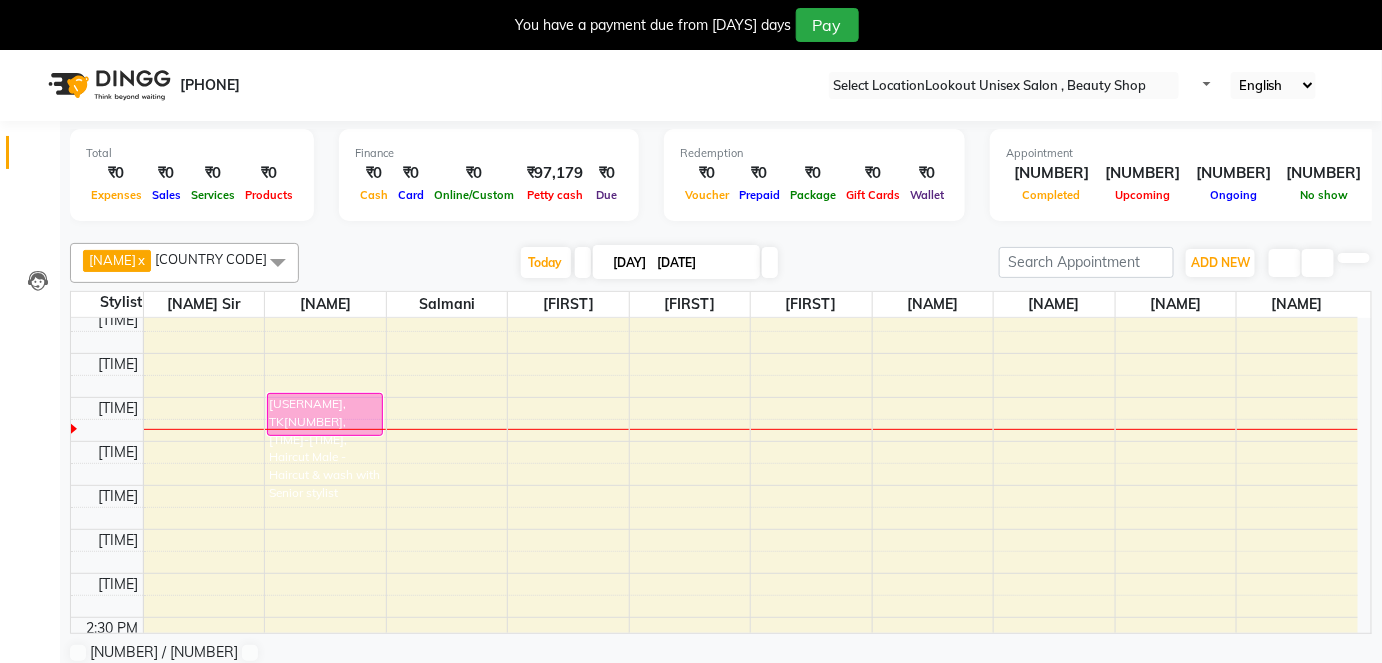 click on "8:00 AM 8:30 AM 9:00 AM 9:30 AM 10:00 AM 10:30 AM 11:00 AM 11:30 AM 12:00 PM 12:30 PM 1:00 PM 1:30 PM 2:00 PM 2:30 PM 3:00 PM 3:30 PM 4:00 PM 4:30 PM 5:00 PM 5:30 PM 6:00 PM 6:30 PM 7:00 PM 7:30 PM 8:00 PM 8:30 PM 9:00 PM 9:30 PM     [USERNAME], TK01, [TIME]-[TIME], Haircut  Male - Haircut & wash with Senior stylist     [USERNAME], TK02, [TIME]-[TIME], Haircut  Male - Haircut & wash with Senior stylist     [USERNAME] [DATE], TK03, [TIME]-[TIME], Haircut  Male - Haircut & wash with Senior stylist     [USERNAME] [DATE], TK03, [TIME]-[TIME], Beard - Style Shave" at bounding box center (714, 661) 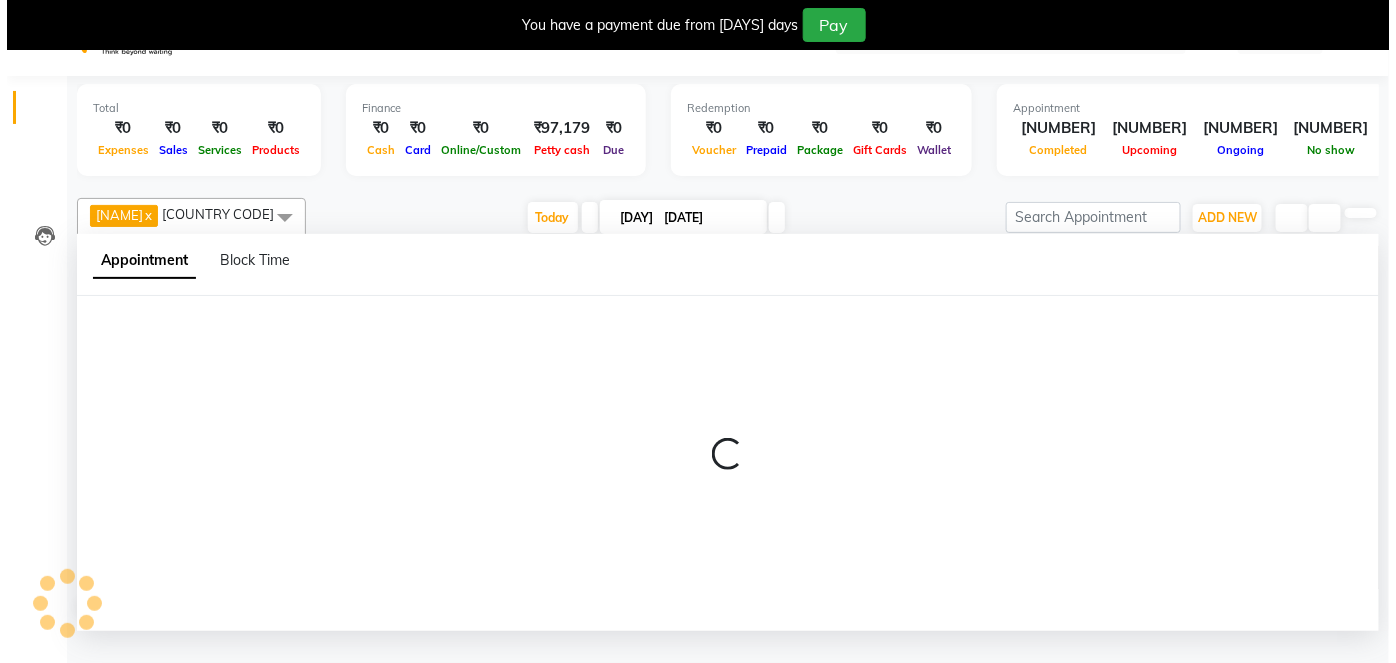 scroll, scrollTop: 49, scrollLeft: 0, axis: vertical 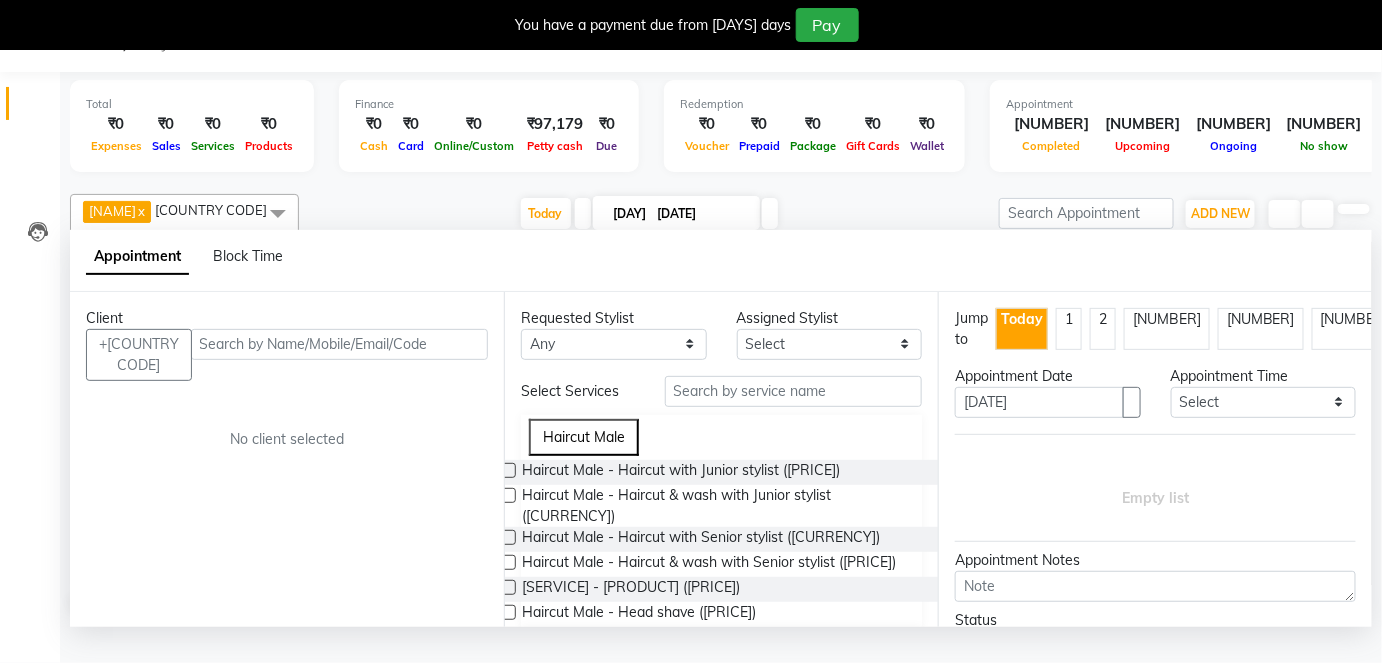 click at bounding box center [339, 344] 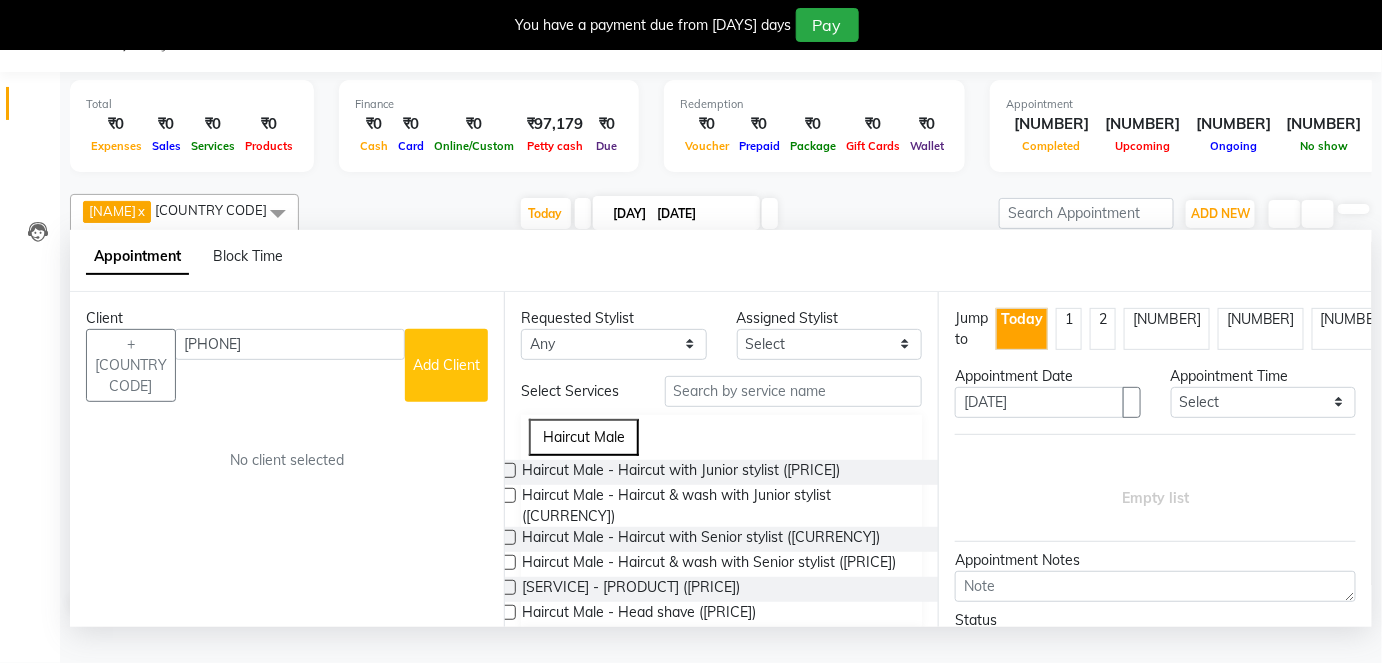 type on "[PHONE]" 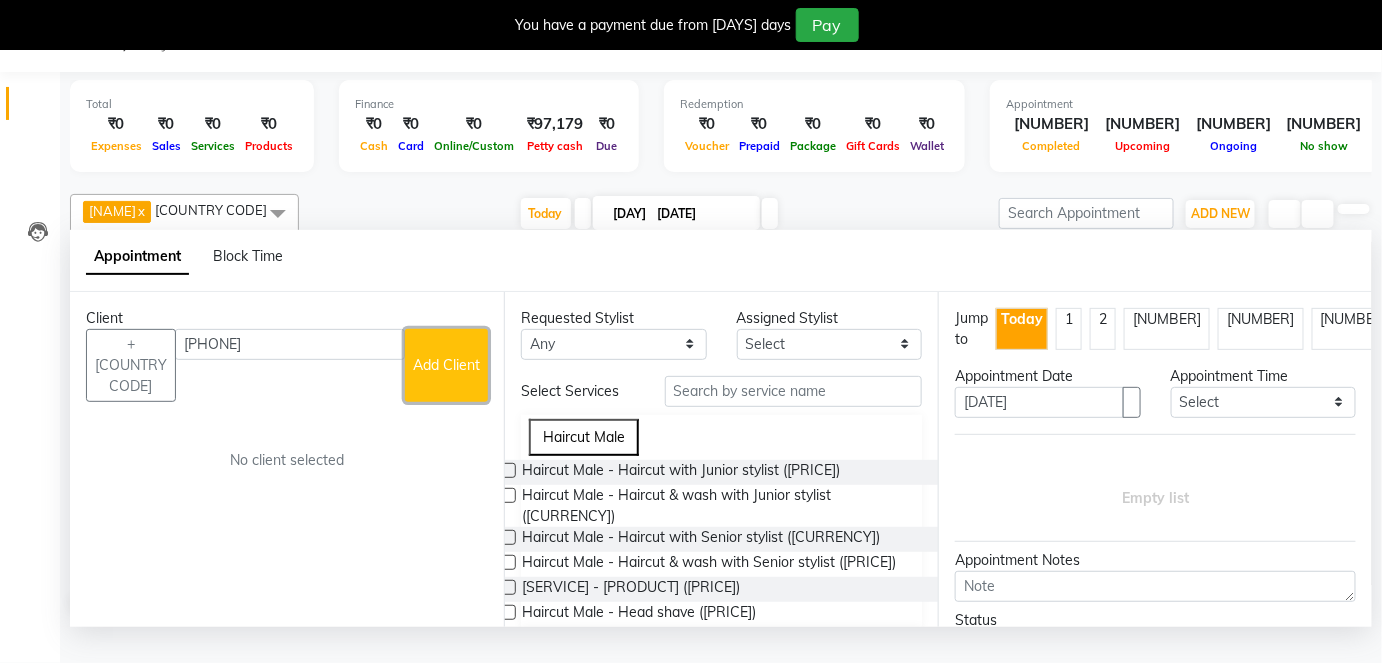 click on "Add Client" at bounding box center (446, 365) 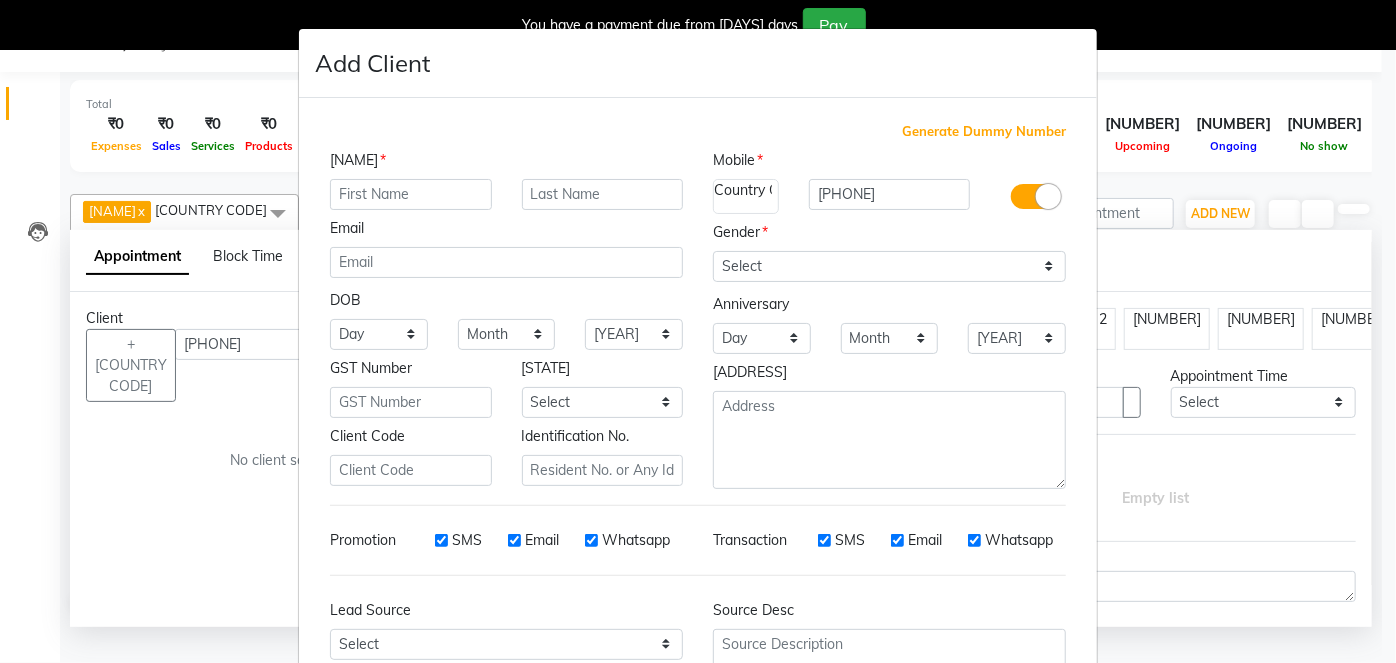 click at bounding box center (411, 194) 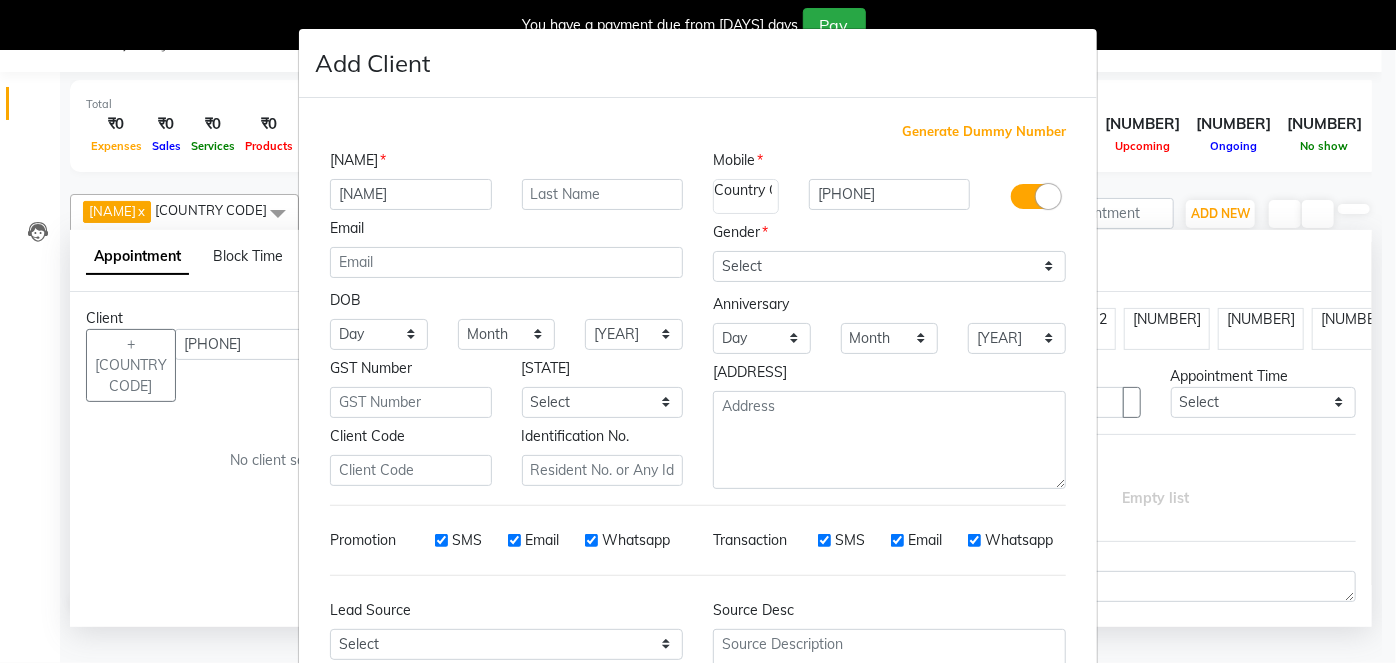 click on "[NAME]" at bounding box center (411, 194) 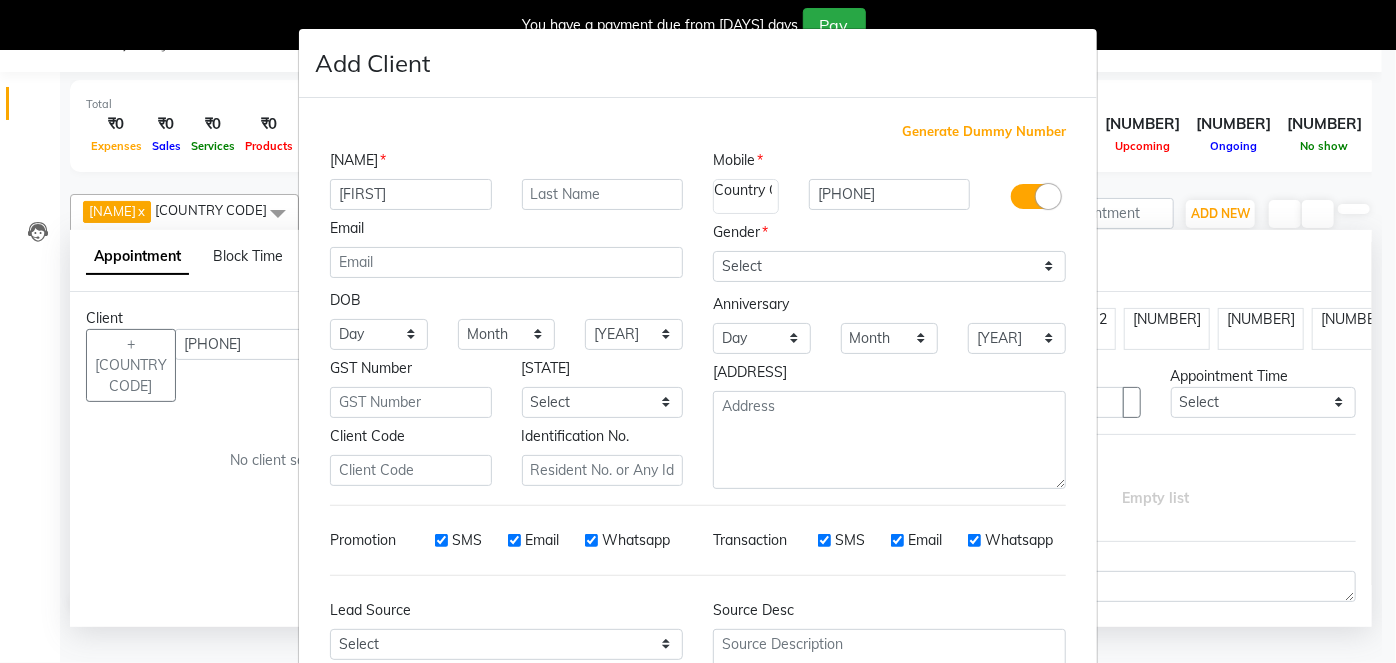 type on "[FIRST]" 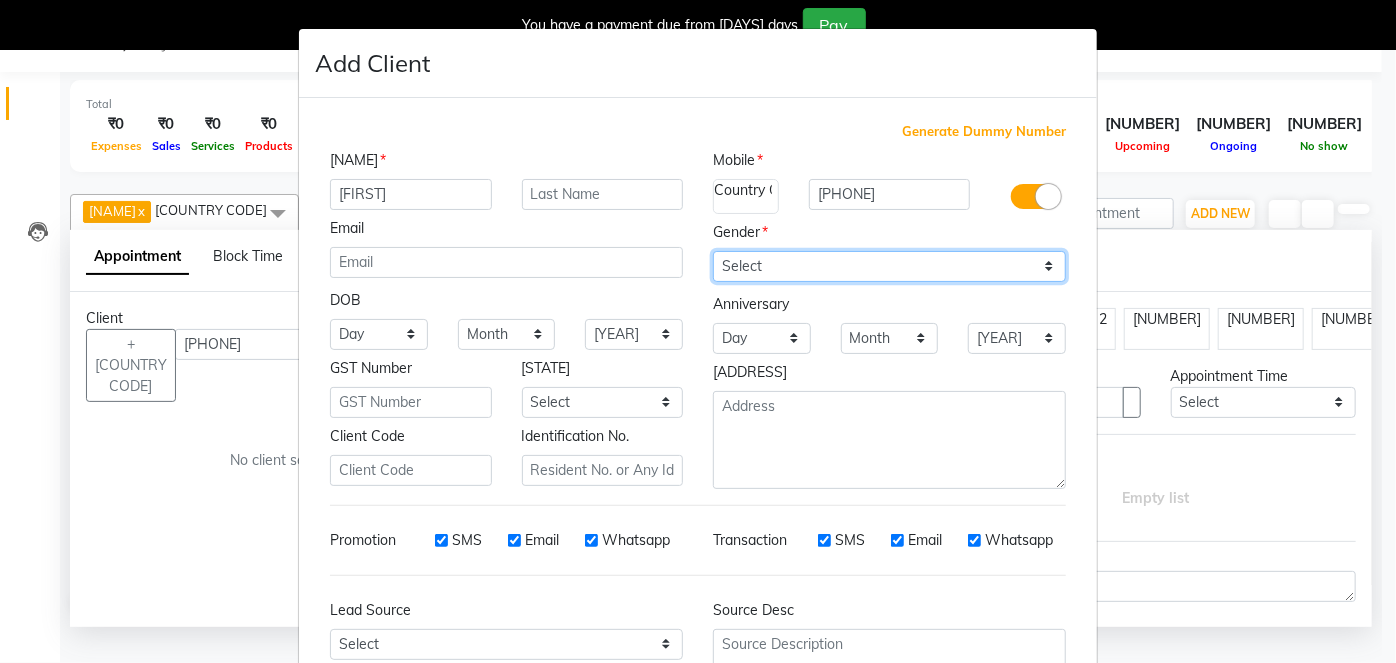 click on "Select Male Female Other Prefer Not To Say" at bounding box center [889, 266] 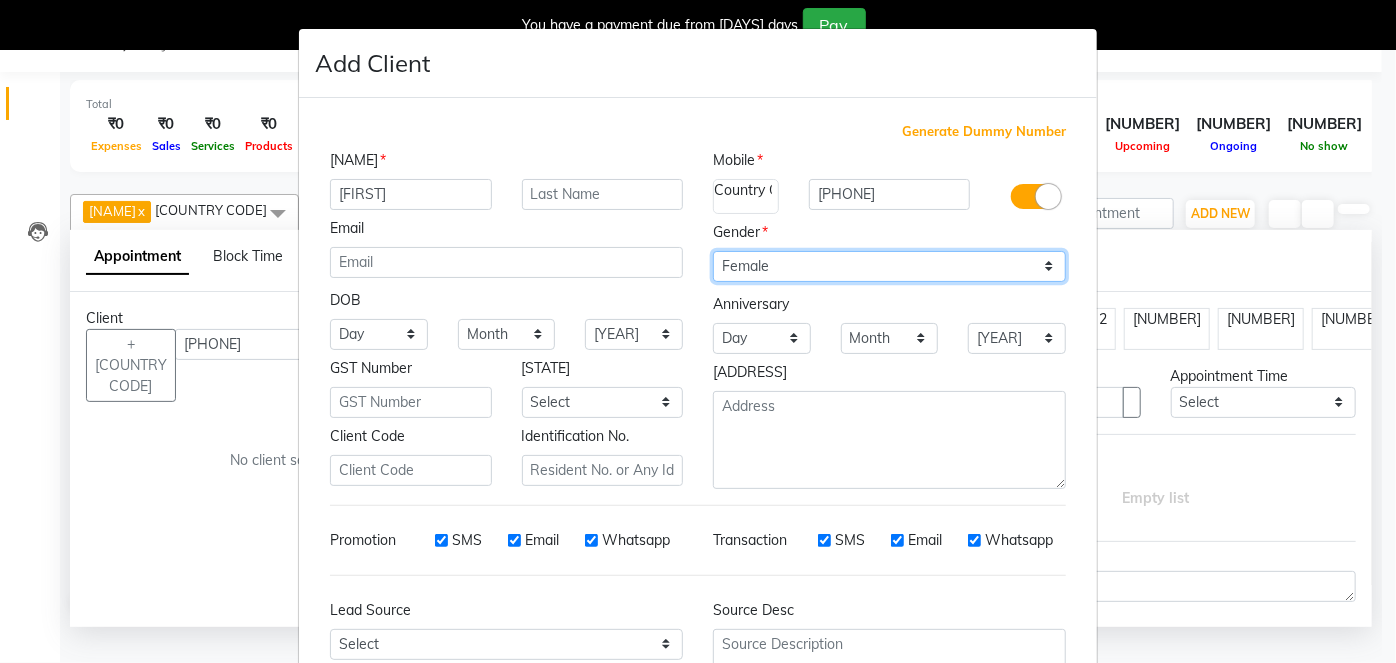 click on "Select Male Female Other Prefer Not To Say" at bounding box center [889, 266] 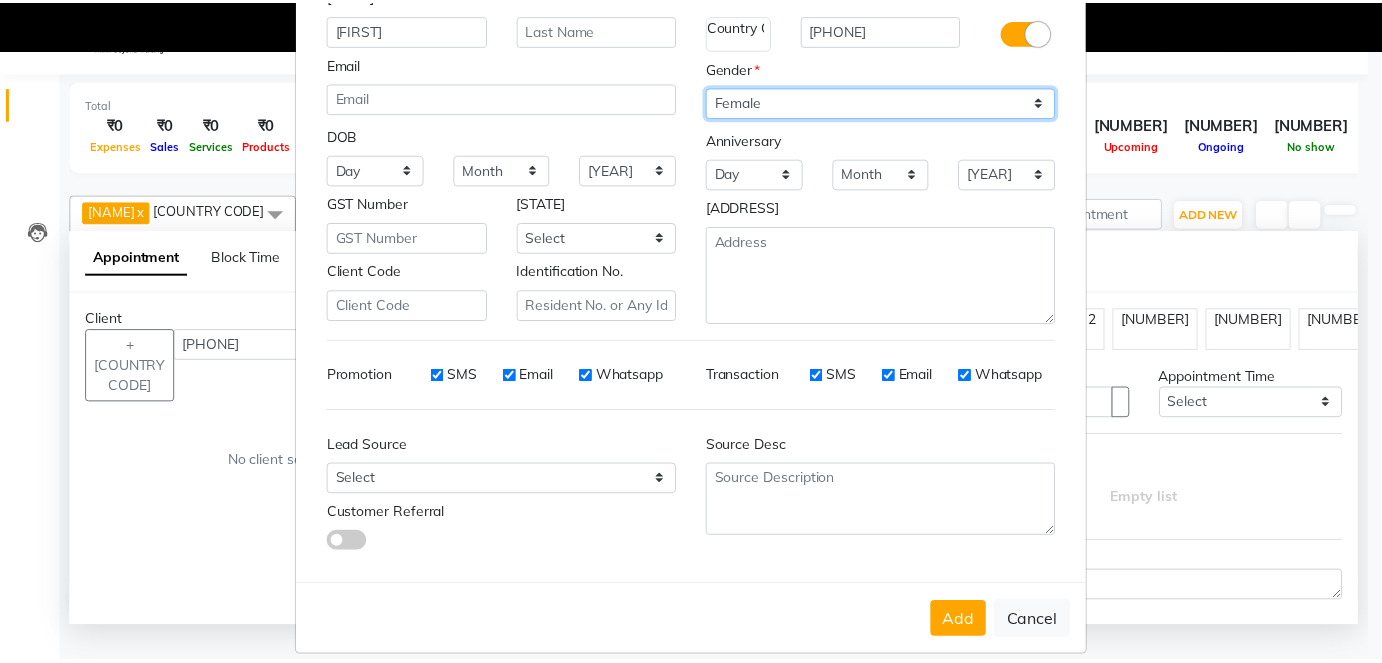 scroll, scrollTop: 184, scrollLeft: 0, axis: vertical 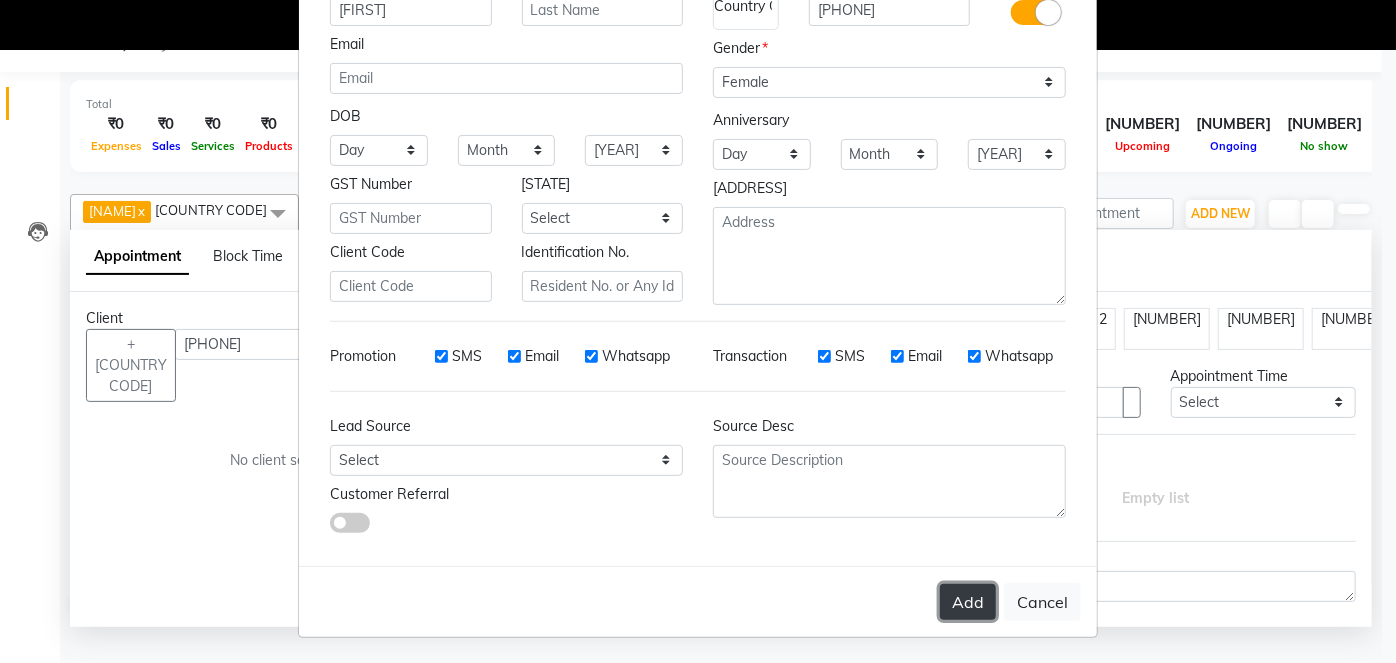 click on "Add" at bounding box center [968, 602] 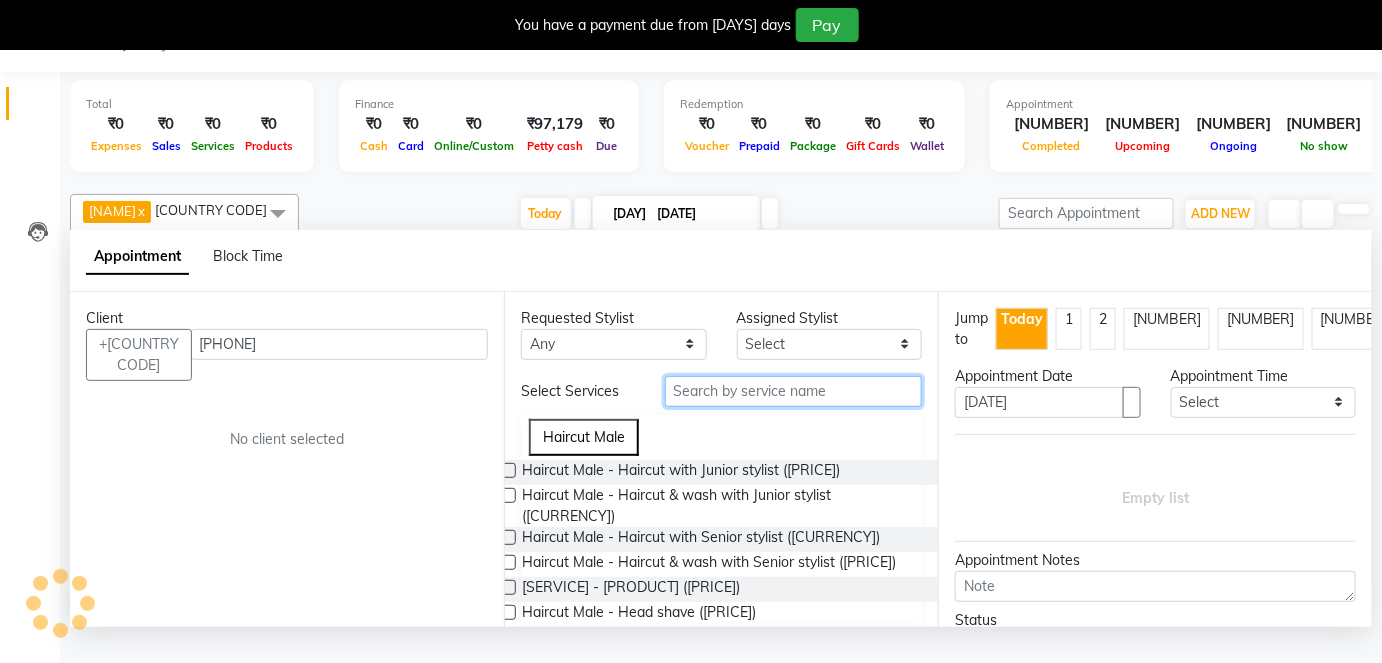 click at bounding box center [793, 391] 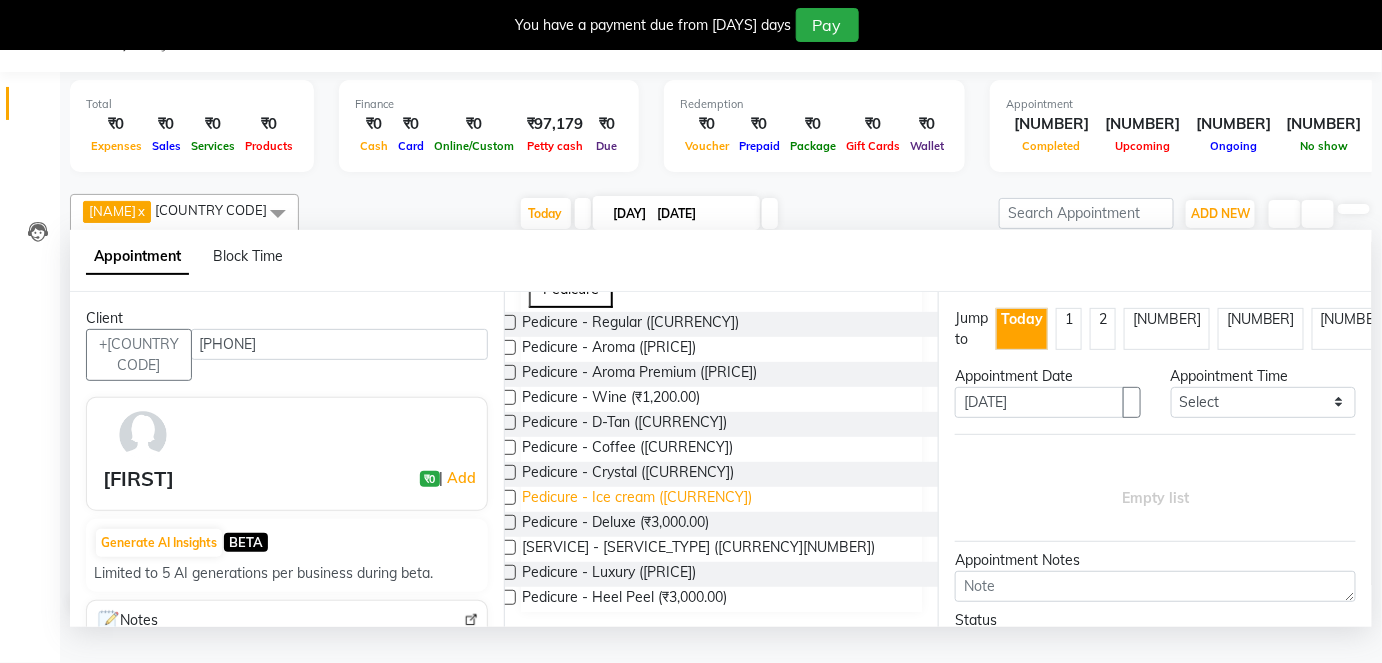 scroll, scrollTop: 178, scrollLeft: 0, axis: vertical 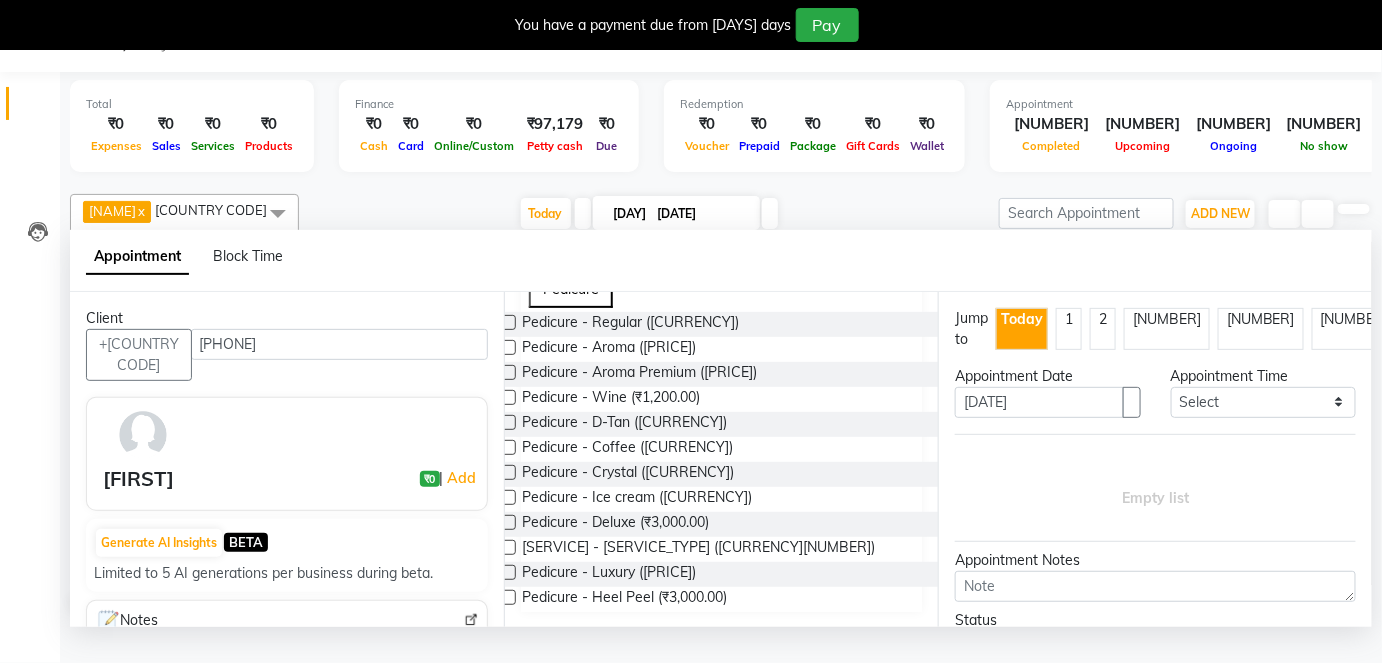 type on "PED" 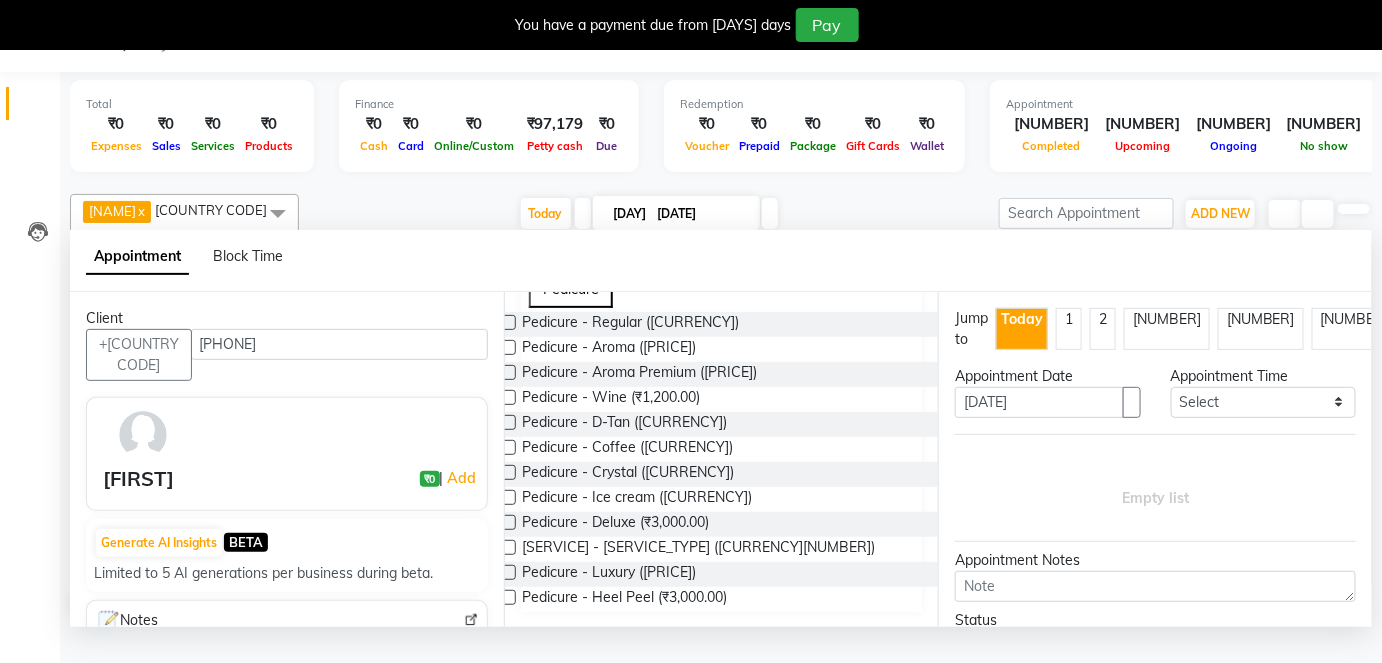 click at bounding box center (508, 322) 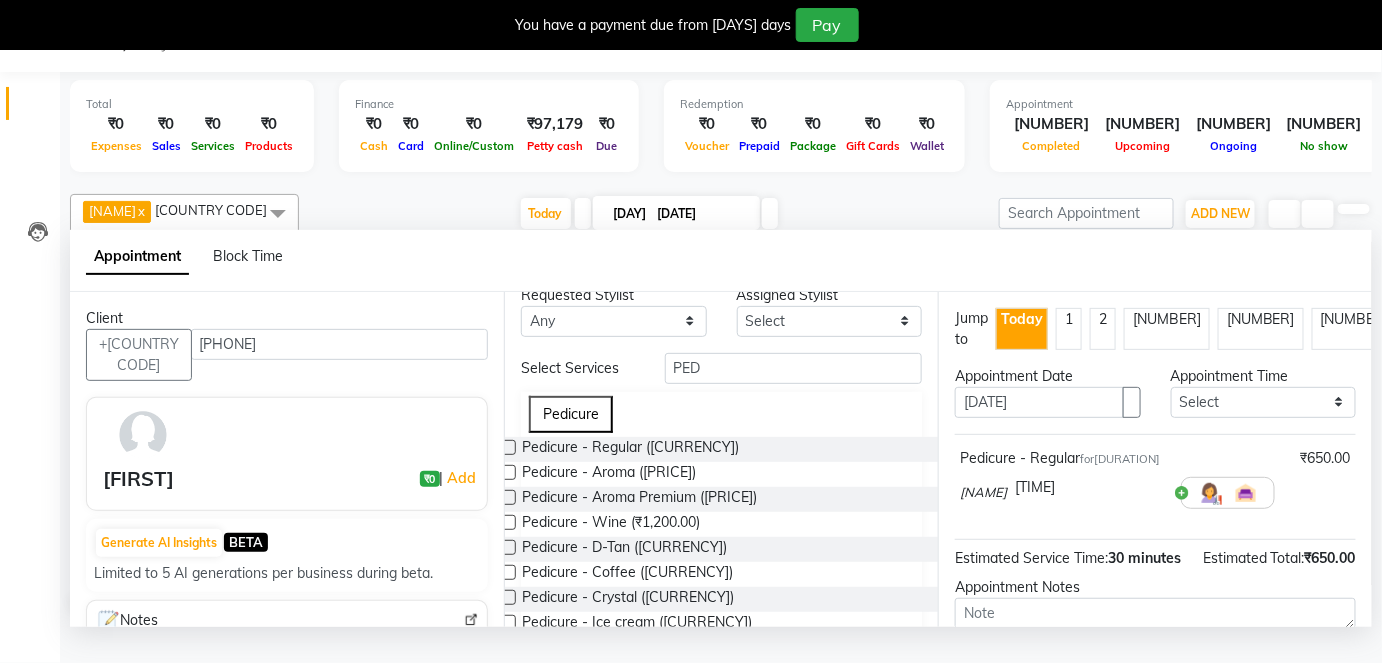 scroll, scrollTop: 0, scrollLeft: 0, axis: both 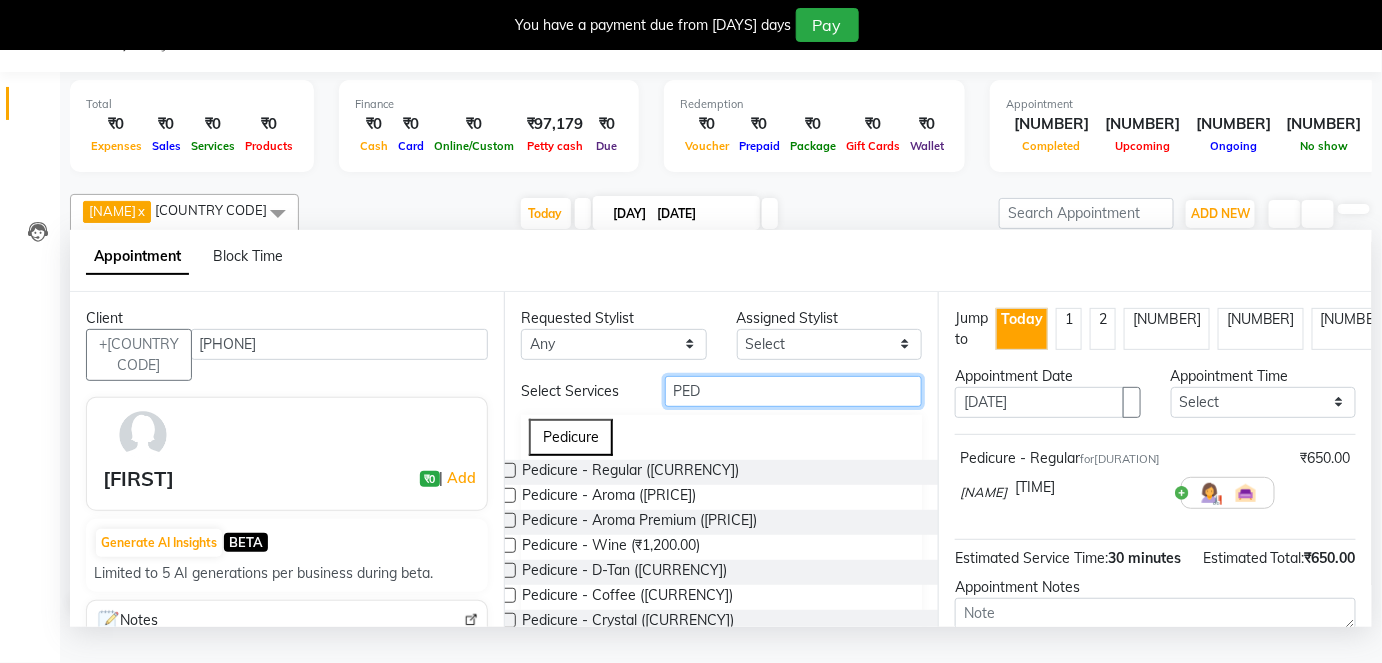 click on "PED" at bounding box center (793, 391) 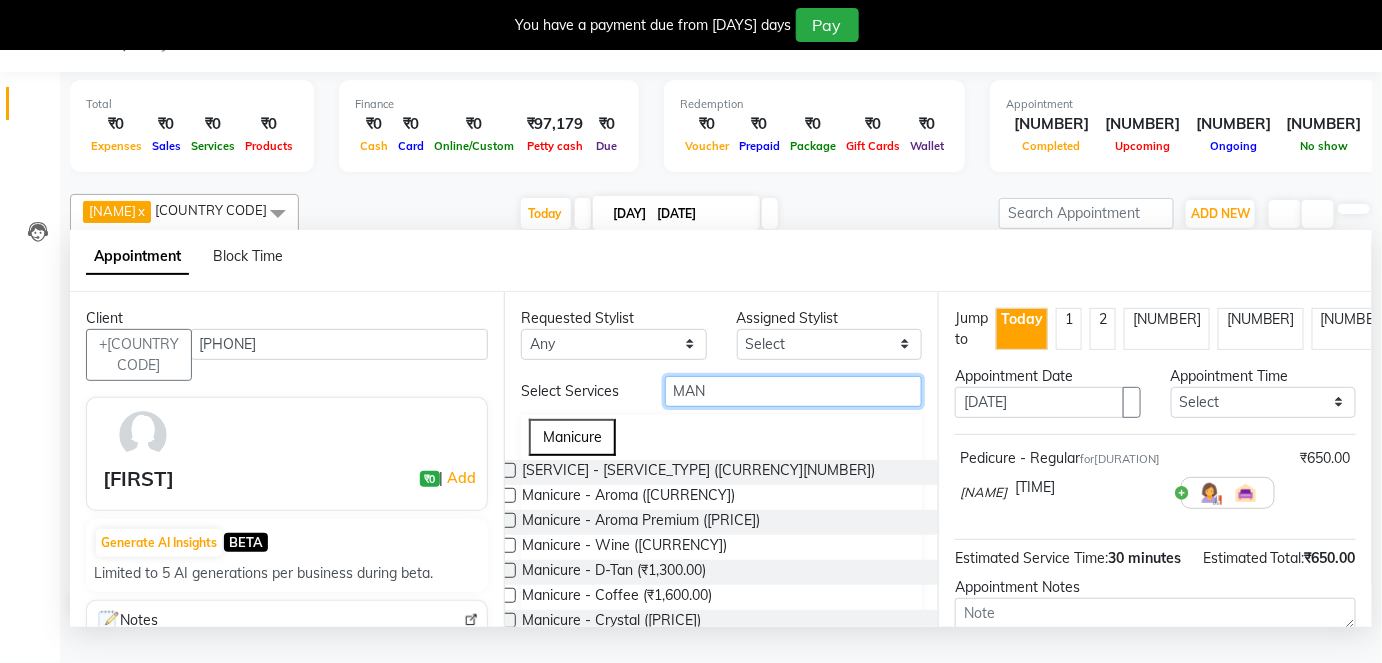 type on "MAN" 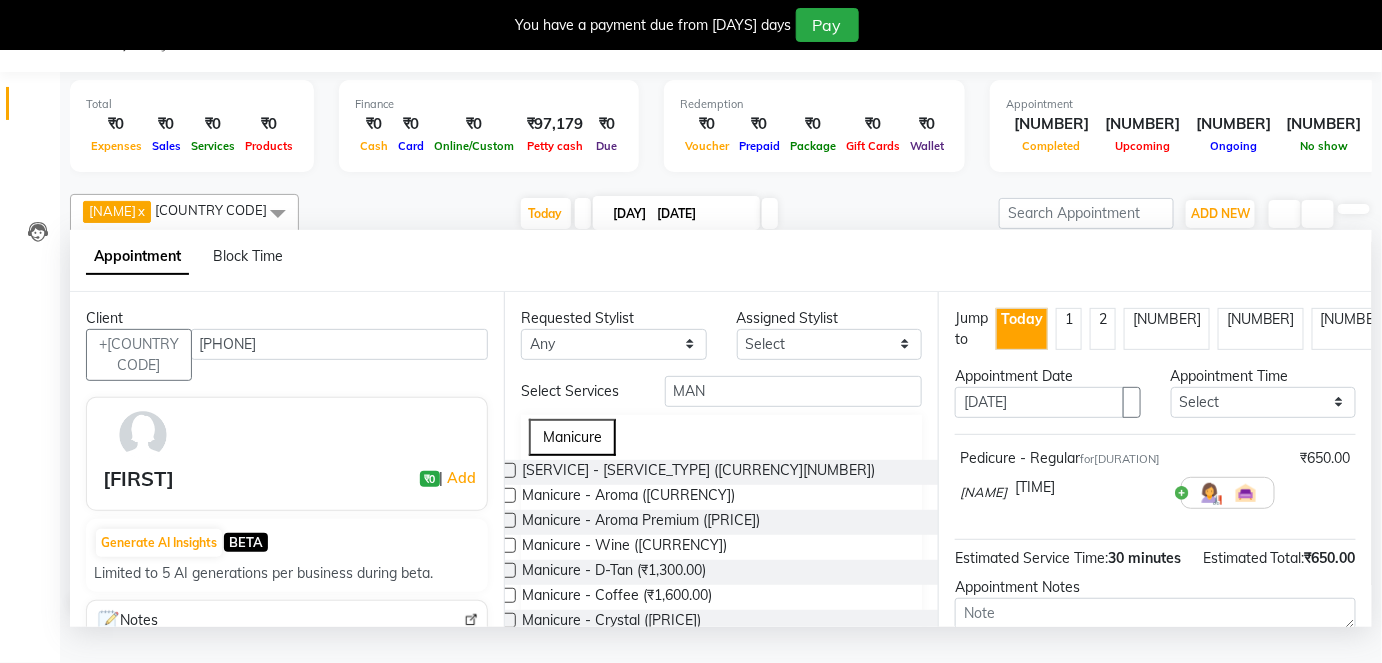 click at bounding box center [508, 470] 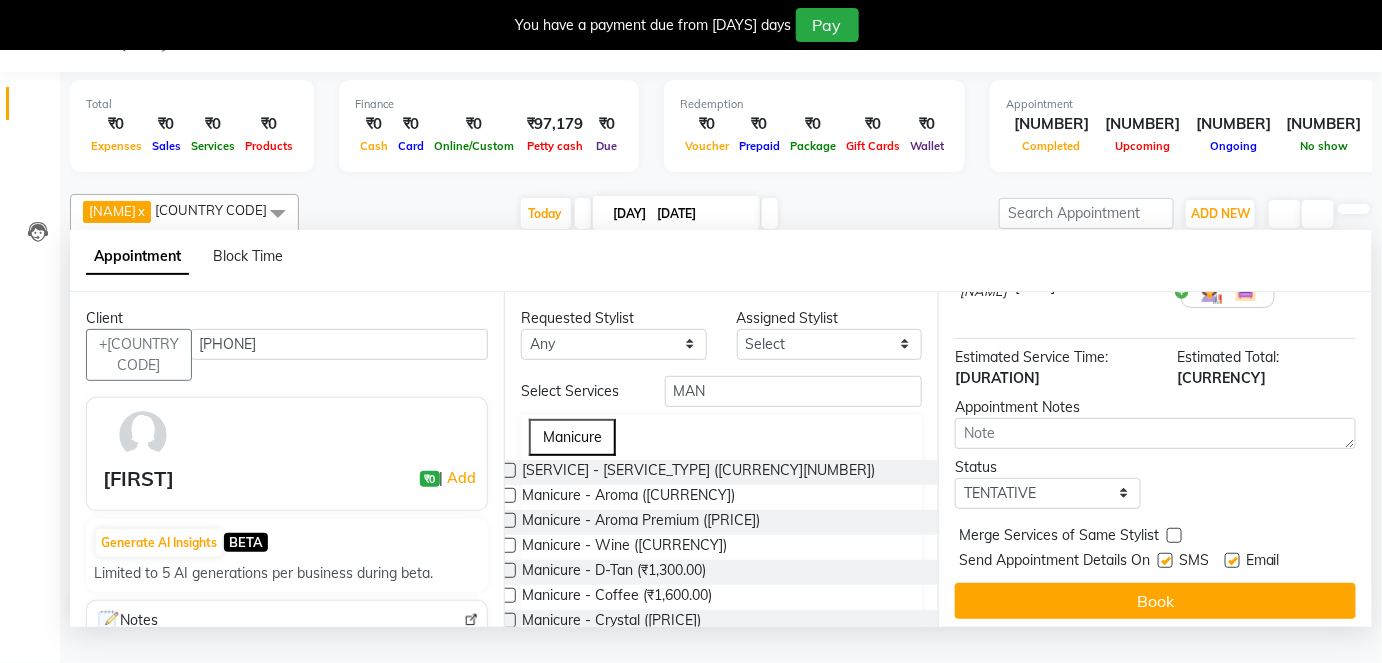 scroll, scrollTop: 294, scrollLeft: 0, axis: vertical 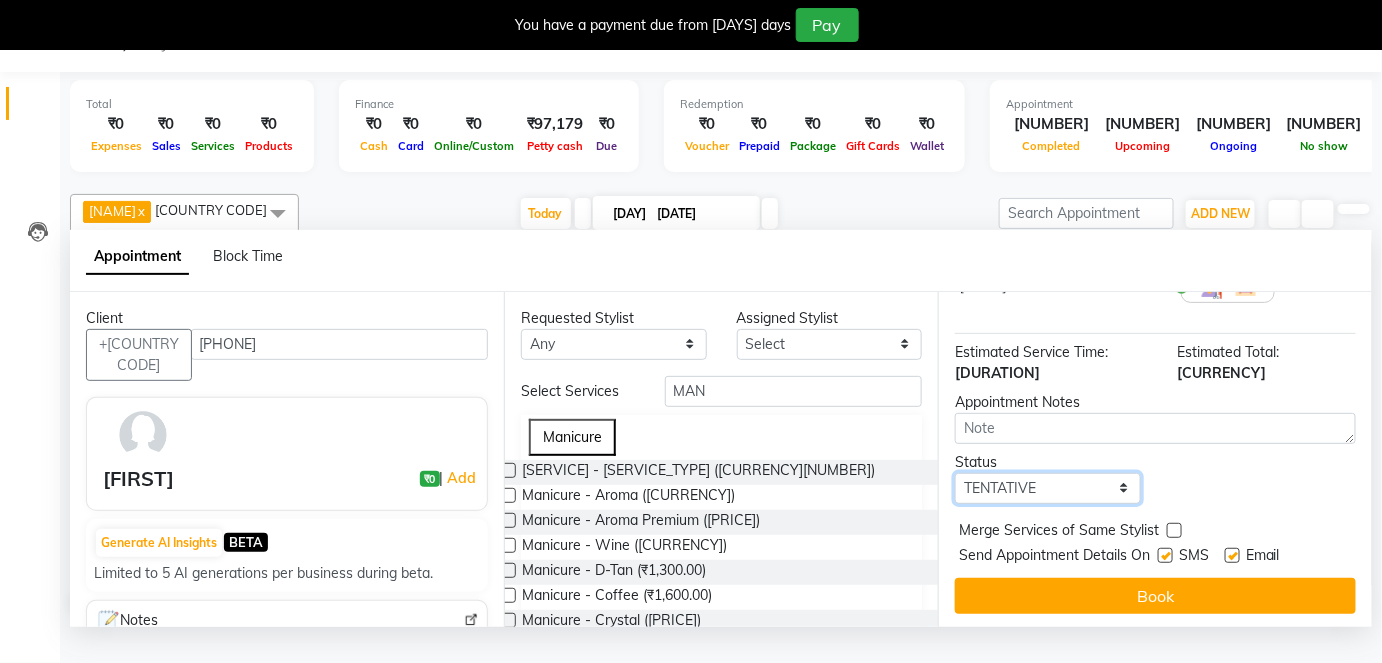 drag, startPoint x: 1107, startPoint y: 505, endPoint x: 1101, endPoint y: 519, distance: 15.231546 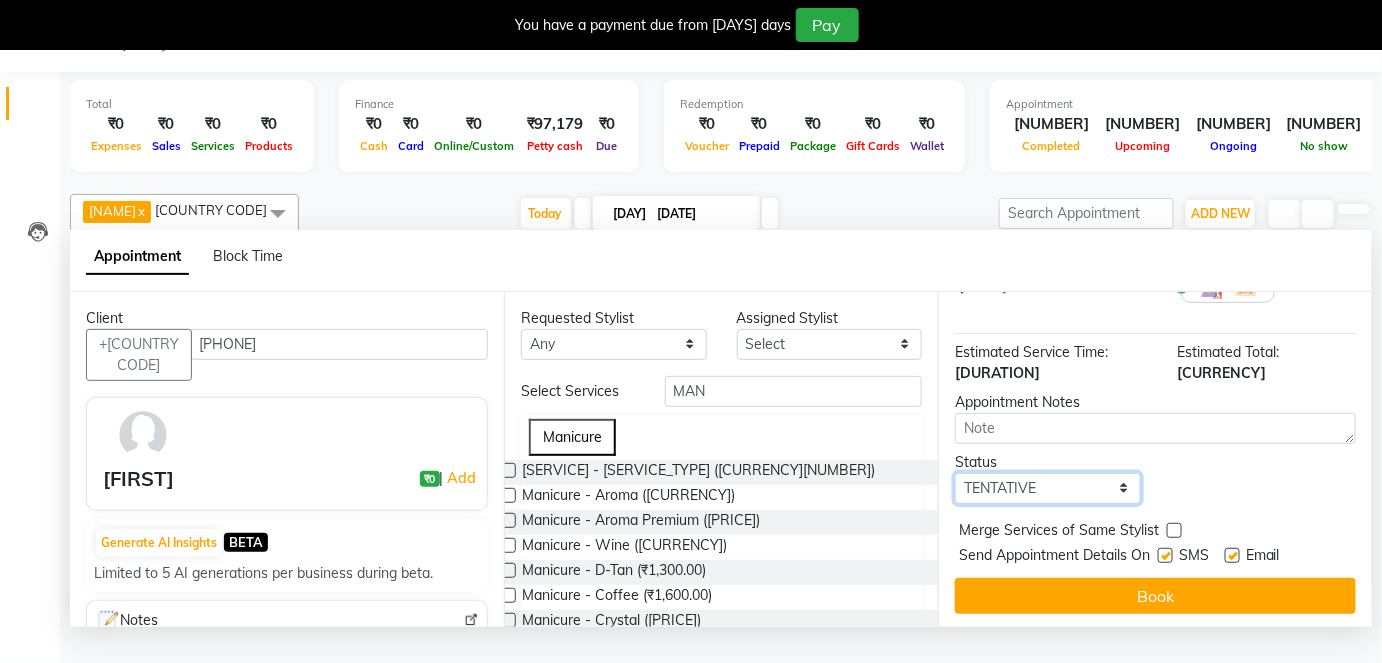 click on "Select TENTATIVE CONFIRM CHECK-IN UPCOMING" at bounding box center [1048, 488] 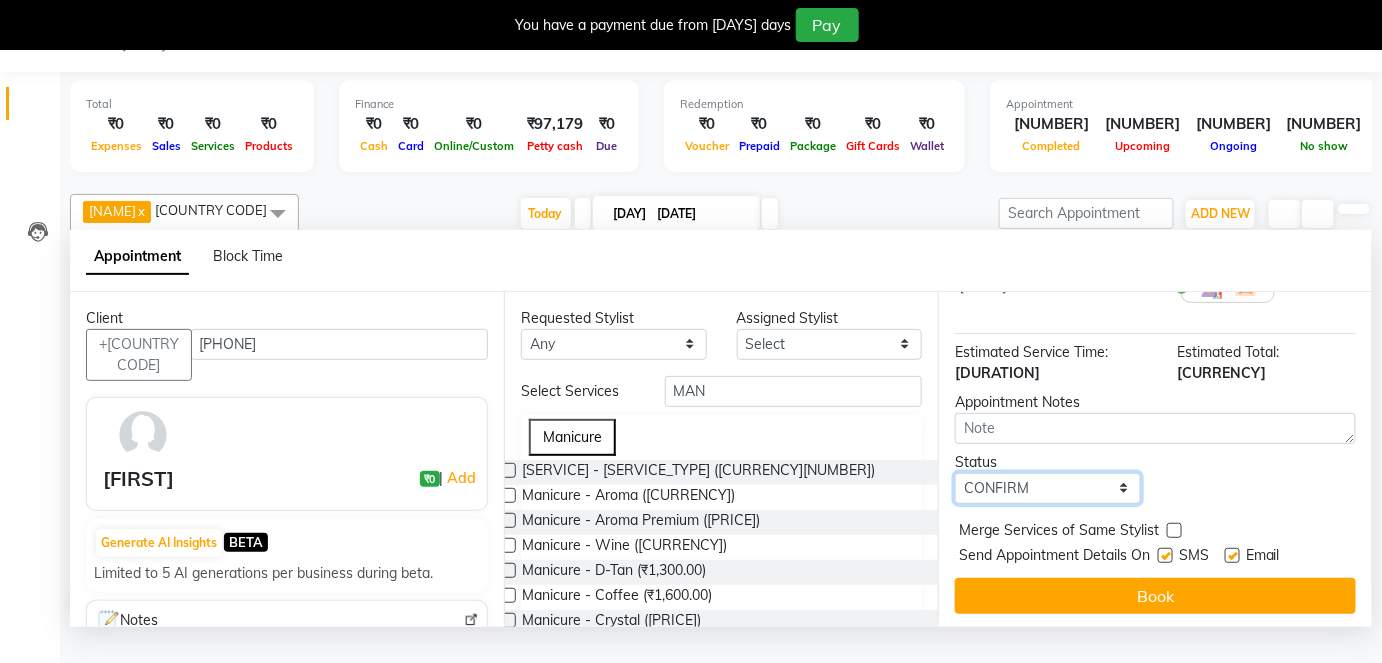 click on "Select TENTATIVE CONFIRM CHECK-IN UPCOMING" at bounding box center (1048, 488) 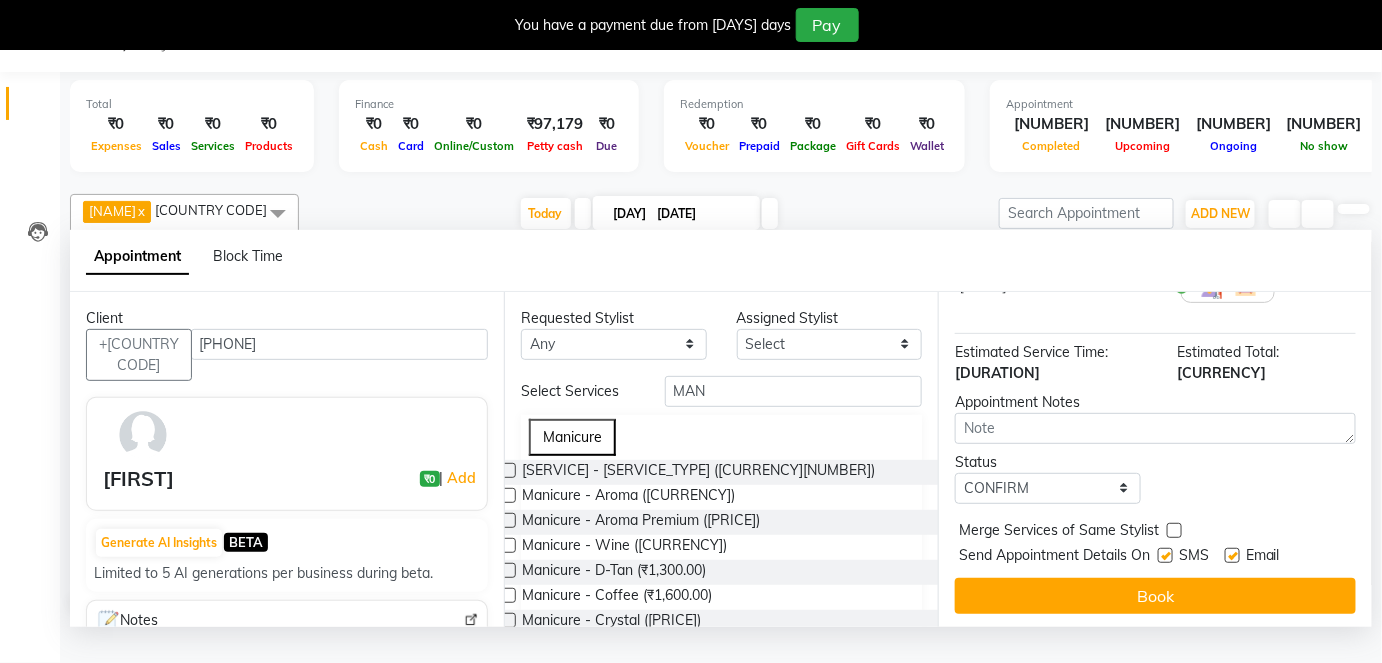 click at bounding box center (1232, 555) 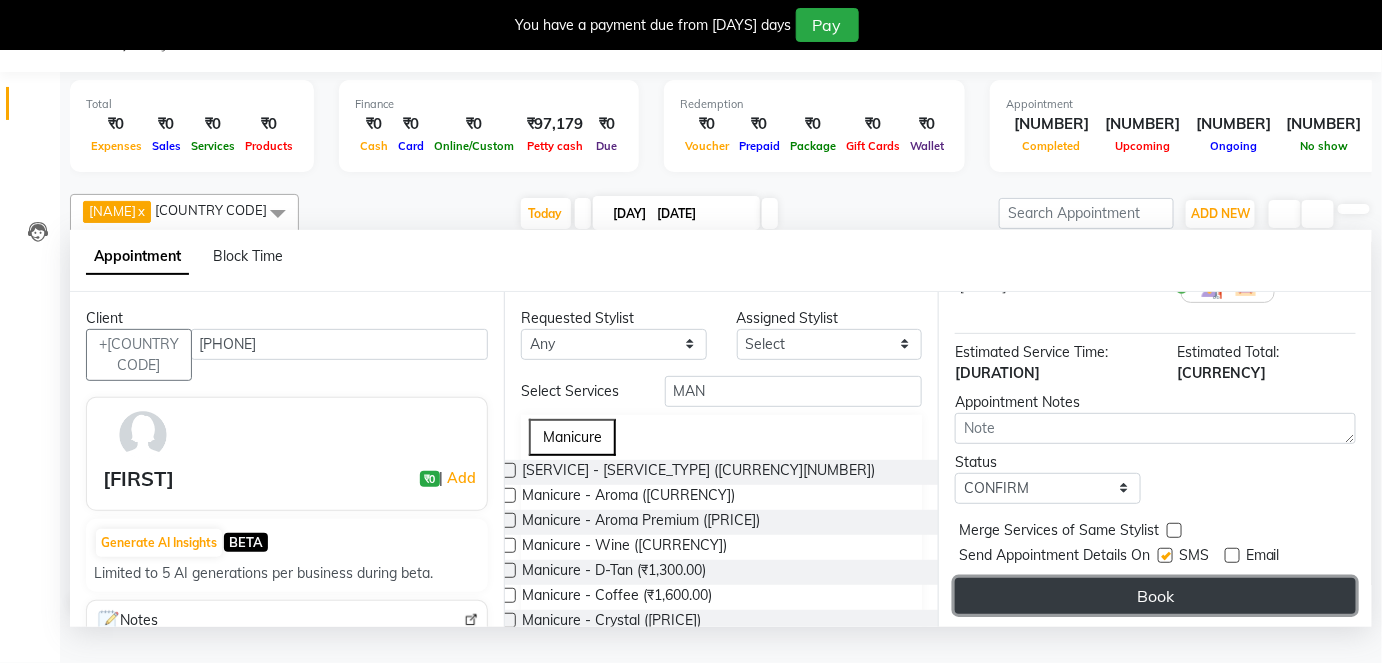click on "Book" at bounding box center [1155, 596] 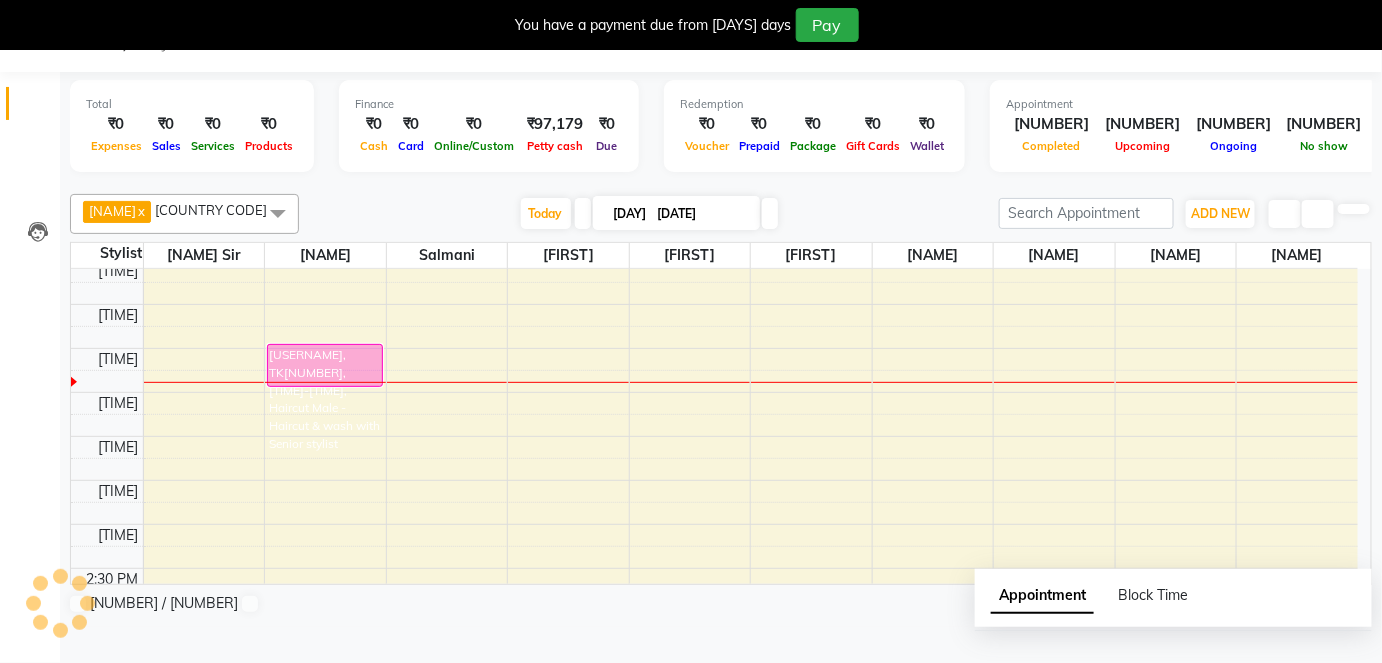 scroll, scrollTop: 0, scrollLeft: 0, axis: both 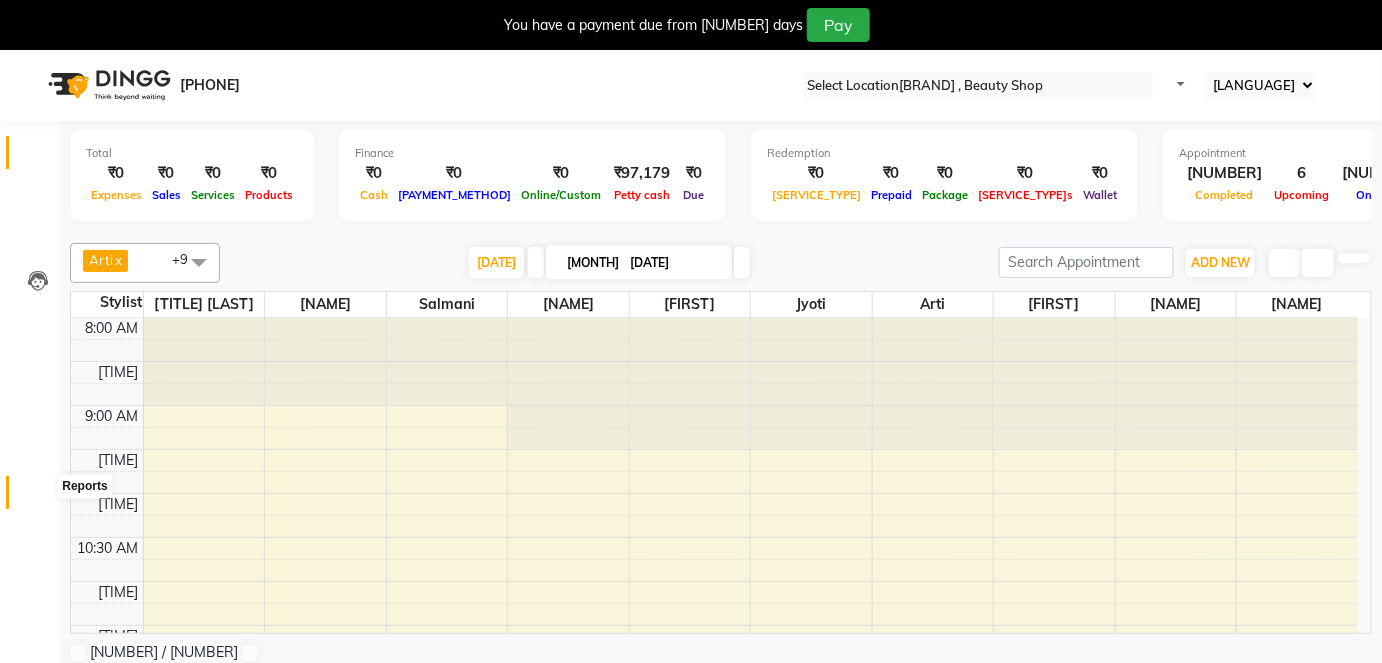 click at bounding box center [37, 497] 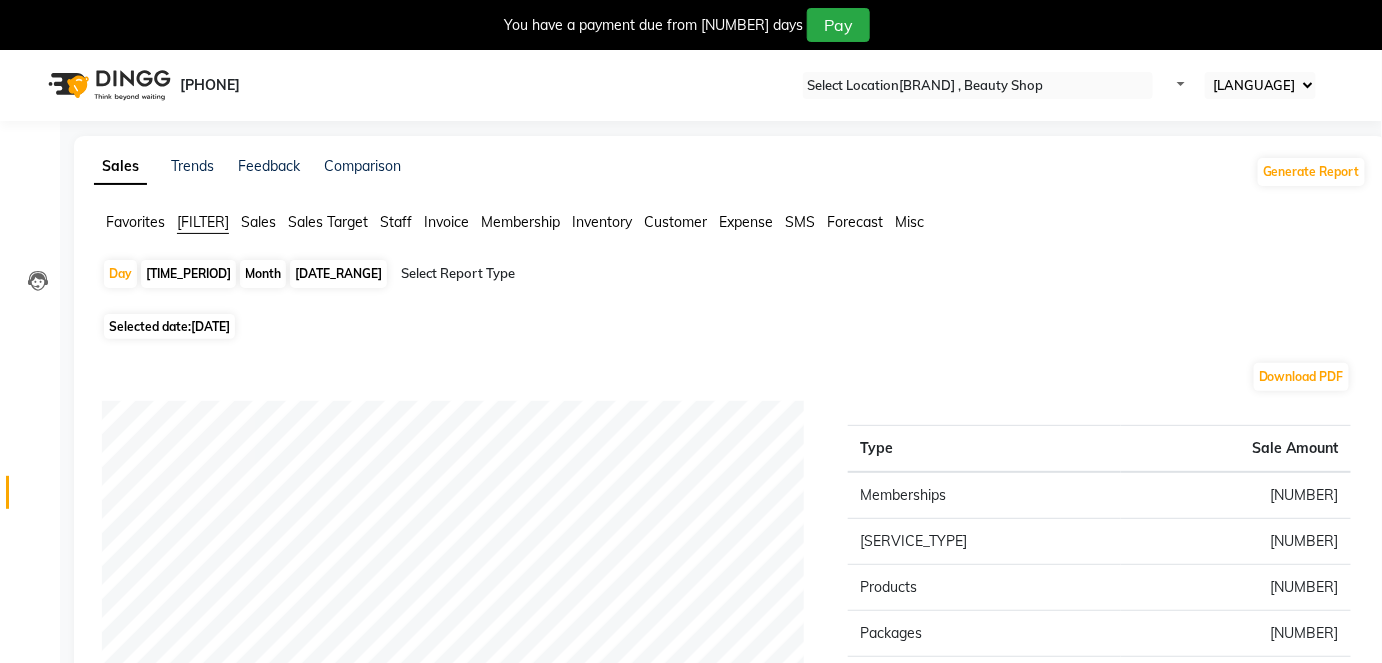click on "Month" at bounding box center [263, 274] 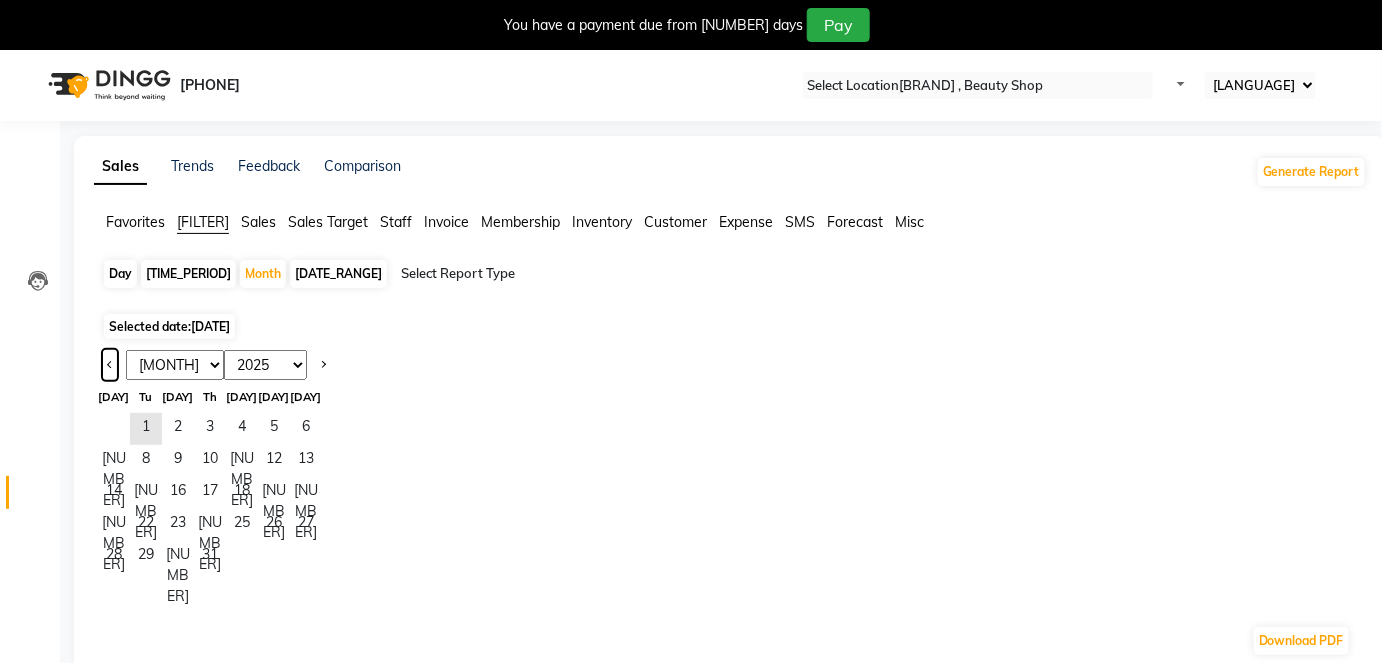 click at bounding box center (110, 365) 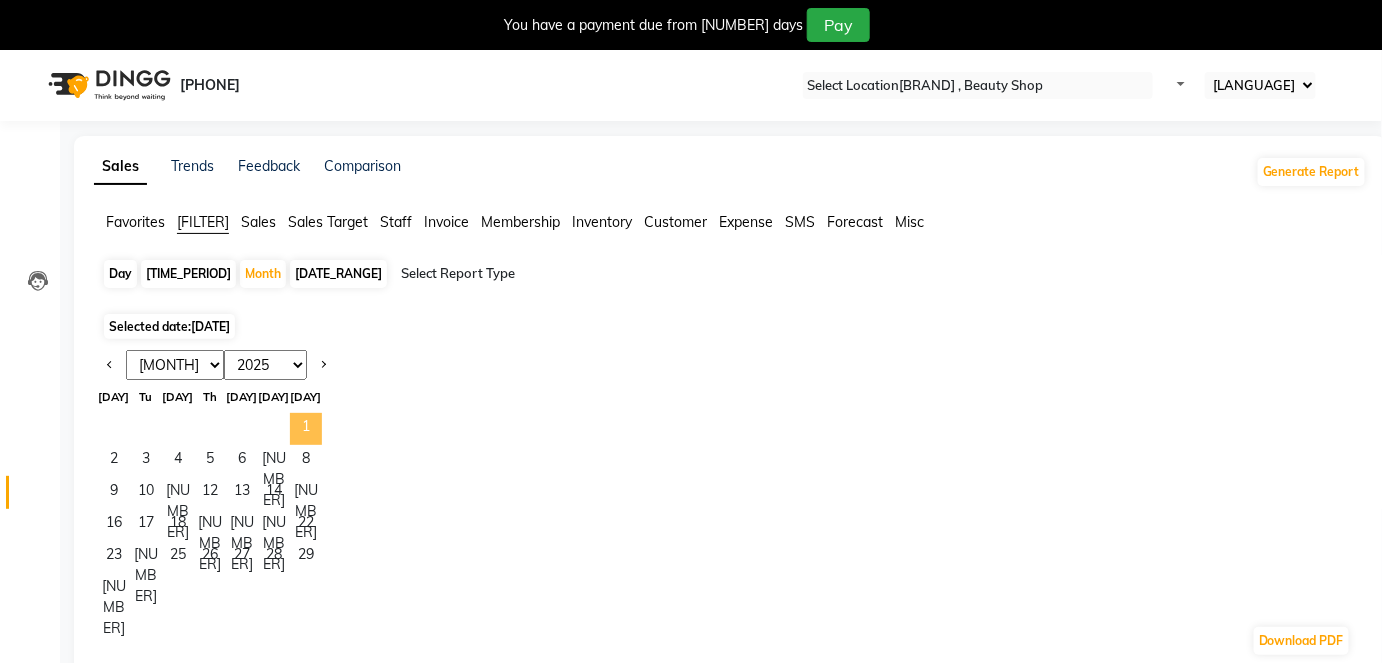 click on "1" at bounding box center [306, 429] 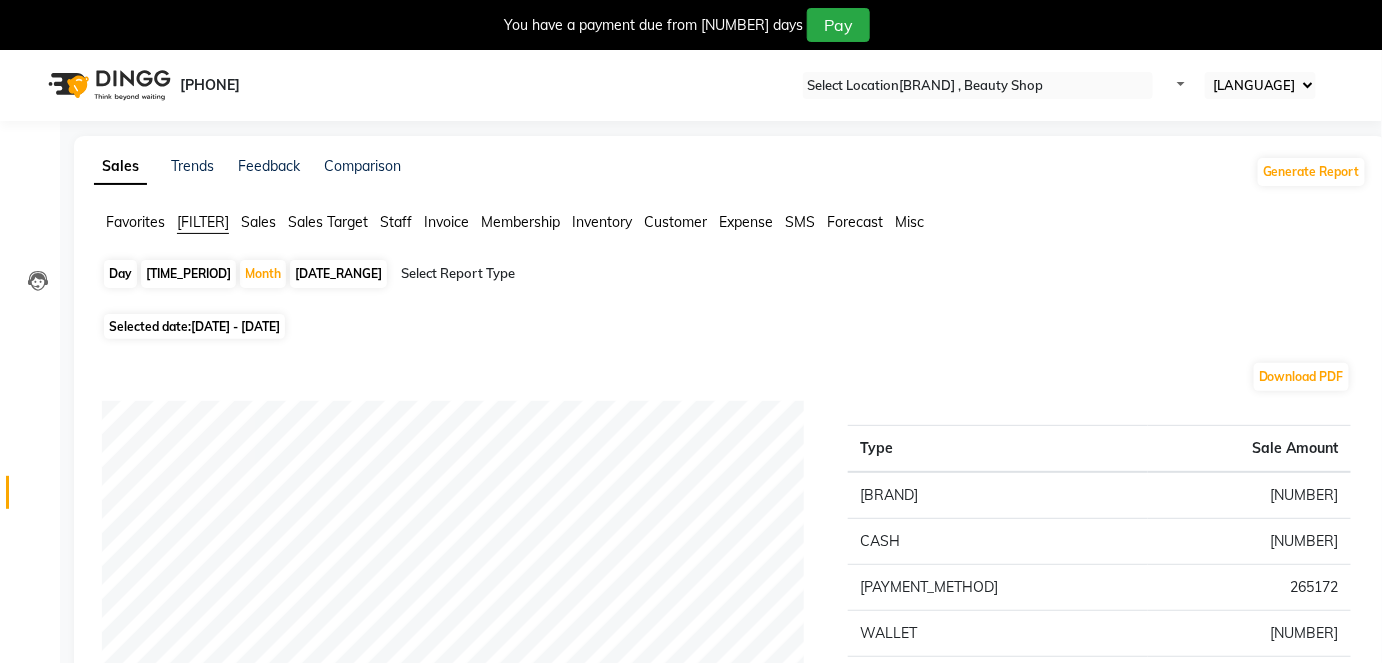 click on "Staff" at bounding box center (135, 222) 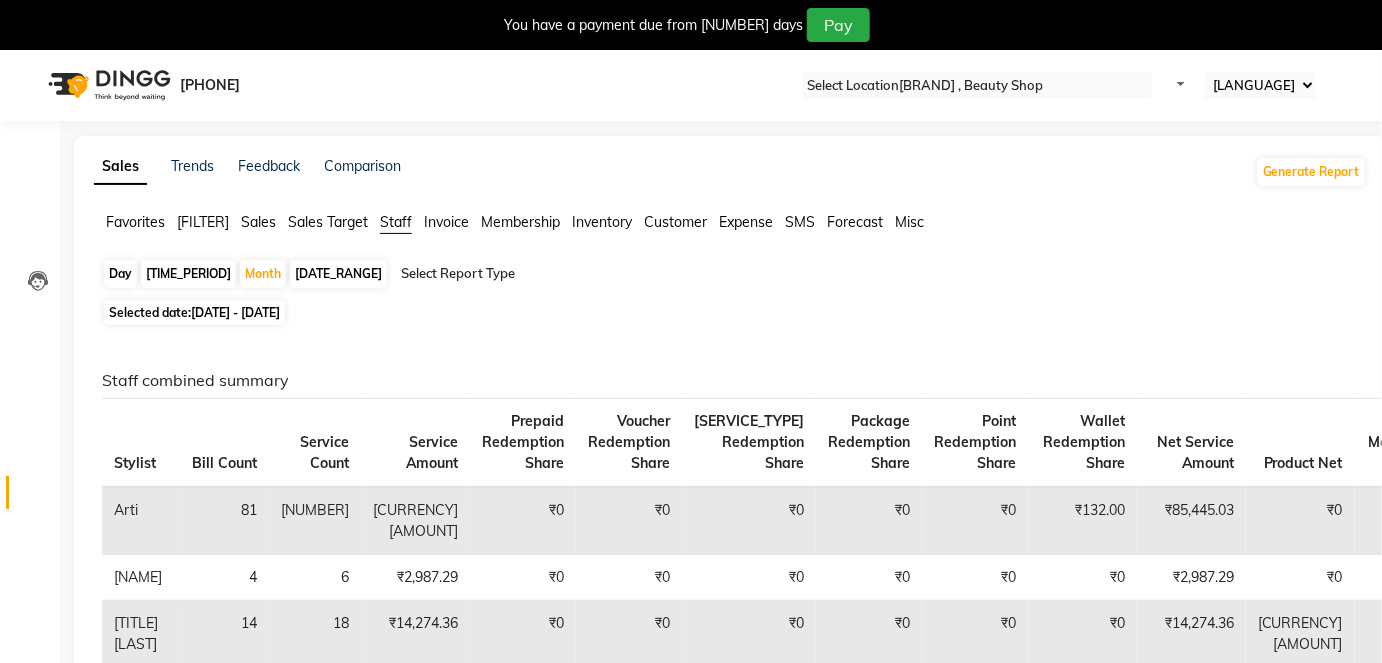 click at bounding box center [743, 282] 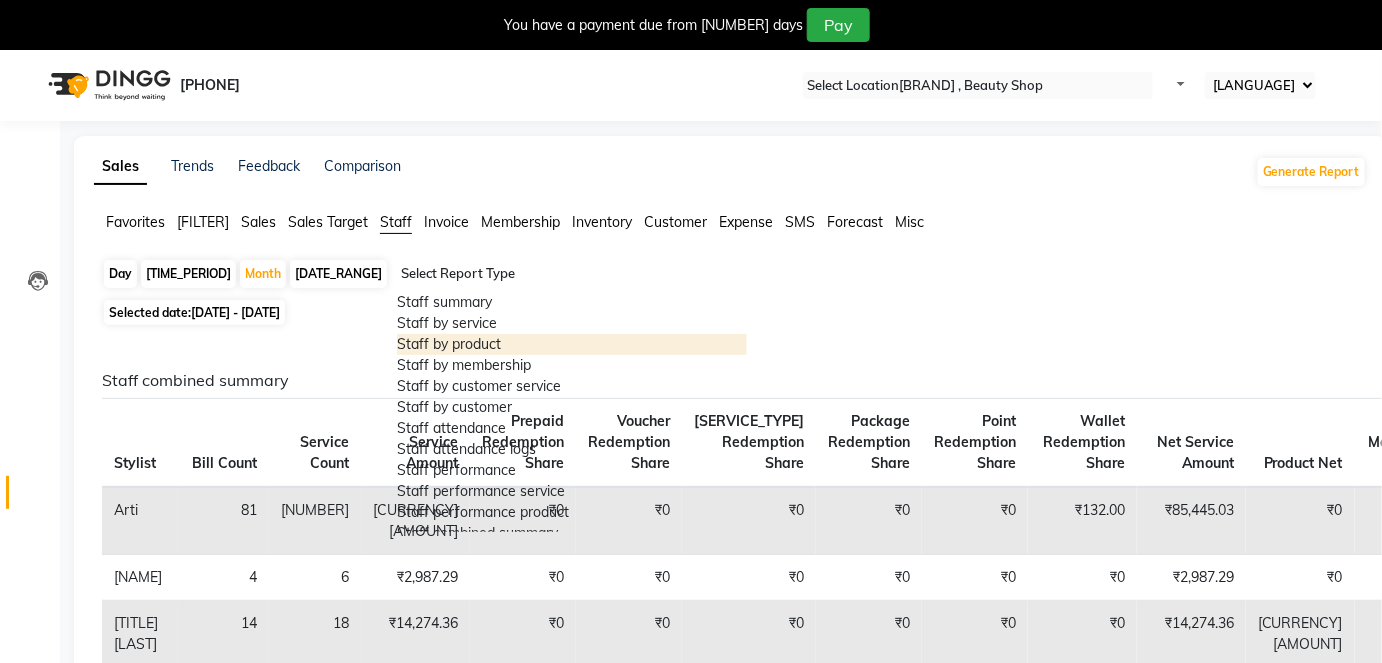 click on "Staff by product" at bounding box center [572, 344] 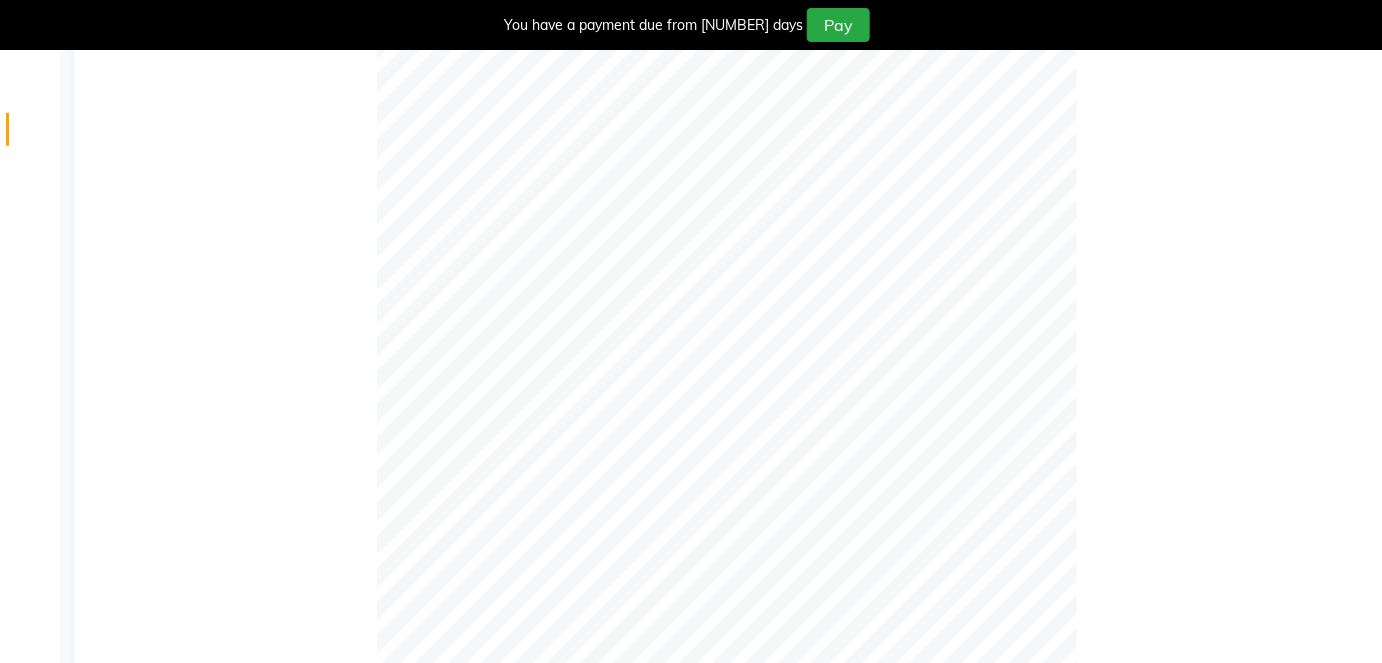 scroll, scrollTop: 727, scrollLeft: 0, axis: vertical 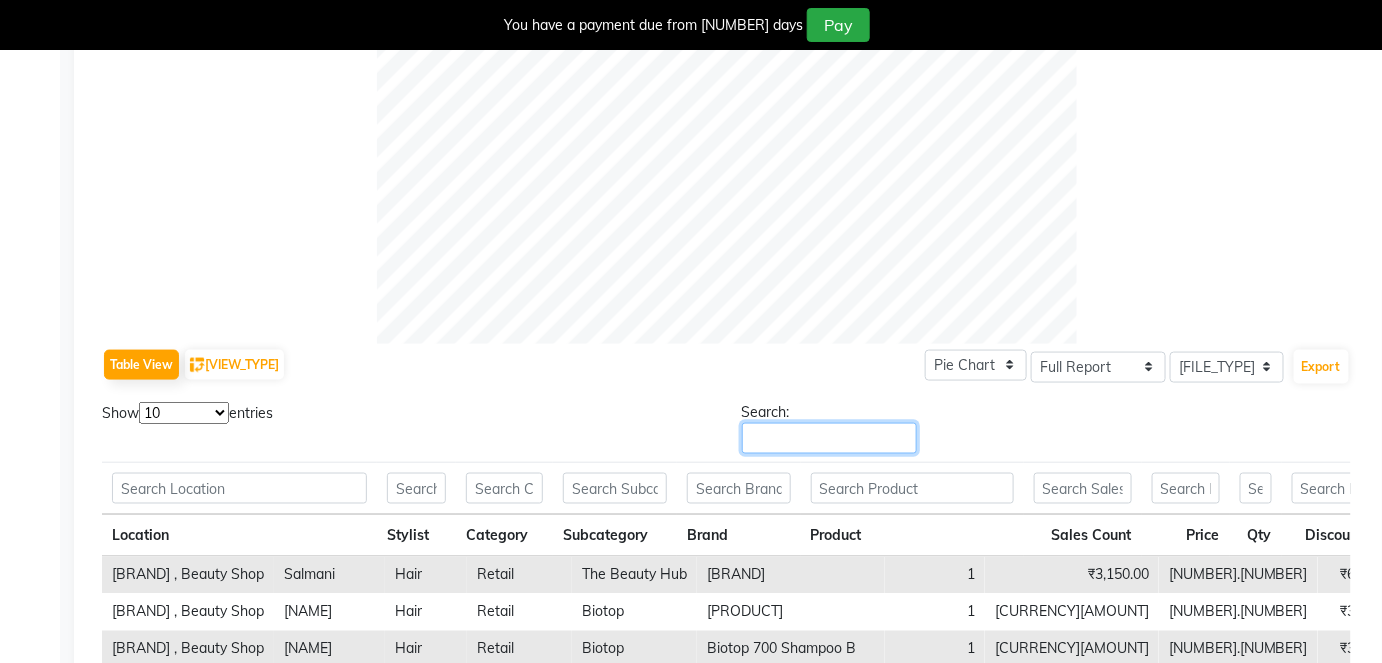 click on "Search:" at bounding box center [829, 438] 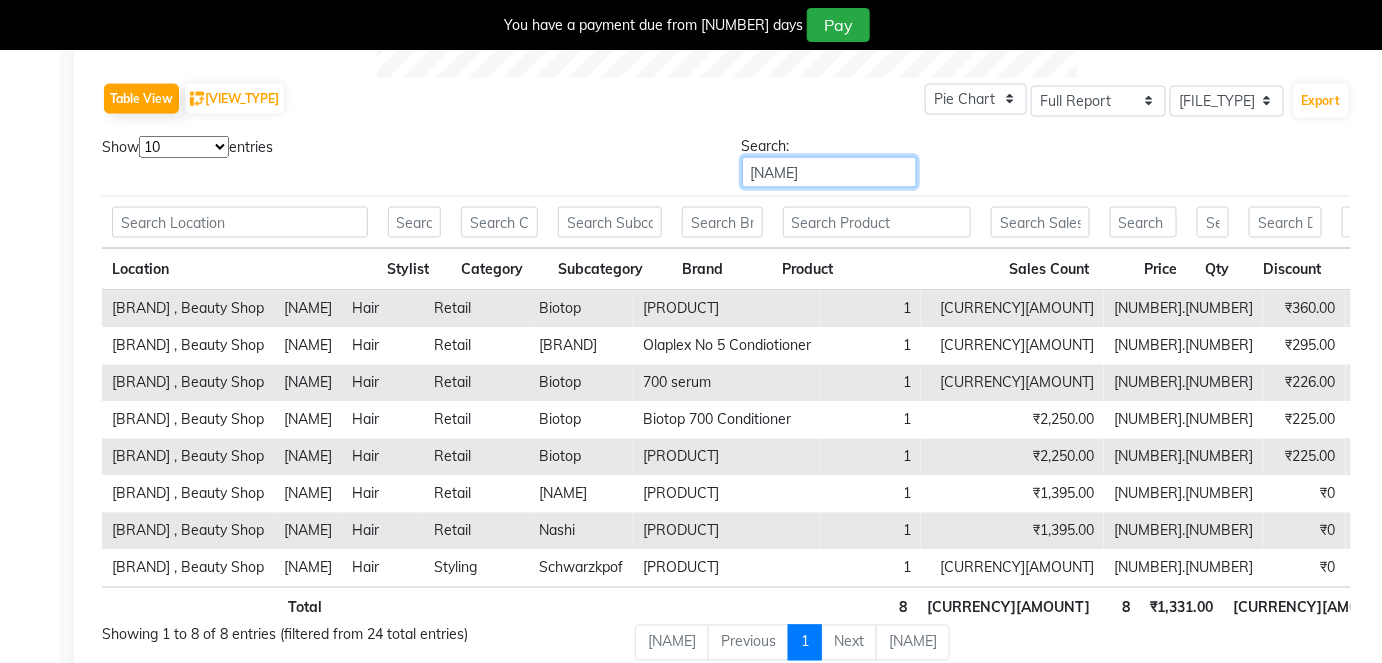 scroll, scrollTop: 1000, scrollLeft: 0, axis: vertical 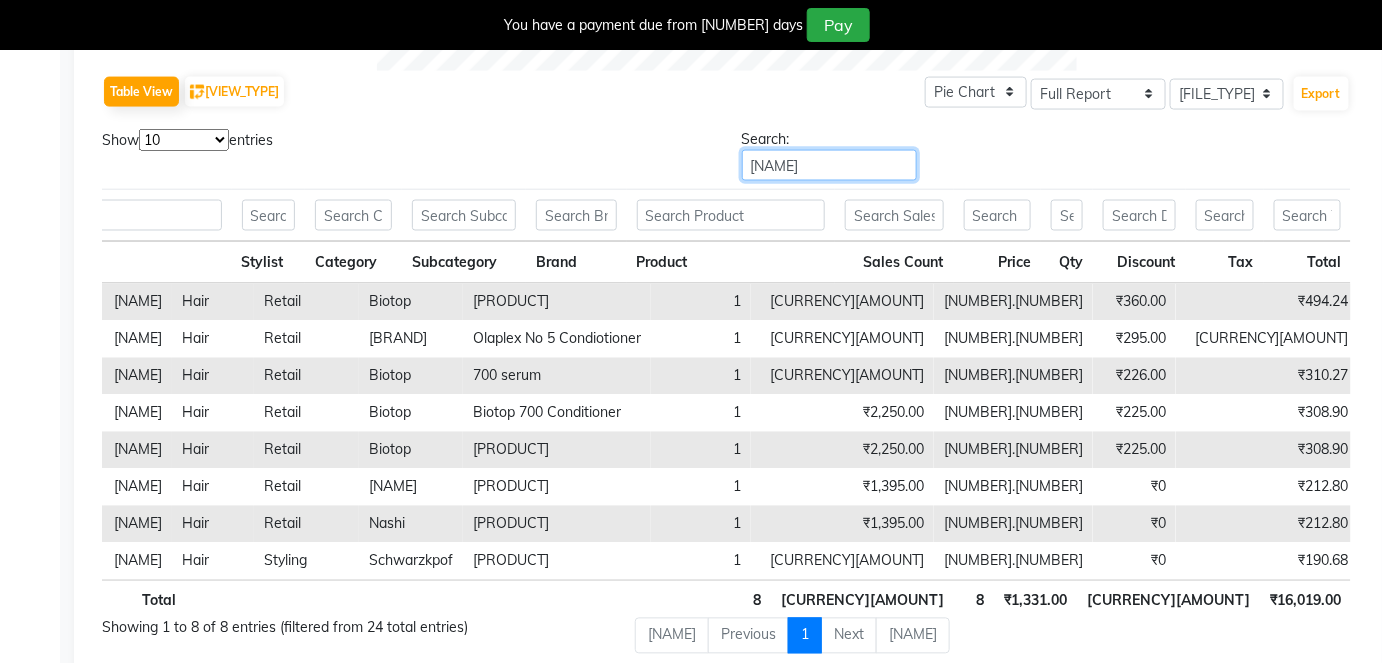 click on "MAHESH" at bounding box center [829, 165] 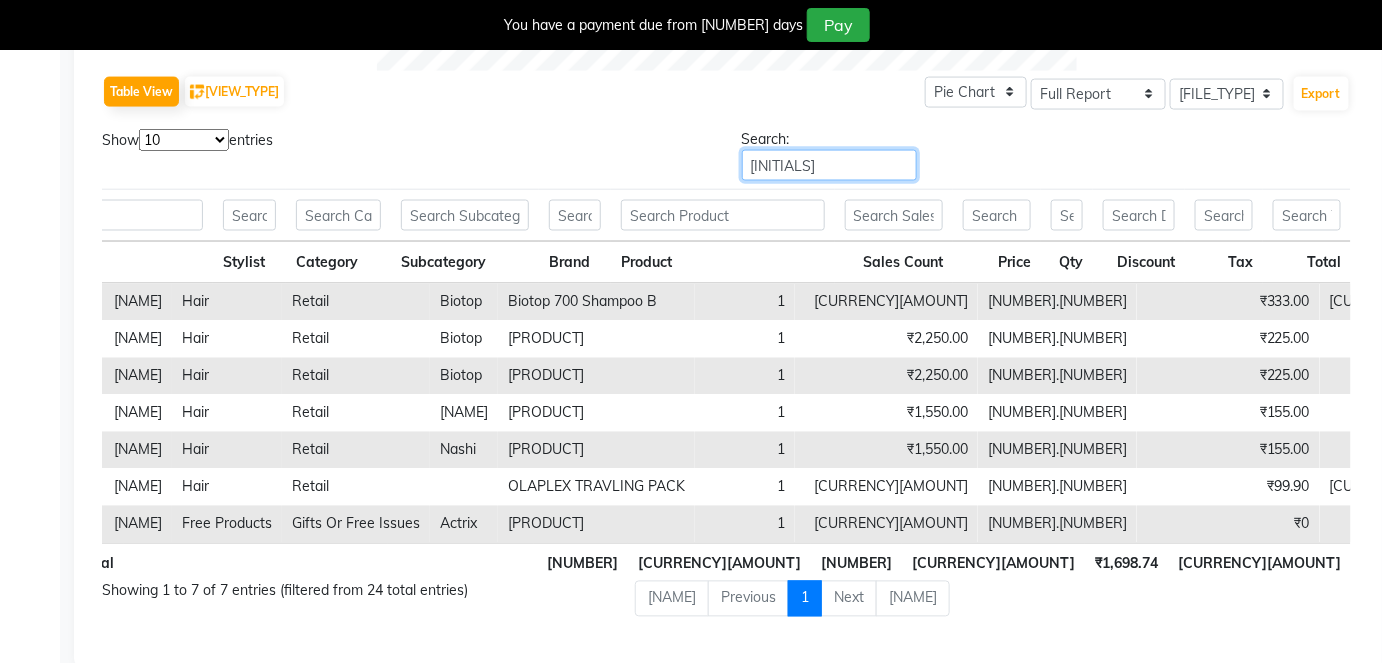 scroll, scrollTop: 0, scrollLeft: 188, axis: horizontal 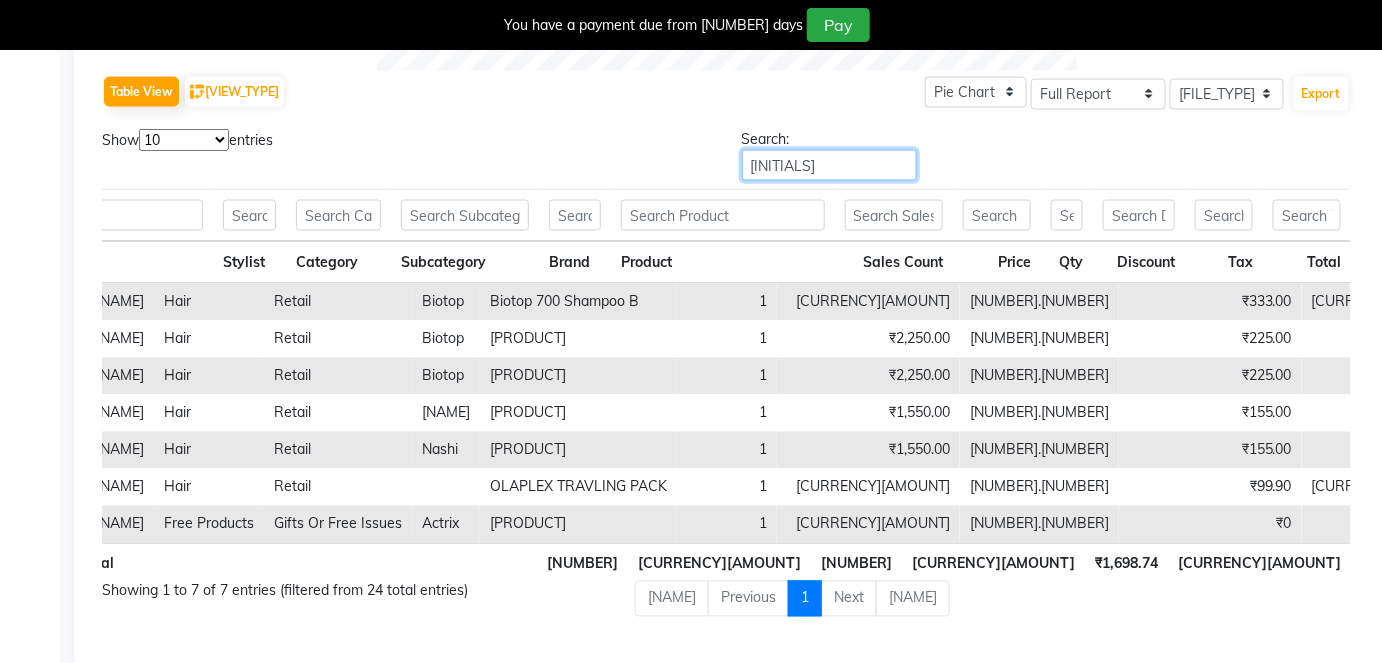 click on "INDR" at bounding box center [829, 165] 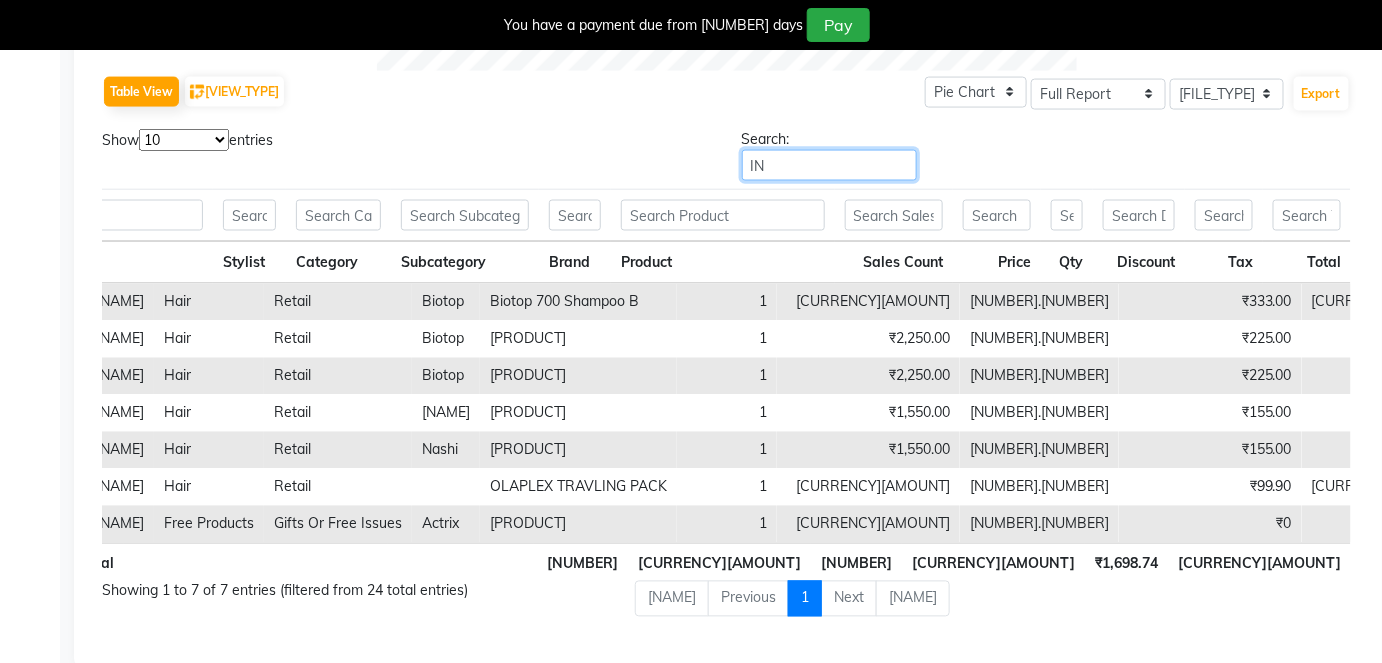 type on "I" 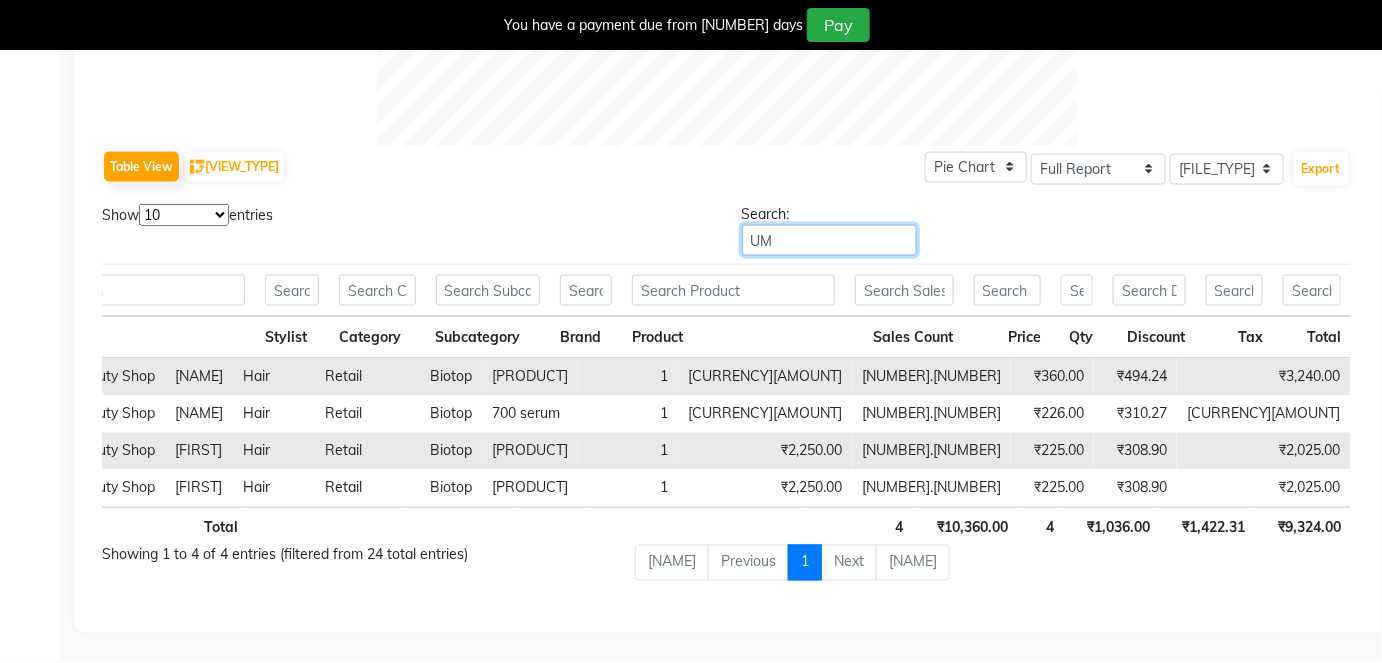 scroll, scrollTop: 930, scrollLeft: 0, axis: vertical 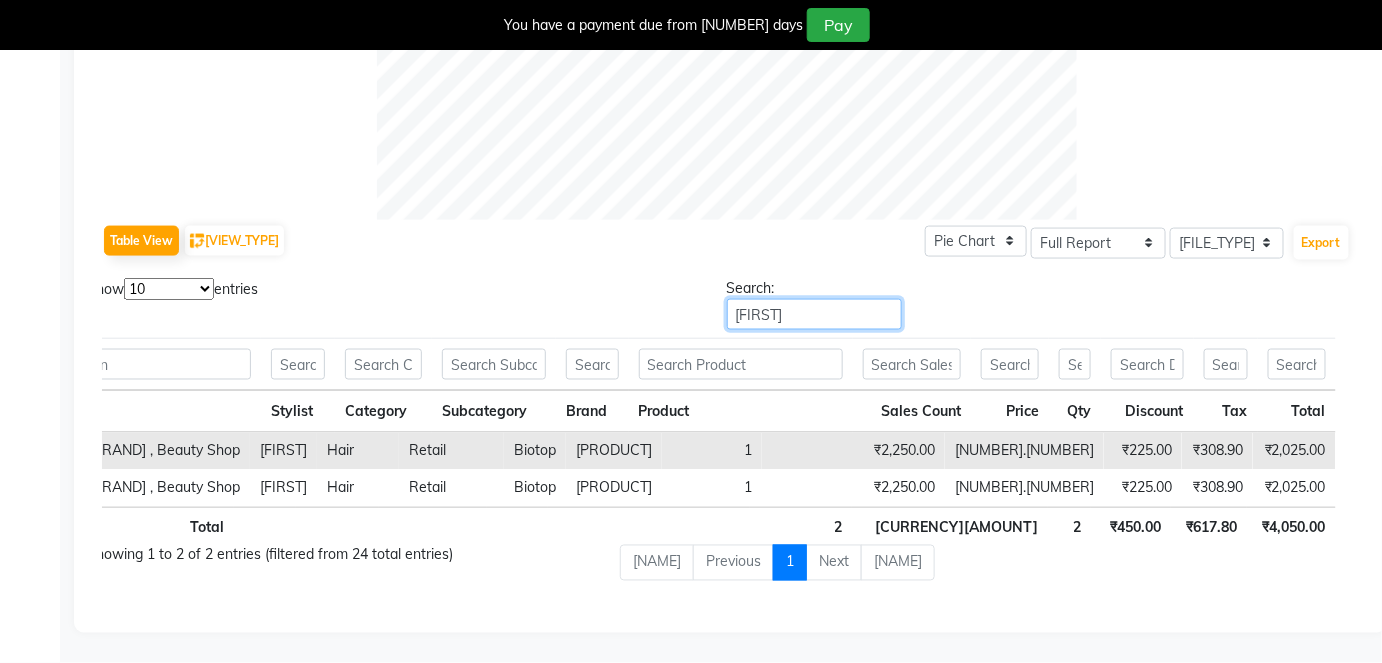 click on "[FIRST]" at bounding box center [814, 314] 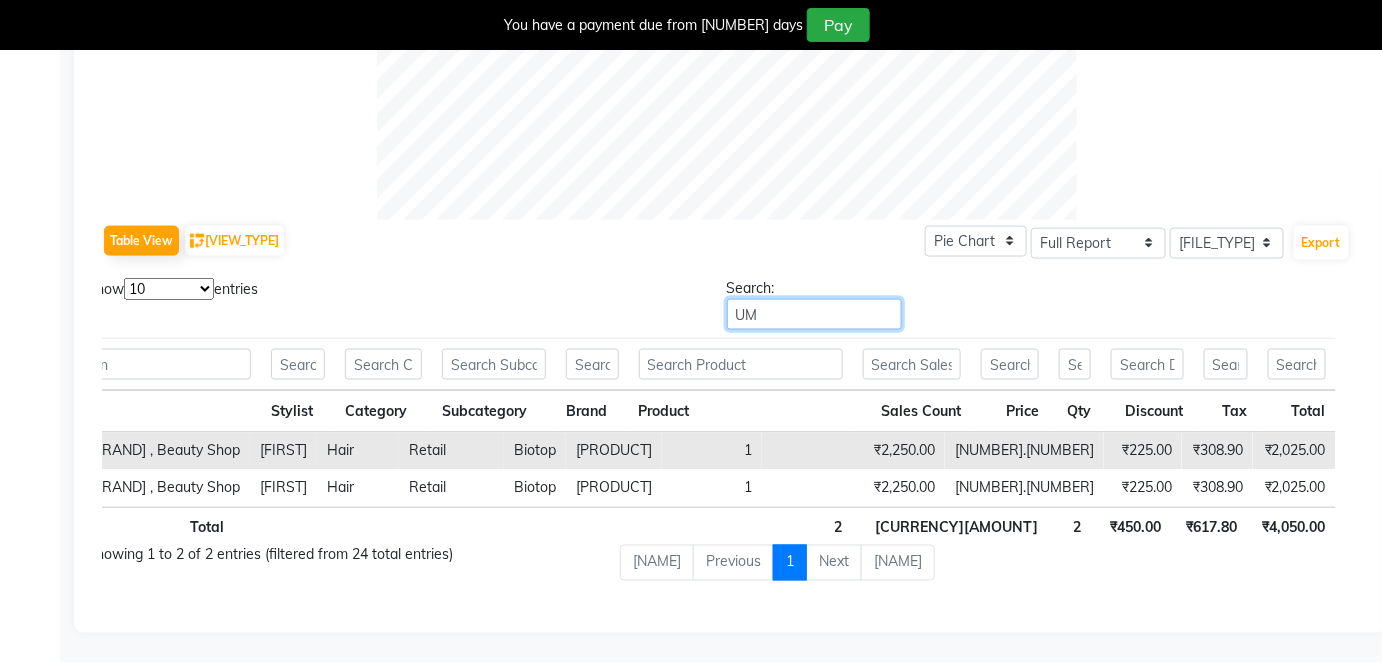 type on "U" 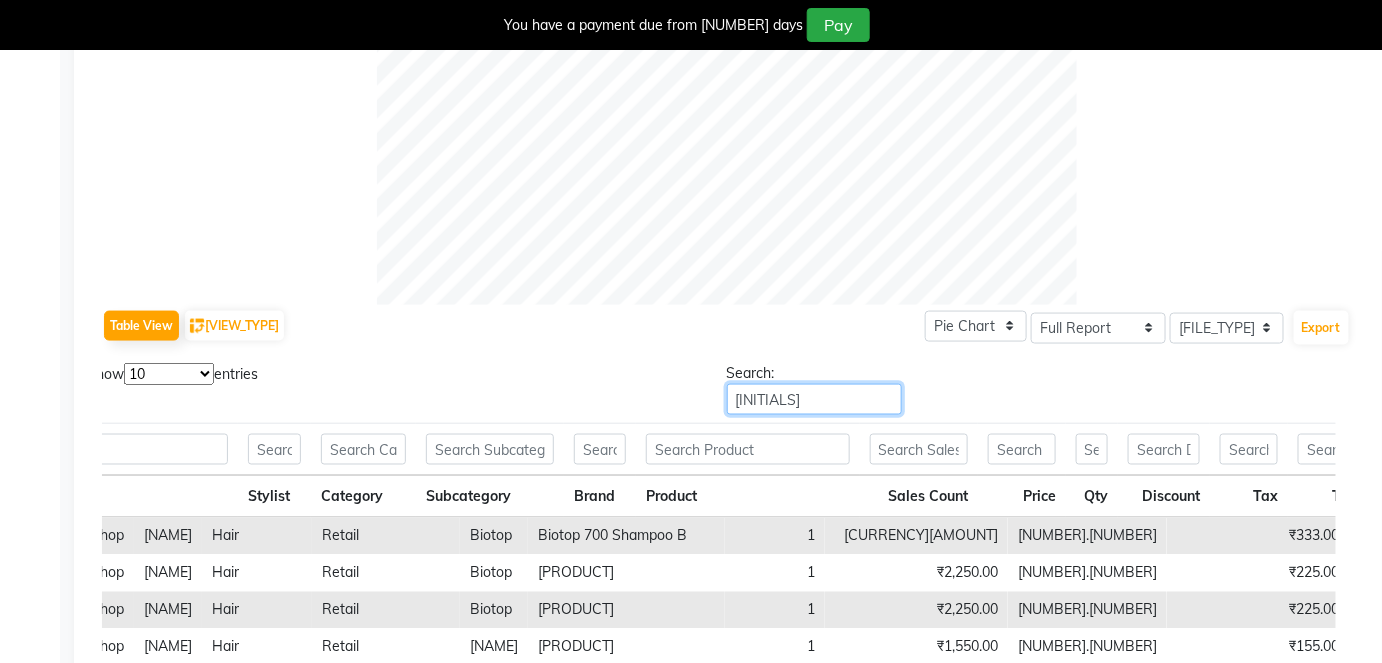 scroll, scrollTop: 1042, scrollLeft: 0, axis: vertical 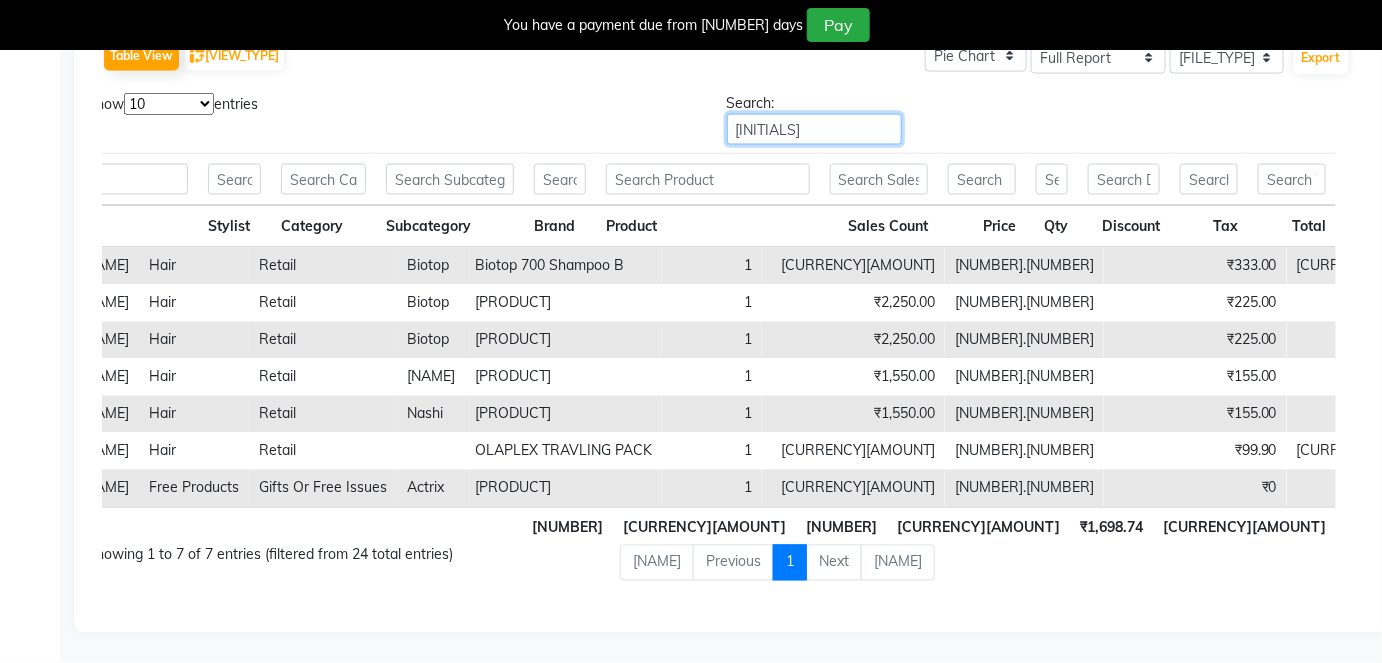 type on "INDR" 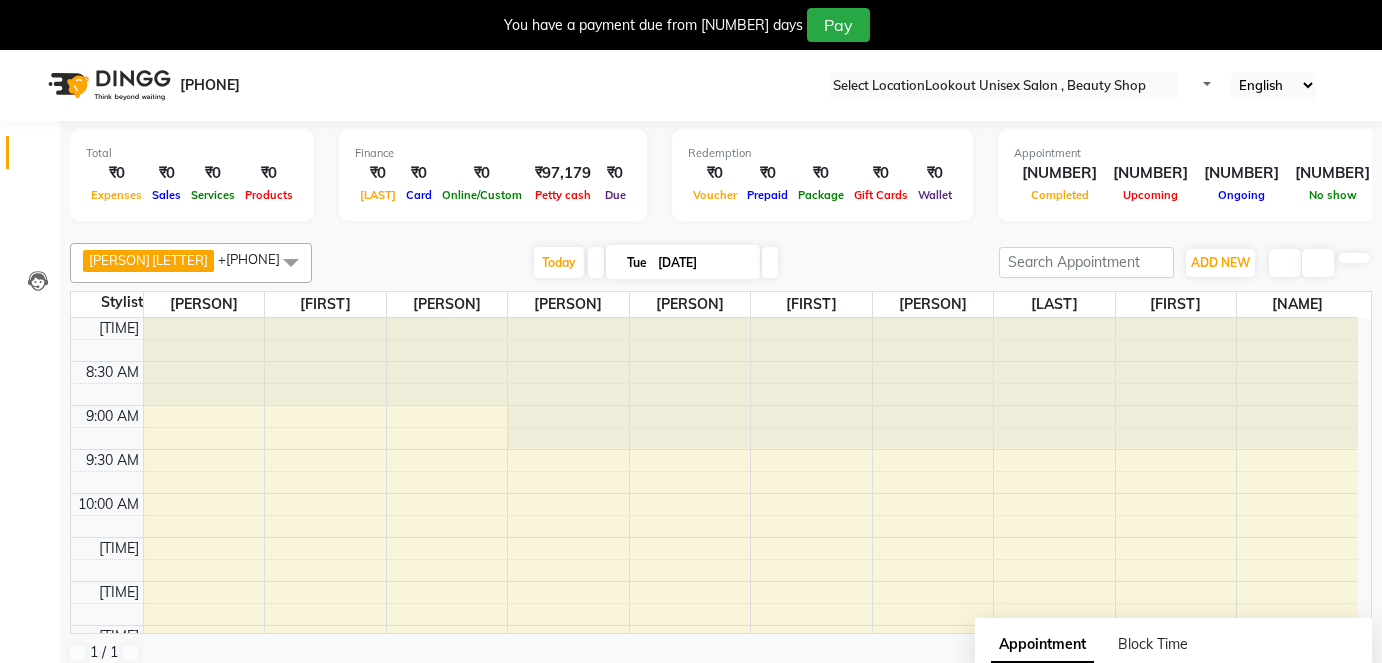 scroll, scrollTop: 49, scrollLeft: 0, axis: vertical 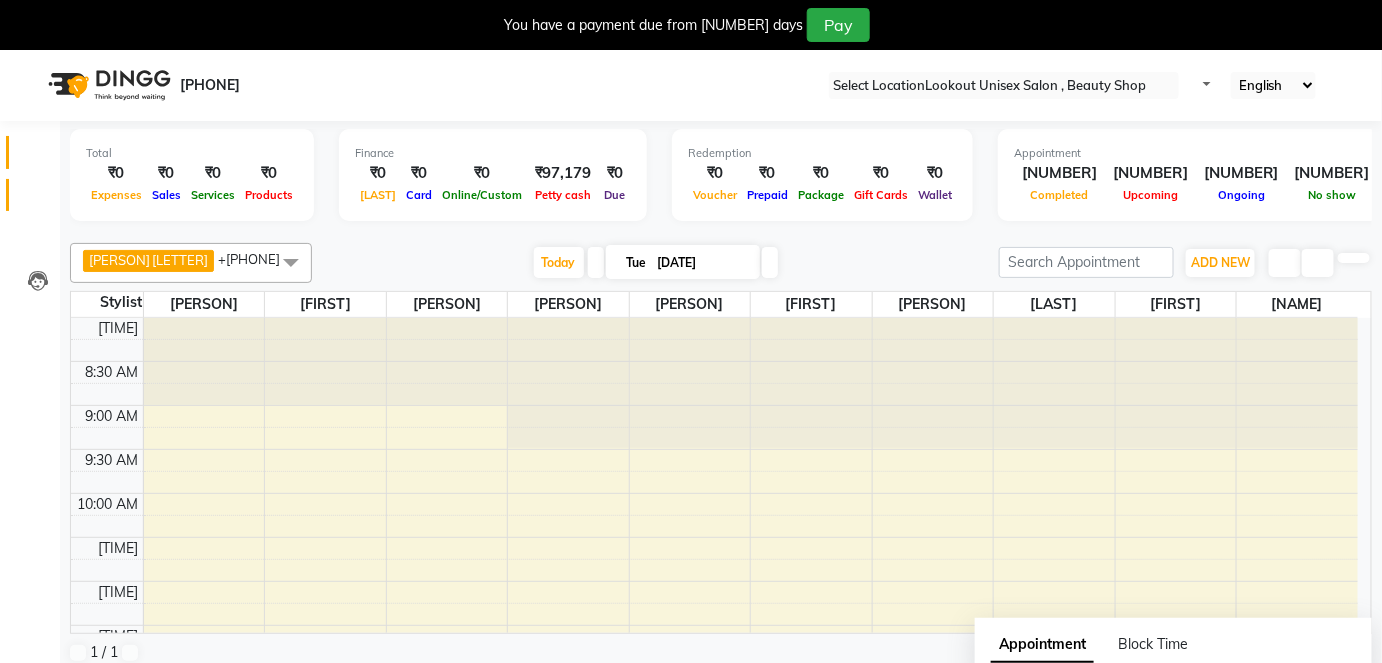 click at bounding box center [38, 200] 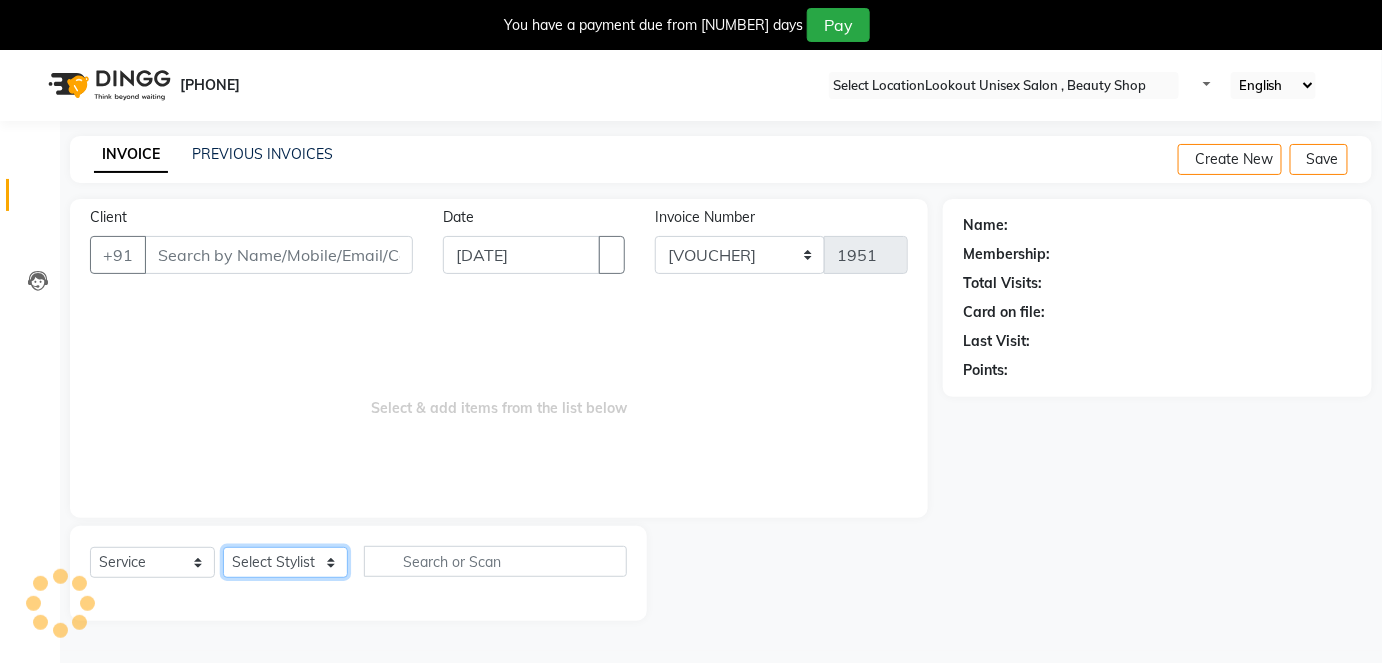 click on "Select Stylist Arti CHANDANI Deepali Dhaval Sir DISHA KAMDAR Hussain Indrajeet Jyoti Mahesh  Manisha Mayuri Mehboob Nabil Nikita Rahul Rajan Rishika Salma Salmani Shivani UMAR" at bounding box center [285, 562] 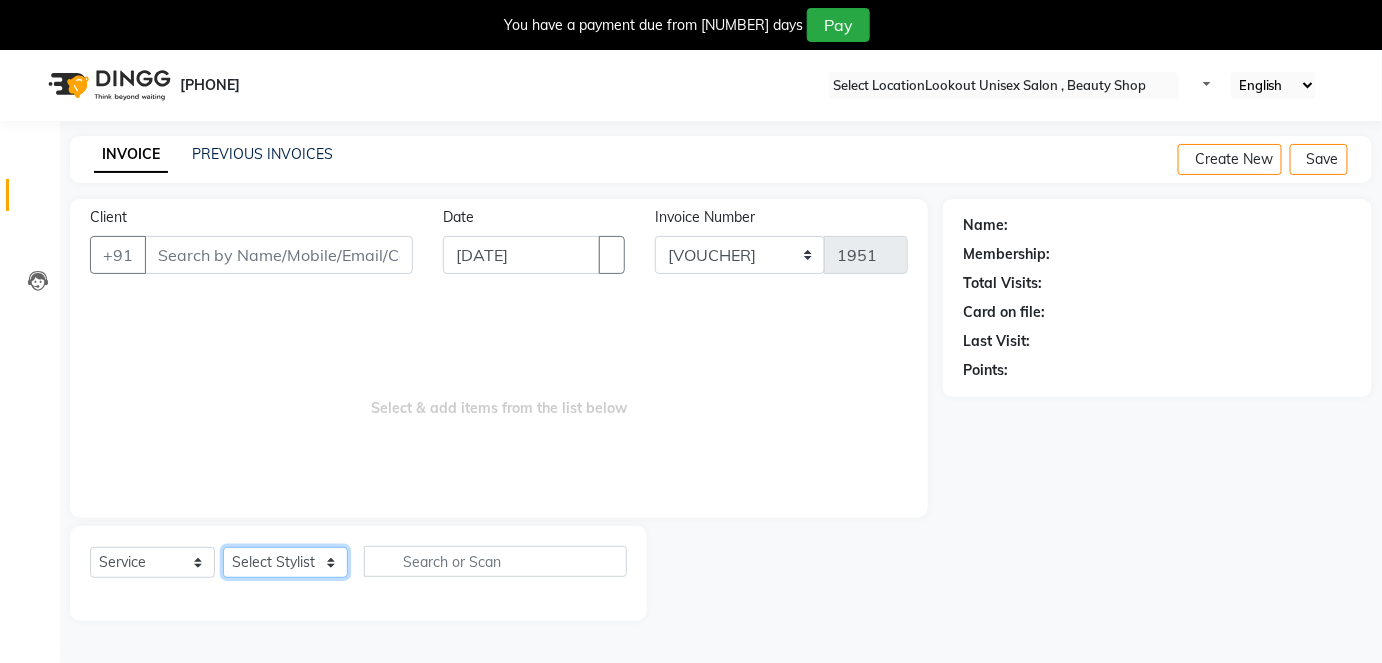 select on "82022" 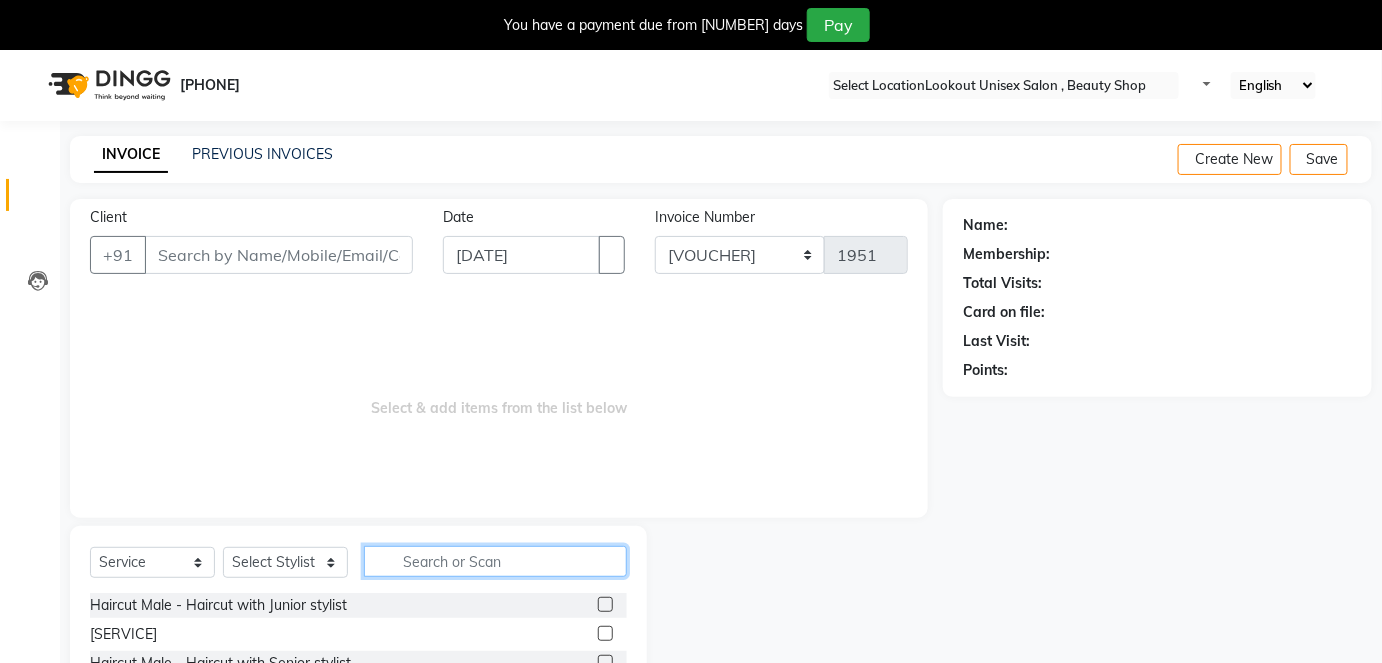click at bounding box center (495, 561) 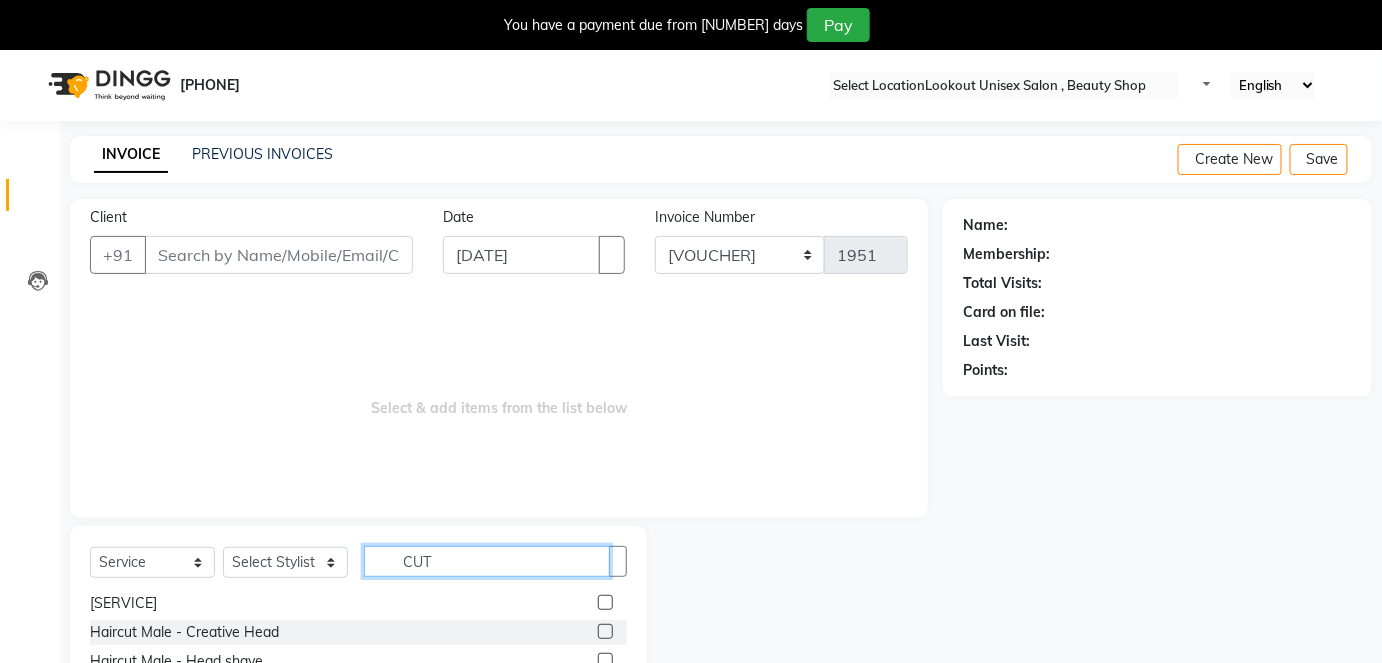 scroll, scrollTop: 90, scrollLeft: 0, axis: vertical 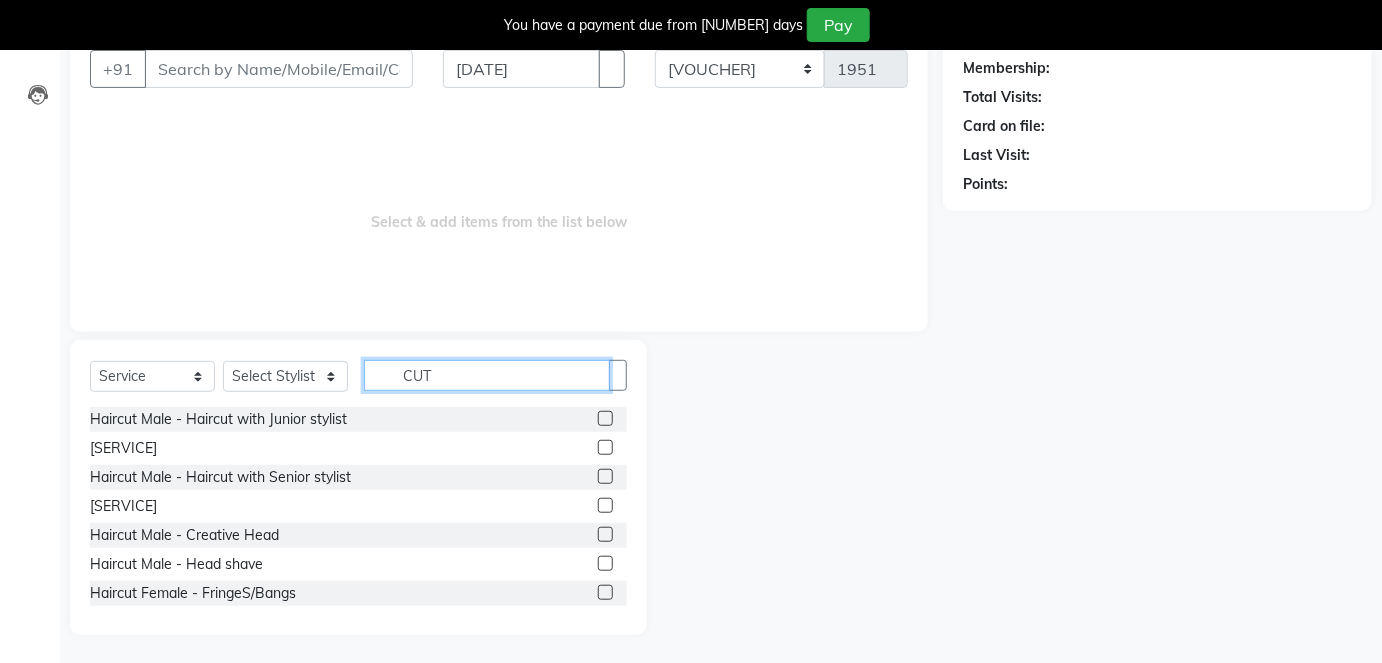 type on "CUT" 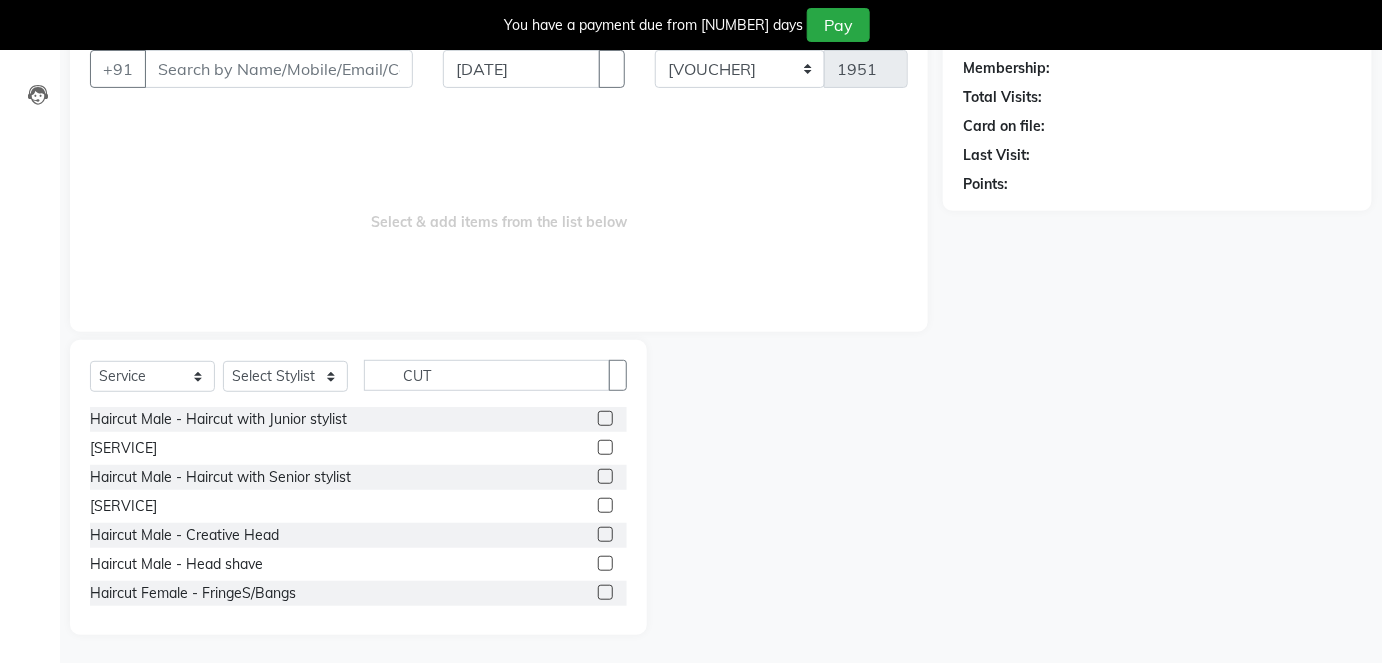 click at bounding box center (605, 476) 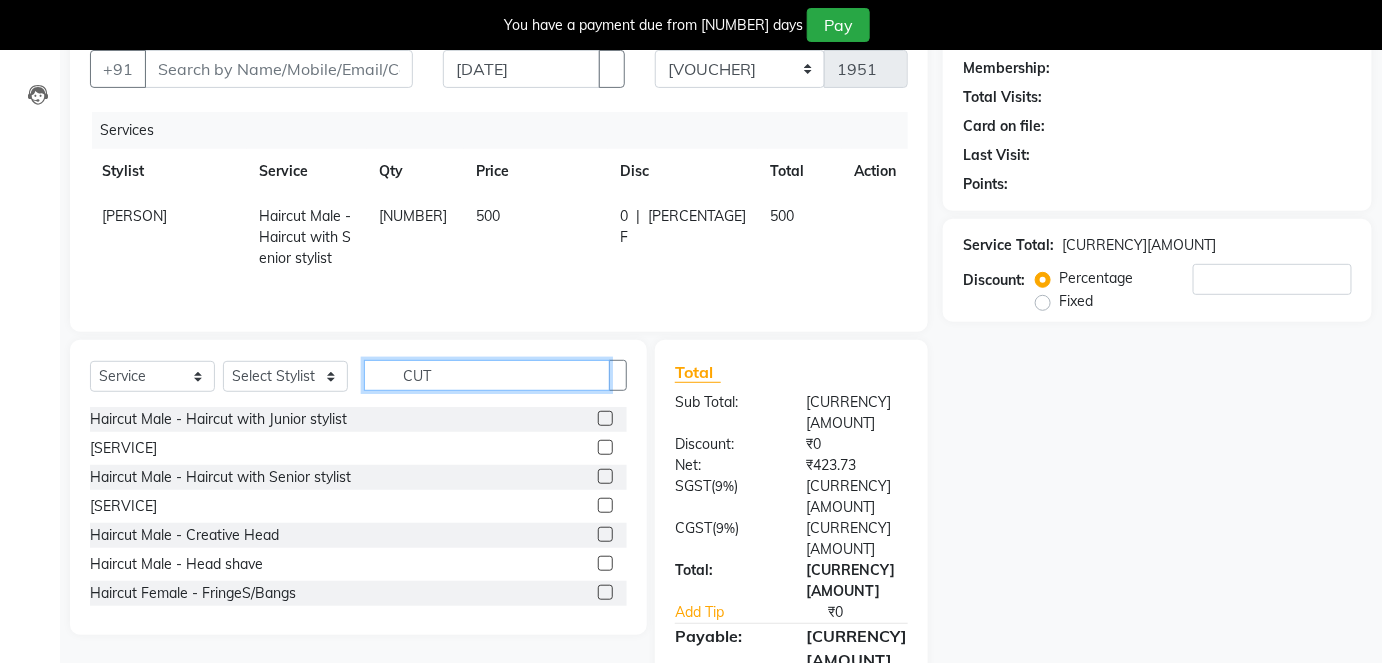 drag, startPoint x: 466, startPoint y: 376, endPoint x: 475, endPoint y: 353, distance: 24.698177 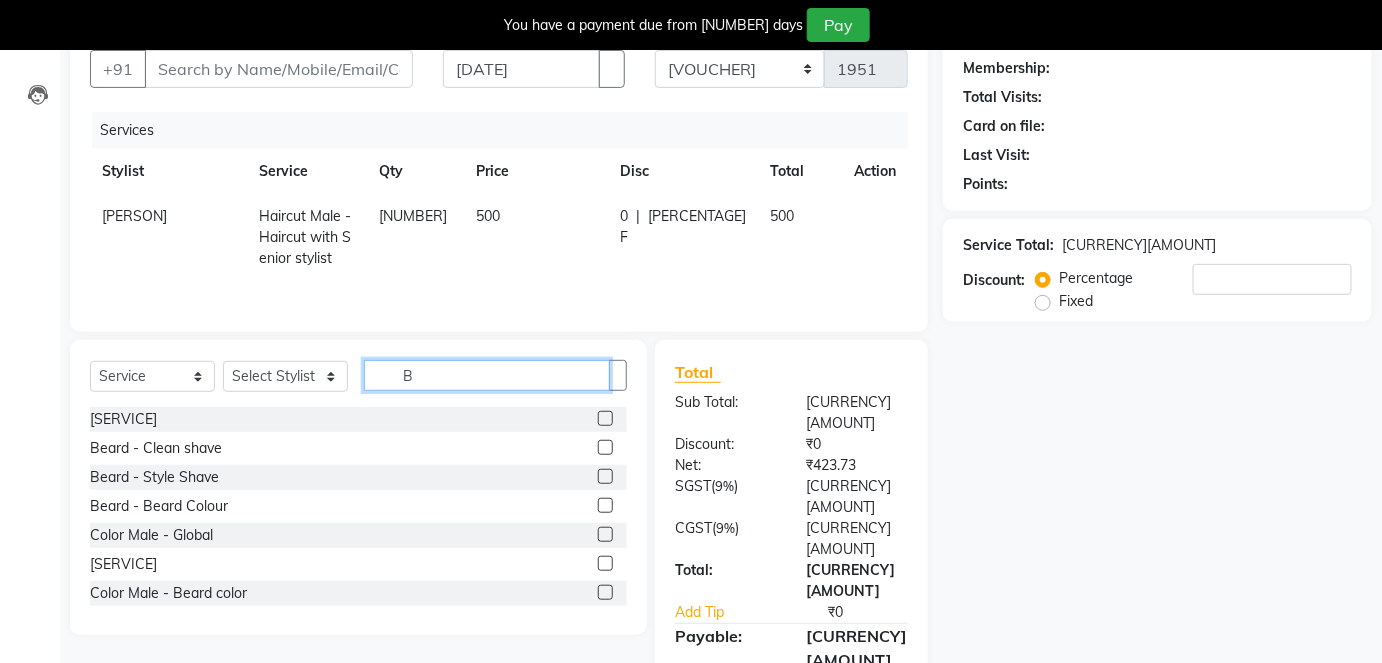 type on "B" 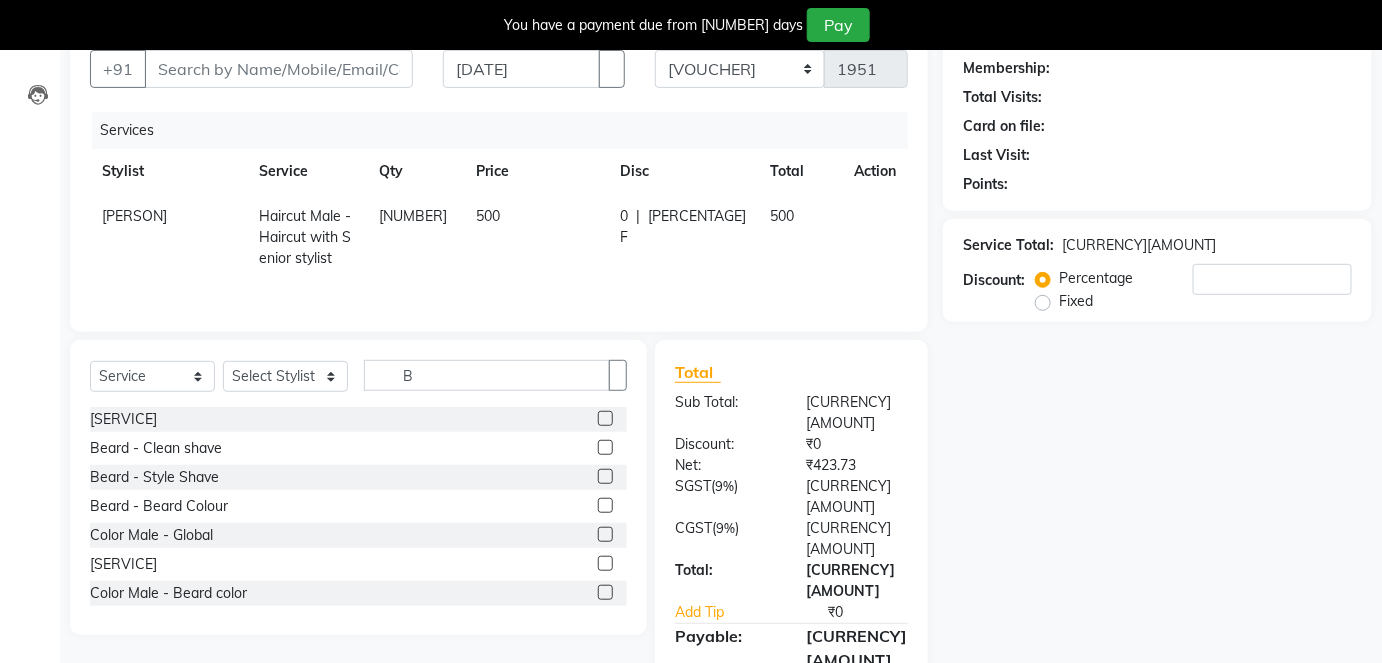 click at bounding box center (605, 476) 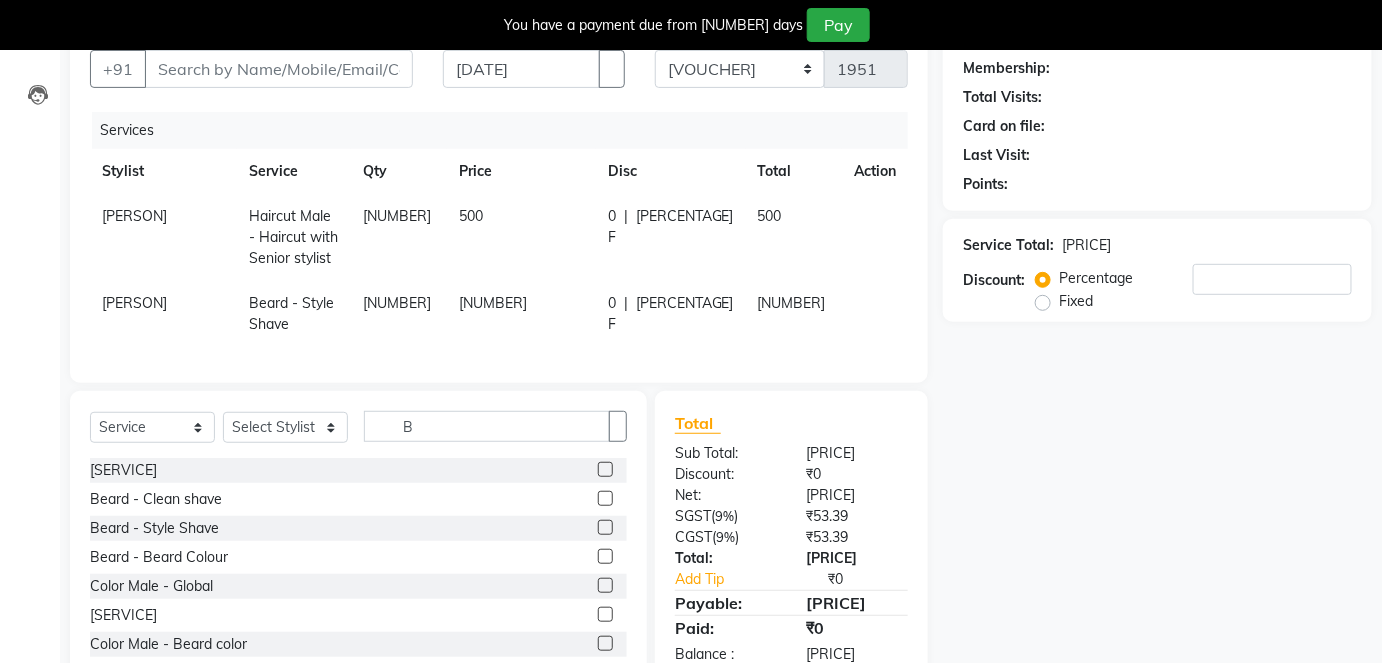 scroll, scrollTop: 4, scrollLeft: 0, axis: vertical 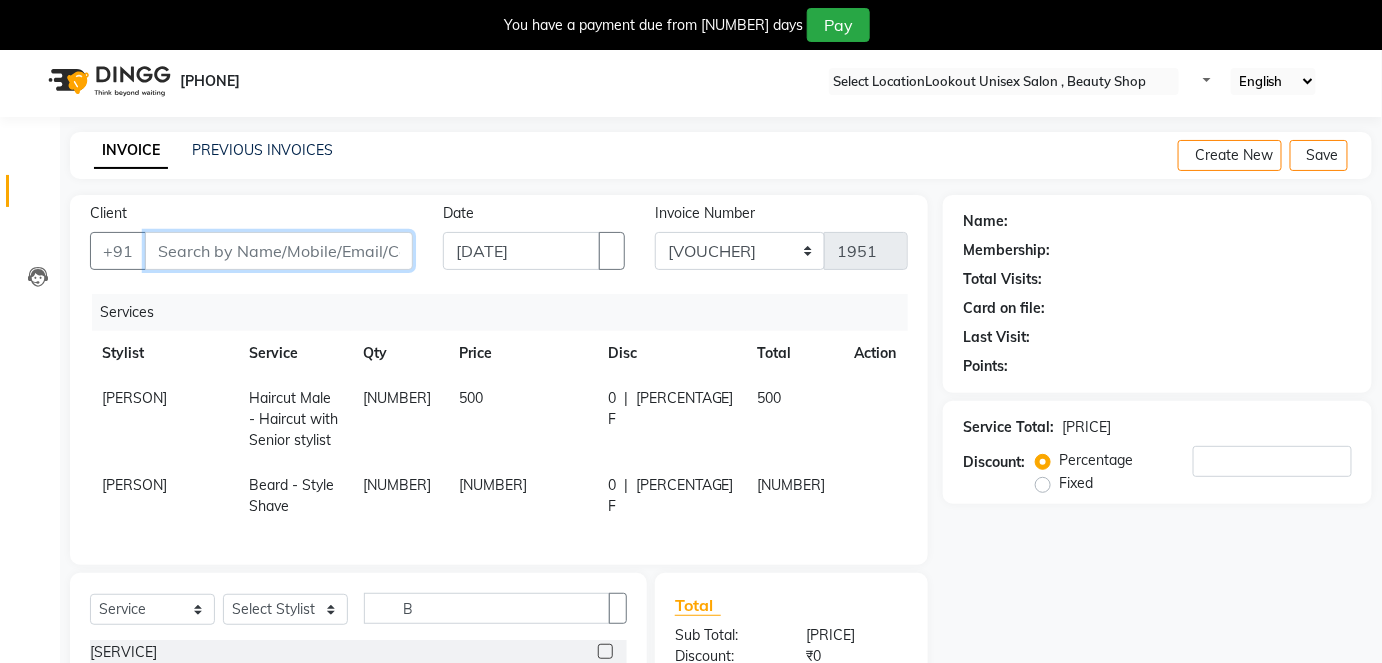 click on "Client" at bounding box center (279, 251) 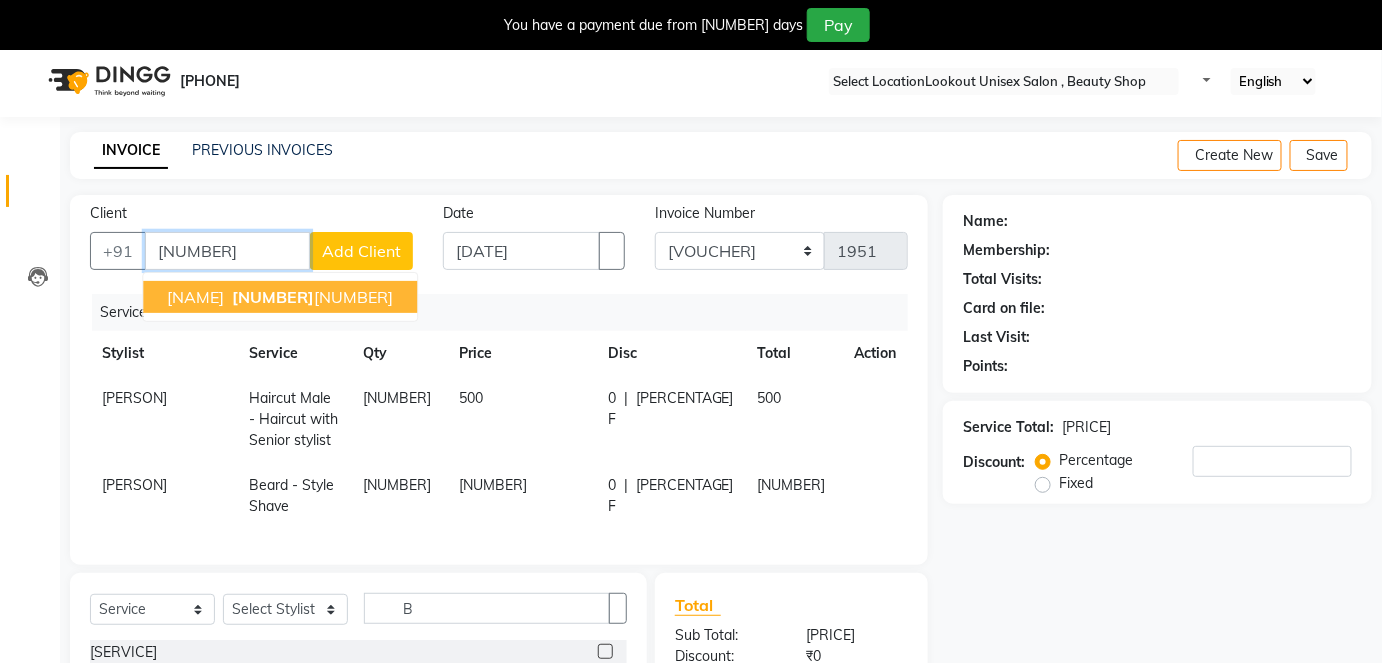 click on "enraj187" at bounding box center (195, 297) 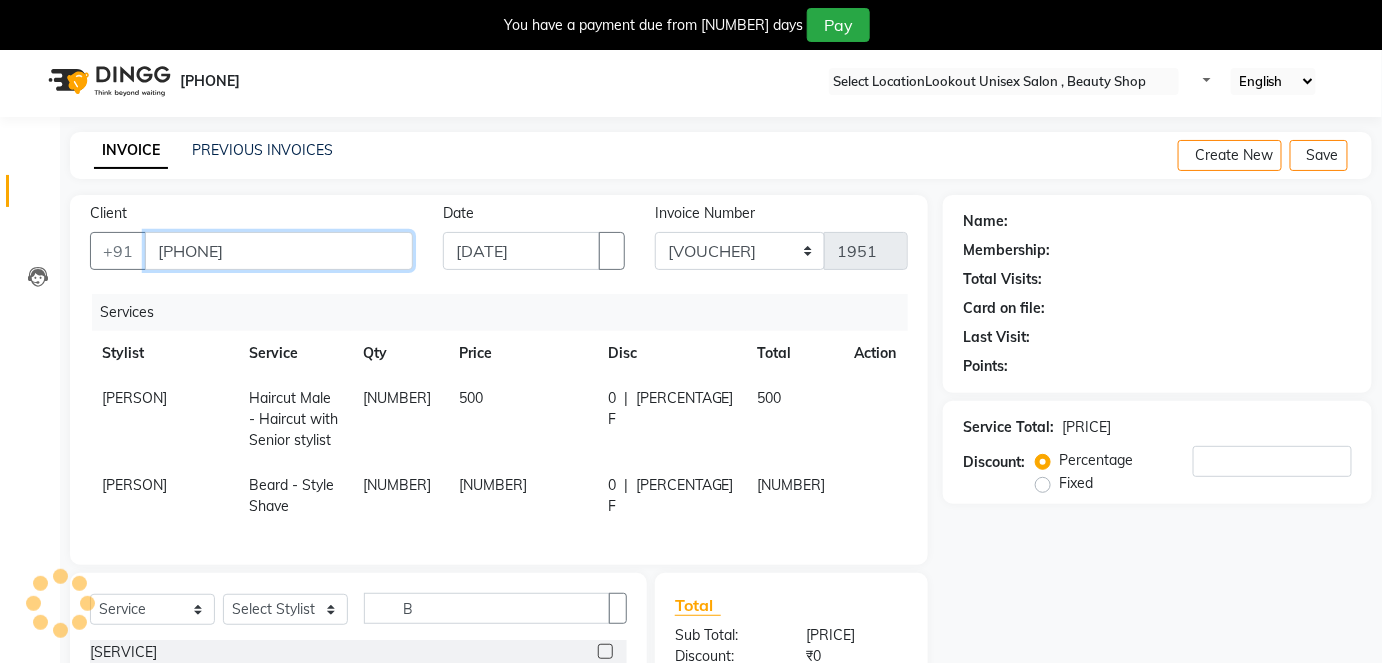 type on "9820511187" 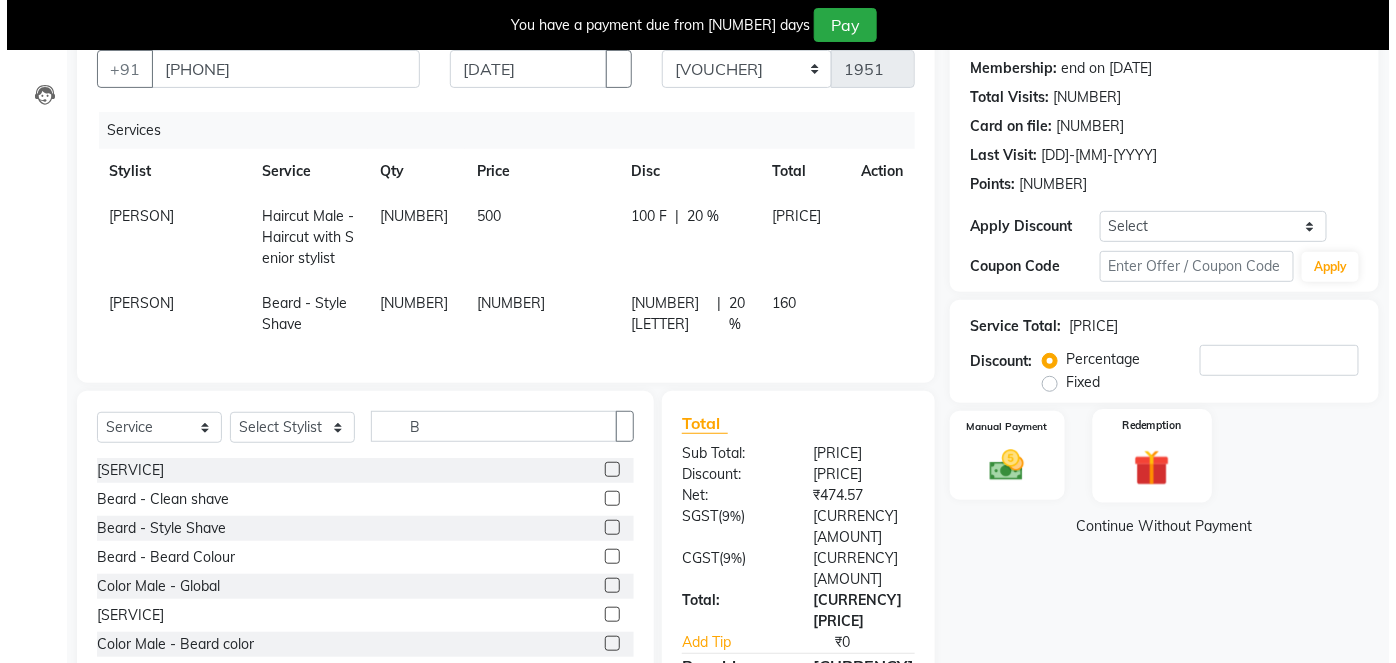 scroll, scrollTop: 0, scrollLeft: 0, axis: both 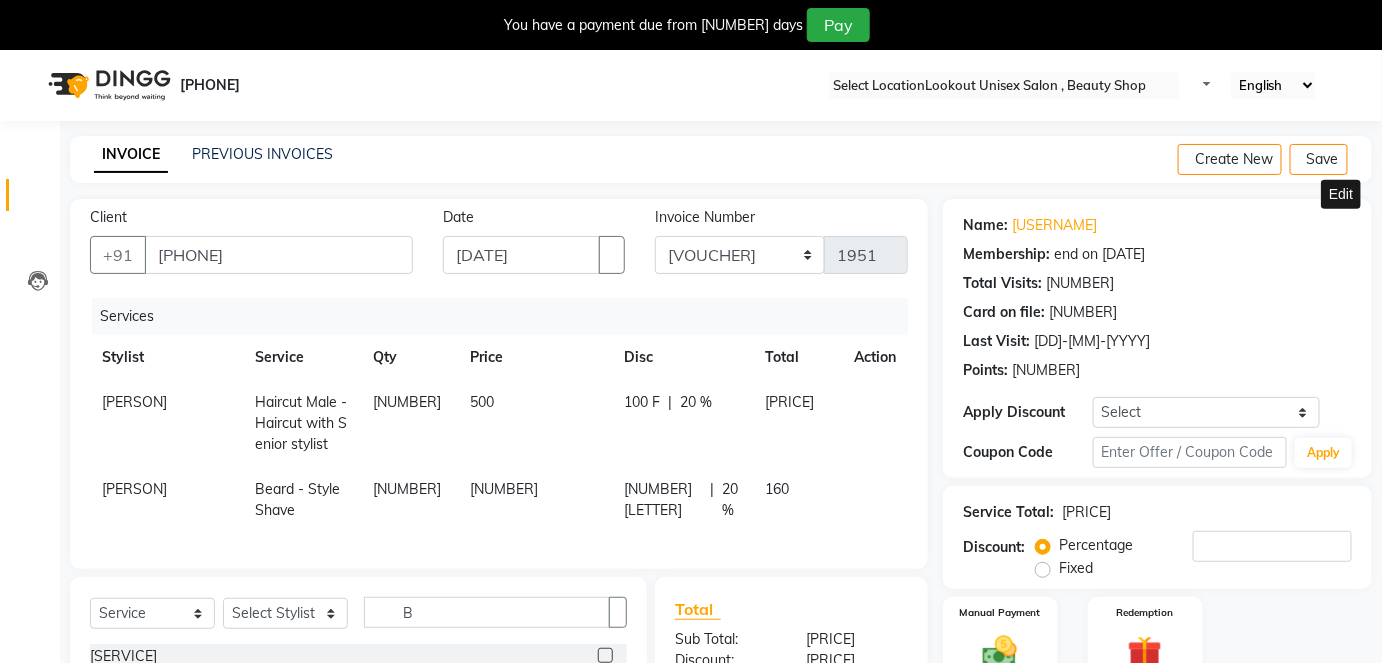 click at bounding box center [1344, 225] 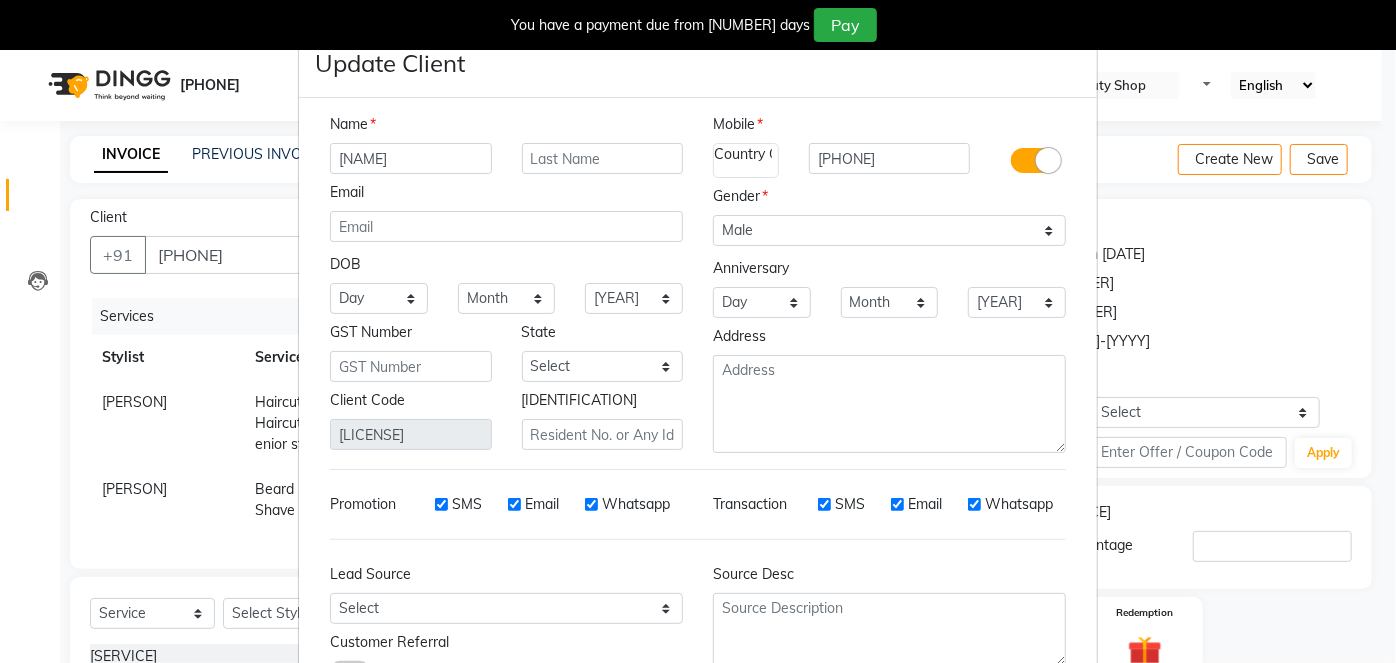 click on "enraj187" at bounding box center (411, 158) 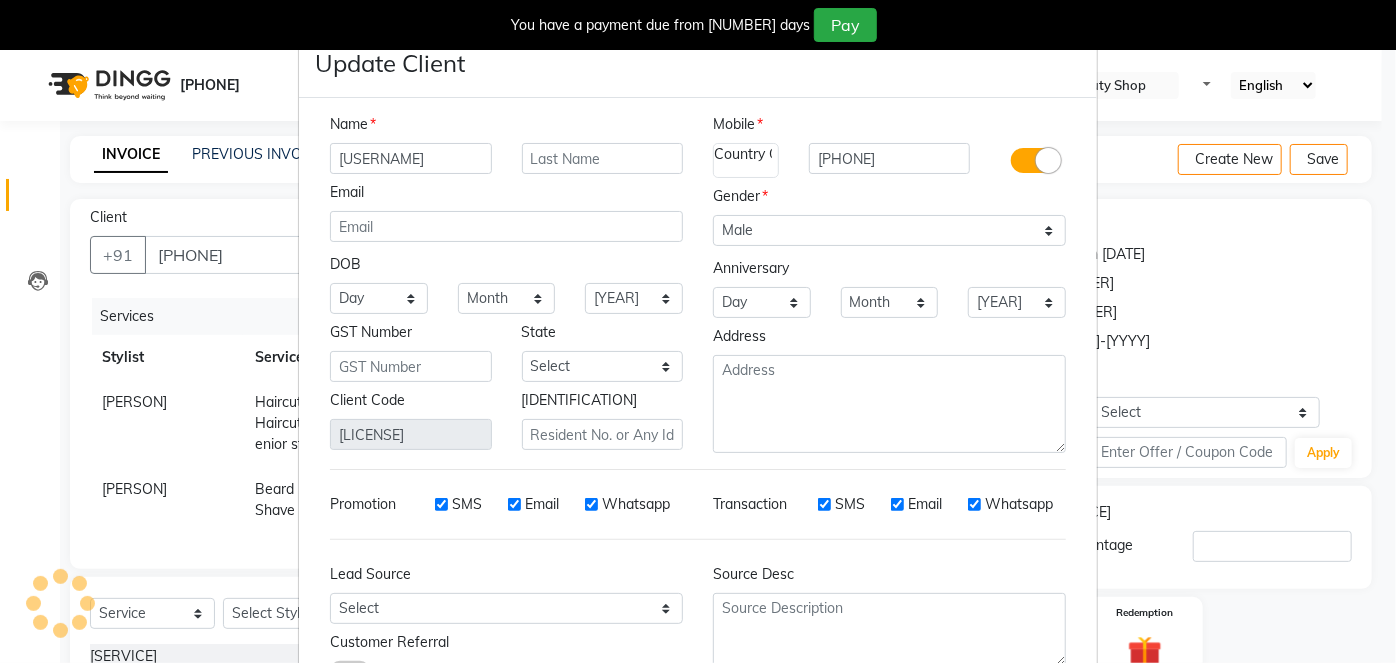 click on "YUraj187" at bounding box center [411, 158] 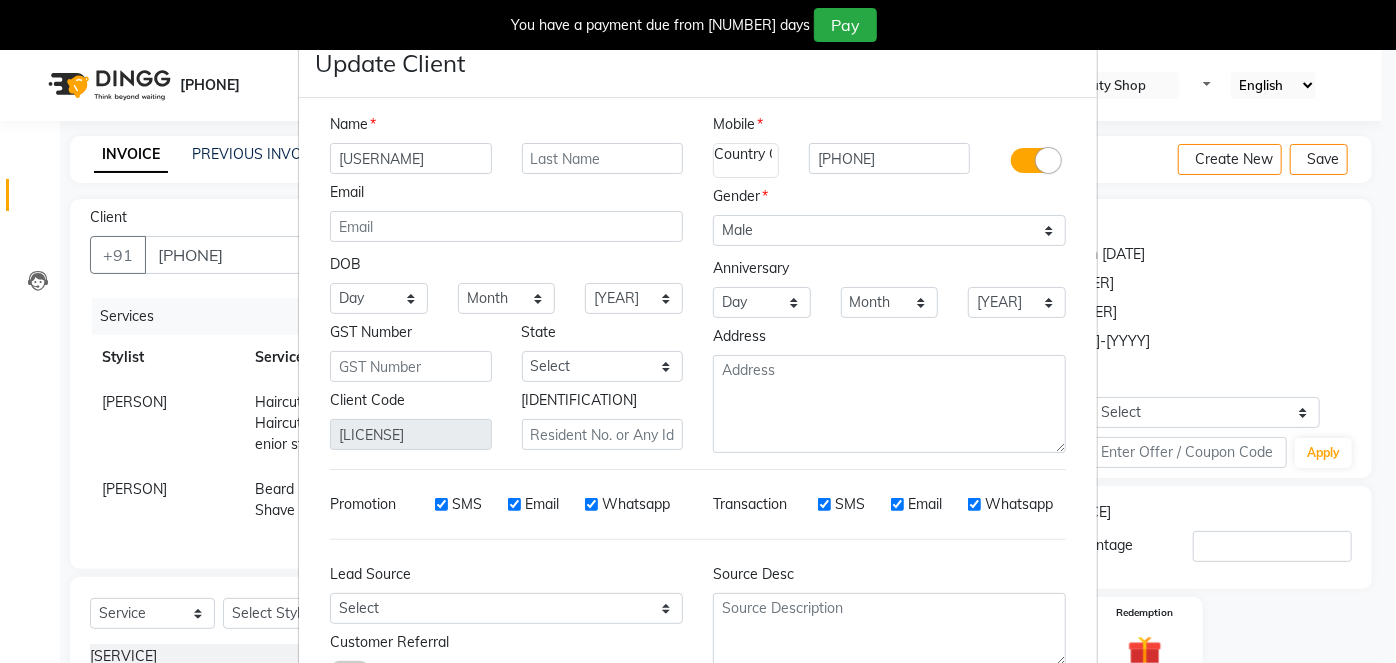 click on "YUraj187" at bounding box center (411, 158) 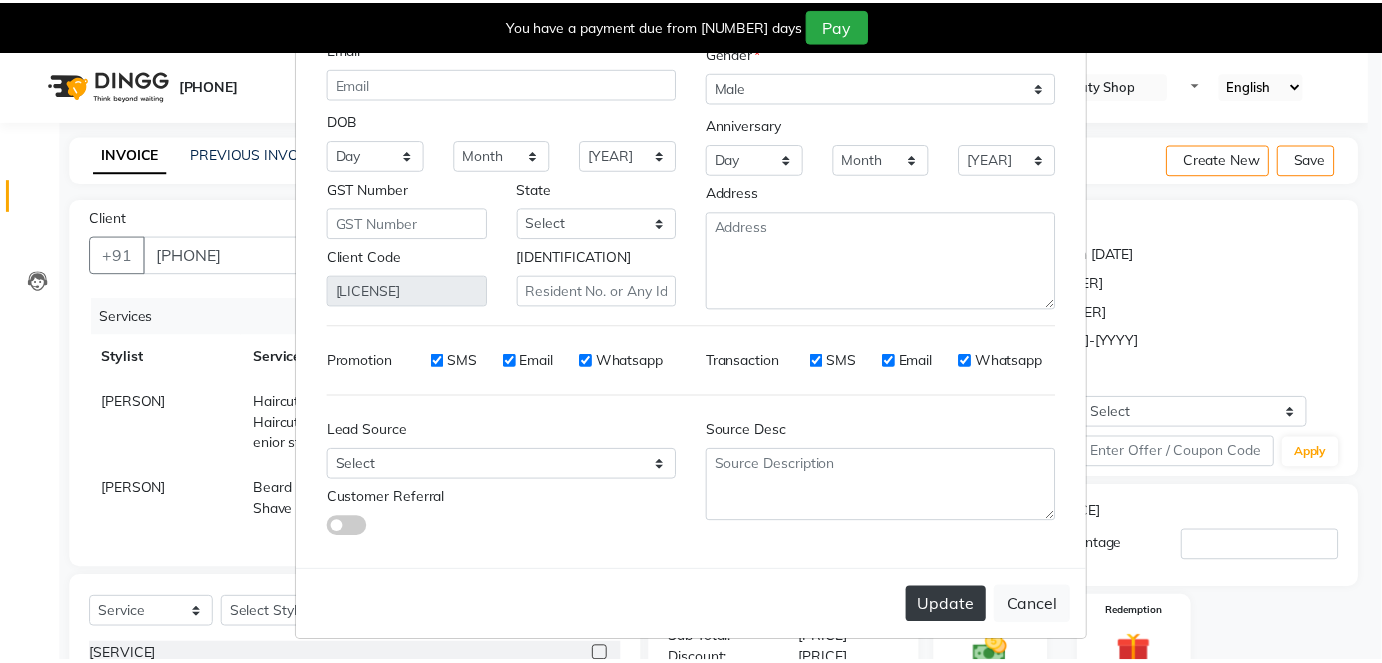scroll, scrollTop: 148, scrollLeft: 0, axis: vertical 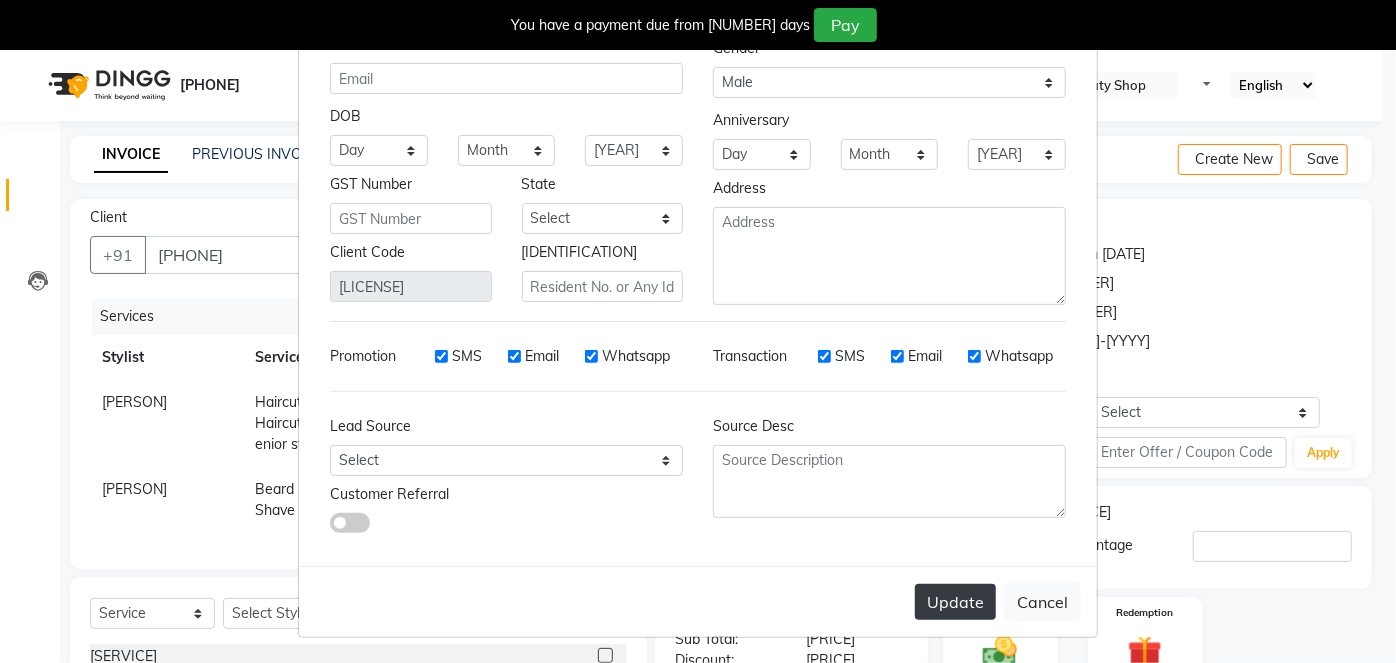 type on "YURAJ187" 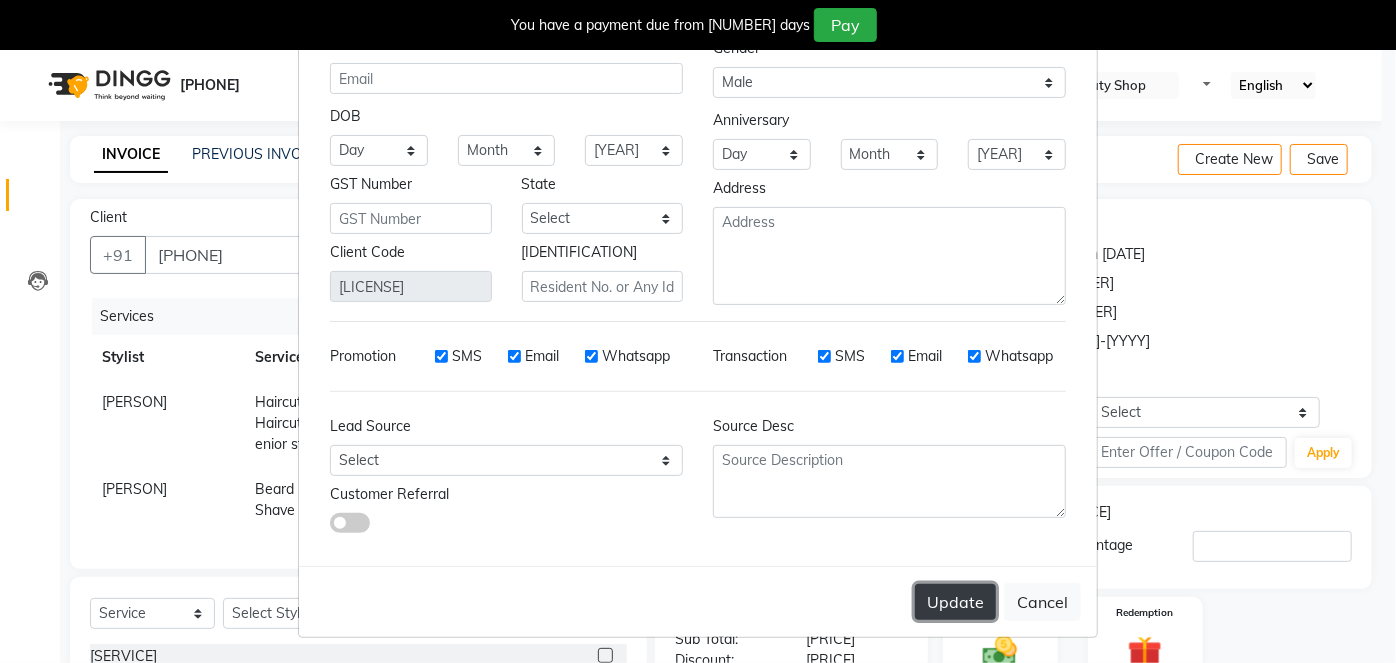 click on "Update" at bounding box center [955, 602] 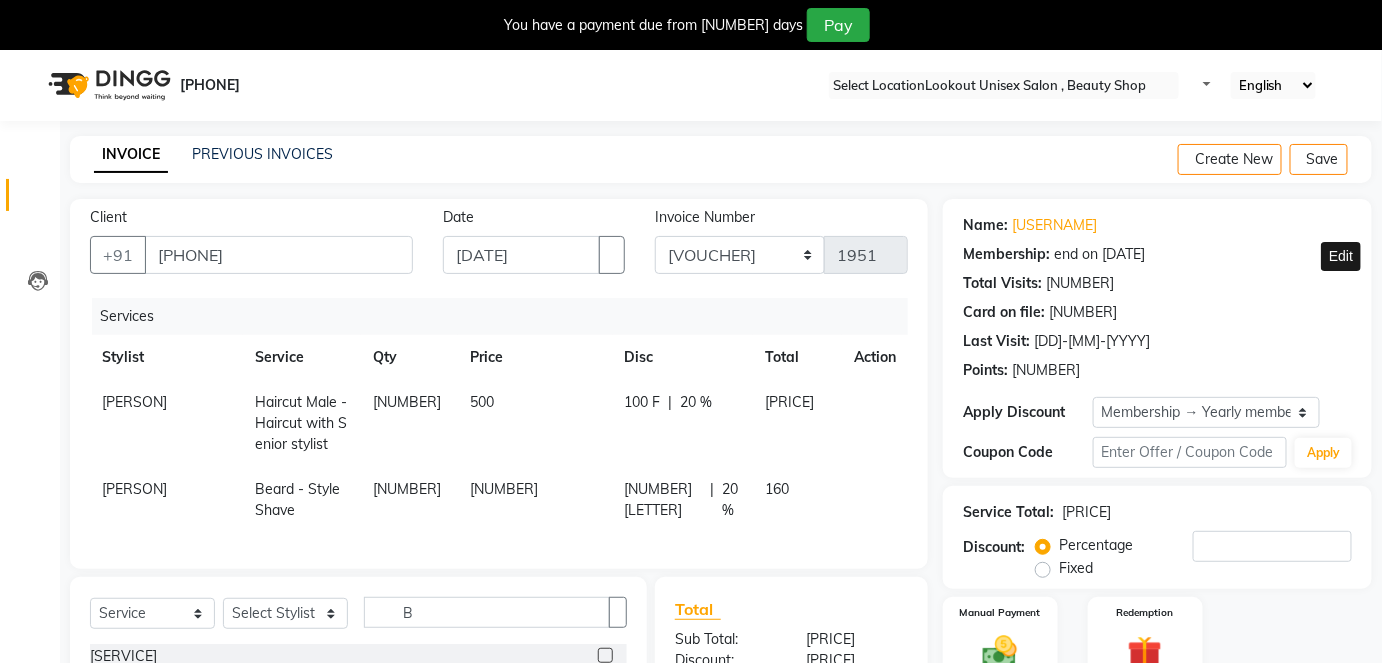 scroll, scrollTop: 250, scrollLeft: 0, axis: vertical 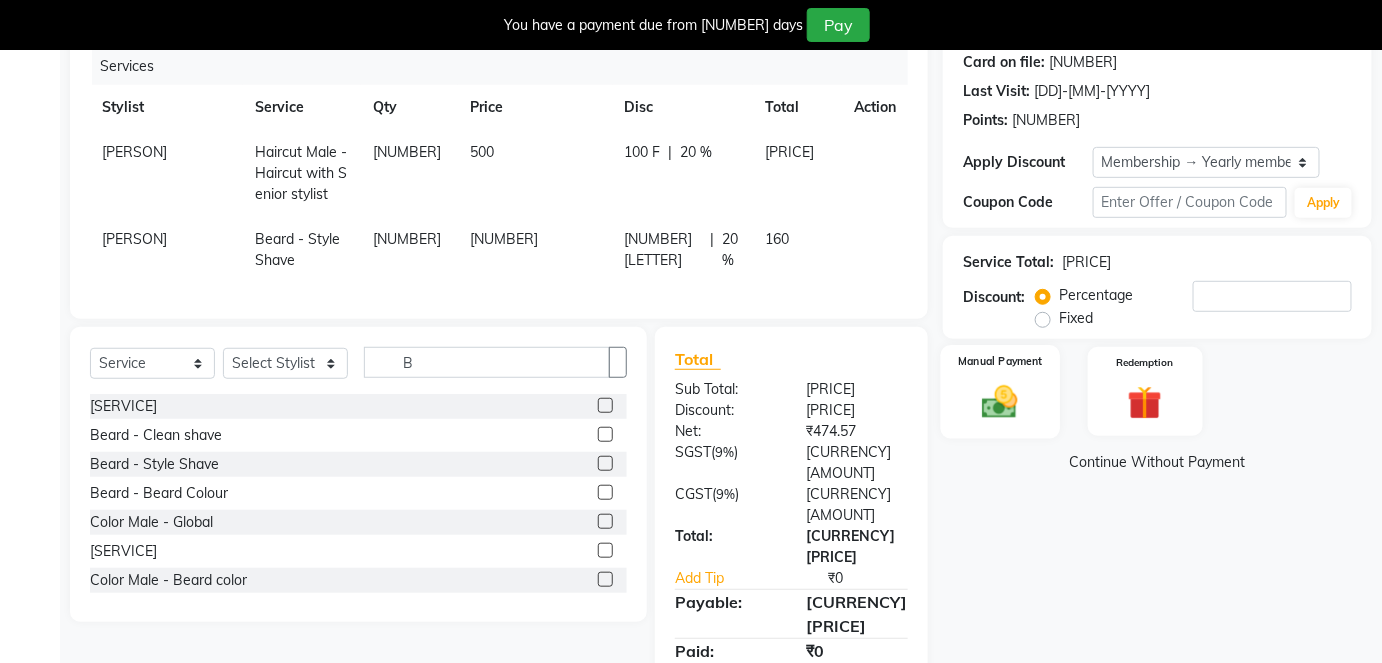 click at bounding box center [1000, 401] 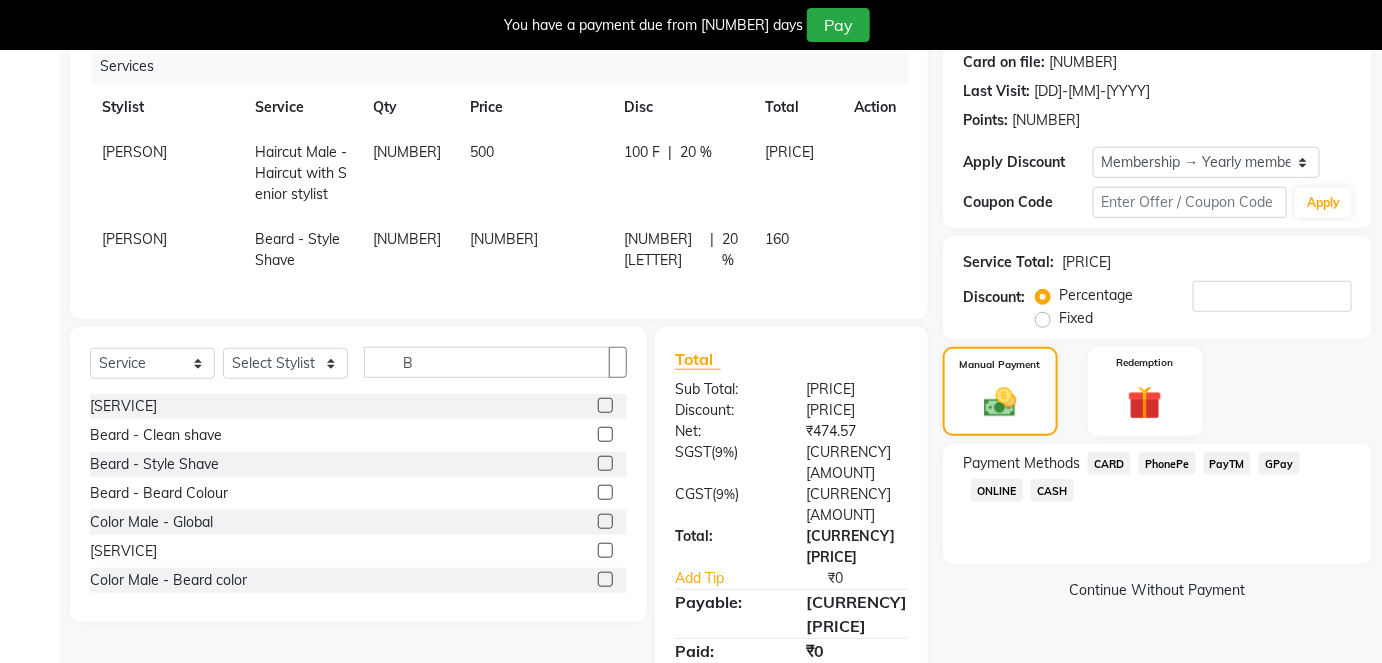 click on "CASH" at bounding box center (1109, 463) 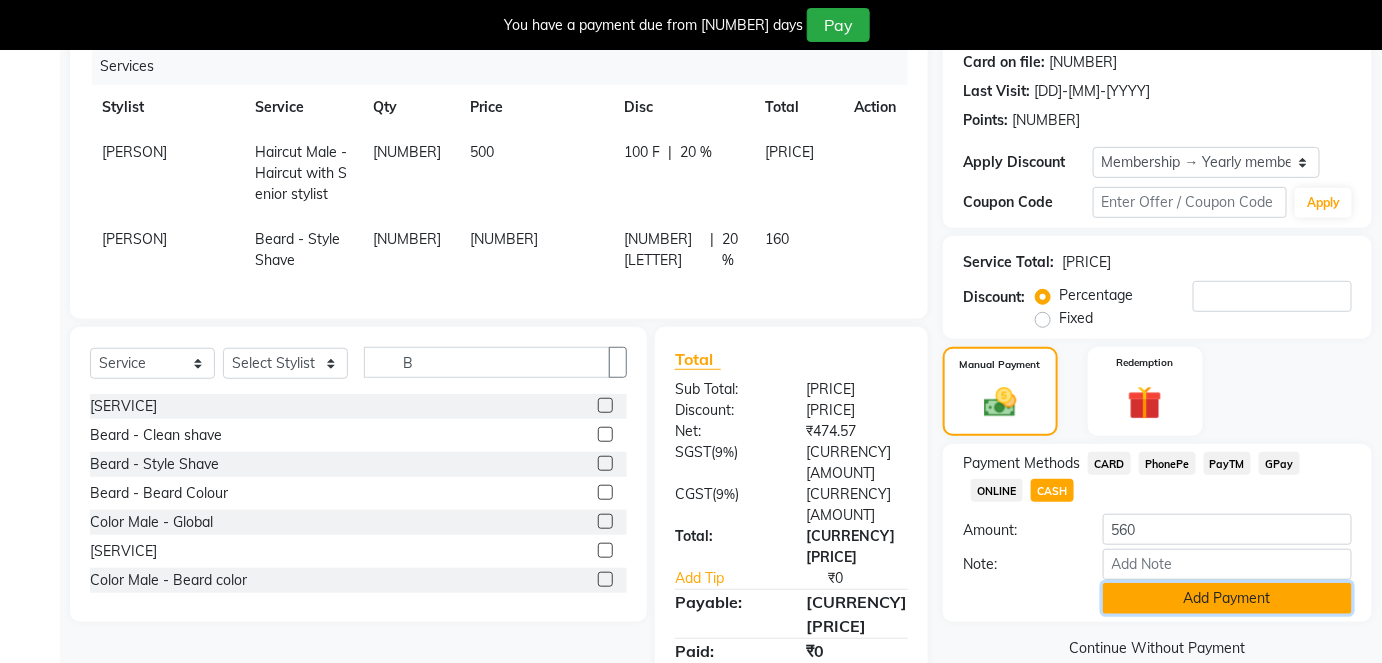 click on "Add Payment" at bounding box center (1227, 598) 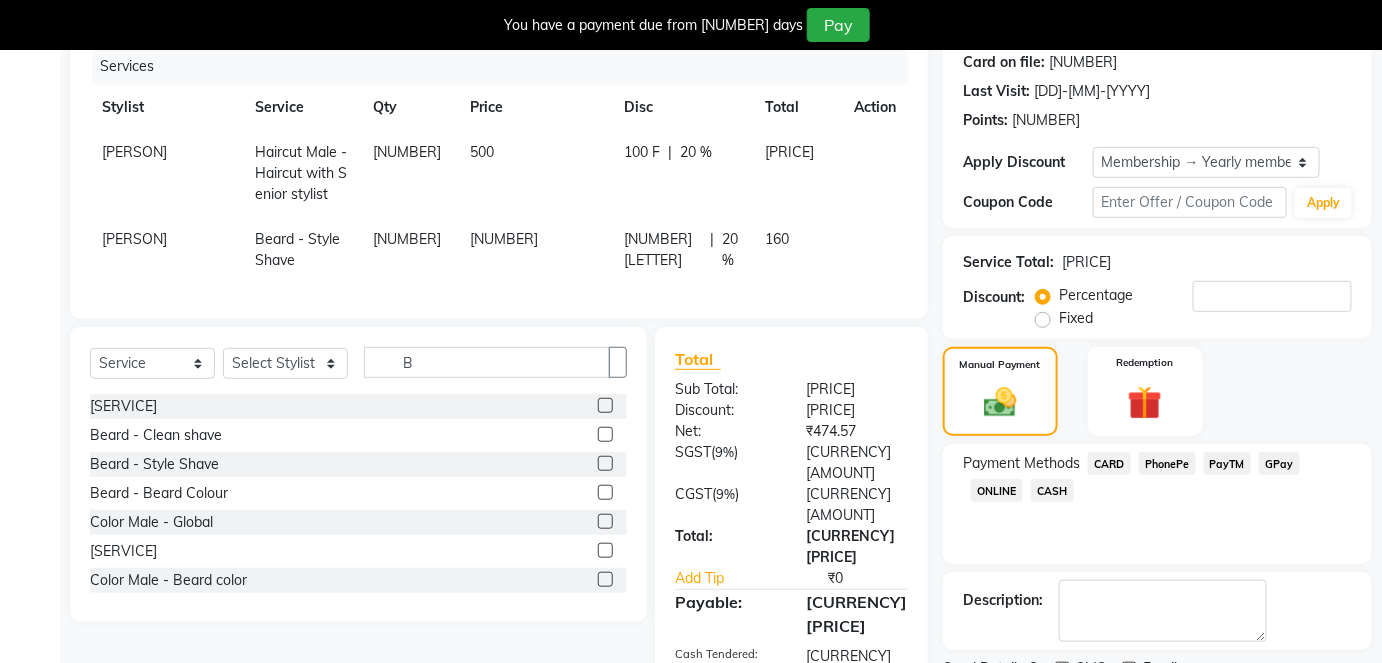 scroll, scrollTop: 340, scrollLeft: 0, axis: vertical 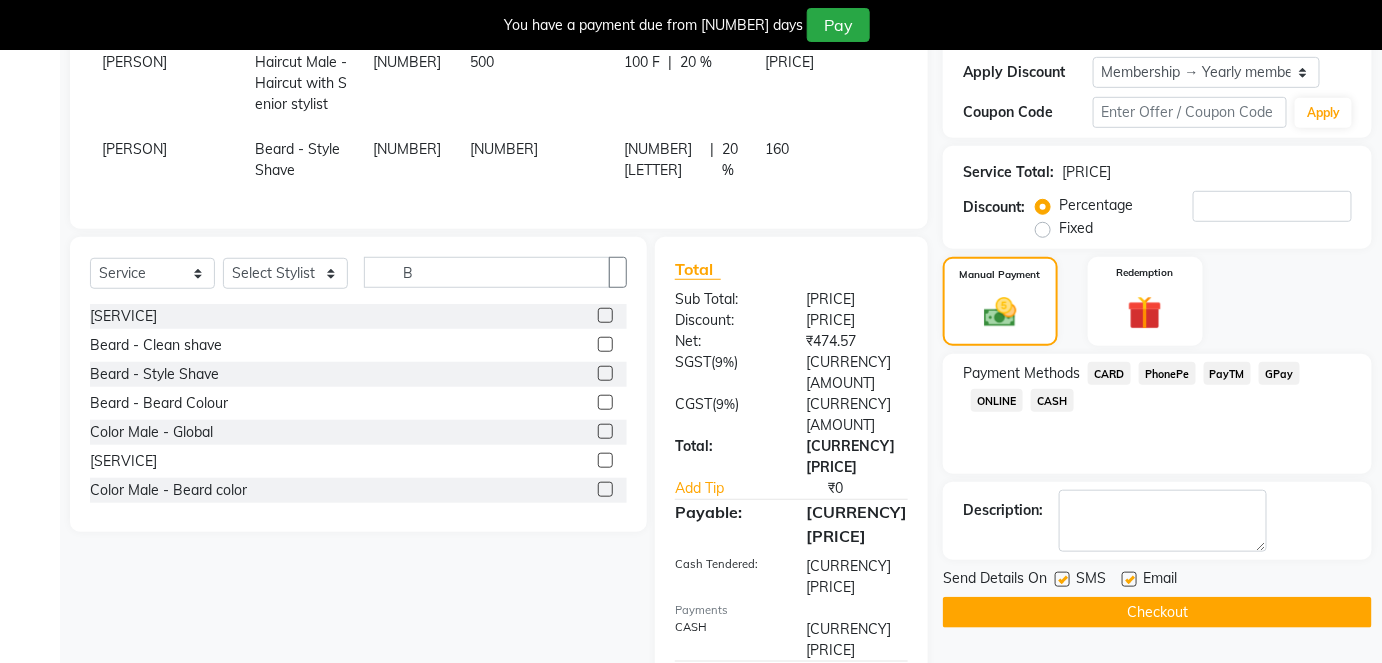 click at bounding box center (1129, 579) 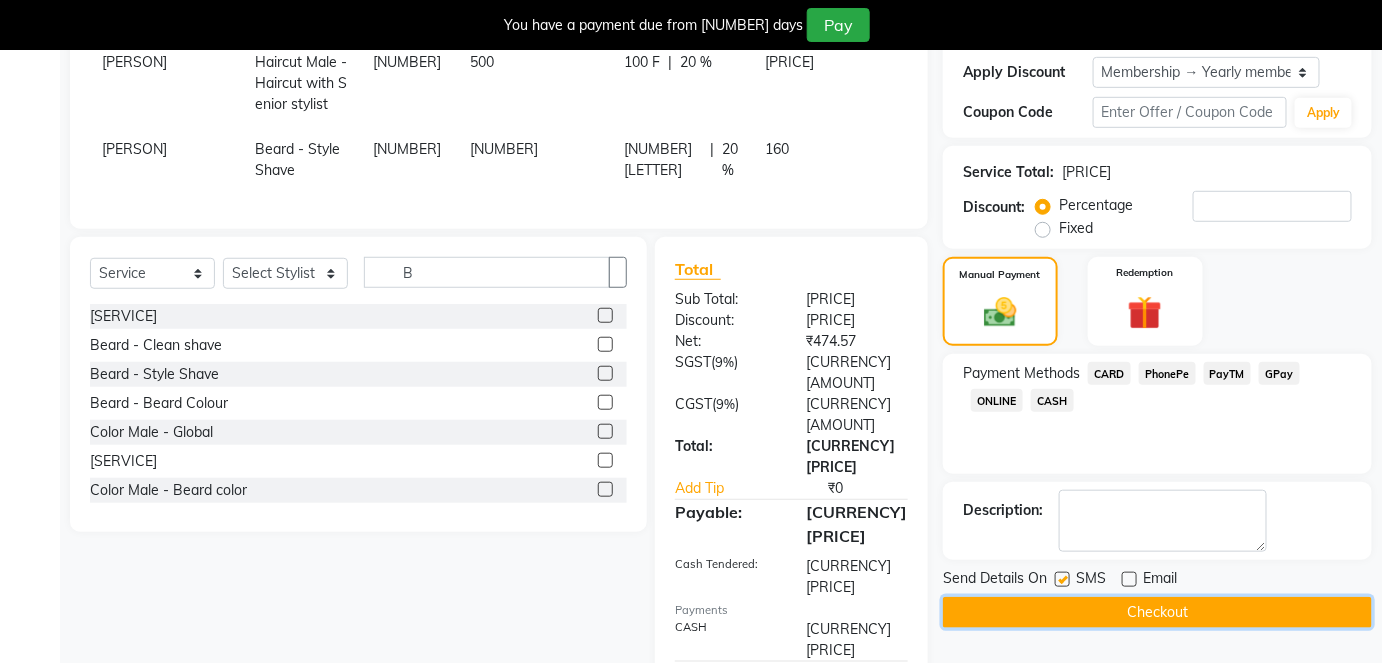 click on "Checkout" at bounding box center [1157, 612] 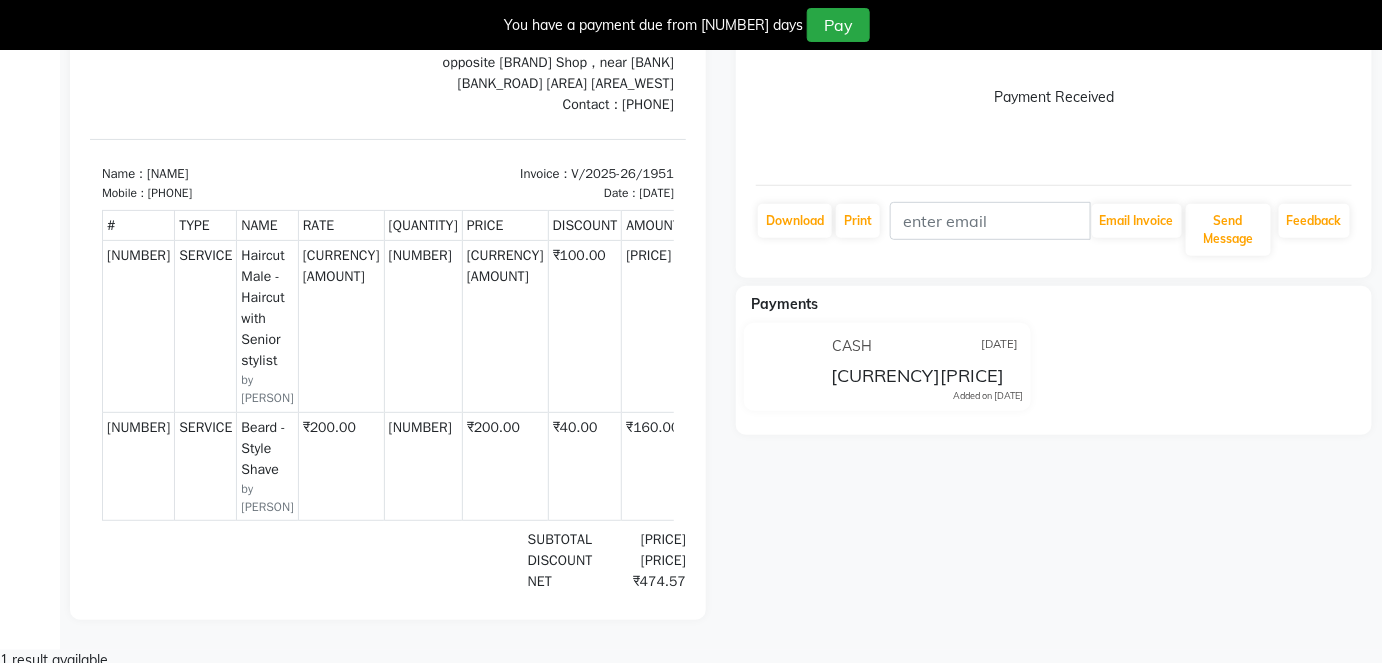 scroll, scrollTop: 0, scrollLeft: 0, axis: both 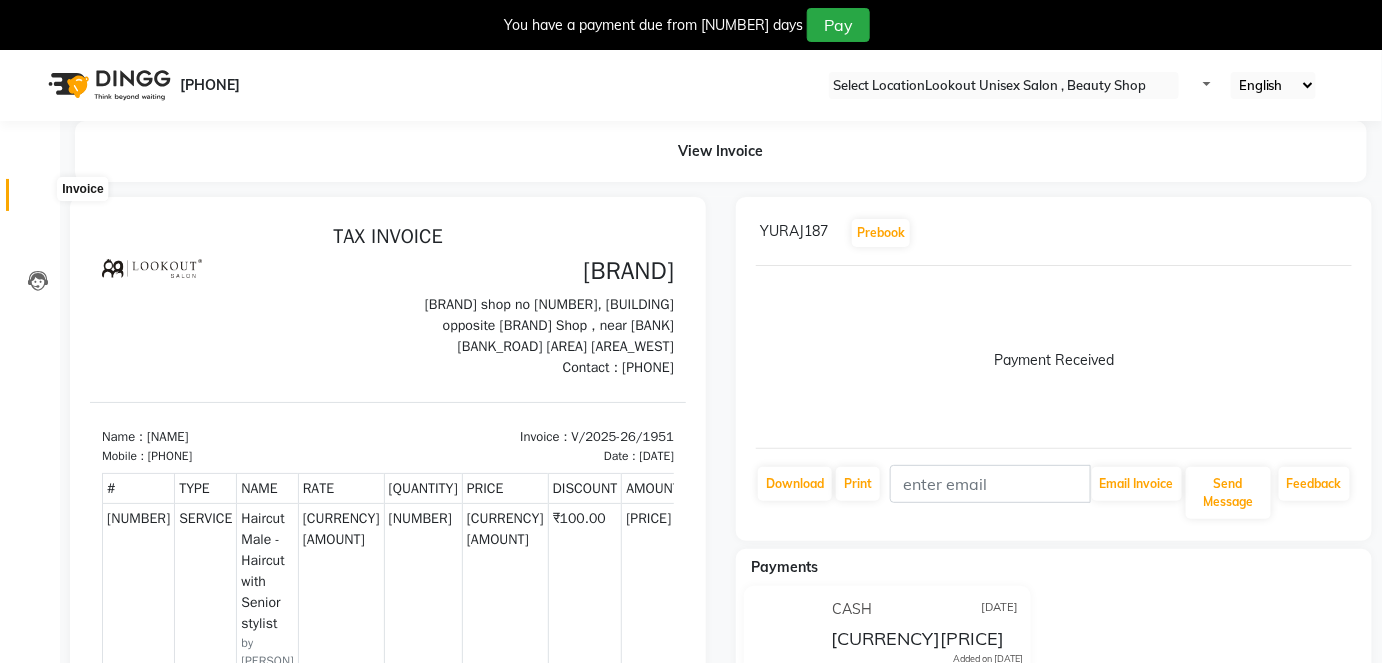click at bounding box center (38, 200) 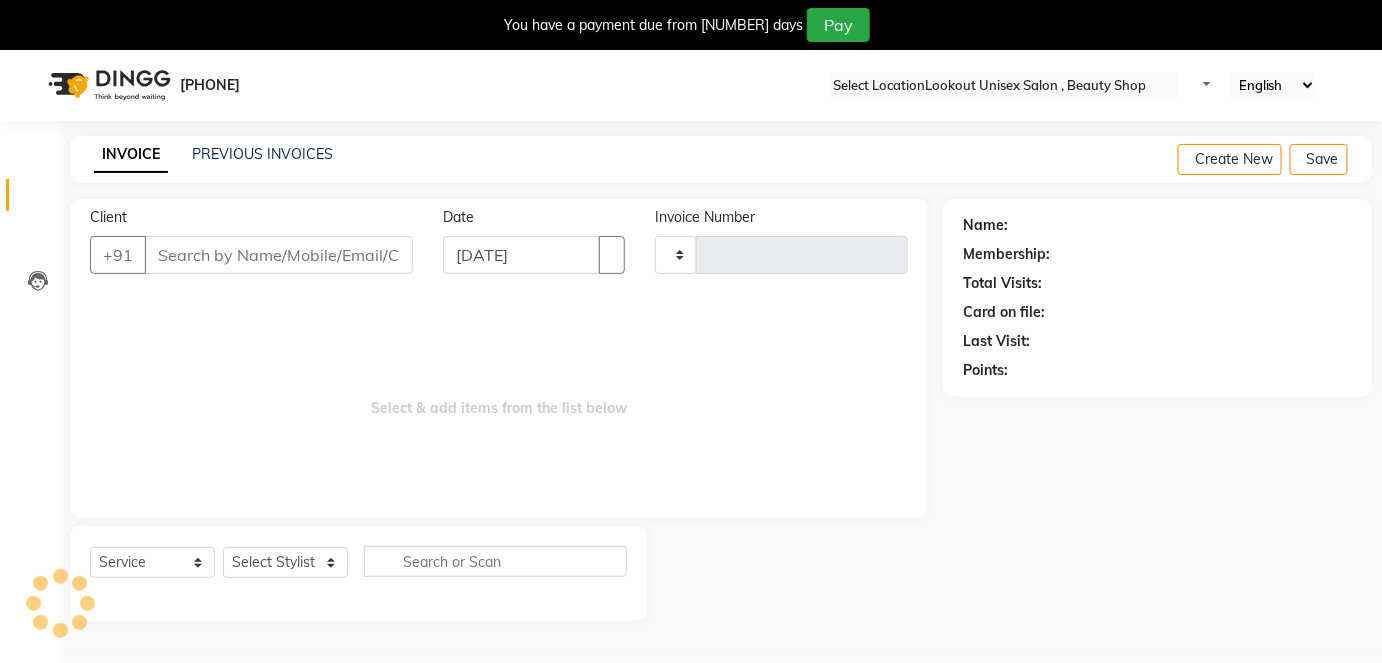 scroll, scrollTop: 48, scrollLeft: 0, axis: vertical 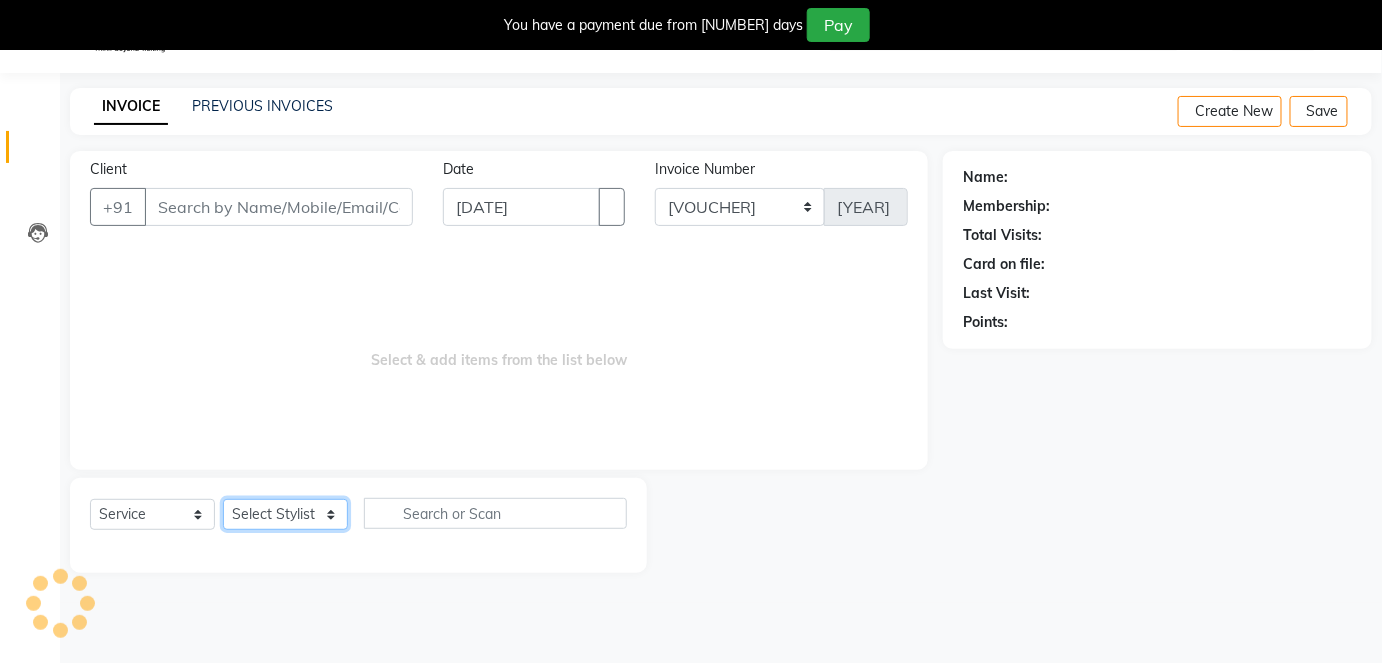 click on "Select Stylist" at bounding box center (285, 514) 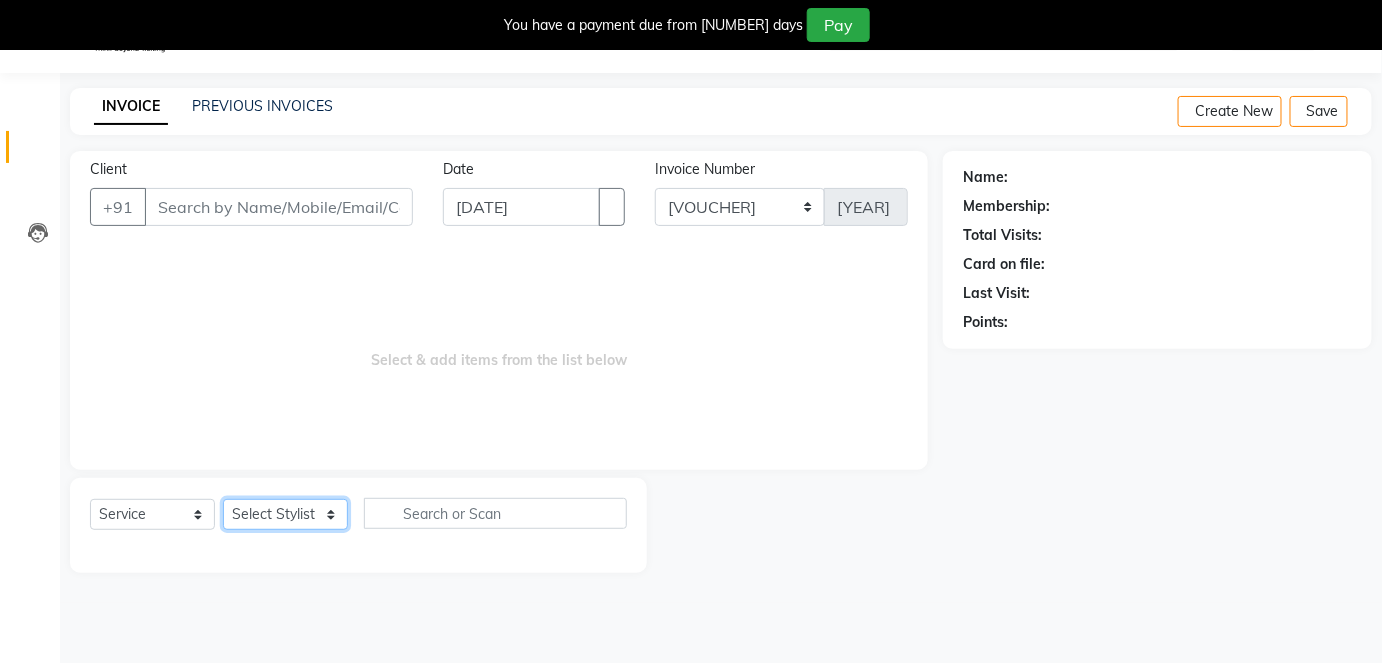 select on "67794" 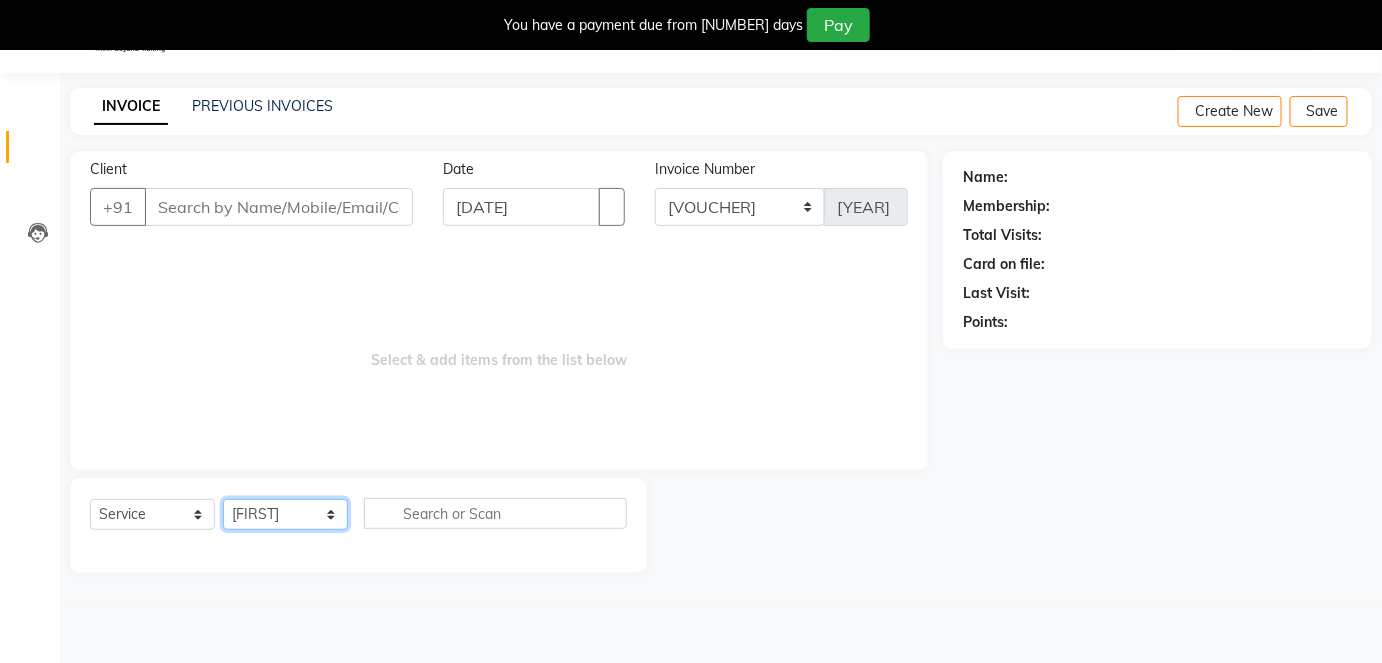 click on "Select Stylist Arti CHANDANI Deepali Dhaval Sir DISHA KAMDAR Hussain Indrajeet Jyoti Mahesh  Manisha Mayuri Mehboob Nabil Nikita Rahul Rajan Rishika Salma Salmani Shivani UMAR" at bounding box center (285, 514) 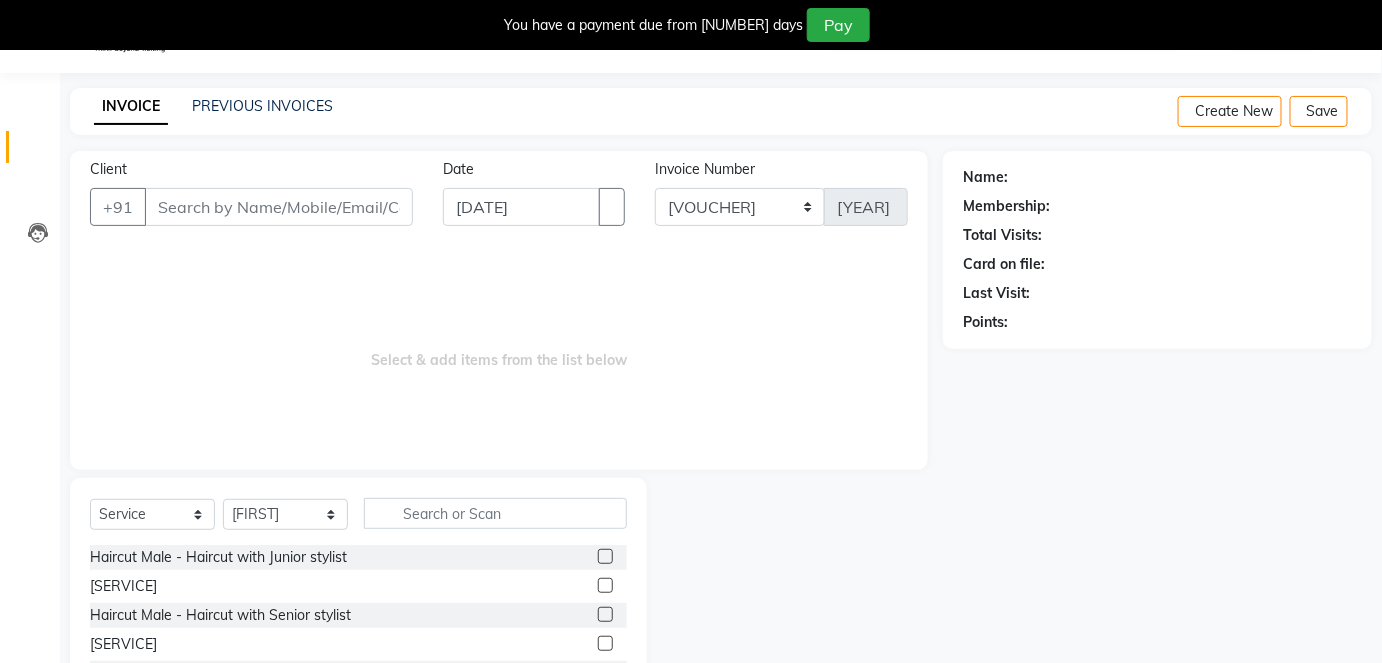 click on "Select  Service  Product  Membership  Package Voucher Prepaid Gift Card  Select Stylist Arti CHANDANI Deepali Dhaval Sir DISHA KAMDAR Hussain Indrajeet Jyoti Mahesh  Manisha Mayuri Mehboob Nabil Nikita Rahul Rajan Rishika Salma Salmani Shivani UMAR Haircut  Male - Haircut  with Junior stylist  Haircut  Male - Haircut & wash with Junior stylist  Haircut  Male - Haircut with Senior stylist  Haircut  Male - Haircut & wash with Senior stylist  Haircut  Male - Creative Head  Haircut  Male - Head shave  Beard - Beard Trimming  Beard - Clean shave  Beard - Style Shave  Beard - Beard Colour  Color Male - Global  Color Male - Global Ammonia free  Color Male - Highlights  Color Male - color side locks  Color Male - Beard color  Color Male - Moustache color  Color Male - Special effects  Hair Wash  - Loreal wash Female  Hair Wash  - Sulphate free Wash Female  Shea butter Wash   Biotop Wash  Olaplex Wash  Nashi Wash  Blue Shampoo Wash  Hair Wash  - Loreal  wash Male  Hair Wash  - Sulphate free Wash Male  Botox  Cystine" at bounding box center (358, 625) 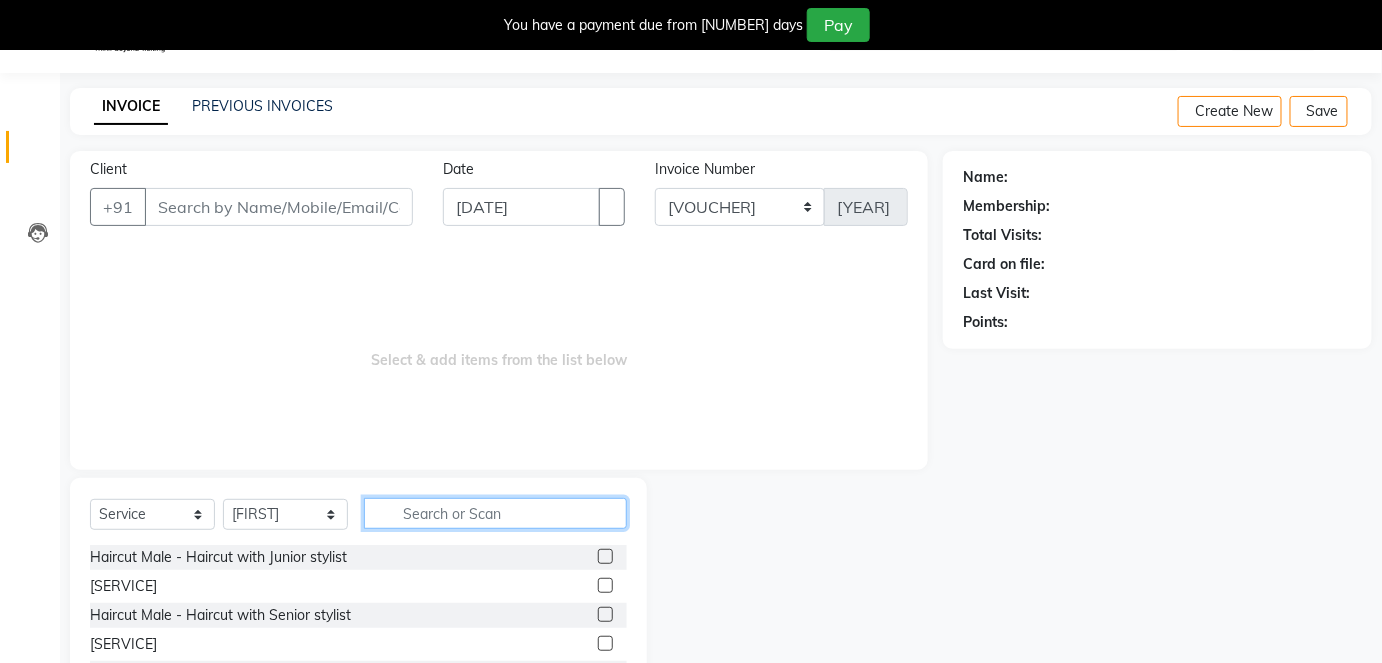 click at bounding box center (495, 513) 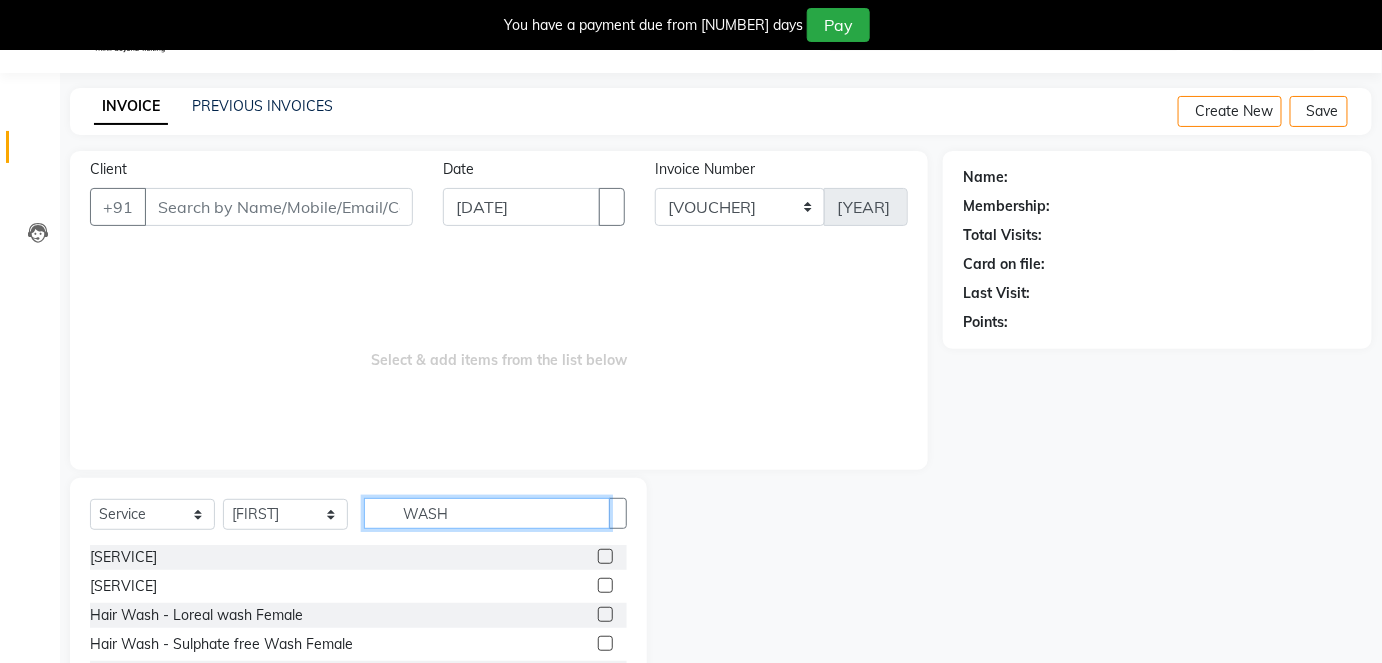 type on "WASH" 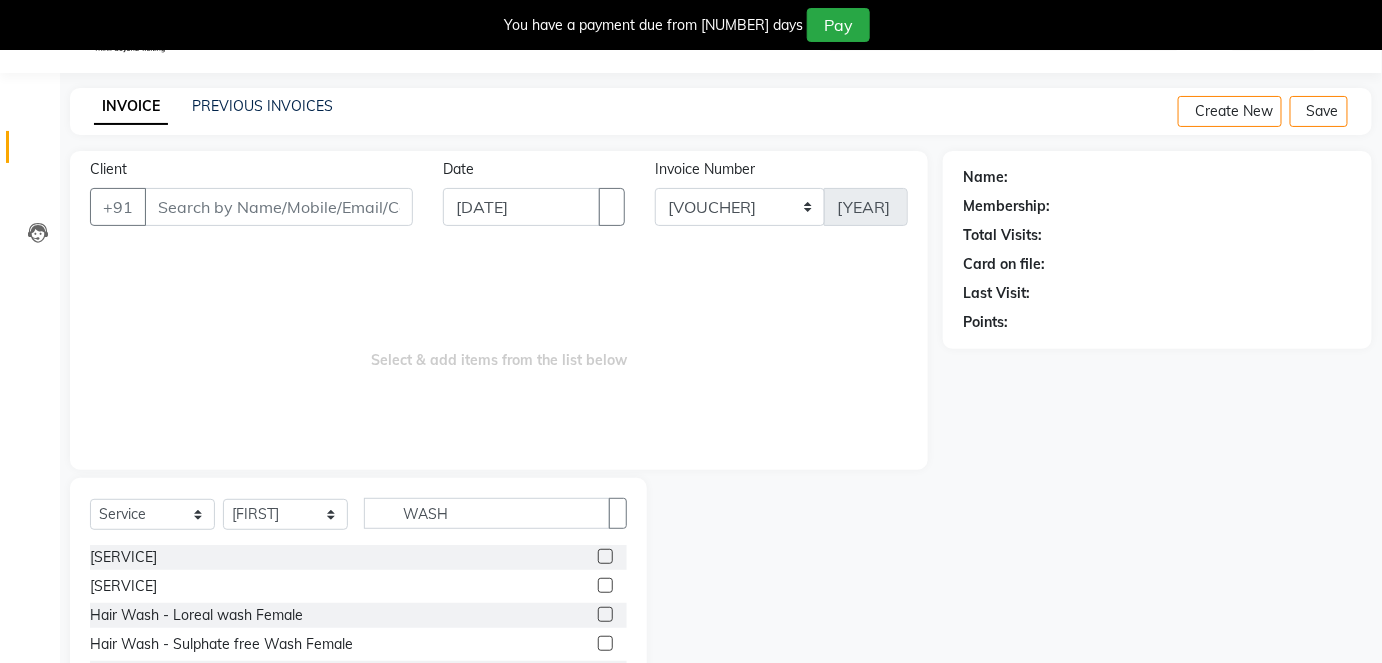 click at bounding box center [605, 614] 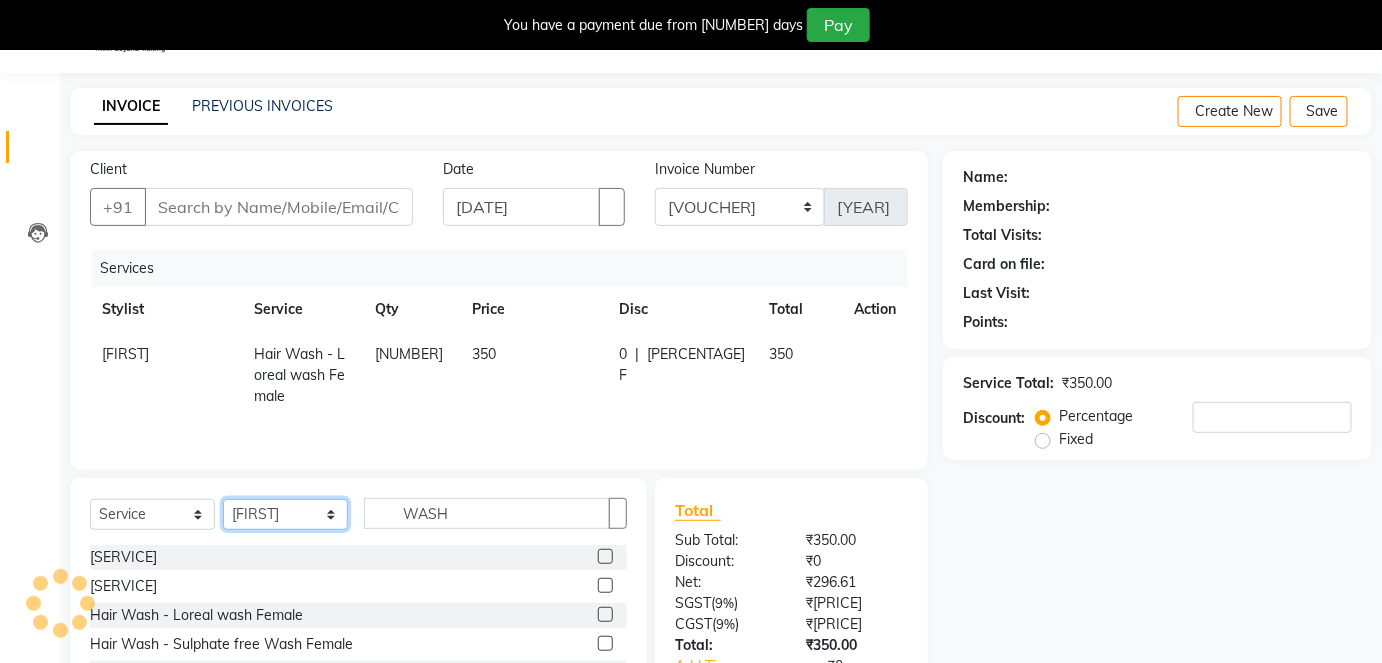 click on "Select Stylist Arti CHANDANI Deepali Dhaval Sir DISHA KAMDAR Hussain Indrajeet Jyoti Mahesh  Manisha Mayuri Mehboob Nabil Nikita Rahul Rajan Rishika Salma Salmani Shivani UMAR" at bounding box center (285, 514) 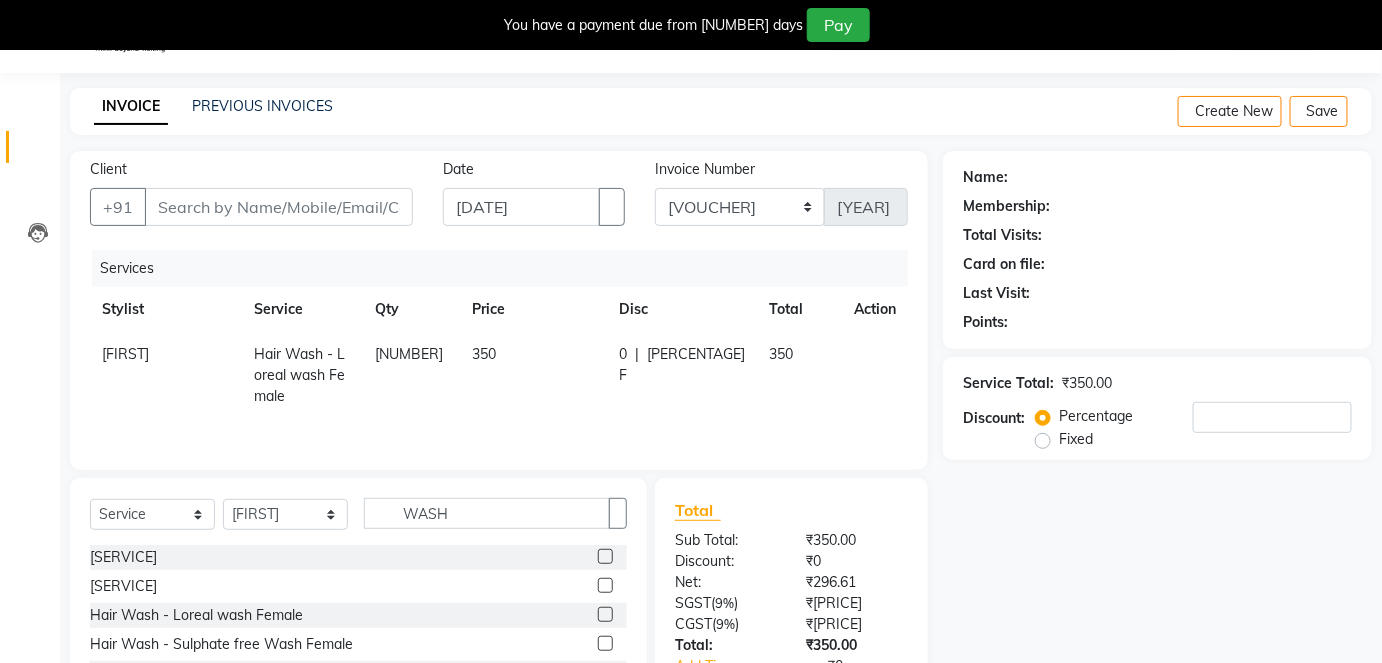 click at bounding box center (605, 614) 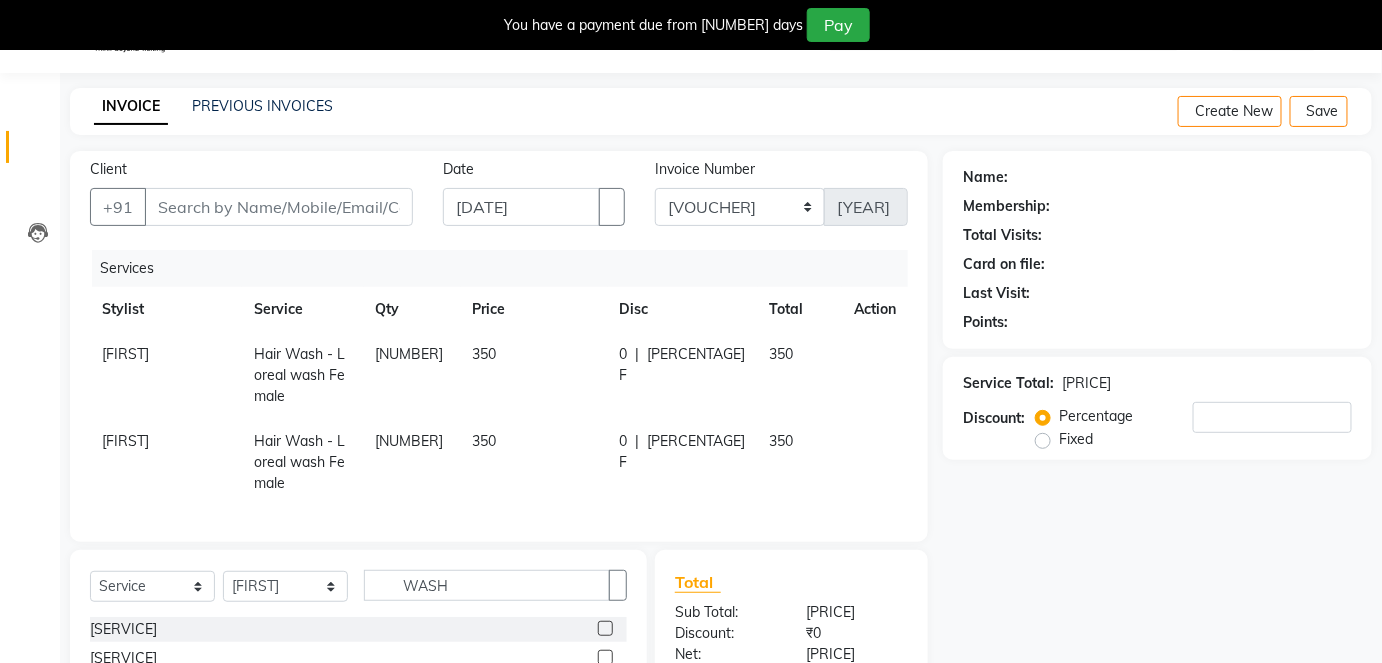 click on "[NAME]" at bounding box center (125, 354) 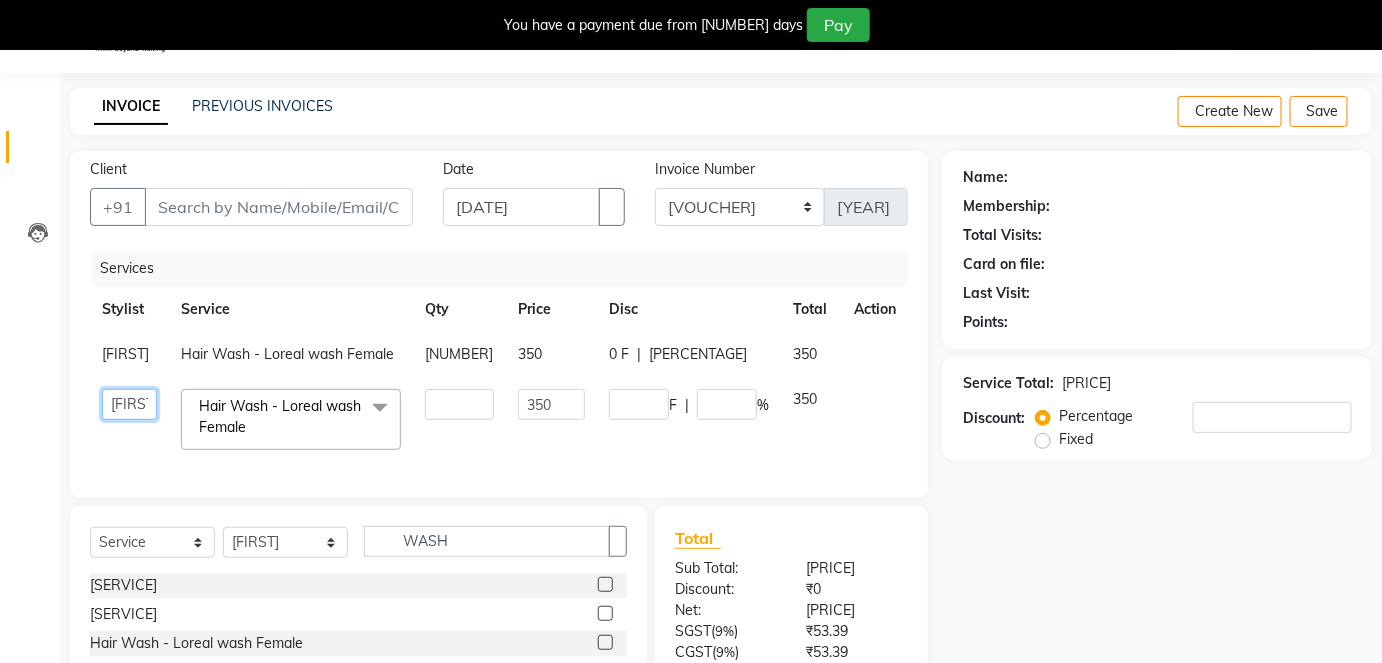 click on "Arti   CHANDANI   Deepali   Dhaval Sir   DISHA KAMDAR   Hussain   Indrajeet   Jyoti   Mahesh    Manisha   Mayuri   Mehboob   Nabil   Nikita   Rahul   Rajan   Rishika   Salma   Salmani   Shivani   UMAR" at bounding box center (129, 404) 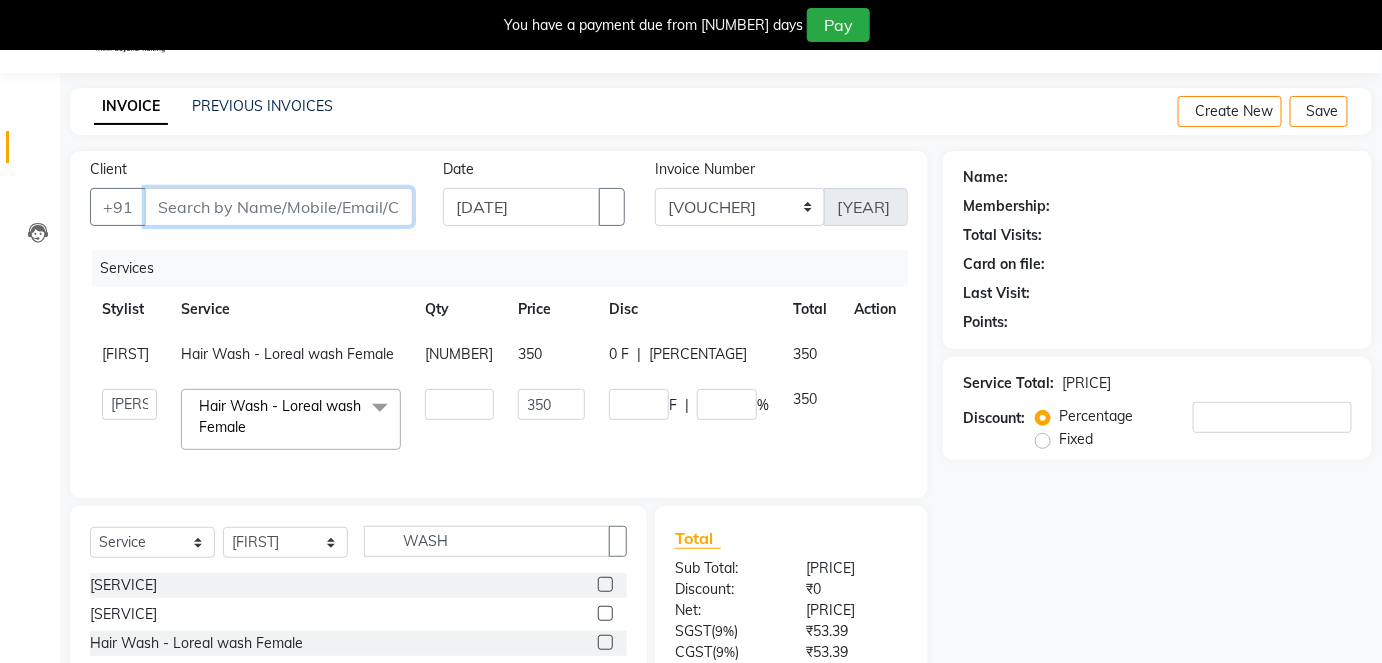 click on "Client" at bounding box center (279, 207) 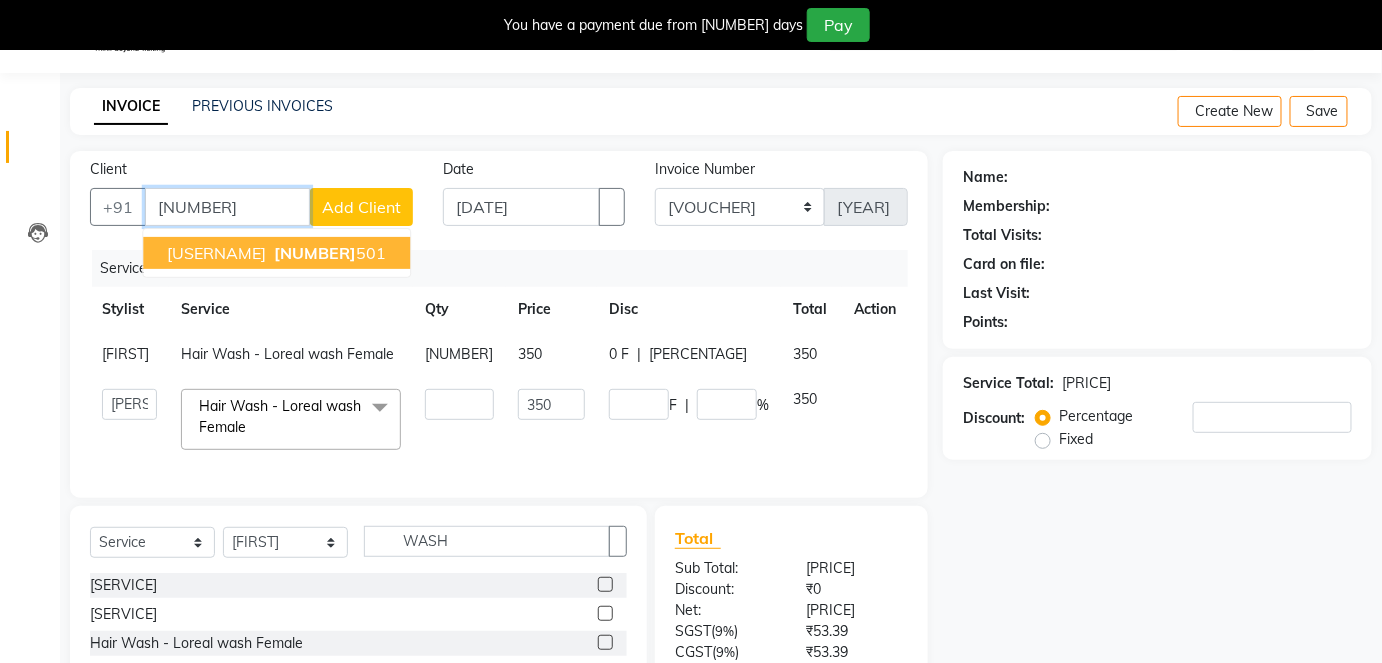 drag, startPoint x: 229, startPoint y: 250, endPoint x: 323, endPoint y: 331, distance: 124.08465 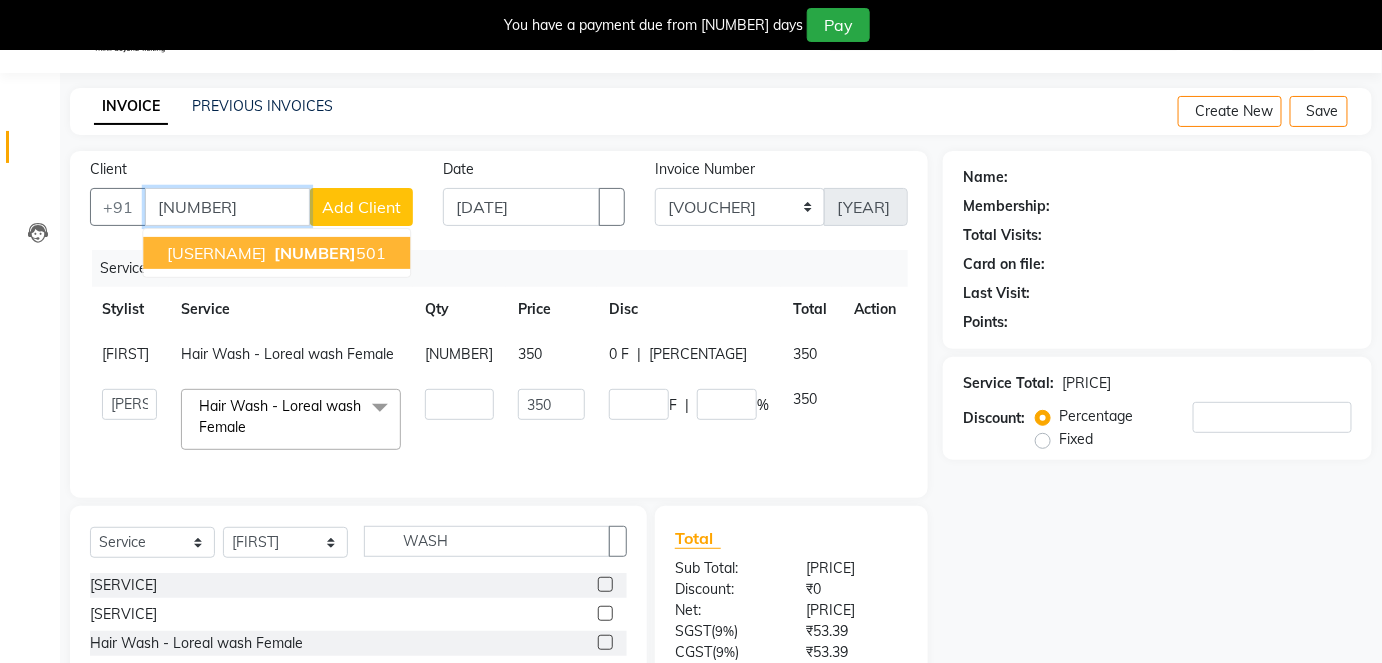 click on "8080368 501" at bounding box center (328, 253) 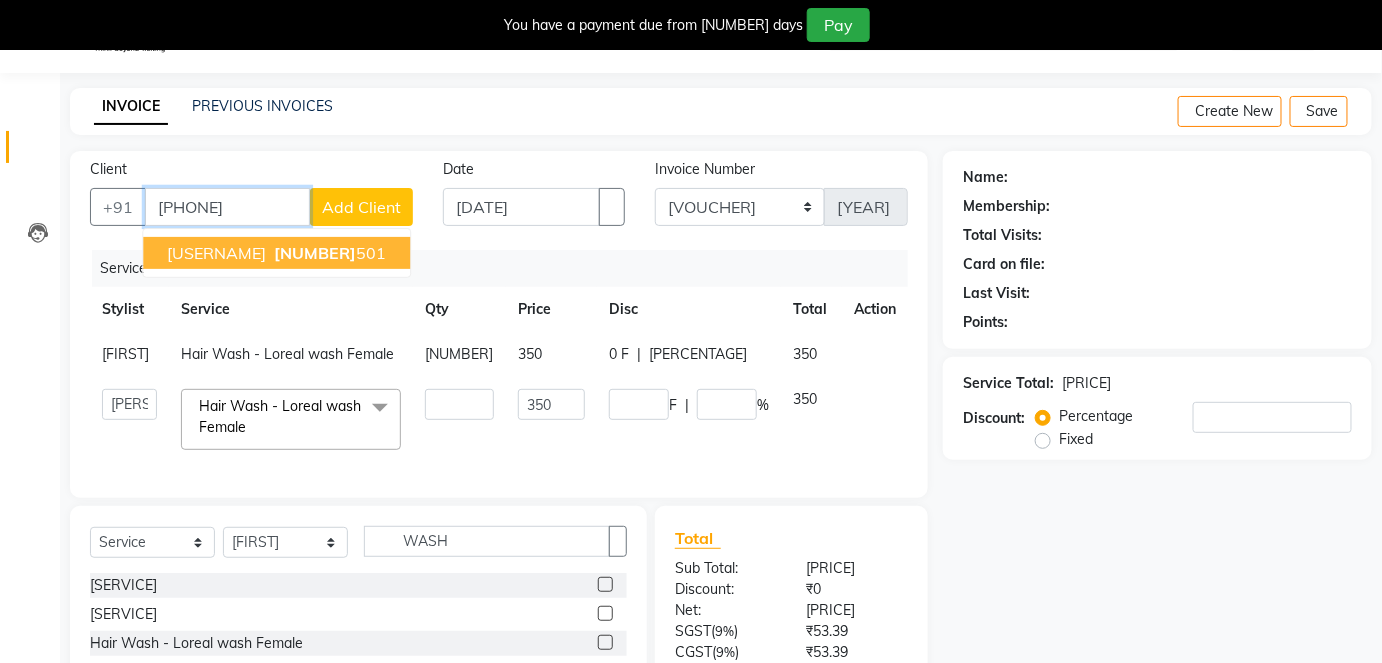 type on "8080368501" 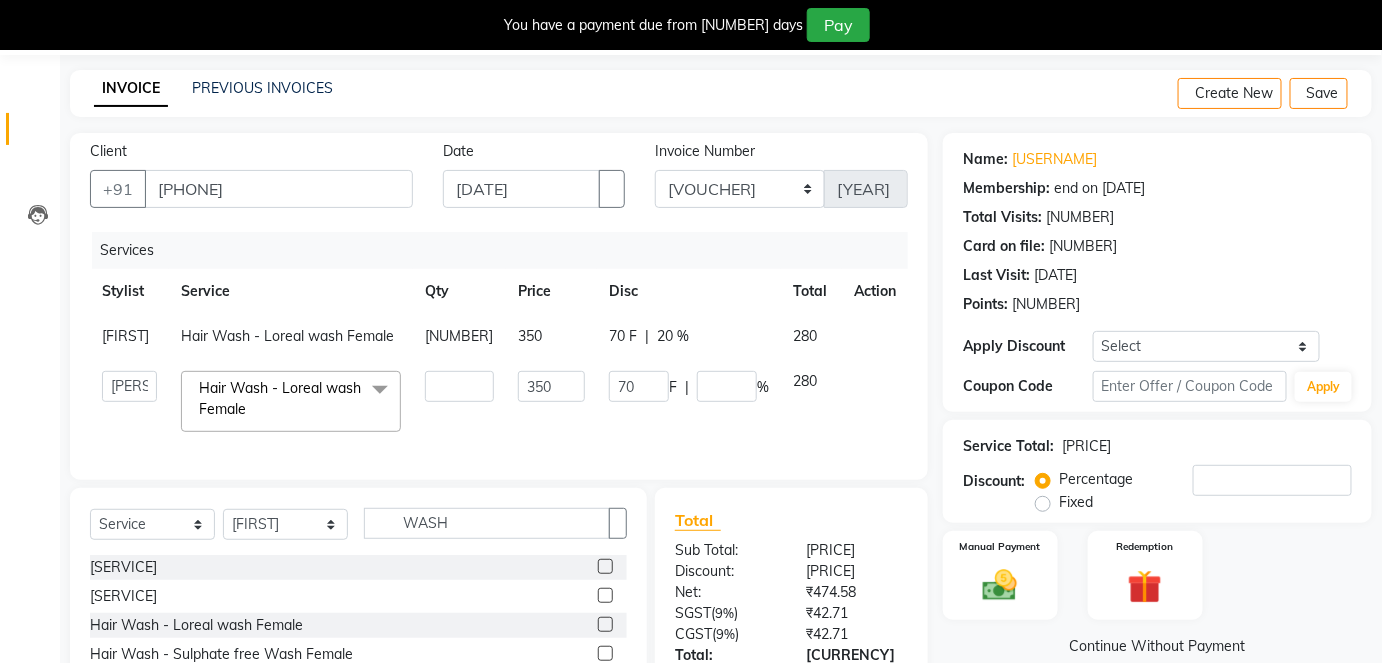 scroll, scrollTop: 248, scrollLeft: 0, axis: vertical 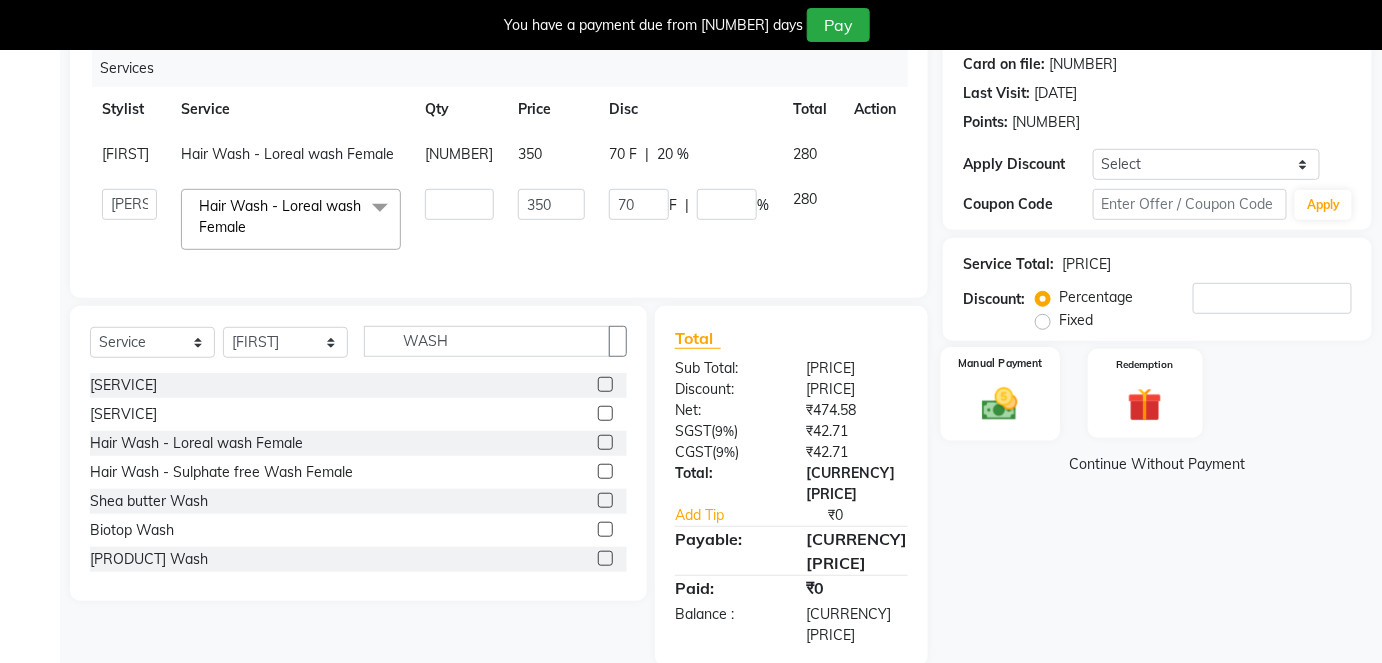 click at bounding box center (1000, 403) 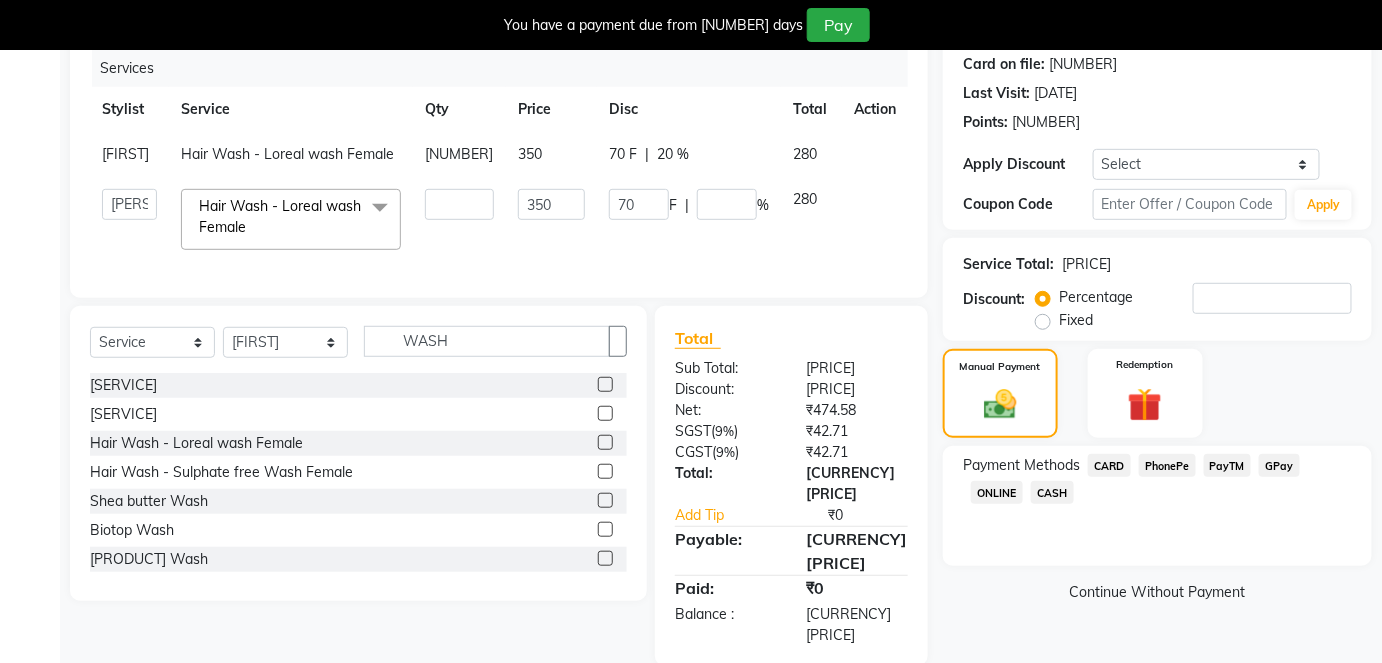 click on "CASH" at bounding box center [1109, 465] 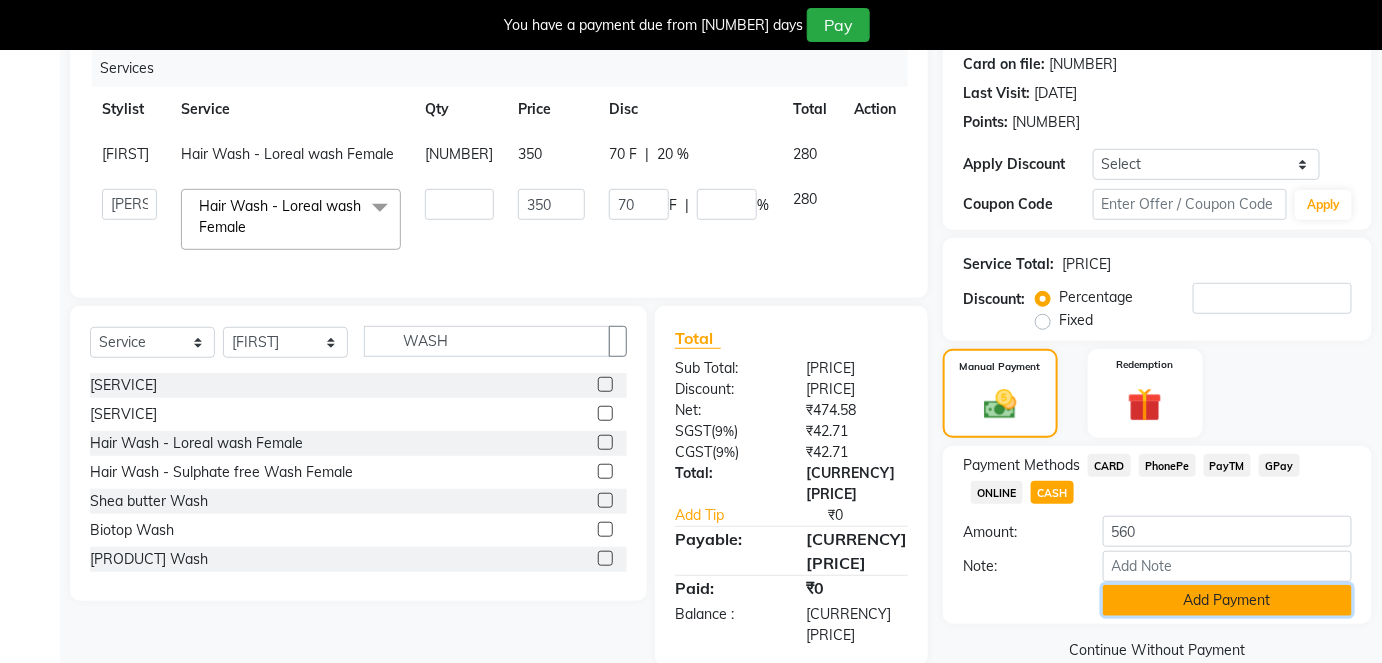 click on "Add Payment" at bounding box center (1227, 600) 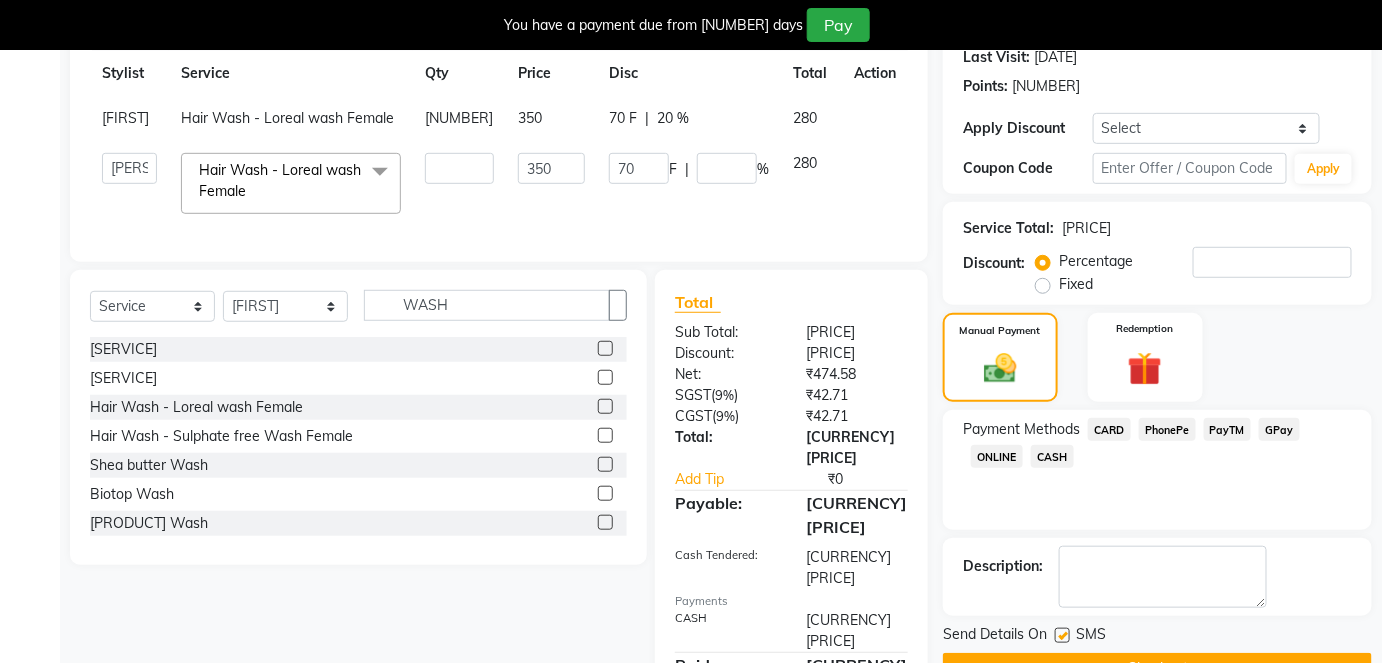 scroll, scrollTop: 340, scrollLeft: 0, axis: vertical 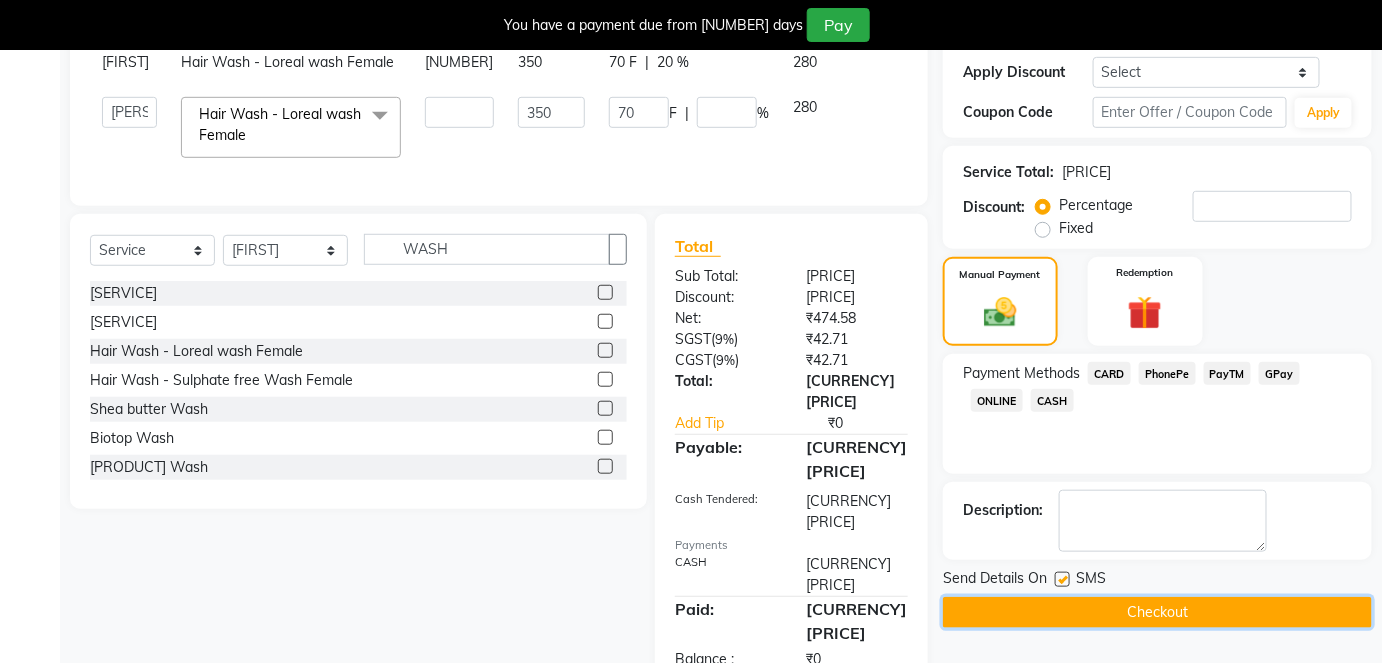 click on "Checkout" at bounding box center [1157, 612] 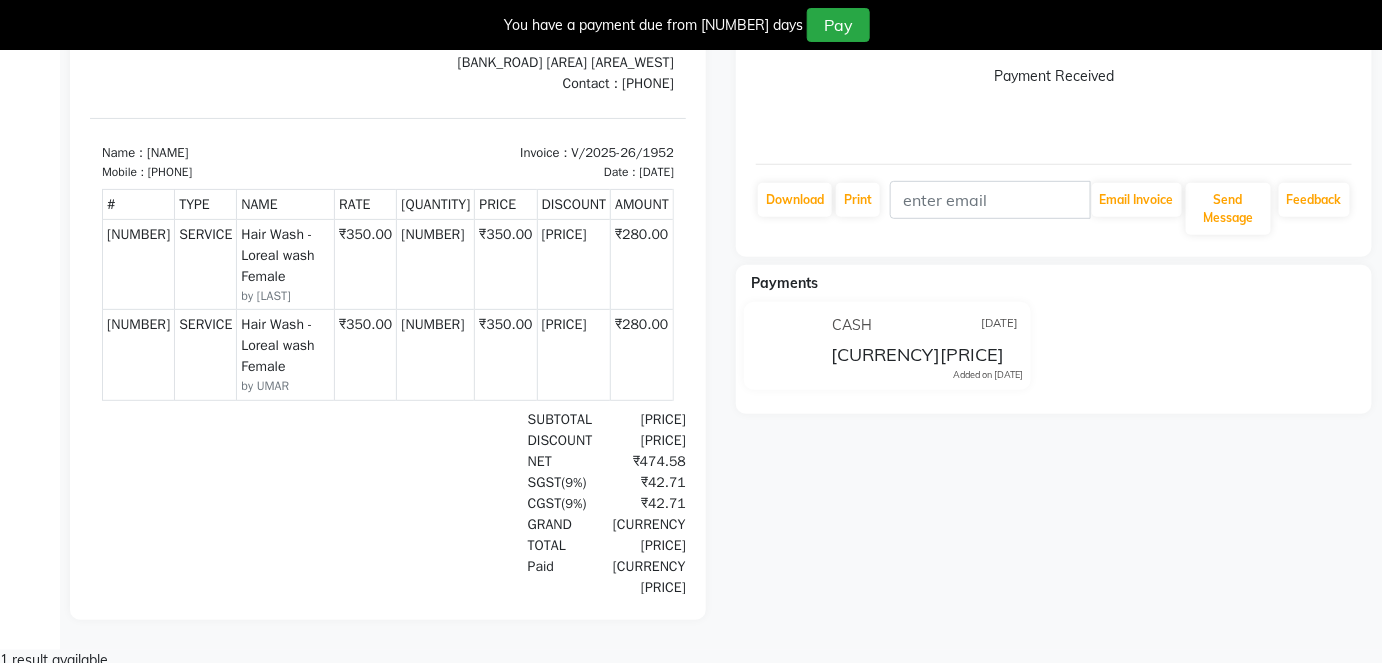 scroll, scrollTop: 0, scrollLeft: 0, axis: both 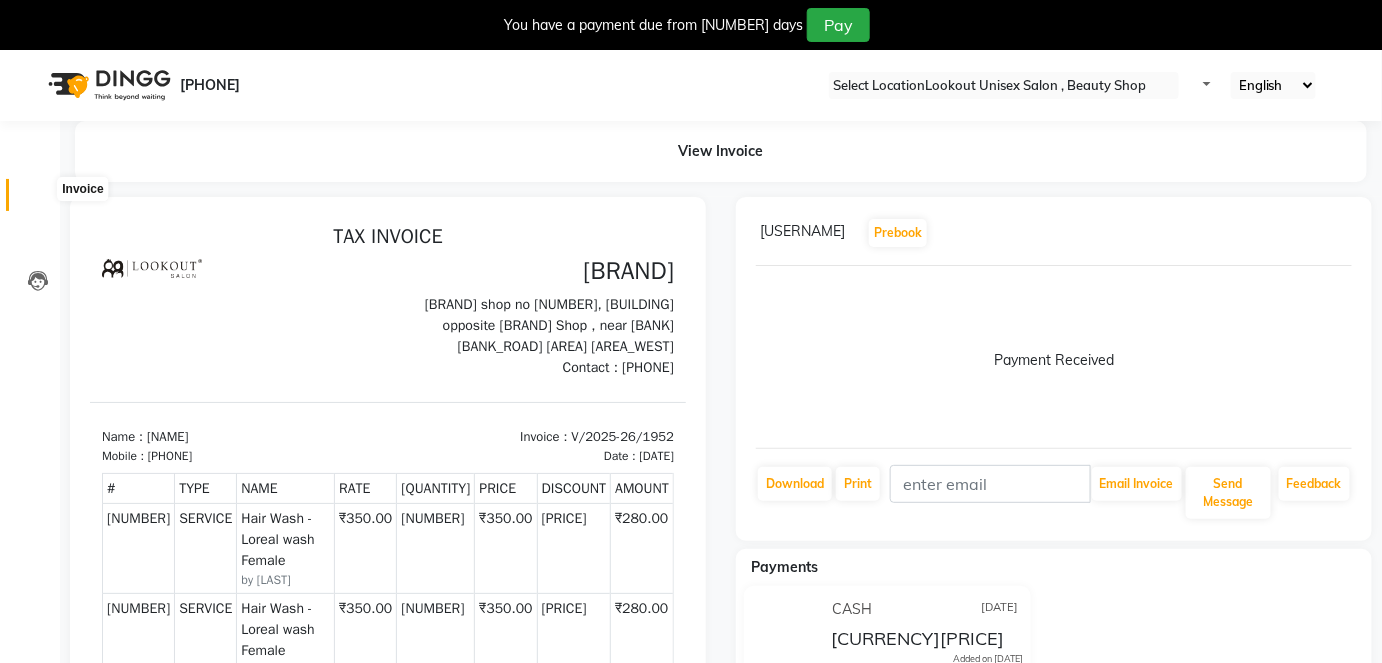 click at bounding box center (37, 200) 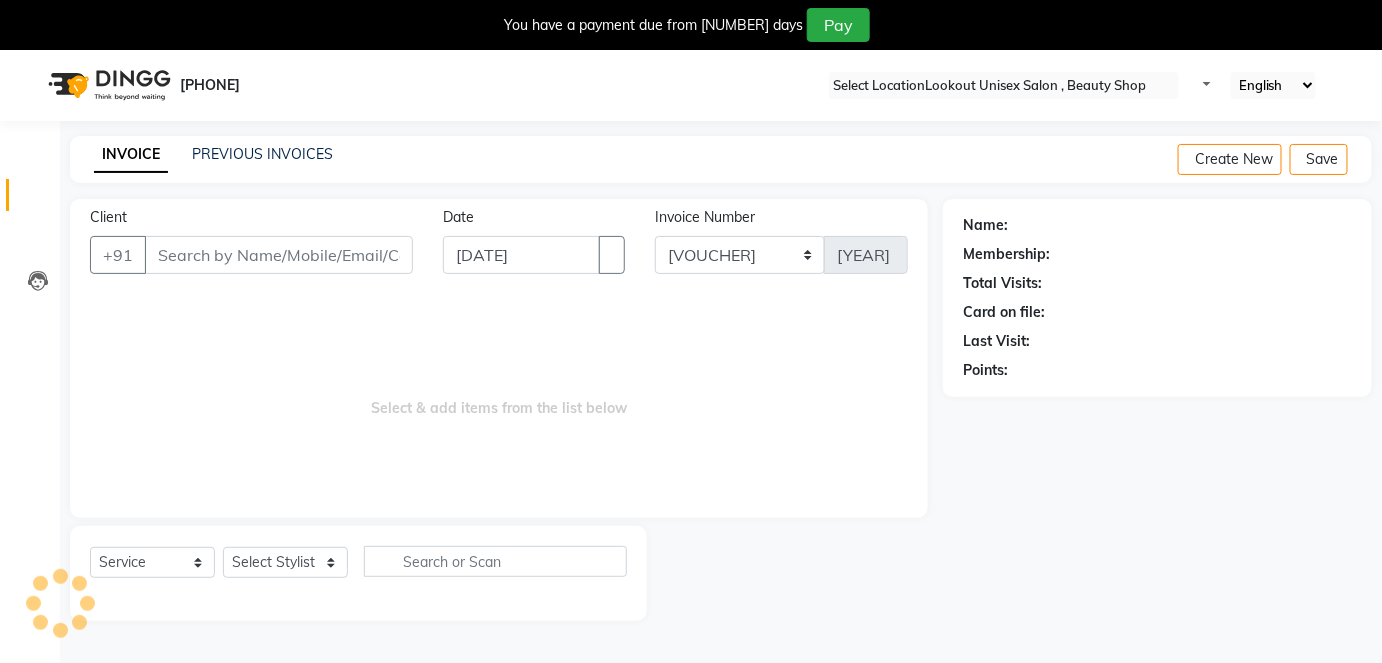 scroll, scrollTop: 48, scrollLeft: 0, axis: vertical 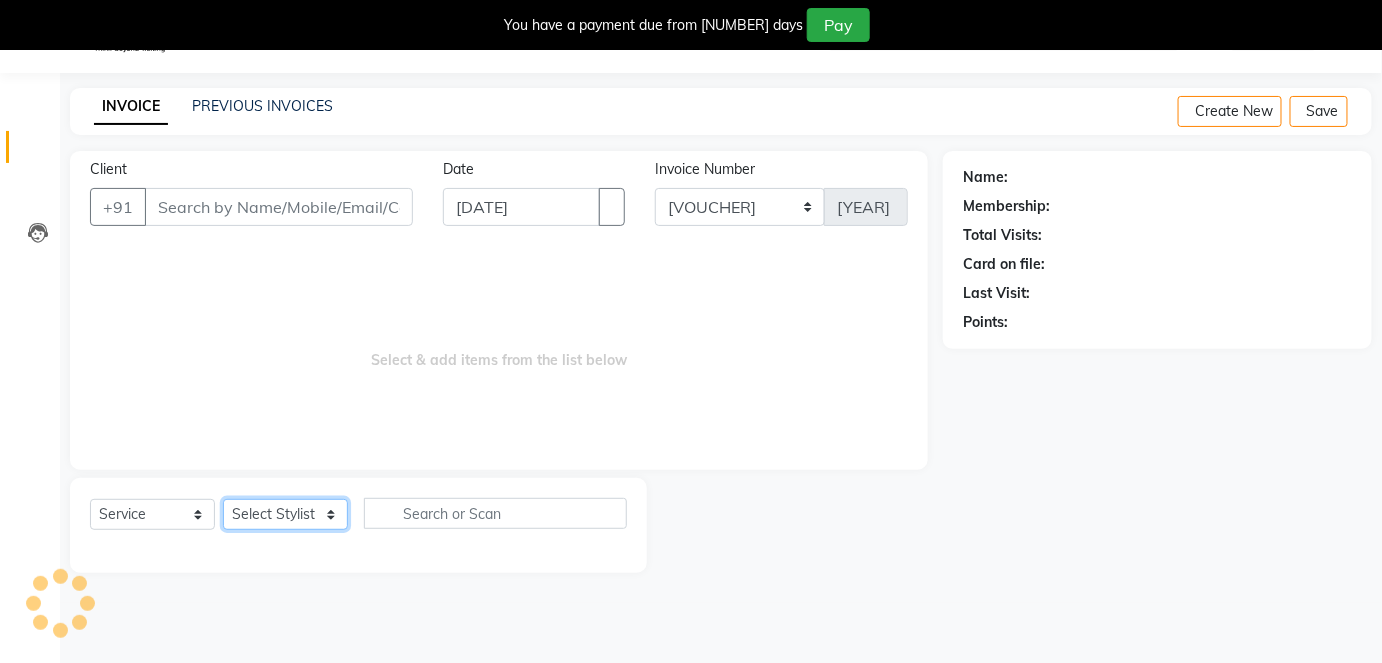 click on "Select Stylist Arti CHANDANI Deepali Dhaval Sir DISHA KAMDAR Hussain Indrajeet Jyoti Mahesh  Manisha Mayuri Mehboob Nabil Nikita Rahul Rajan Rishika Salma Salmani Shivani UMAR" at bounding box center [285, 514] 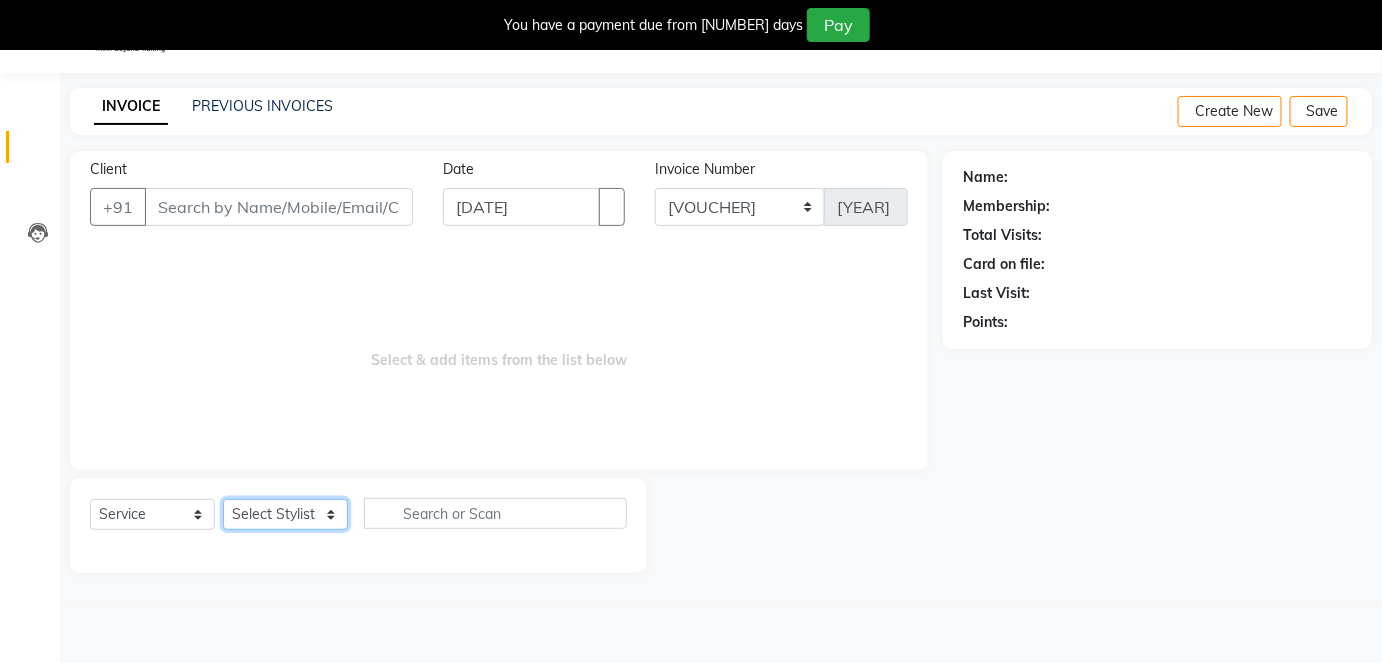 select on "67793" 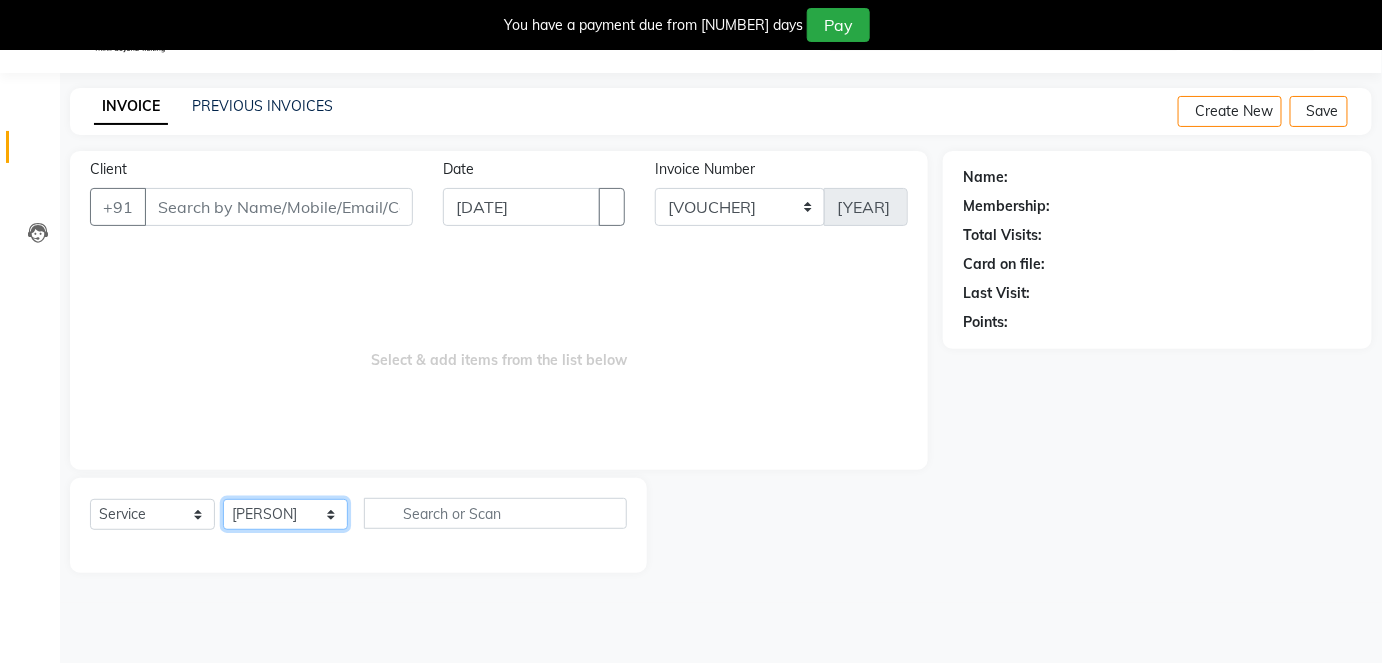 click on "Select Stylist Arti CHANDANI Deepali Dhaval Sir DISHA KAMDAR Hussain Indrajeet Jyoti Mahesh  Manisha Mayuri Mehboob Nabil Nikita Rahul Rajan Rishika Salma Salmani Shivani UMAR" at bounding box center (285, 514) 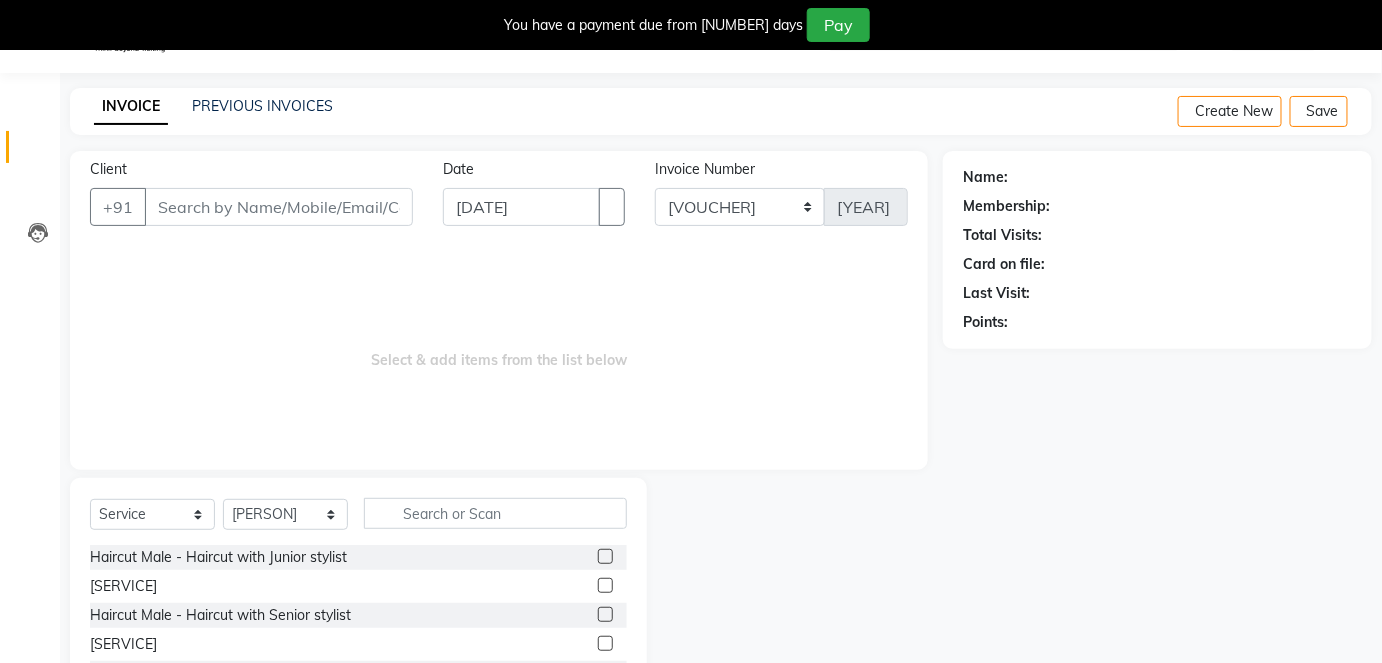 click at bounding box center (605, 643) 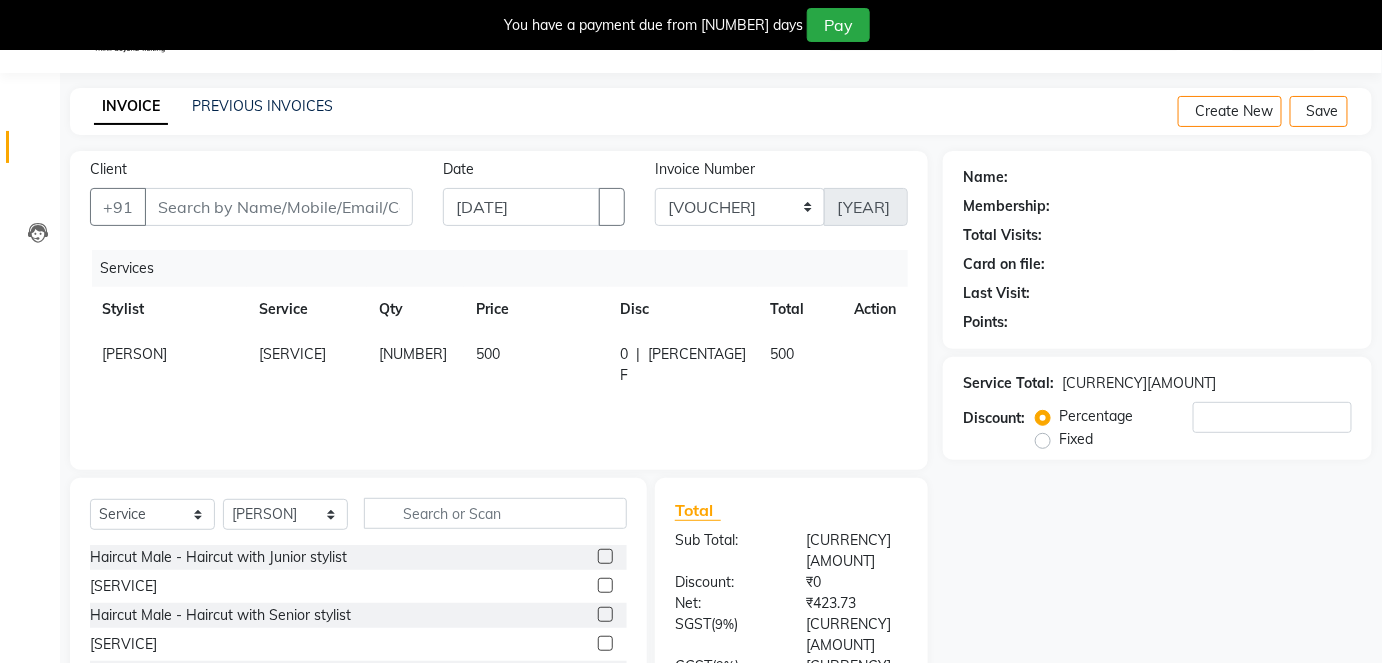 scroll, scrollTop: 206, scrollLeft: 0, axis: vertical 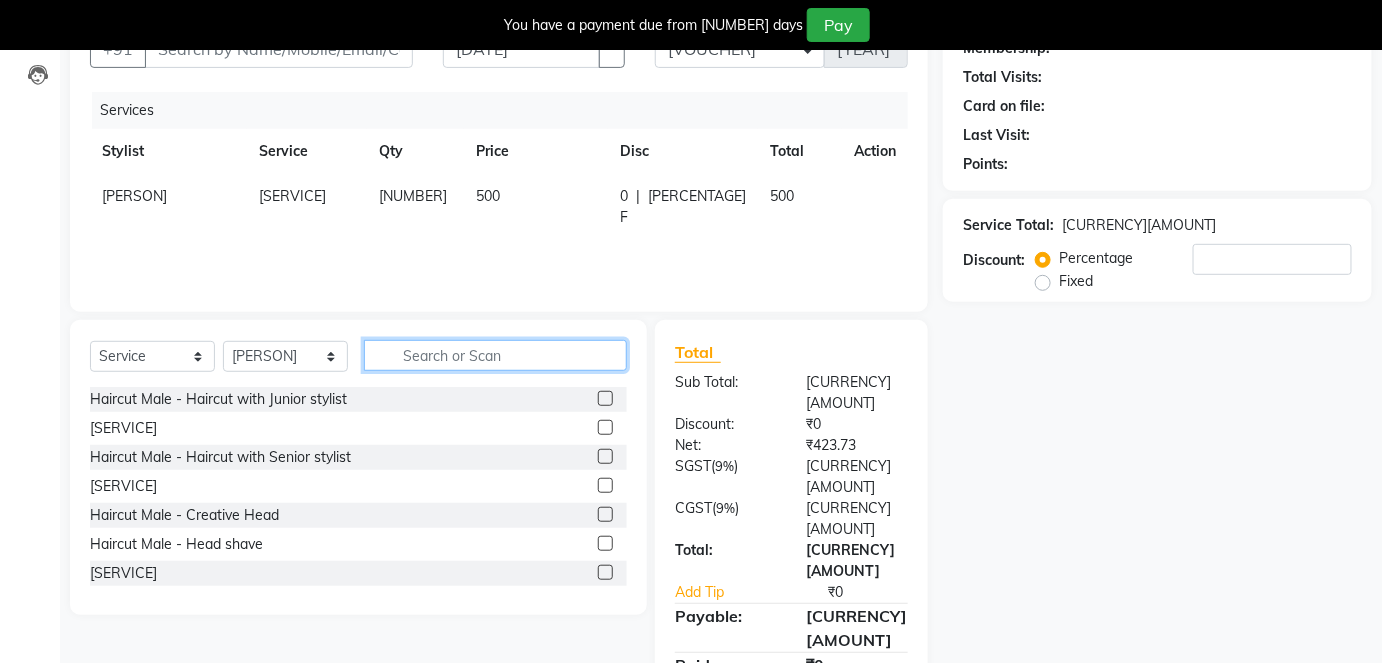 click at bounding box center [495, 355] 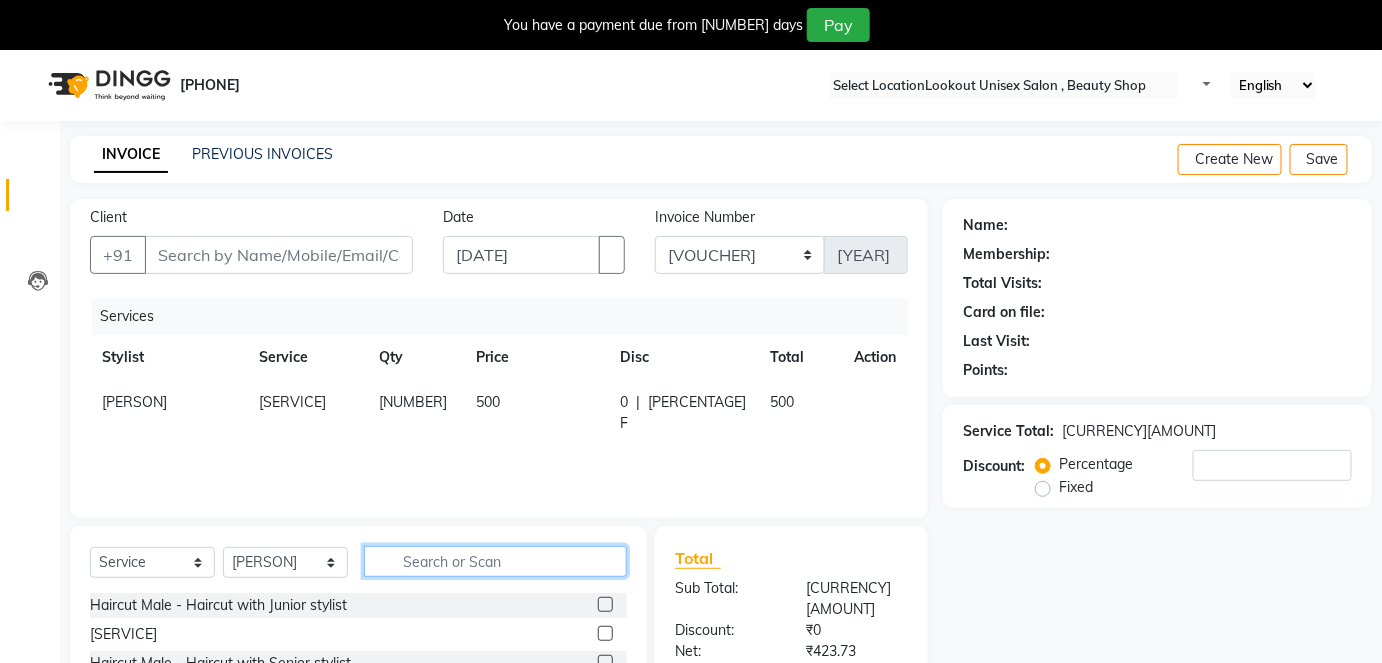 scroll, scrollTop: 206, scrollLeft: 0, axis: vertical 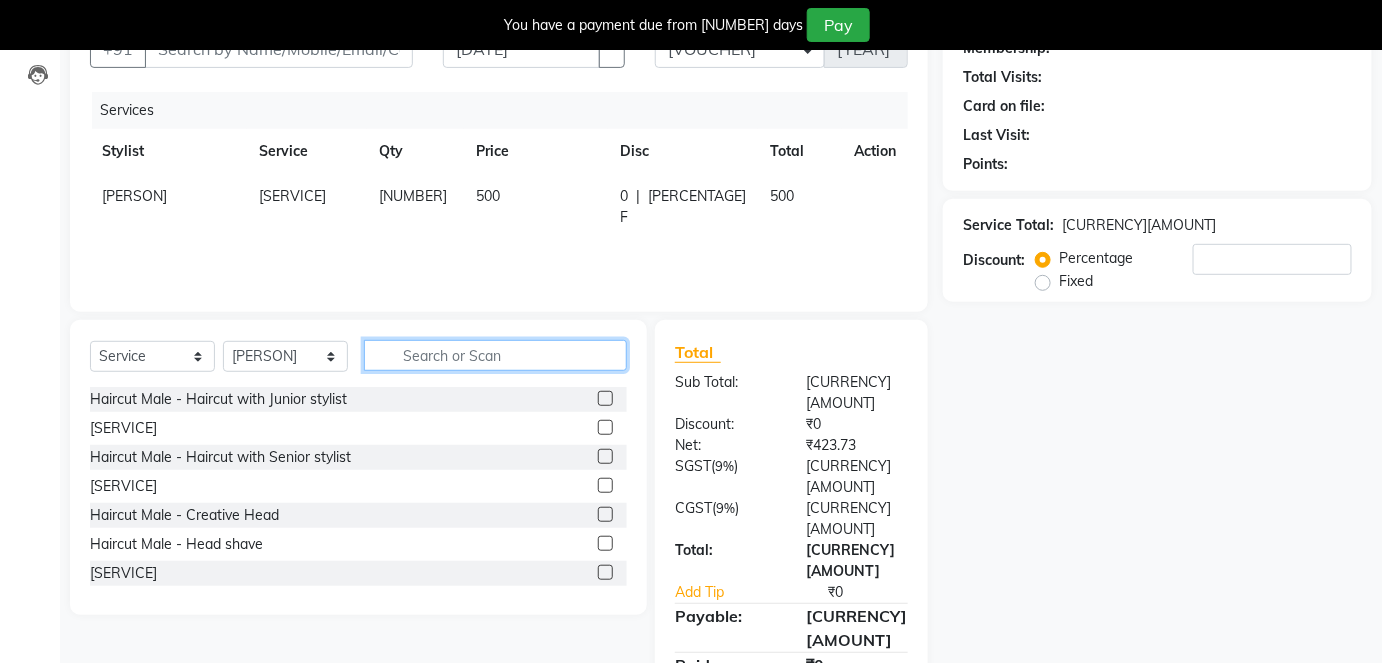 click at bounding box center (495, 355) 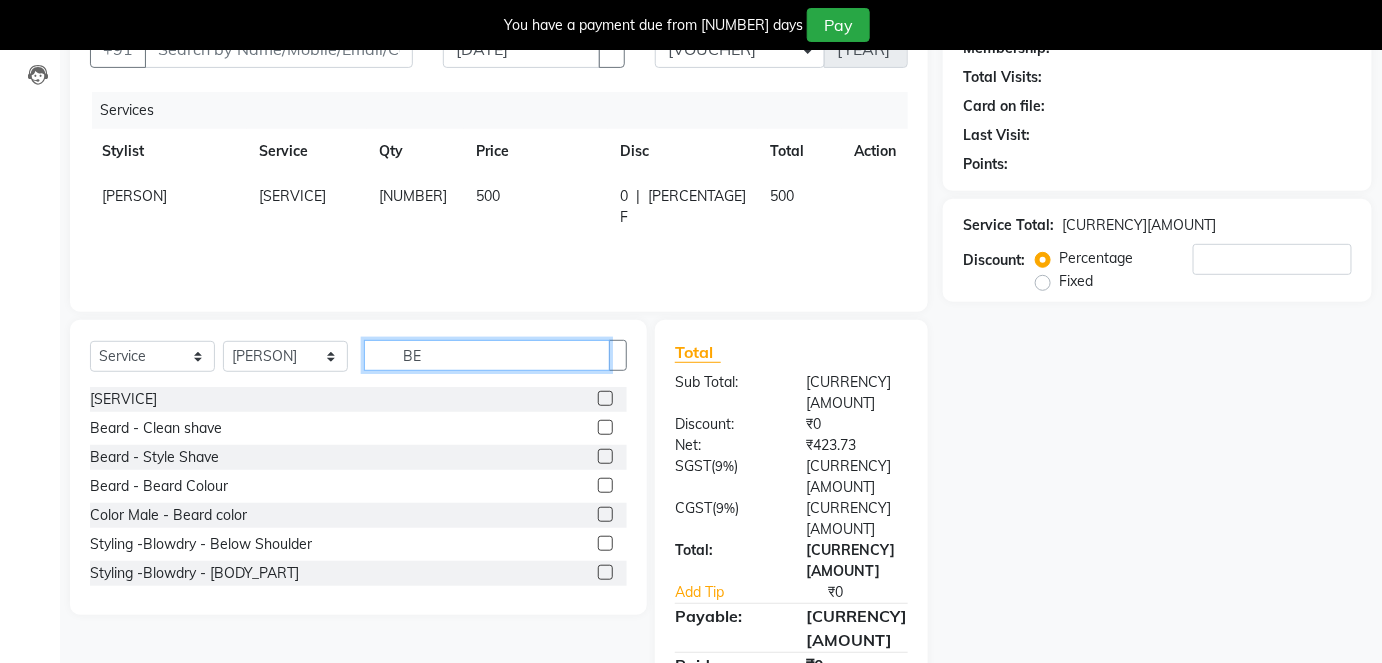type on "BE" 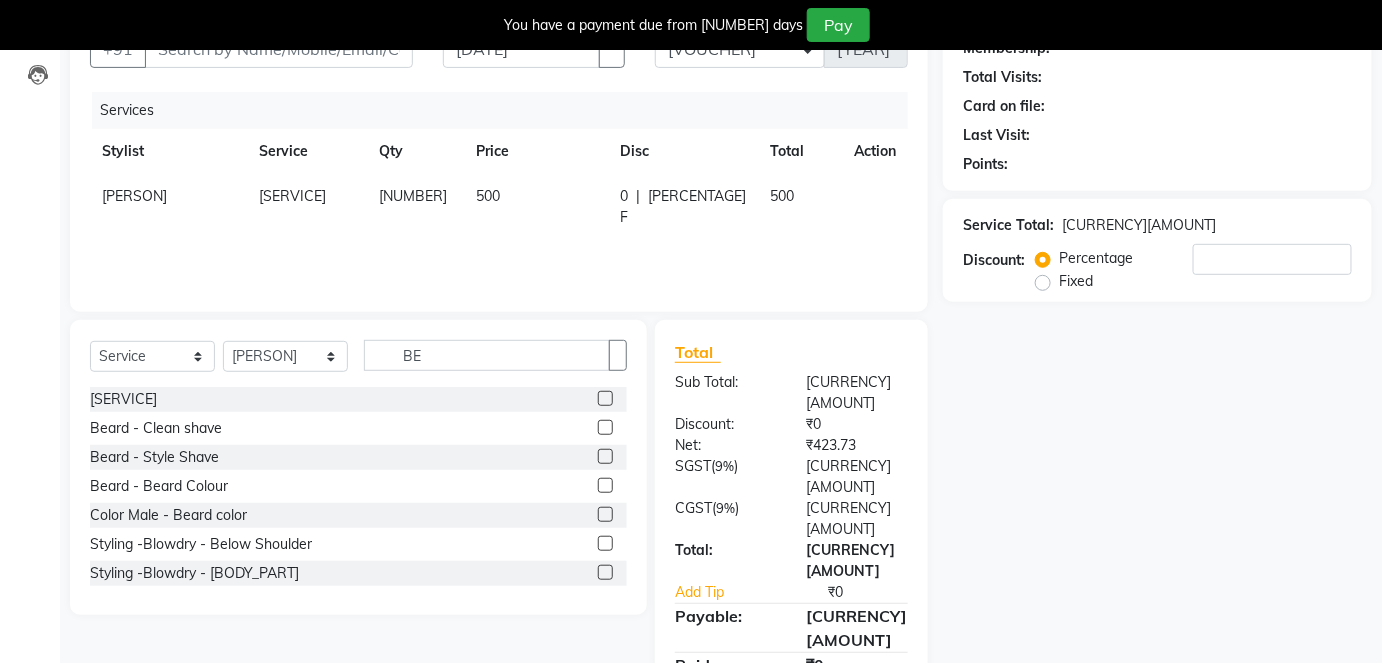 drag, startPoint x: 597, startPoint y: 414, endPoint x: 586, endPoint y: 414, distance: 11 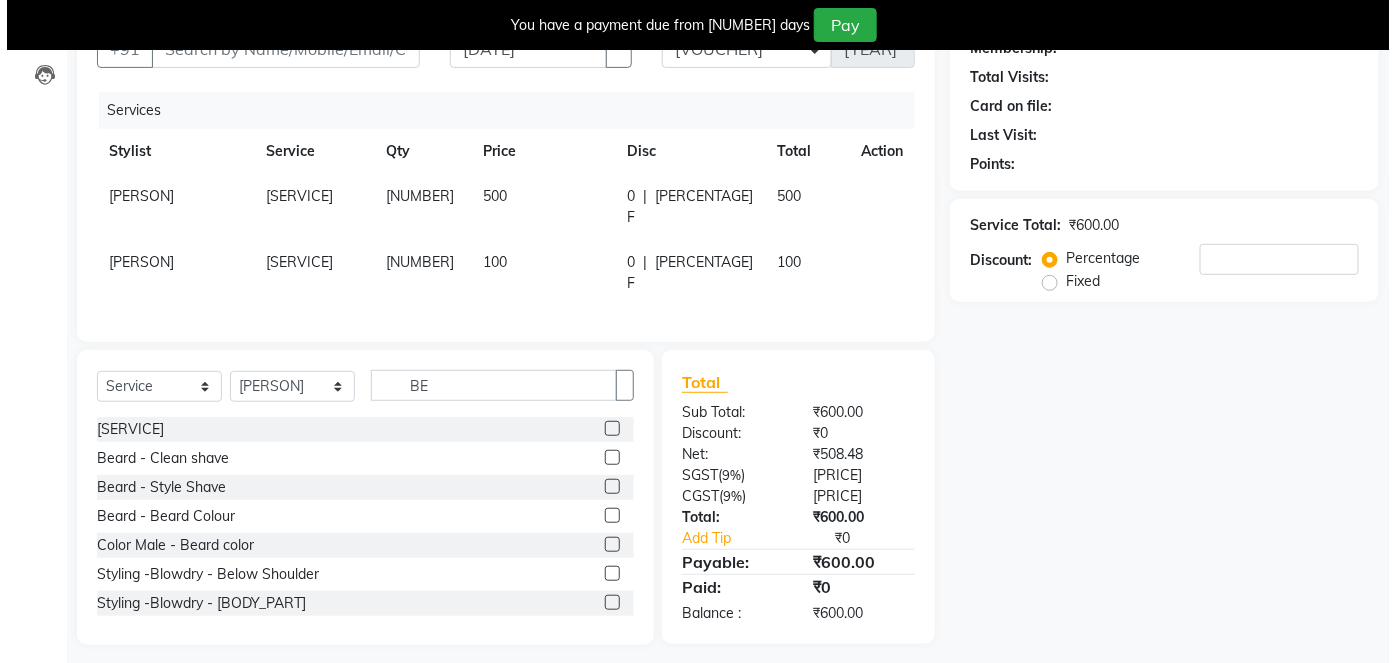 scroll, scrollTop: 115, scrollLeft: 0, axis: vertical 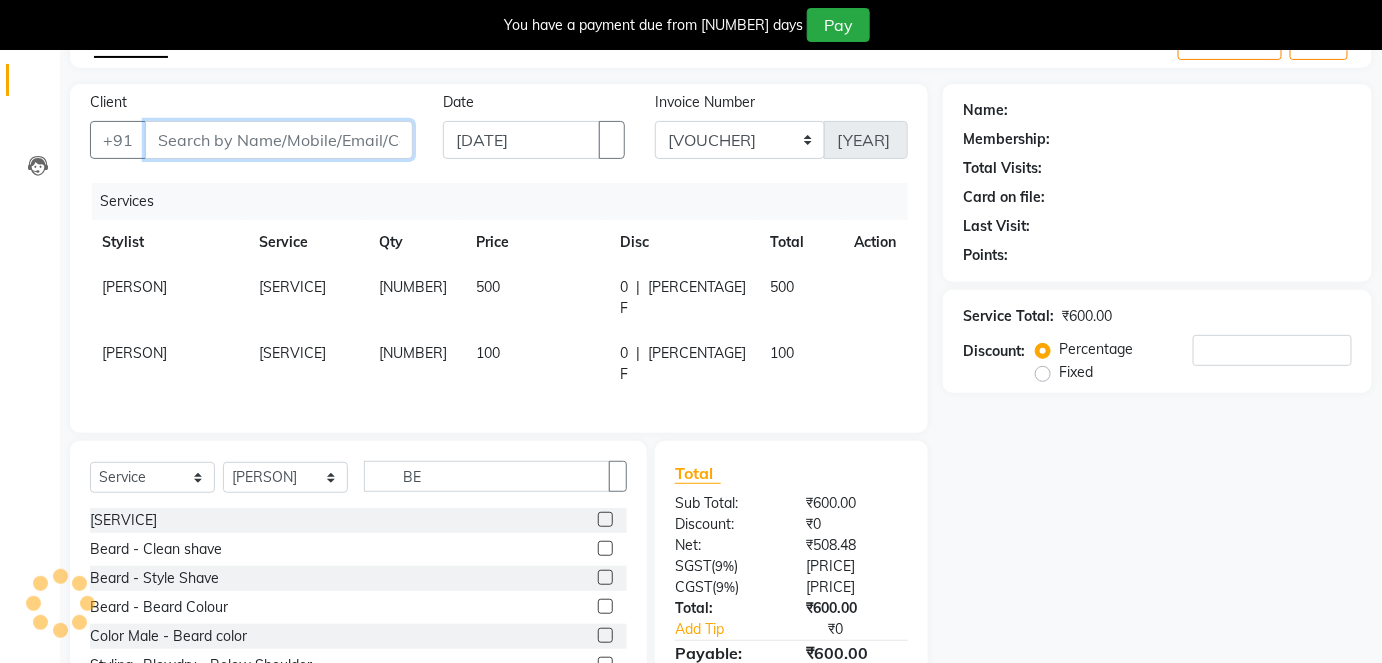 click on "Client" at bounding box center [279, 140] 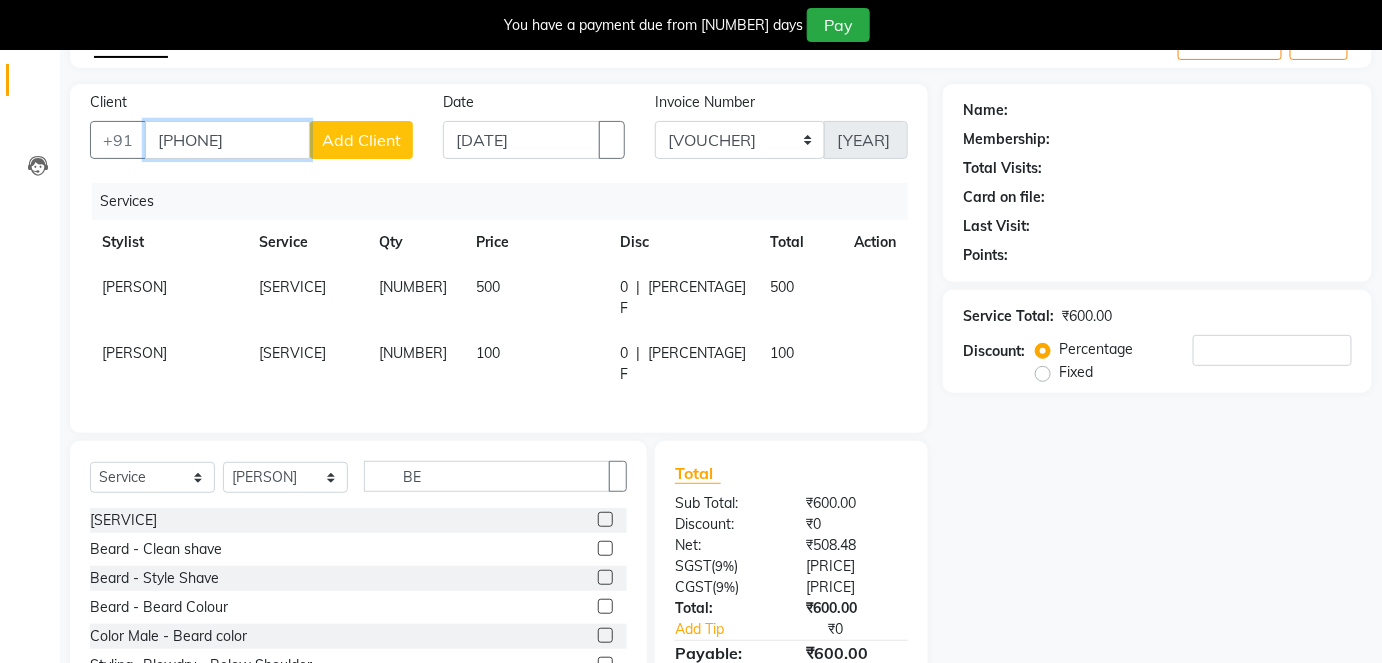 type on "8080886526" 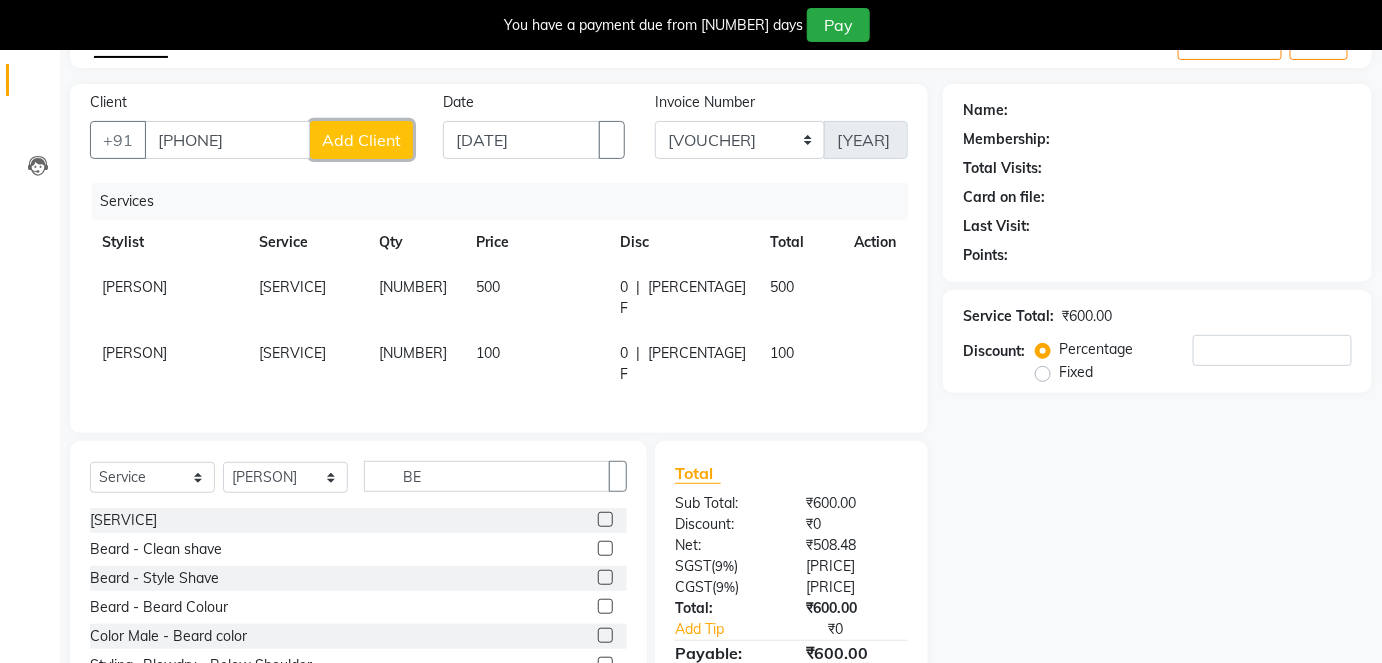 click on "Add Client" at bounding box center [361, 140] 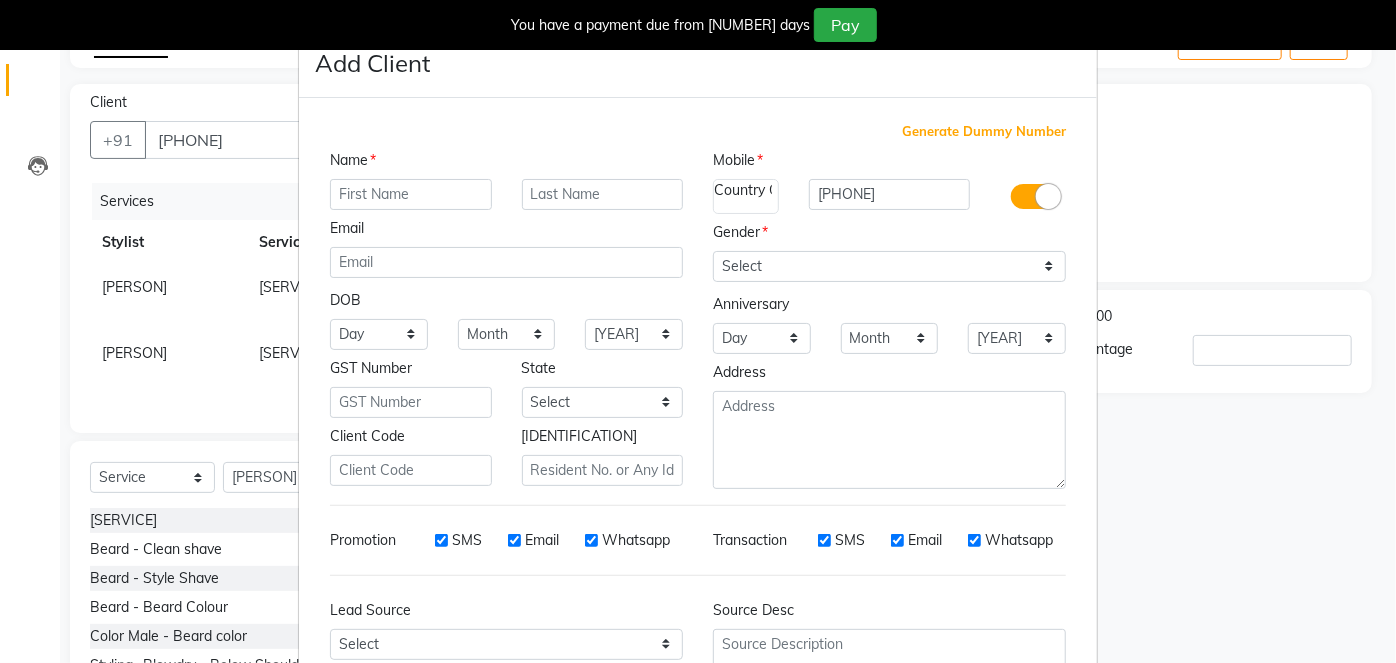 click at bounding box center [411, 194] 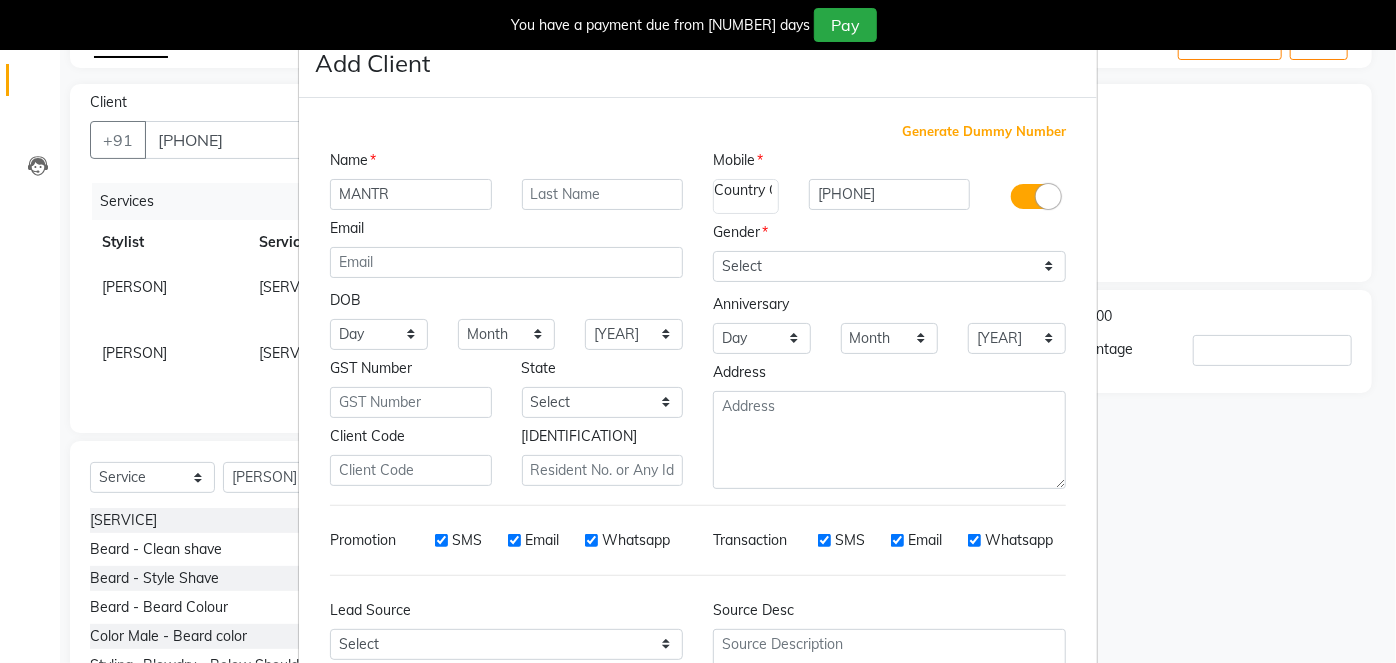 type on "MANTR" 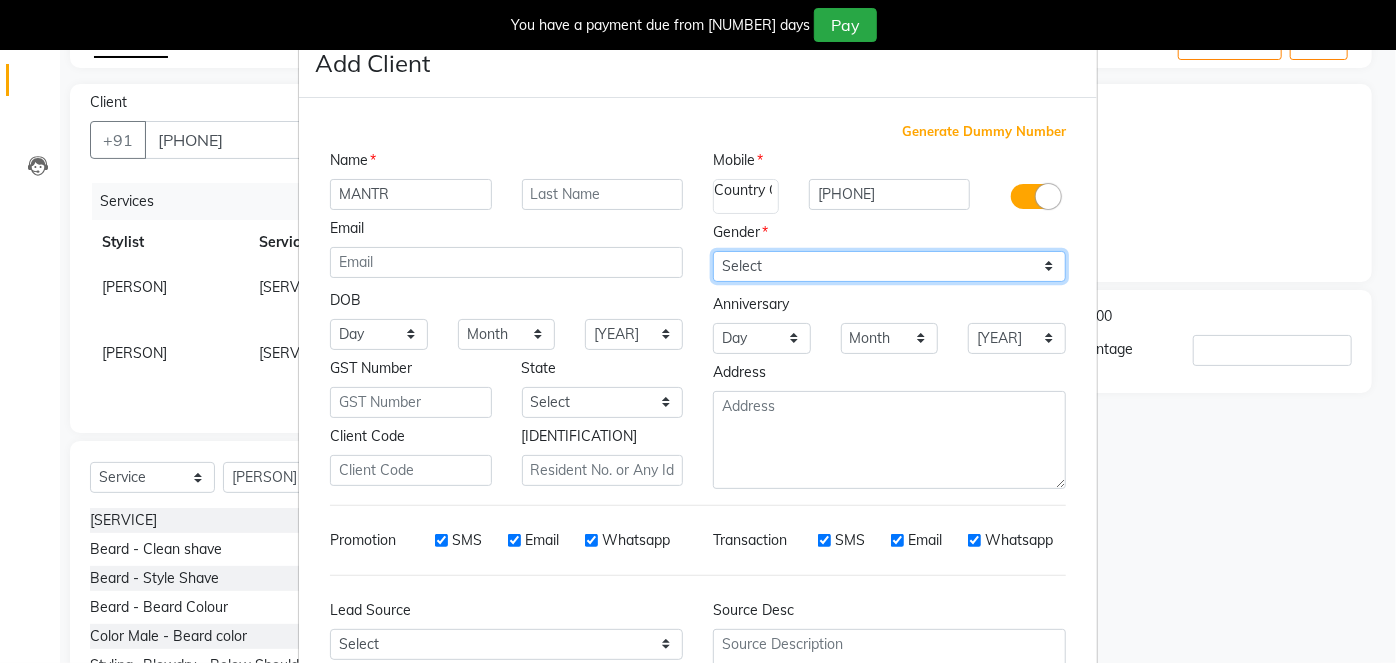 drag, startPoint x: 1035, startPoint y: 254, endPoint x: 1024, endPoint y: 274, distance: 22.825424 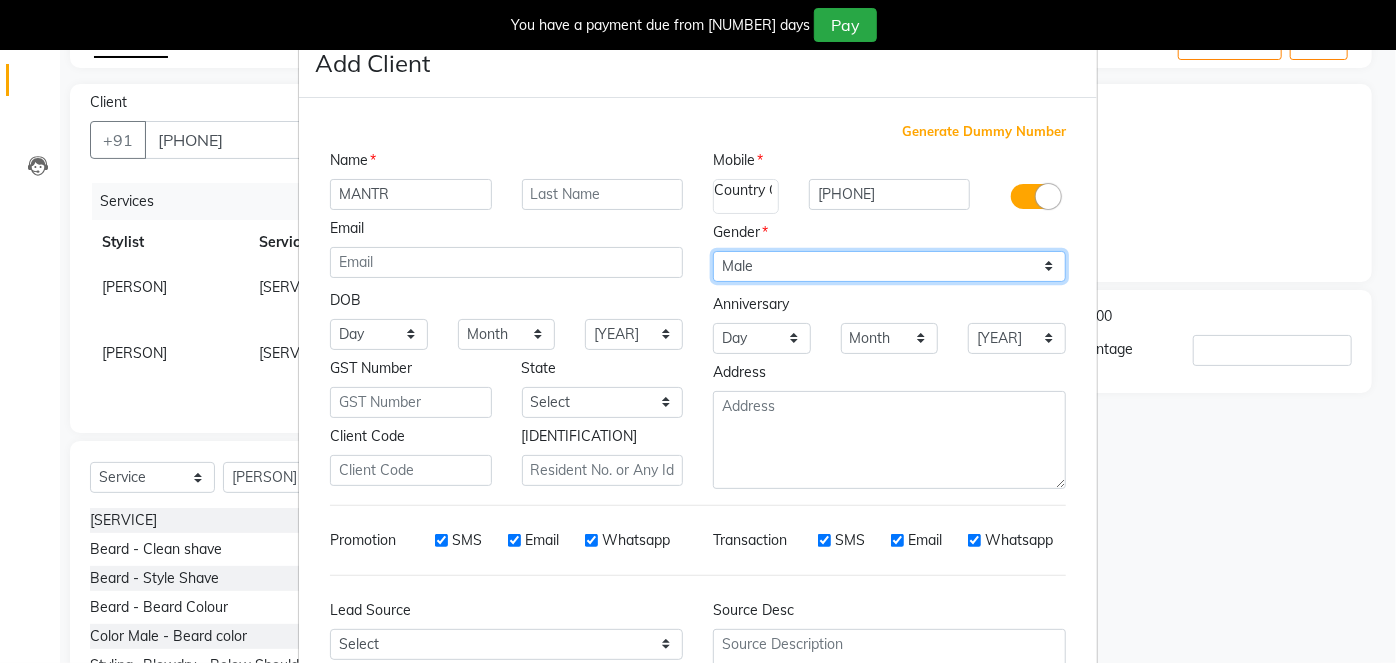 click on "Select Male Female Other Prefer Not To Say" at bounding box center (889, 266) 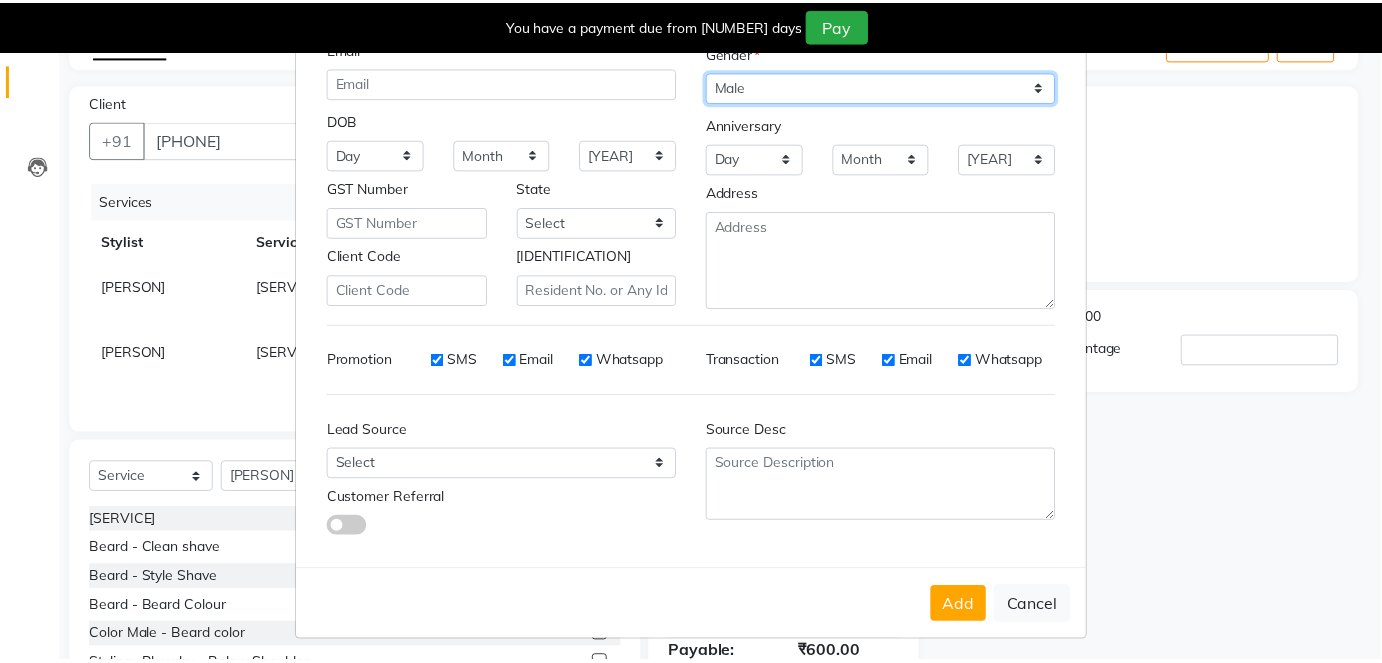 scroll, scrollTop: 181, scrollLeft: 0, axis: vertical 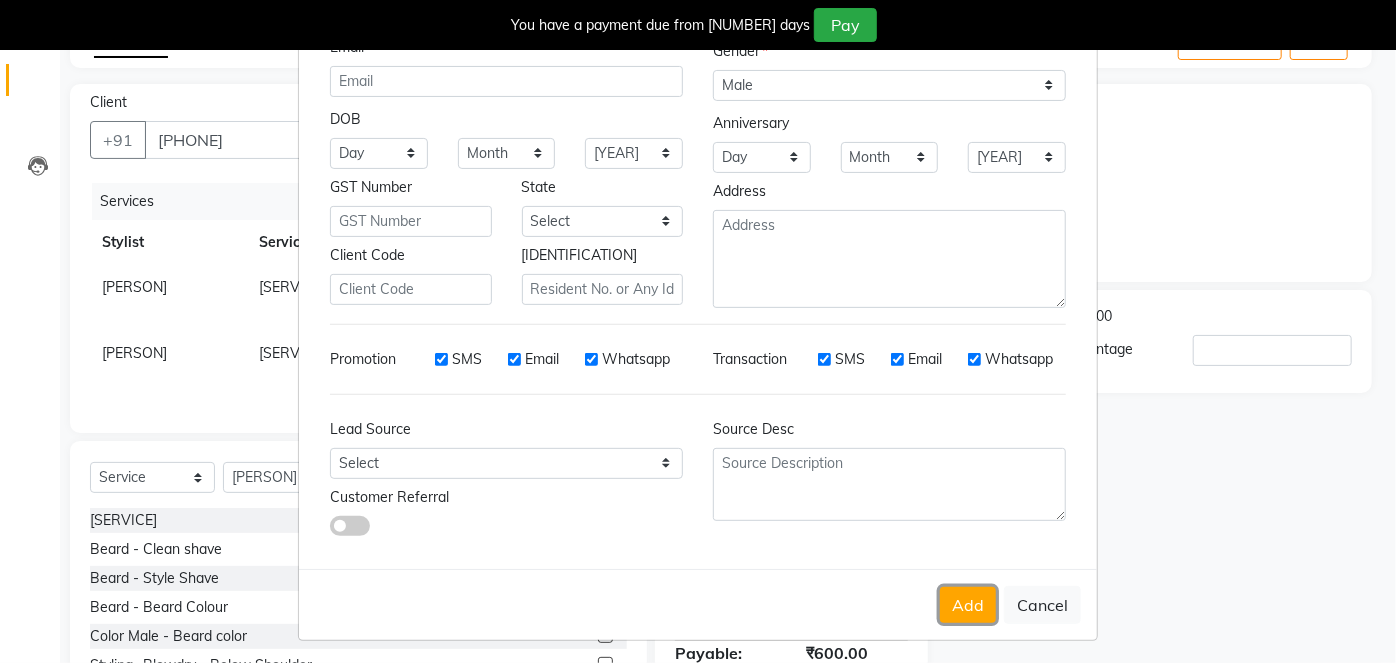 drag, startPoint x: 954, startPoint y: 602, endPoint x: 940, endPoint y: 602, distance: 14 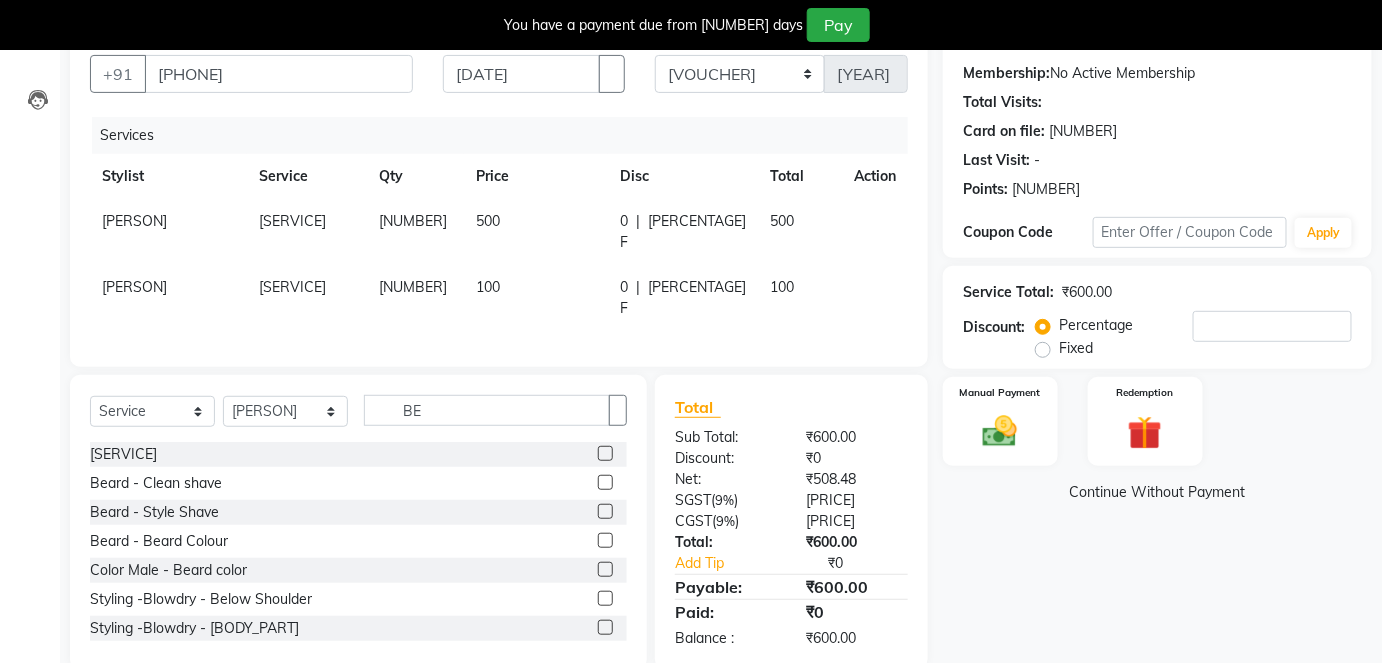 scroll, scrollTop: 272, scrollLeft: 0, axis: vertical 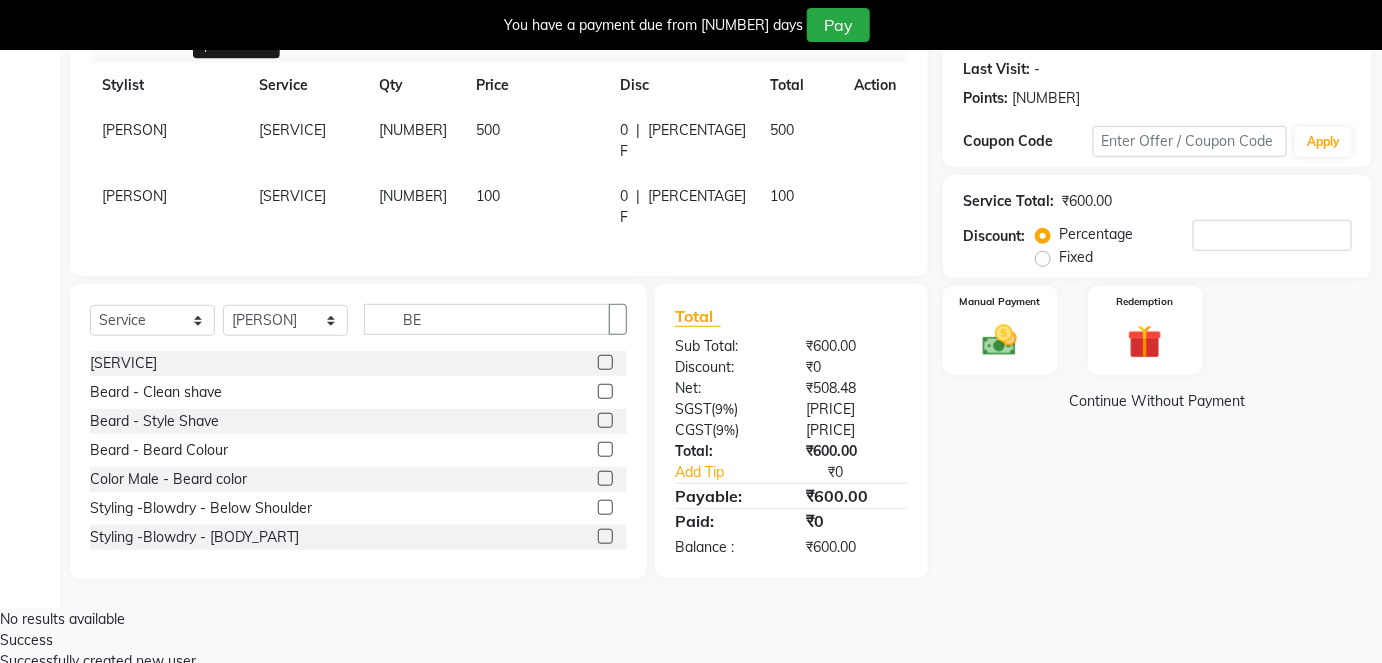 click on "Salmani Split Commission" at bounding box center (168, 141) 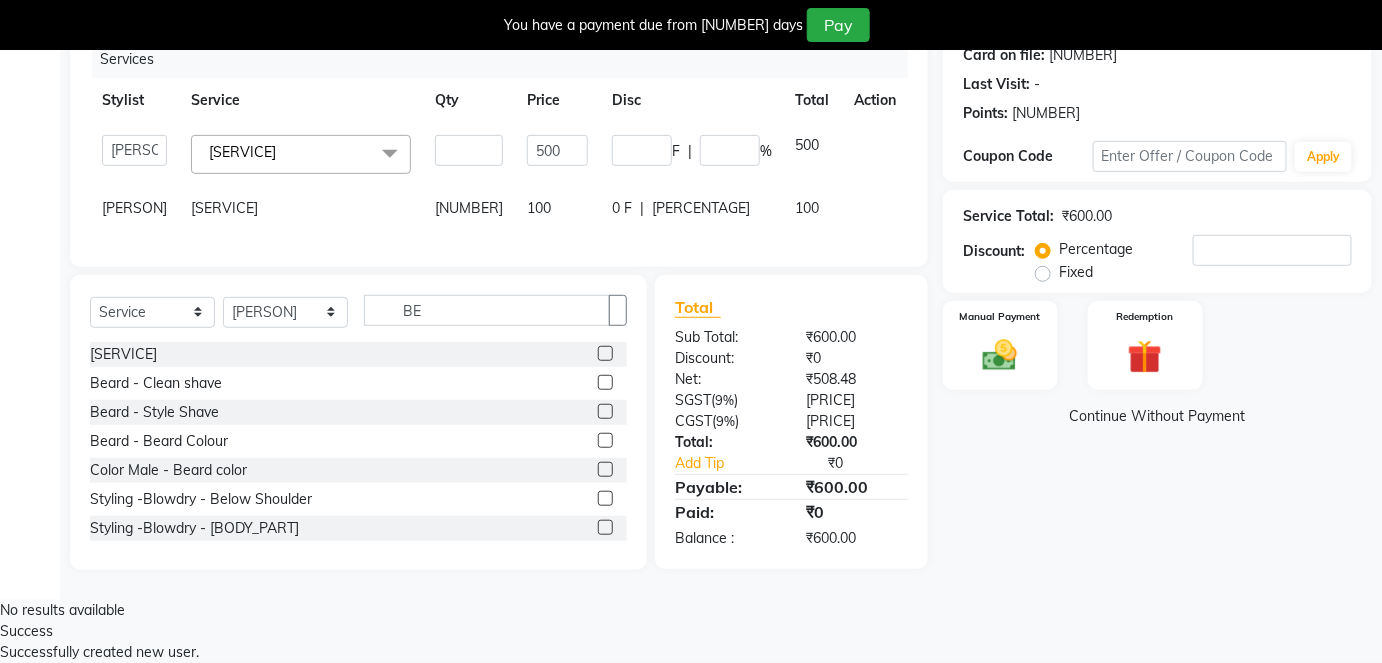 scroll, scrollTop: 248, scrollLeft: 0, axis: vertical 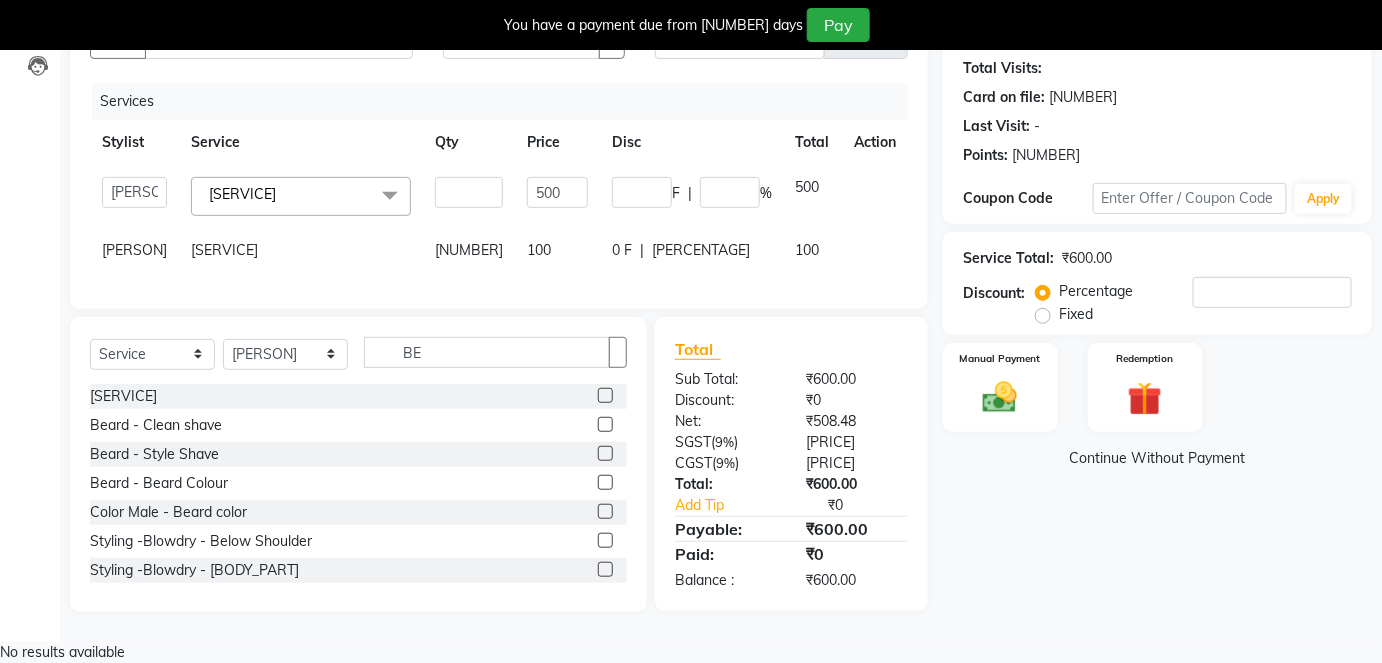 click on "Arti   CHANDANI   Deepali   Dhaval Sir   DISHA KAMDAR   Hussain   Indrajeet   Jyoti   Mahesh    Manisha   Mayuri   Mehboob   Nabil   Nikita   Rahul   Rajan   Rishika   Salma   Salmani   Shivani   UMAR" at bounding box center (134, 196) 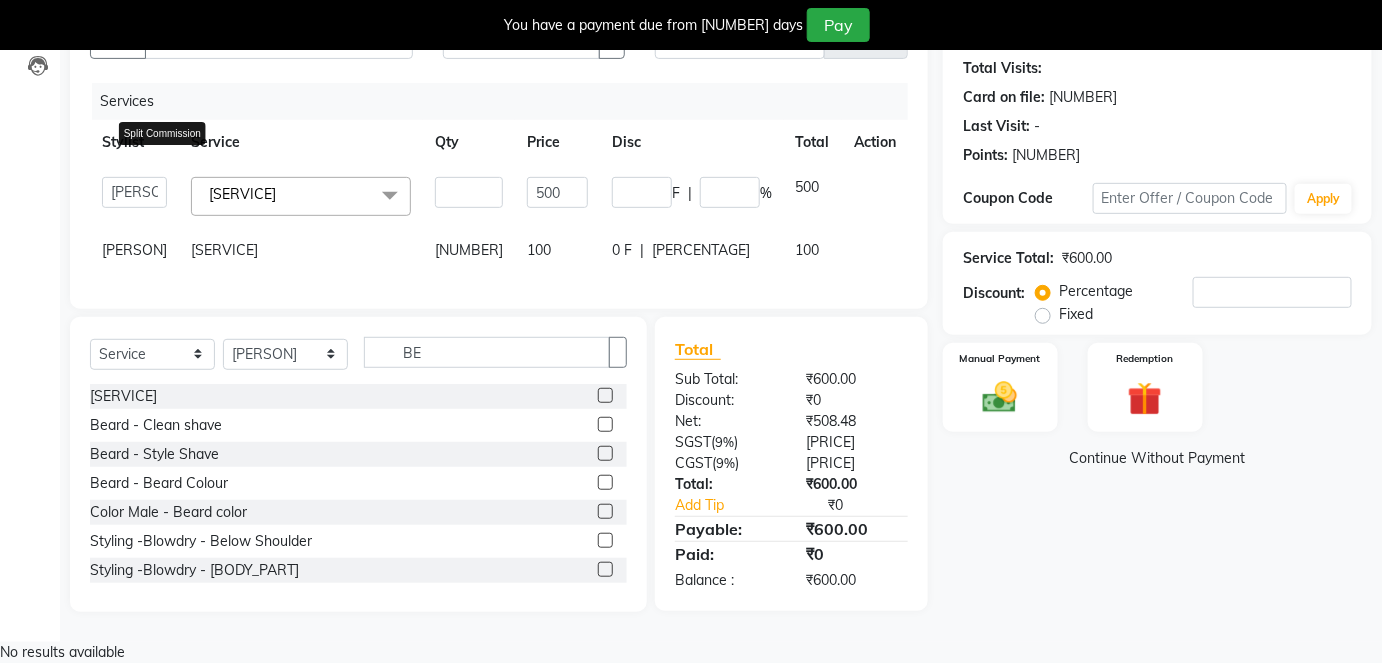 click at bounding box center [167, 208] 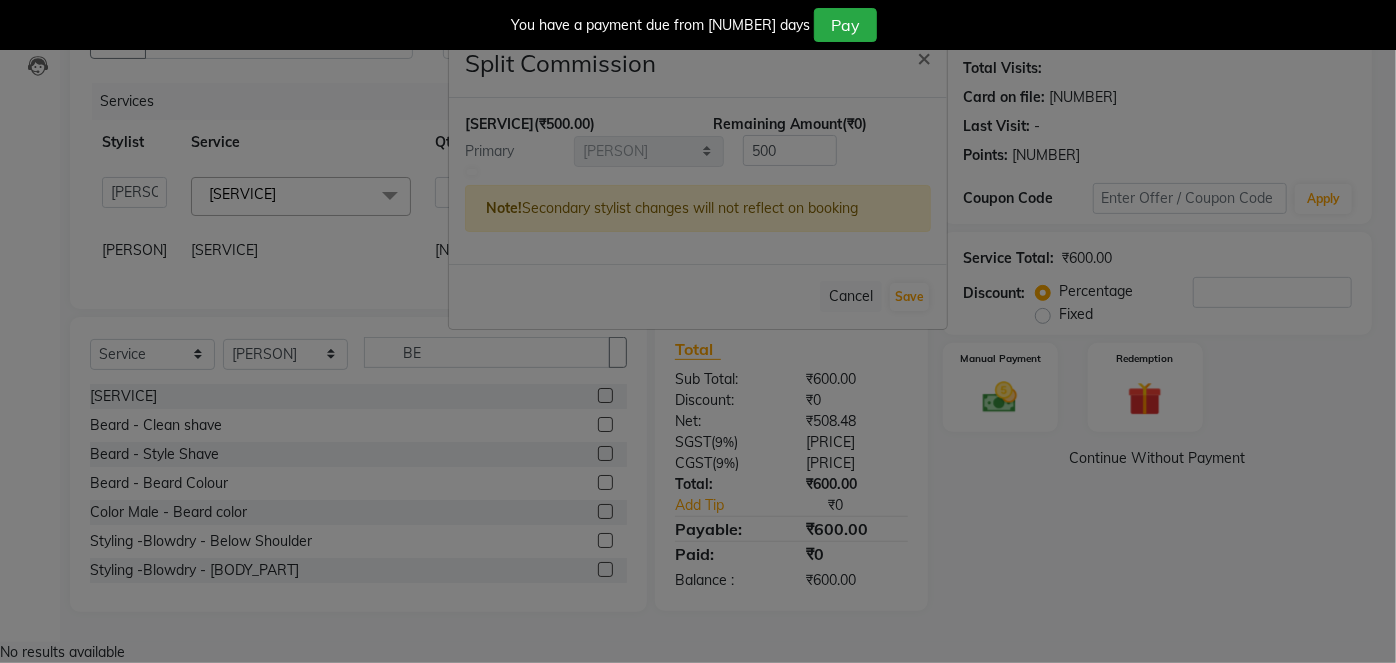 click at bounding box center [472, 172] 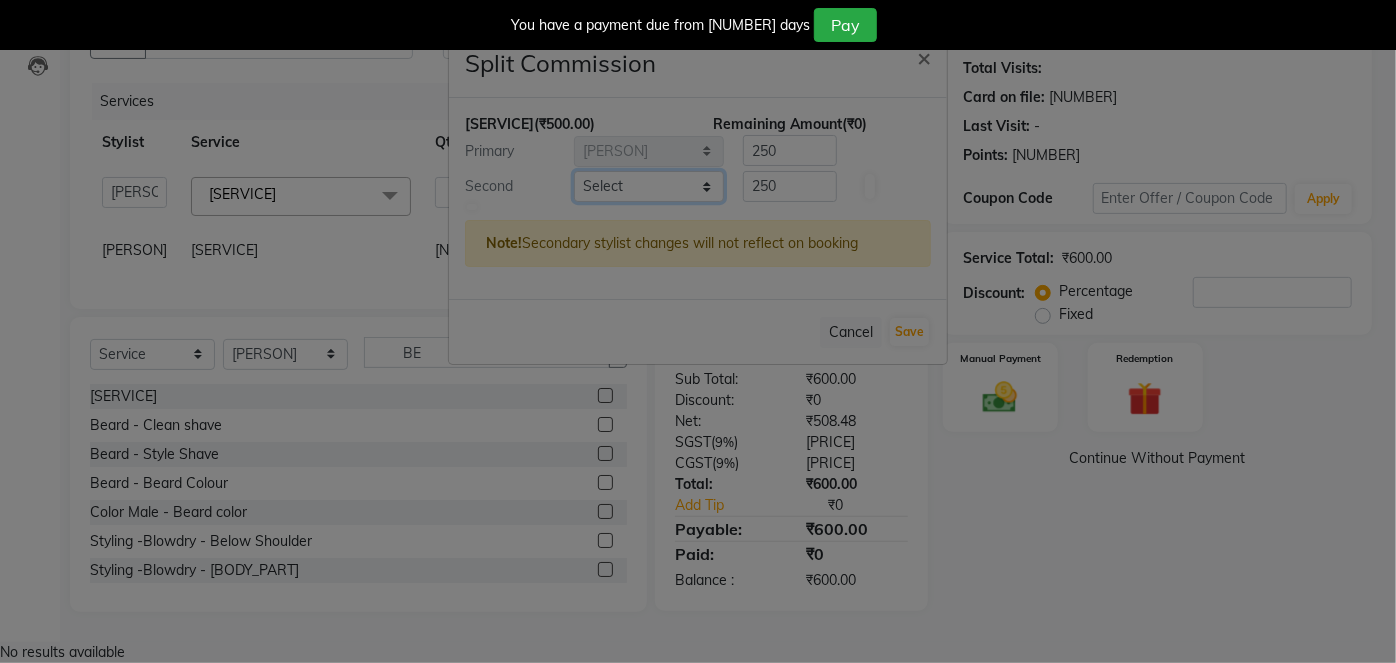 drag, startPoint x: 705, startPoint y: 212, endPoint x: 696, endPoint y: 220, distance: 12.0415945 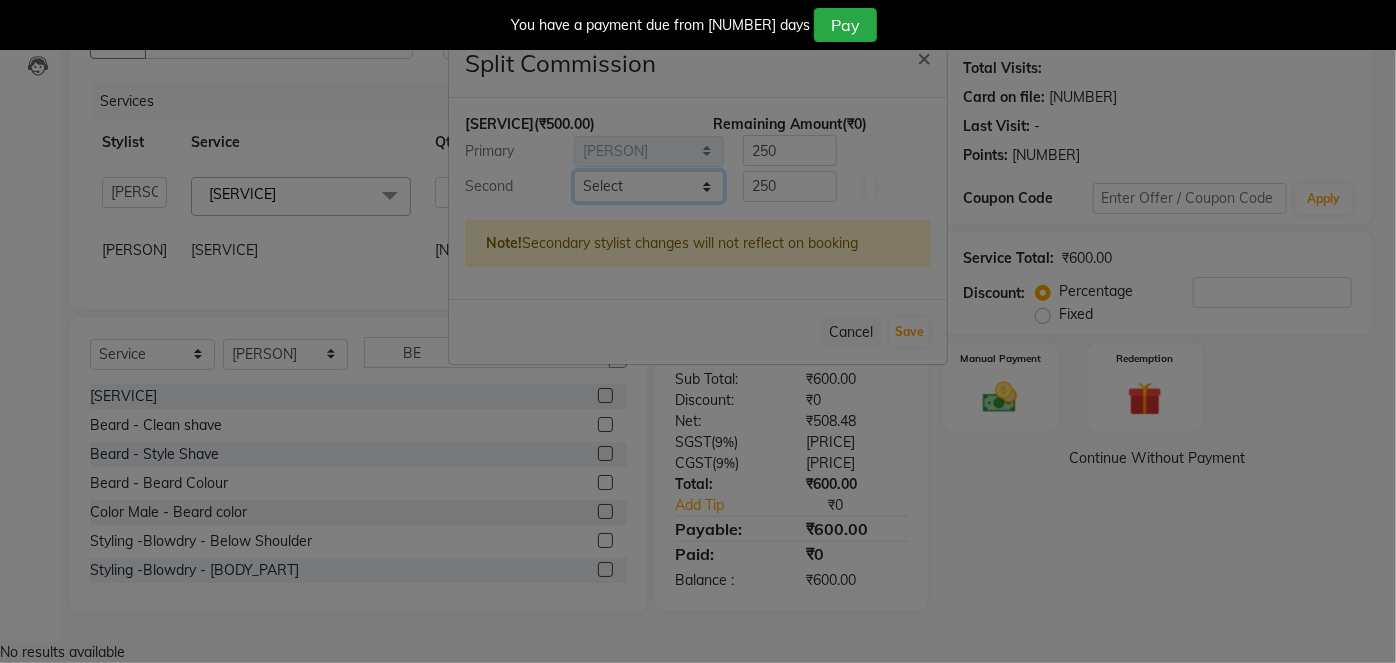 select on "68895" 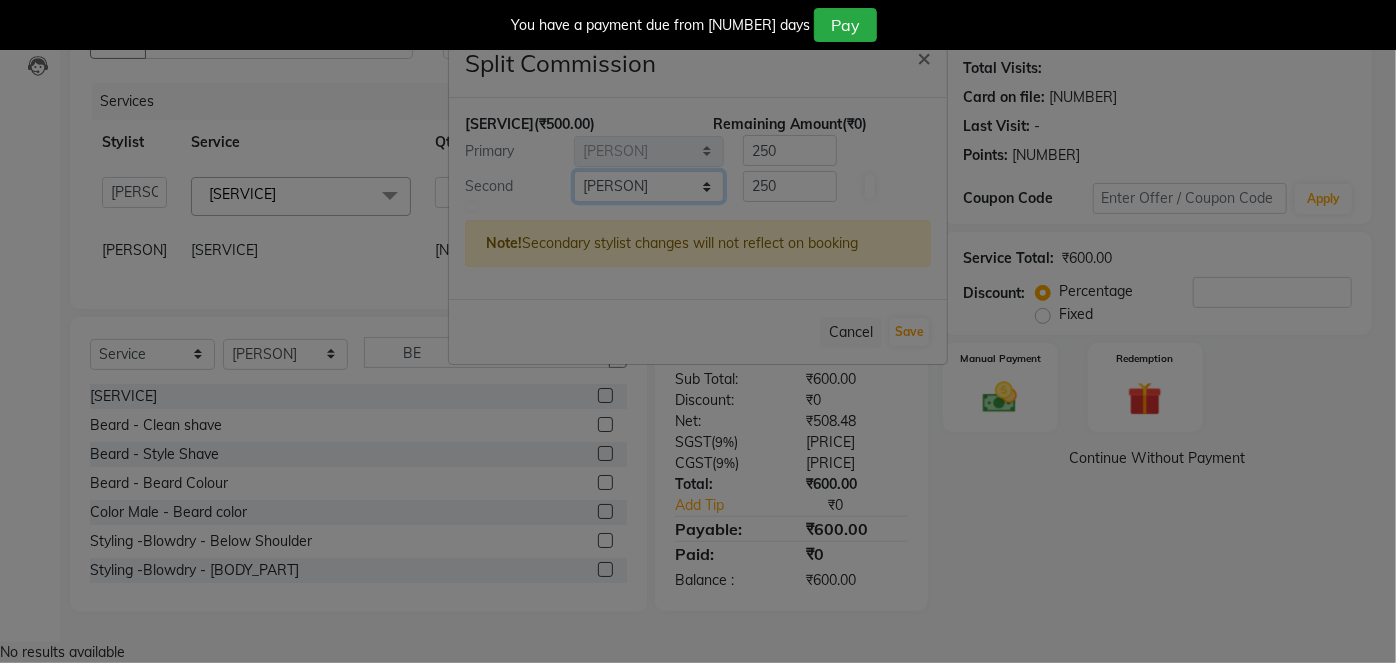 click on "Select  Arti   CHANDANI   Deepali   Dhaval Sir   DISHA KAMDAR   Hussain   Indrajeet   Jyoti   Mahesh    Manisha   Mayuri   Mehboob   Nabil   Nikita   Rahul   Rajan   Rishika   Salma   Salmani   Shivani   UMAR" at bounding box center (649, 186) 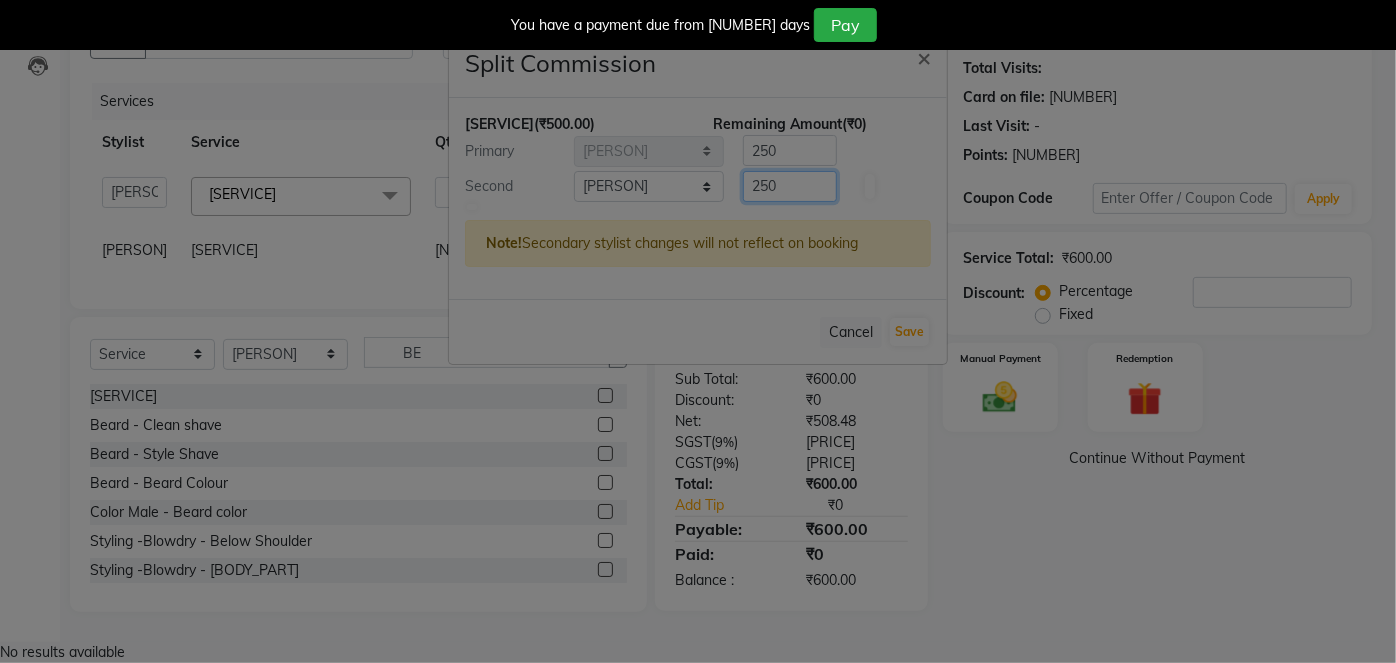 click on "250" at bounding box center (790, 186) 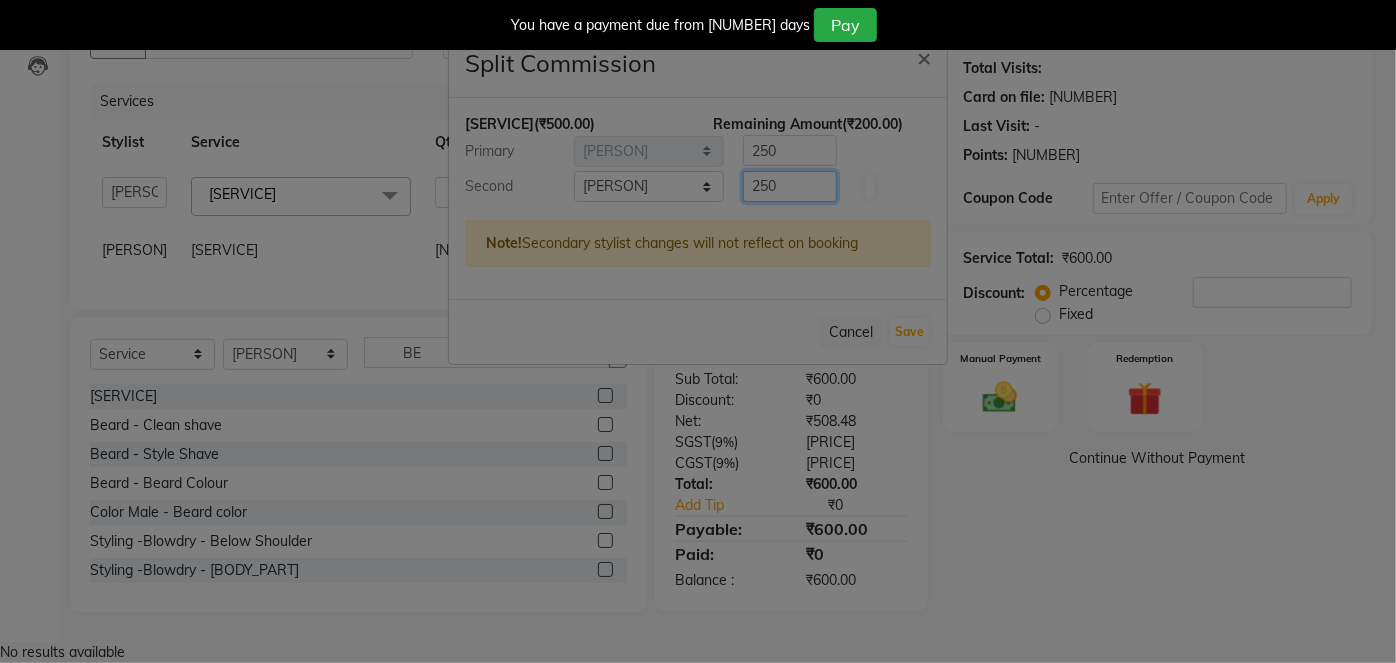 type on "50" 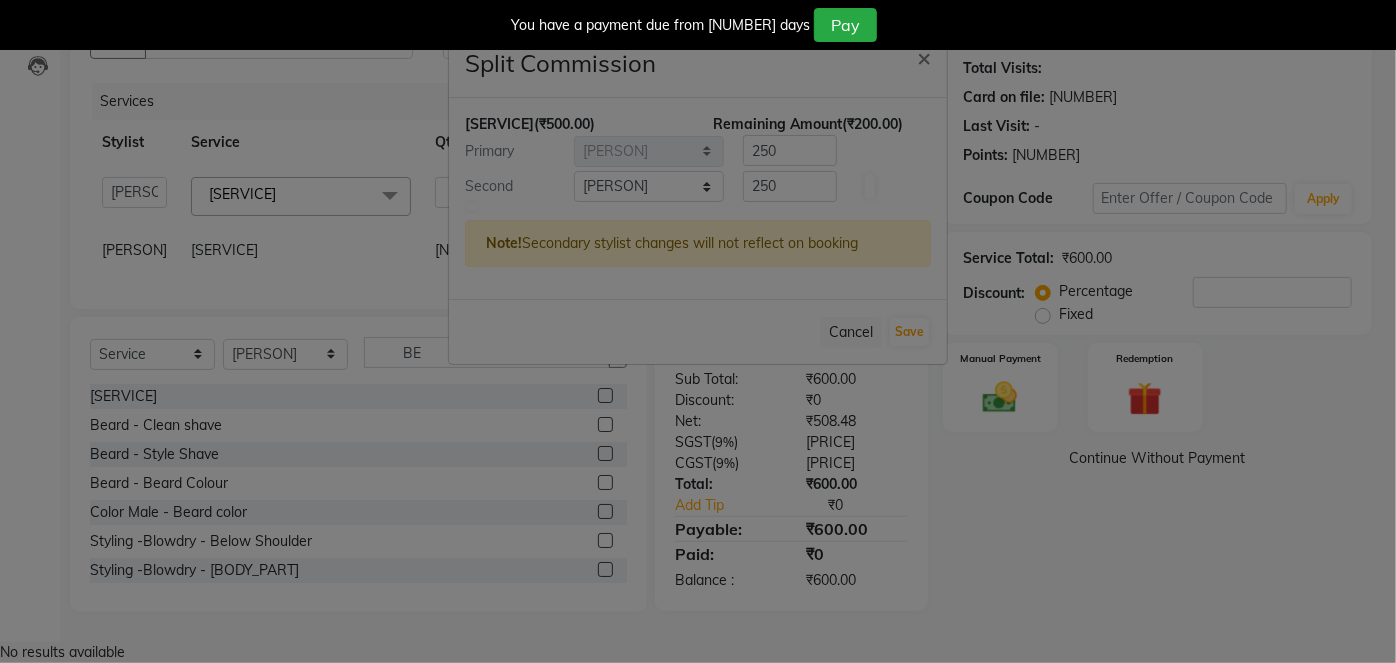 click on "Haircut  Male - Haircut & wash with Senior stylist  (₹500.00) Remaining Amount  (₹200.00) Primary Select  Arti   CHANDANI   Deepali   Dhaval Sir   DISHA KAMDAR   Hussain   Indrajeet   Jyoti   Mahesh    Manisha   Mayuri   Mehboob   Nabil   Nikita   Rahul   Rajan   Rishika   Salma   Salmani   Shivani   UMAR  250 Second Select  Arti   CHANDANI   Deepali   Dhaval Sir   DISHA KAMDAR   Hussain   Indrajeet   Jyoti   Mahesh    Manisha   Mayuri   Mehboob   Nabil   Nikita   Rahul   Rajan   Rishika   Salma   Salmani   Shivani   UMAR  50 Note!  Secondary stylist changes will not reflect on booking" at bounding box center (698, 198) 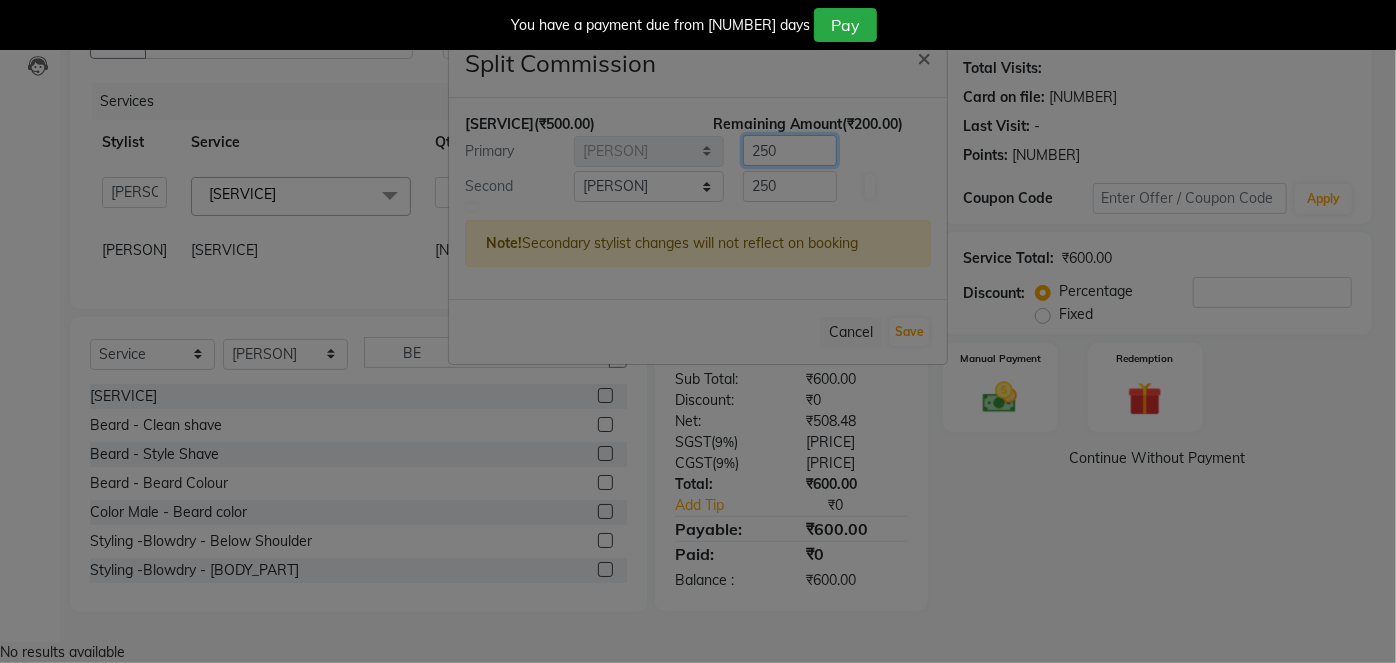 click on "250" at bounding box center (790, 150) 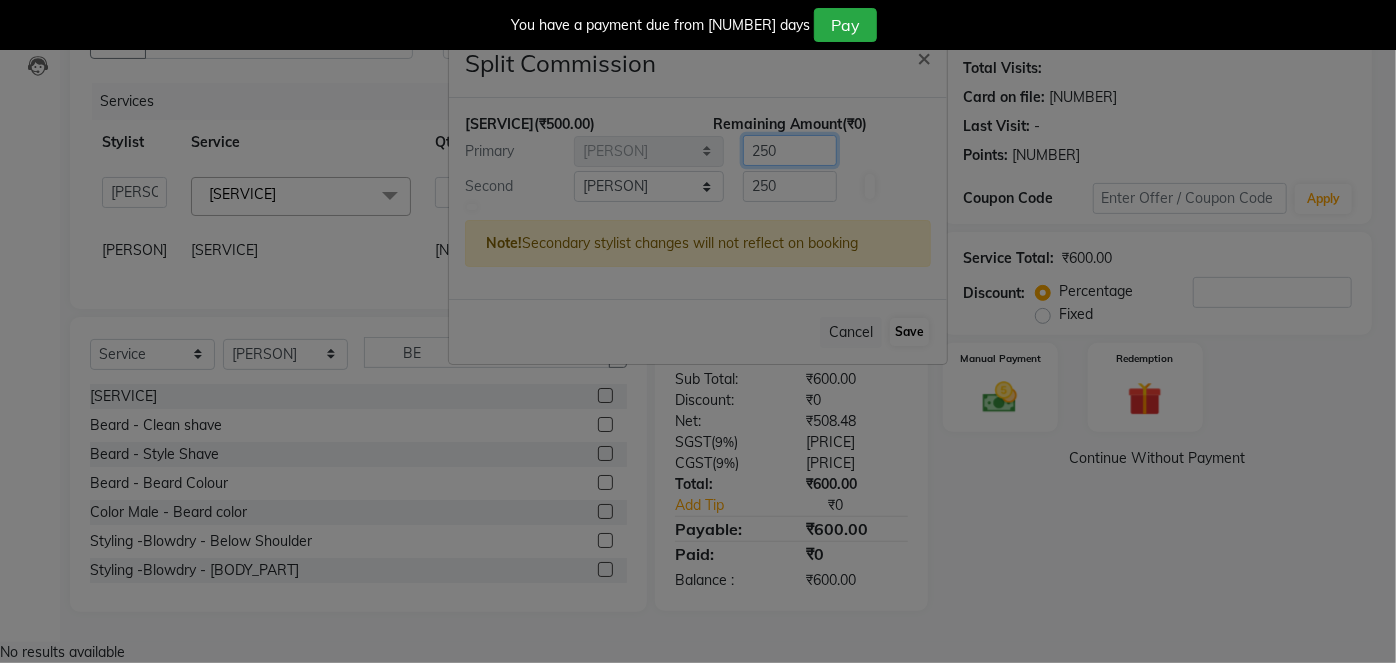 type on "450" 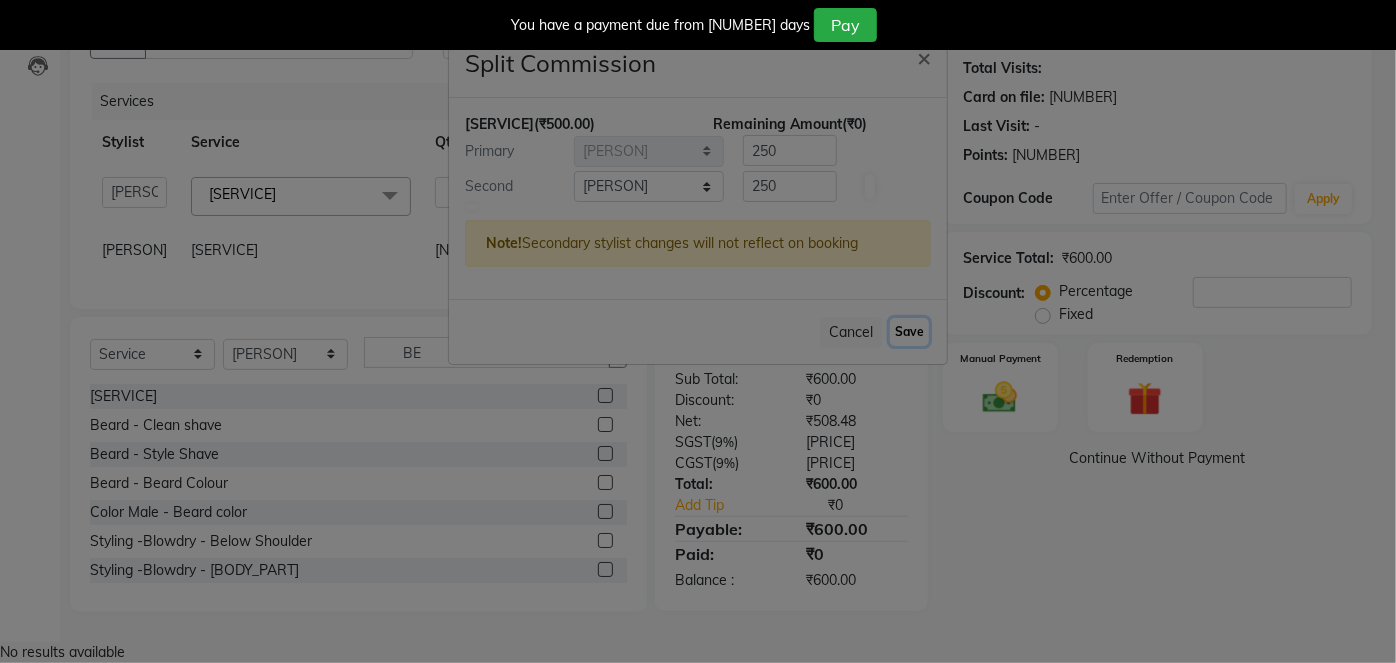 click on "Save" at bounding box center [909, 332] 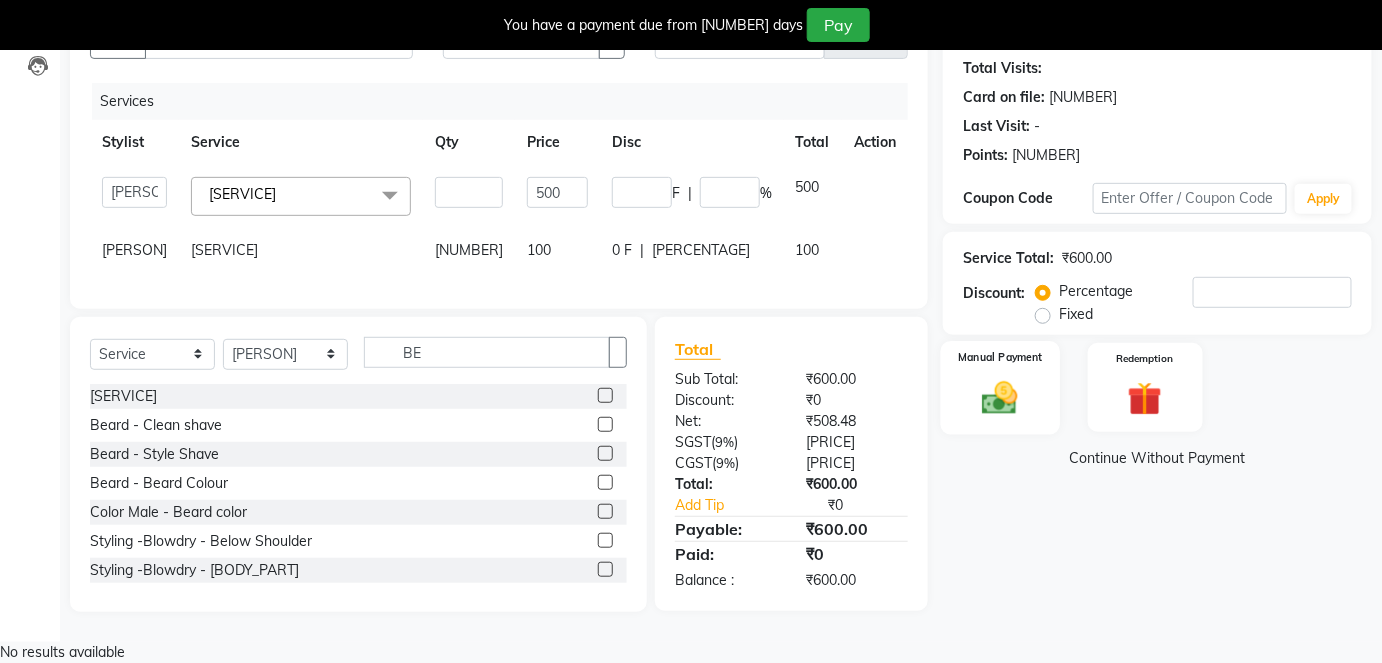 click on "Manual Payment" at bounding box center [1000, 387] 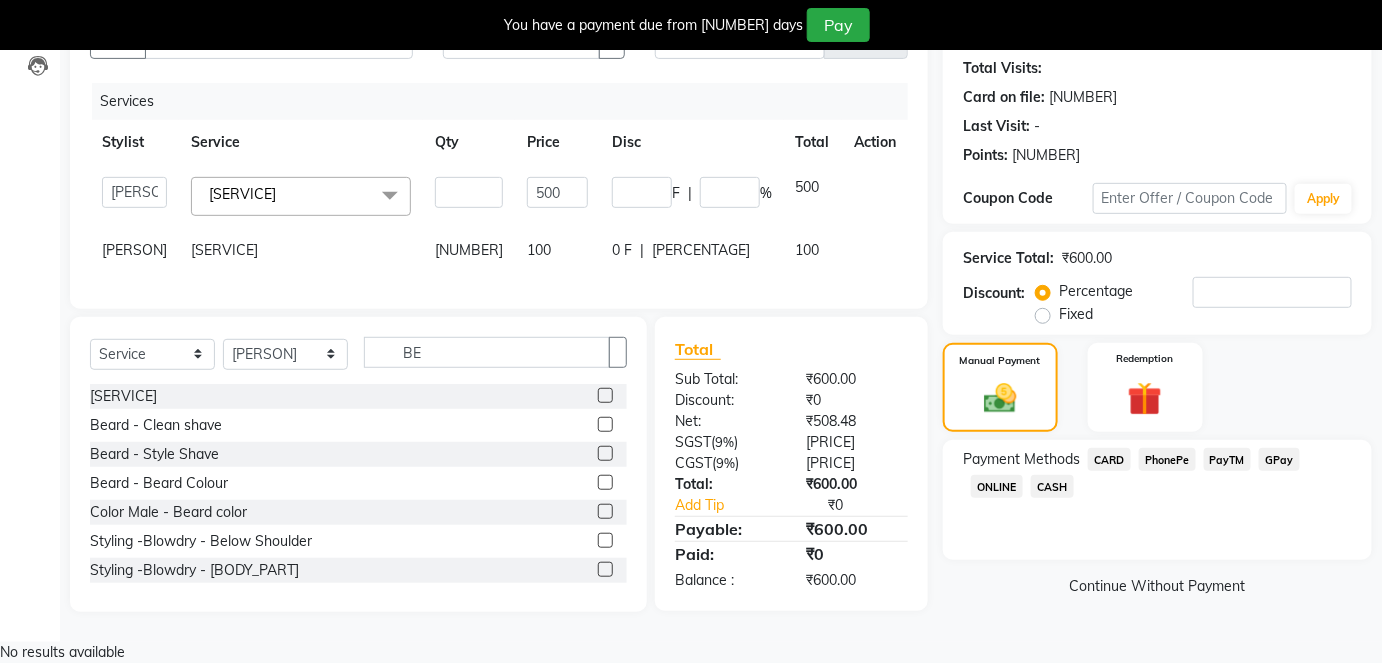 click on "CASH" at bounding box center (1109, 459) 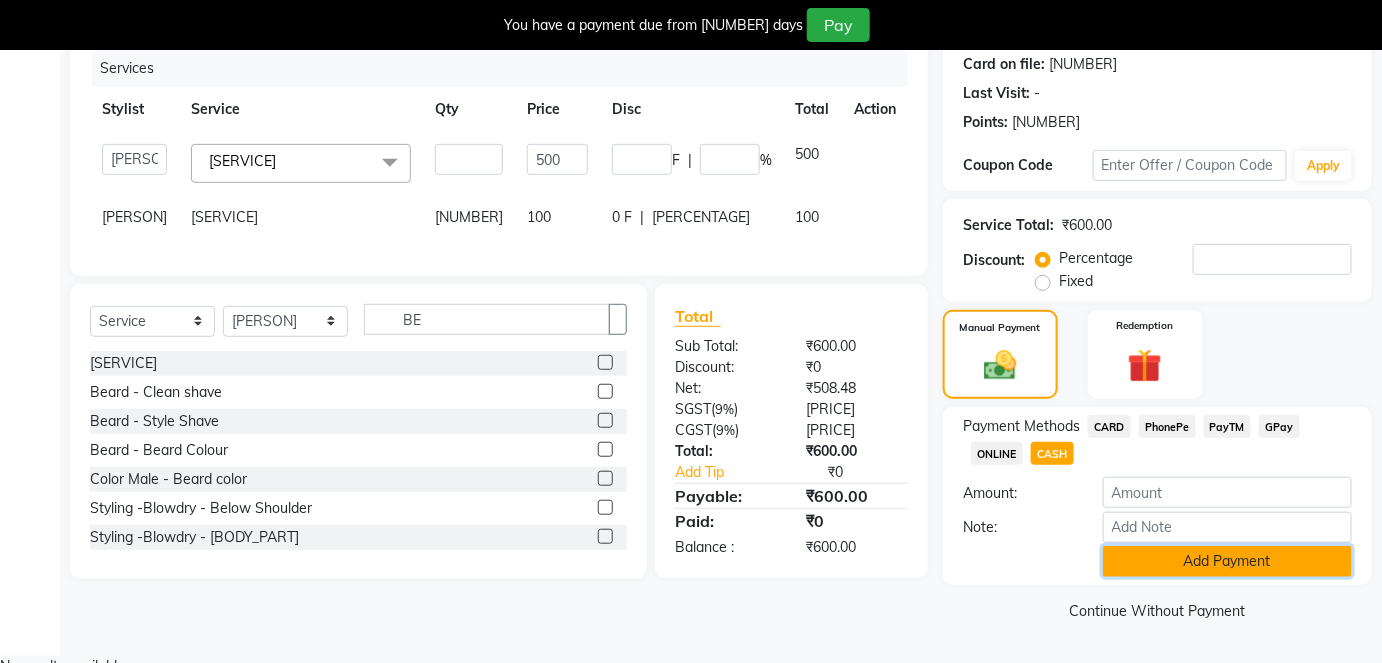 click on "Add Payment" at bounding box center [1227, 561] 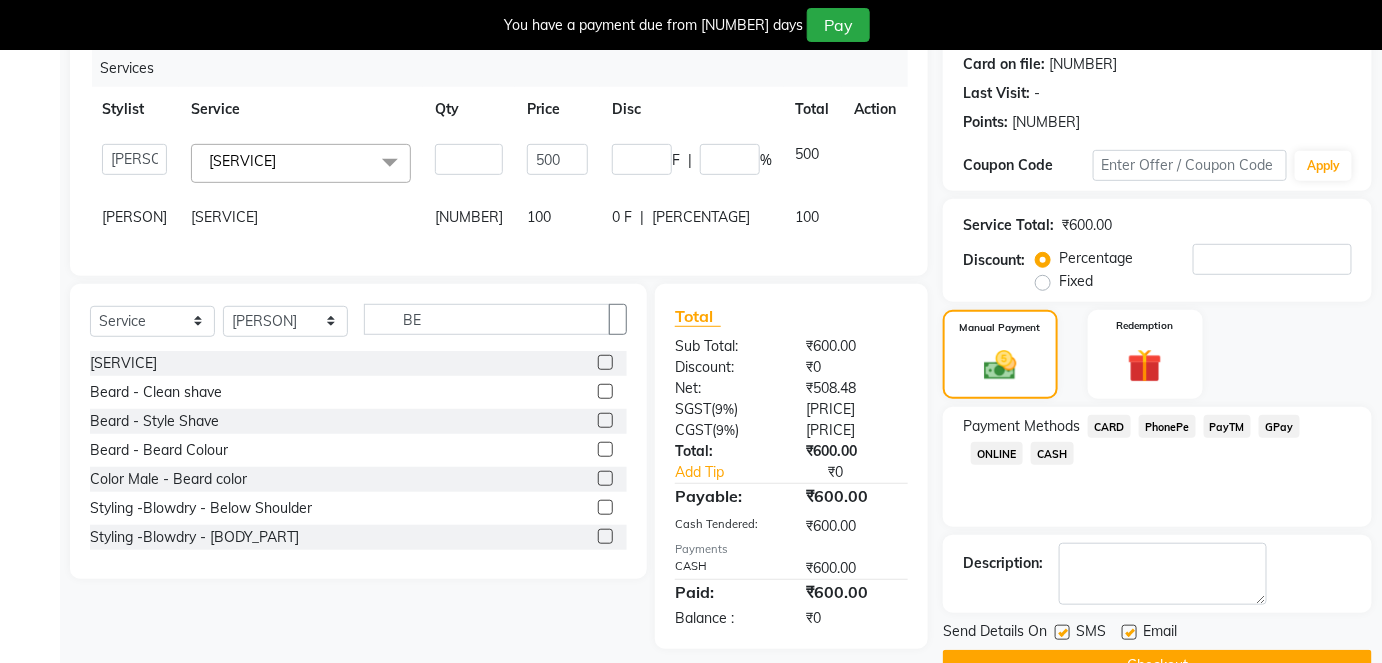 click at bounding box center (1129, 632) 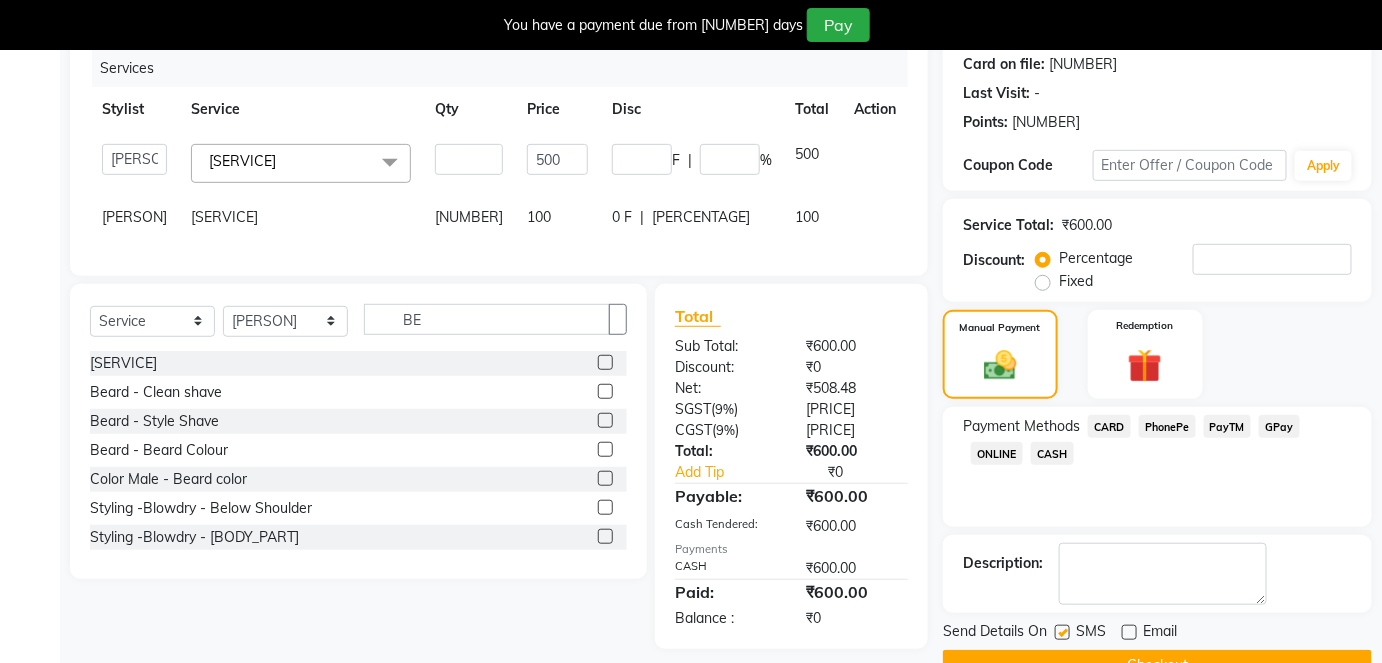 scroll, scrollTop: 317, scrollLeft: 0, axis: vertical 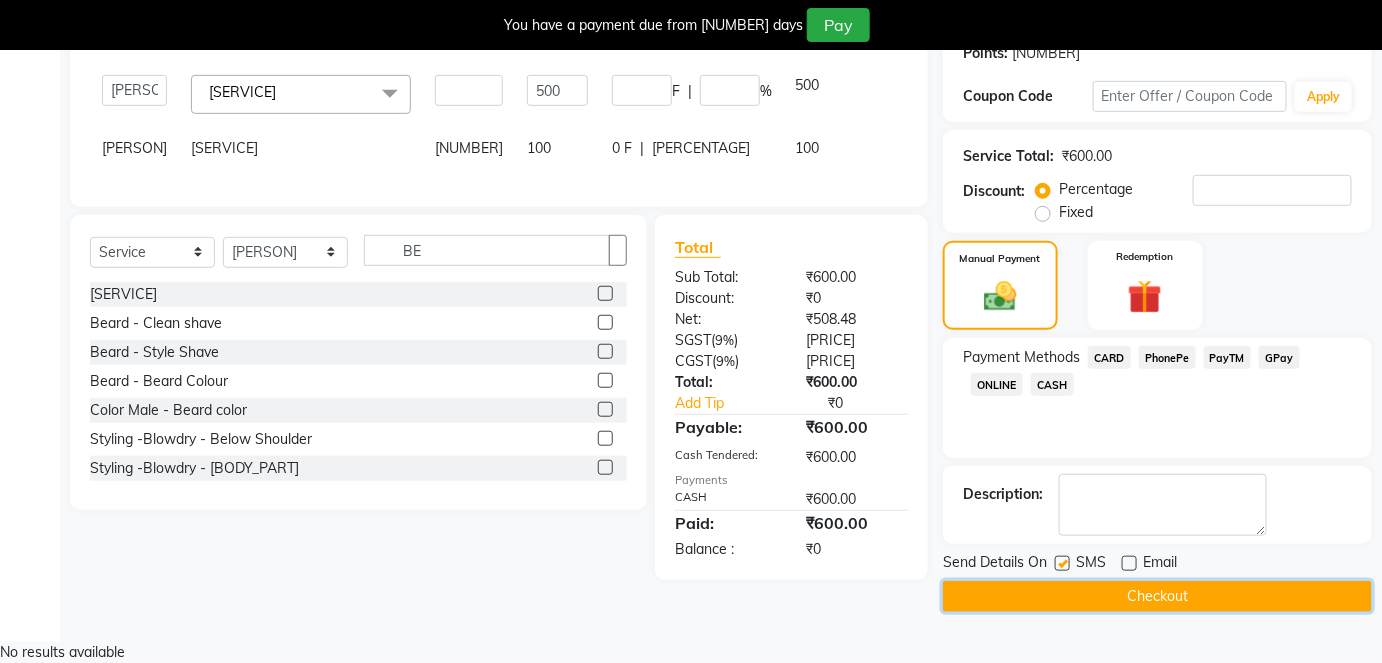 click on "Checkout" at bounding box center (1157, 596) 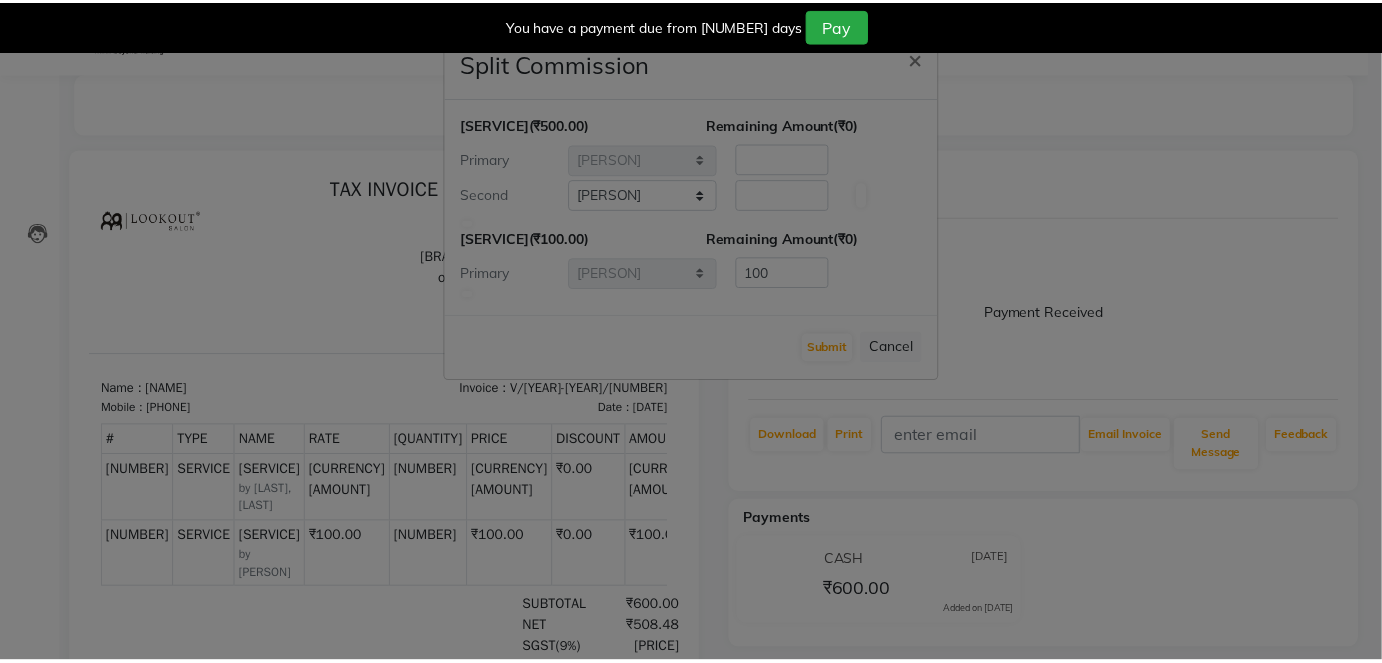 scroll, scrollTop: 0, scrollLeft: 0, axis: both 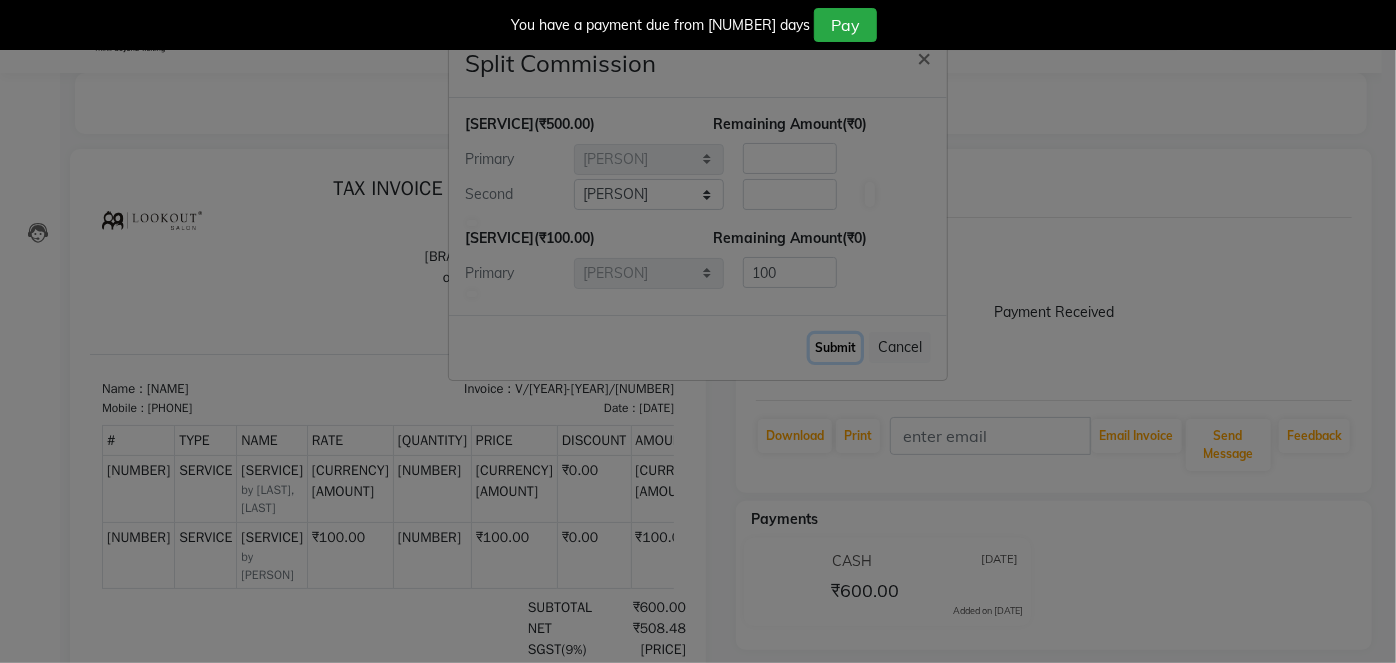 click on "Submit" at bounding box center (835, 348) 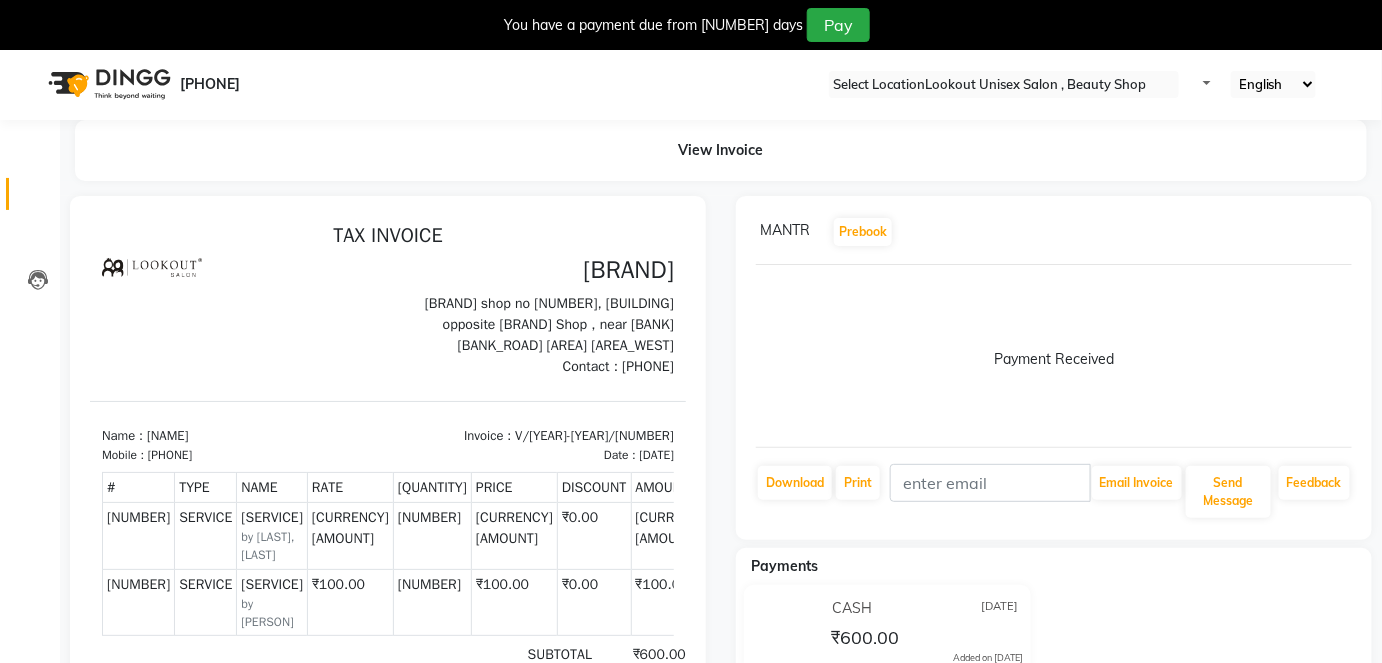scroll, scrollTop: 0, scrollLeft: 0, axis: both 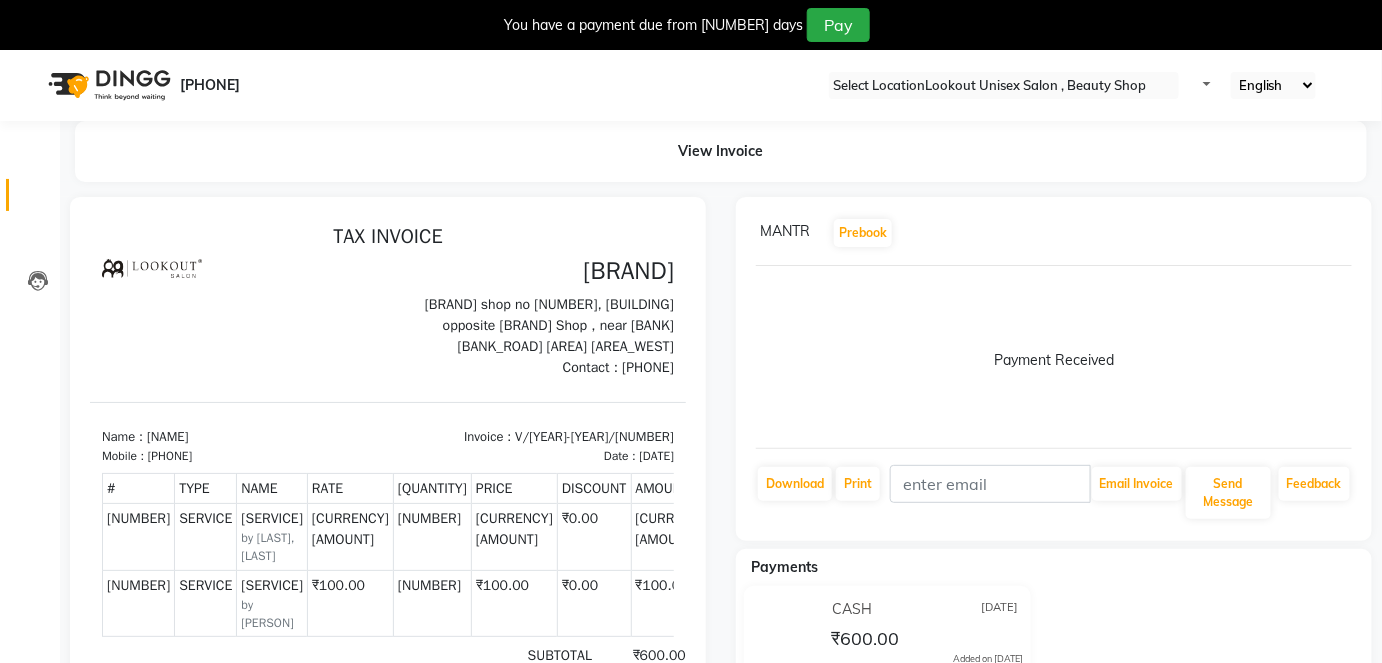 click at bounding box center [38, 200] 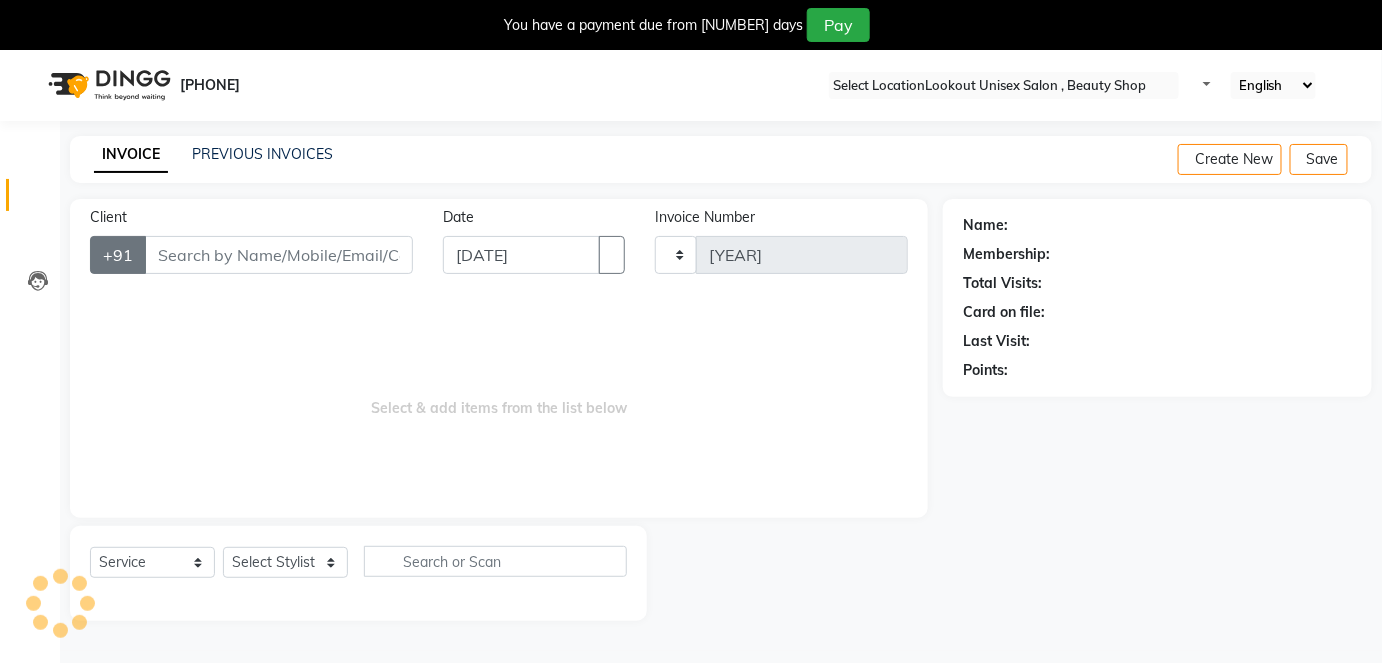 scroll, scrollTop: 48, scrollLeft: 0, axis: vertical 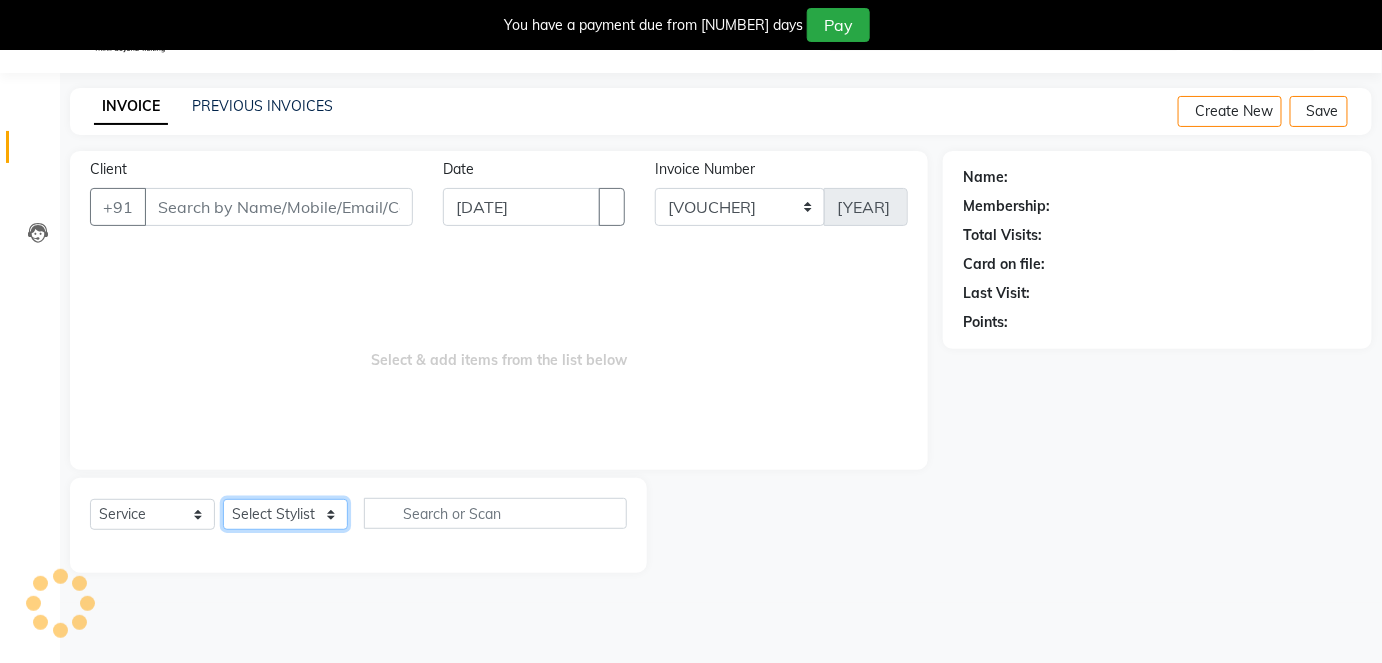 click on "Select Stylist" at bounding box center [285, 514] 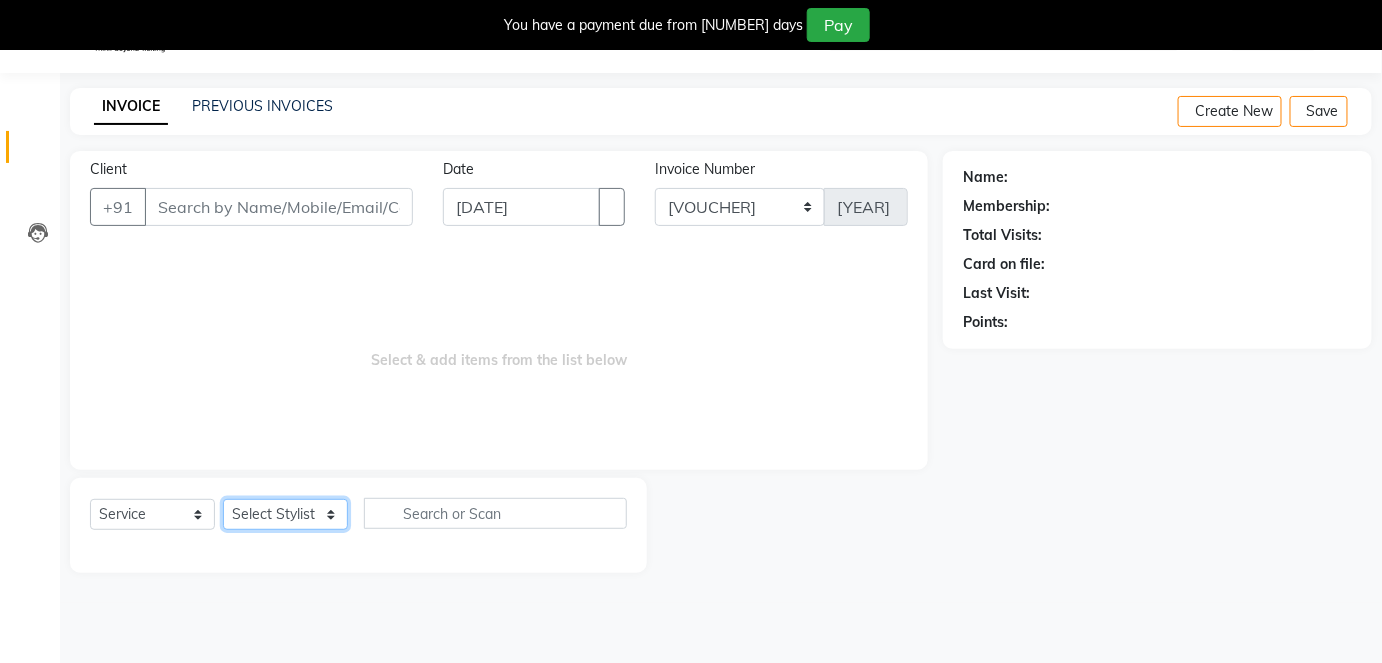 select on "[NUMBER]" 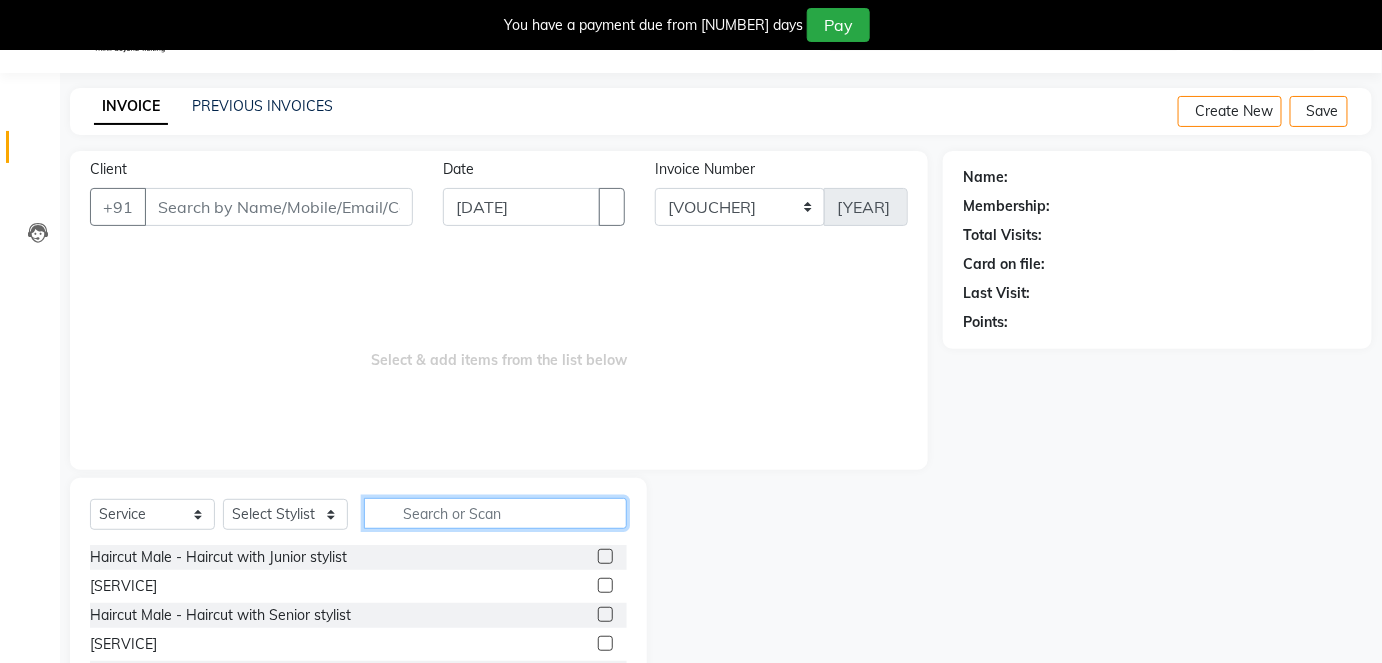 click at bounding box center [495, 513] 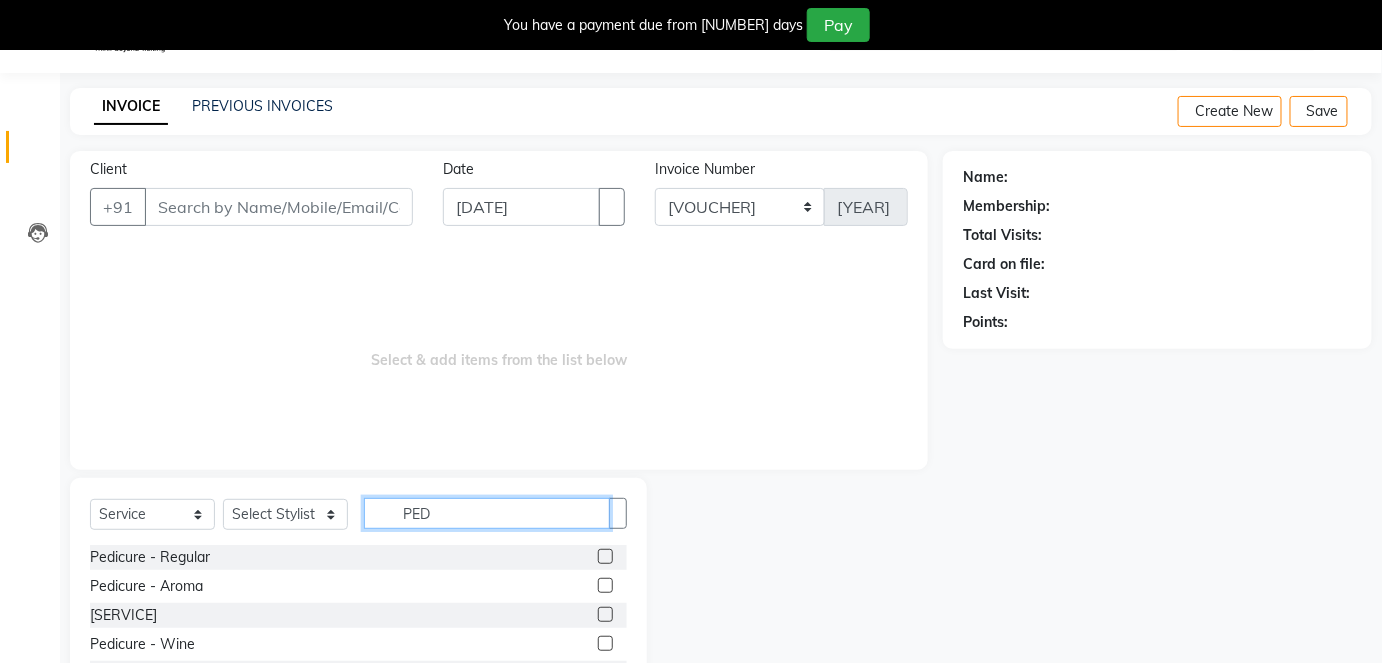 type on "PED" 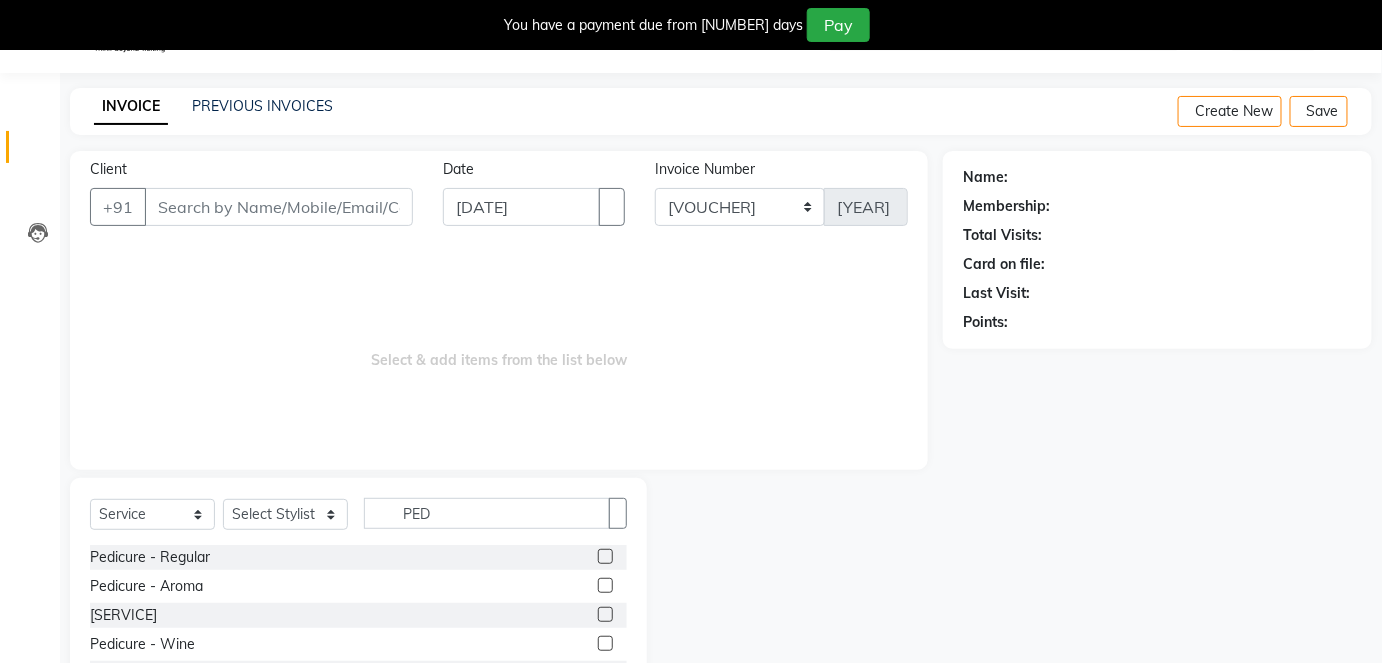 click at bounding box center [605, 614] 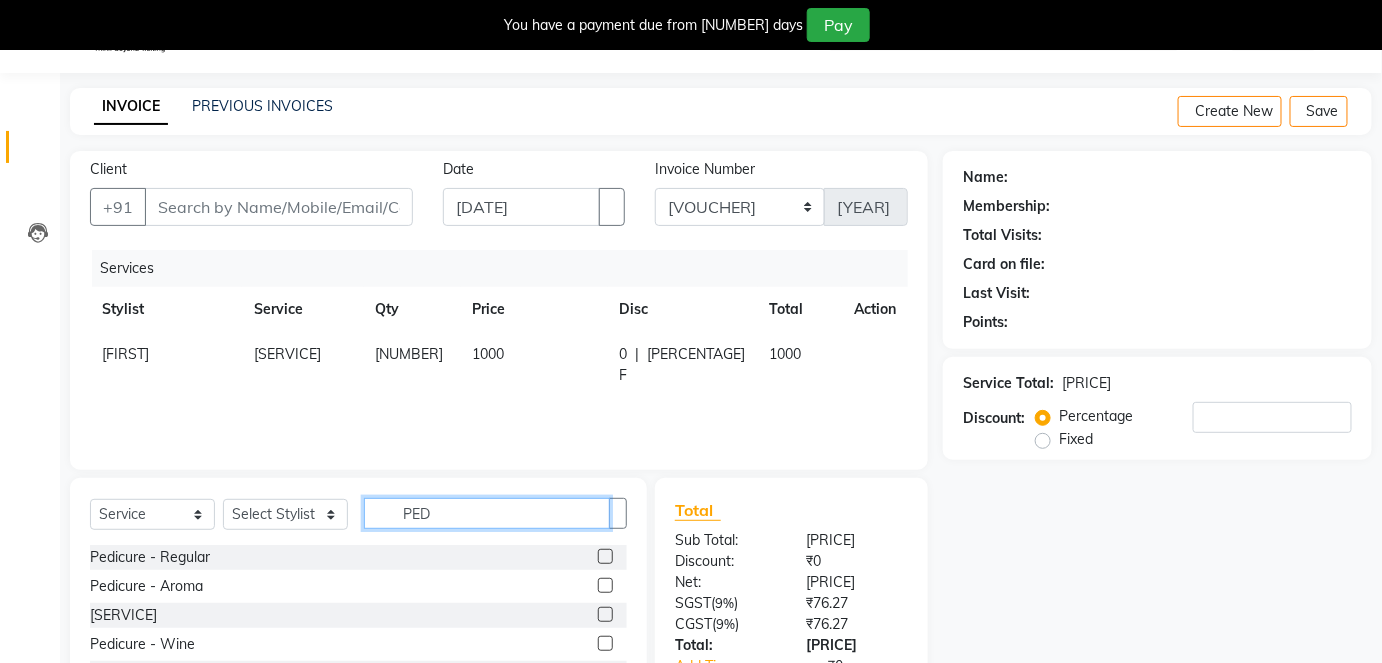 click on "PED" at bounding box center [487, 513] 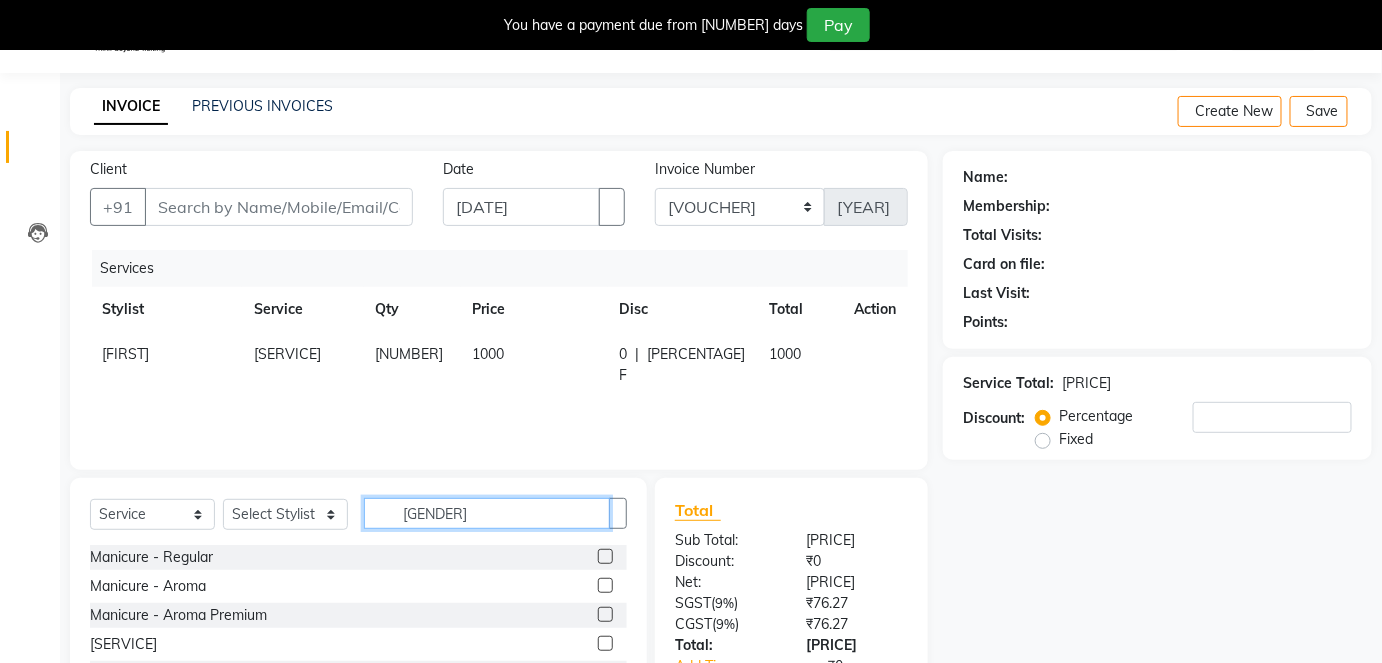 type on "MAN" 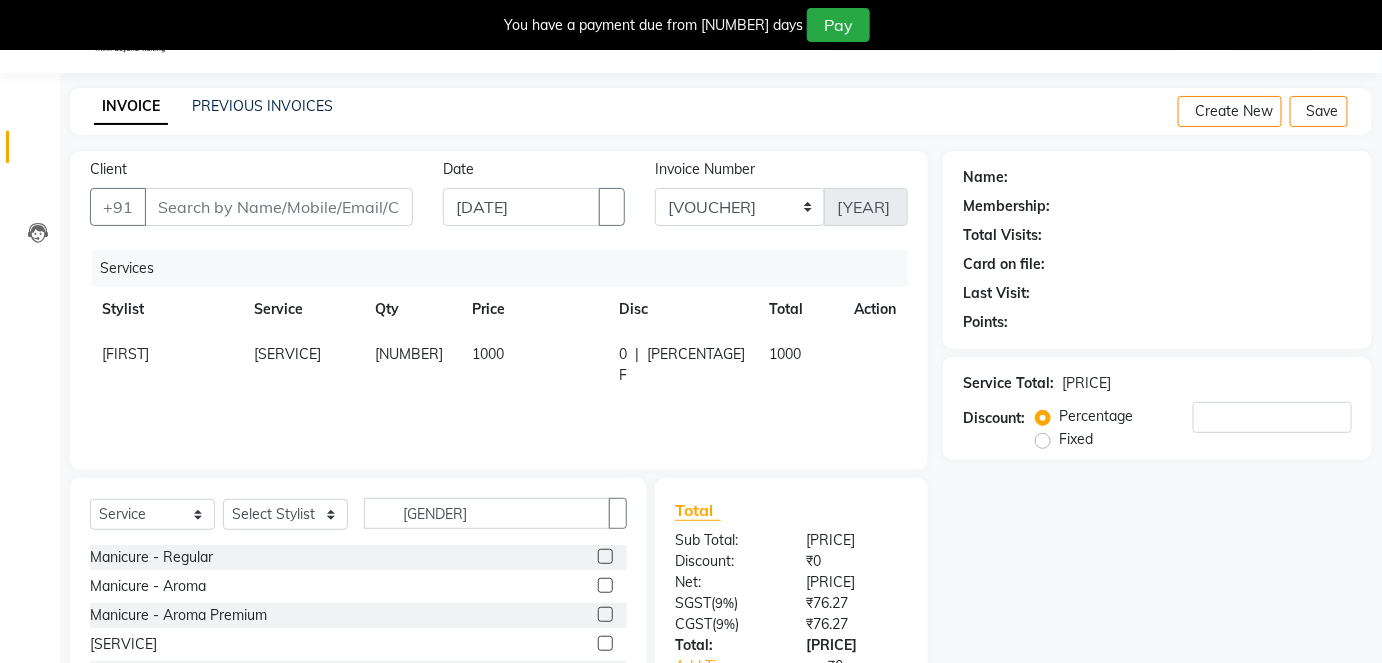 click at bounding box center (605, 614) 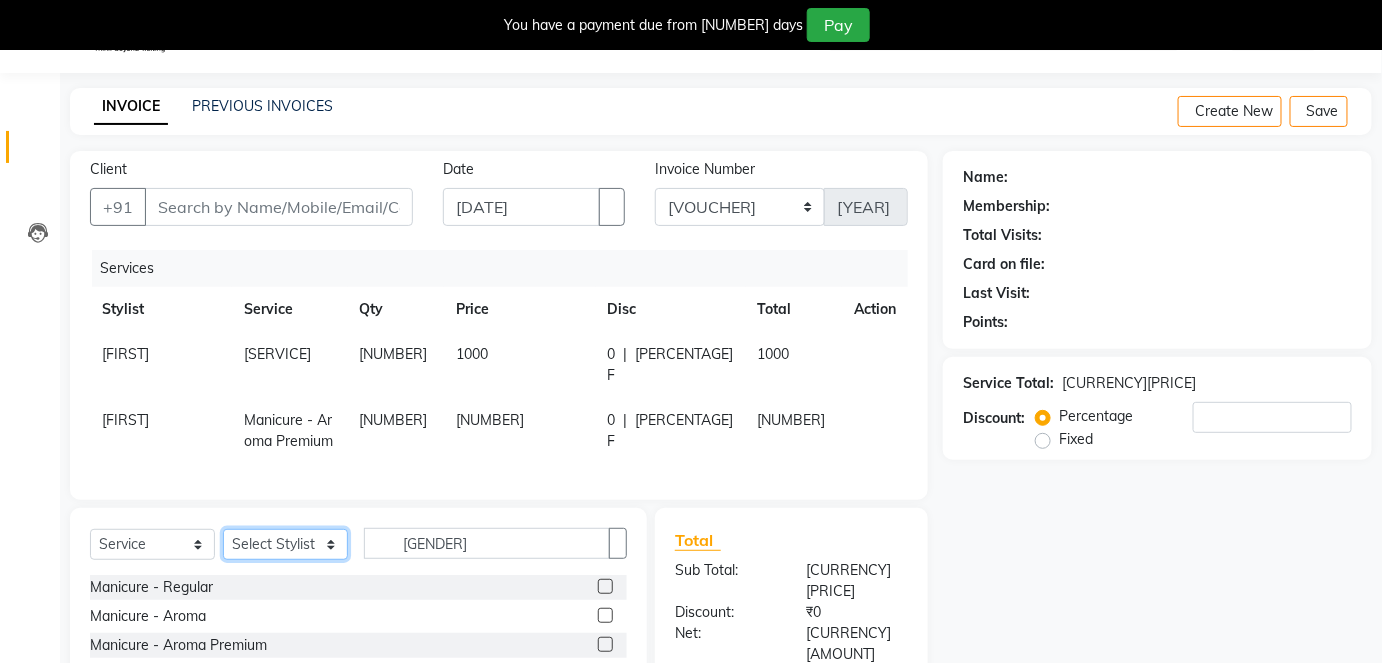 drag, startPoint x: 331, startPoint y: 553, endPoint x: 310, endPoint y: 563, distance: 23.259407 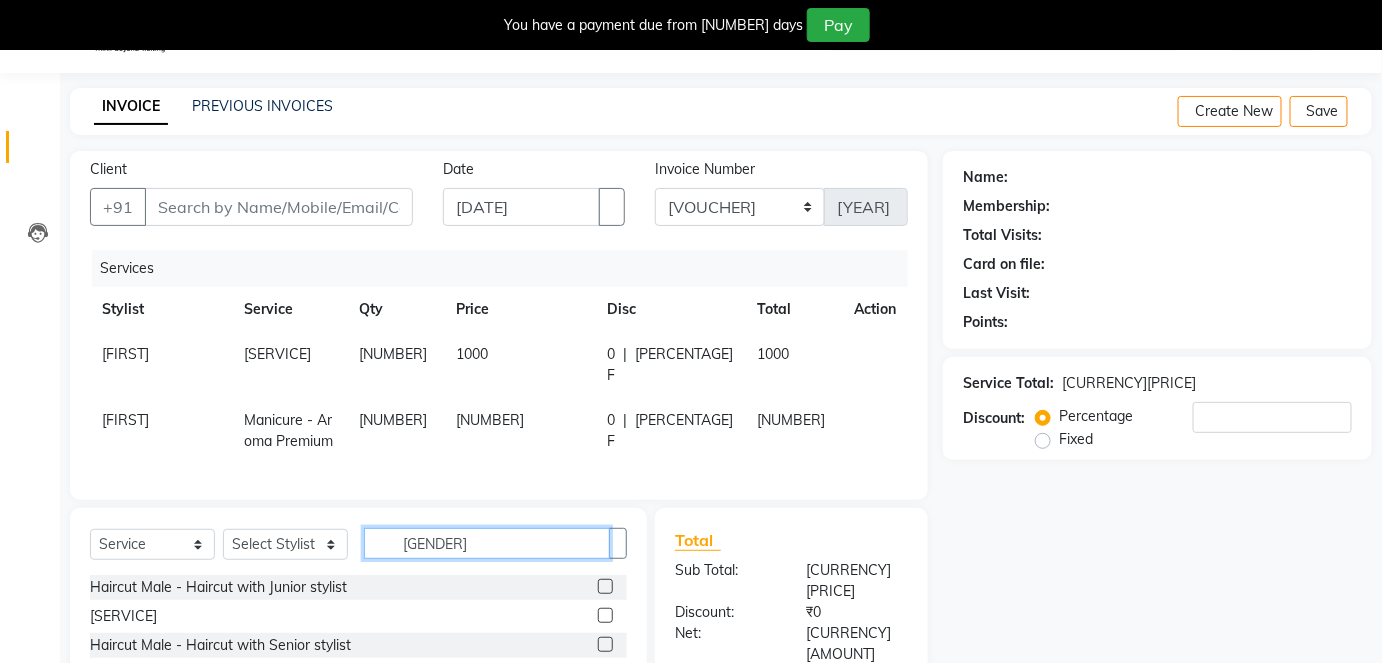 click on "MAN" at bounding box center (487, 543) 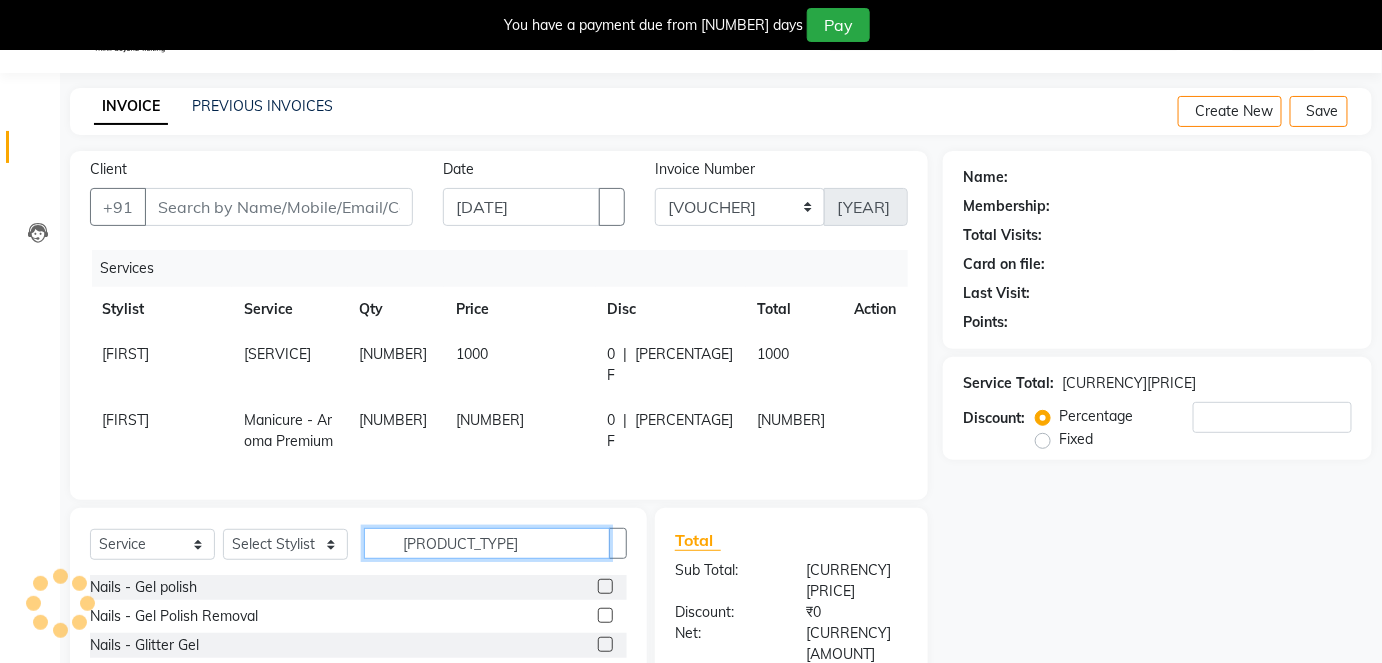 type on "GEL" 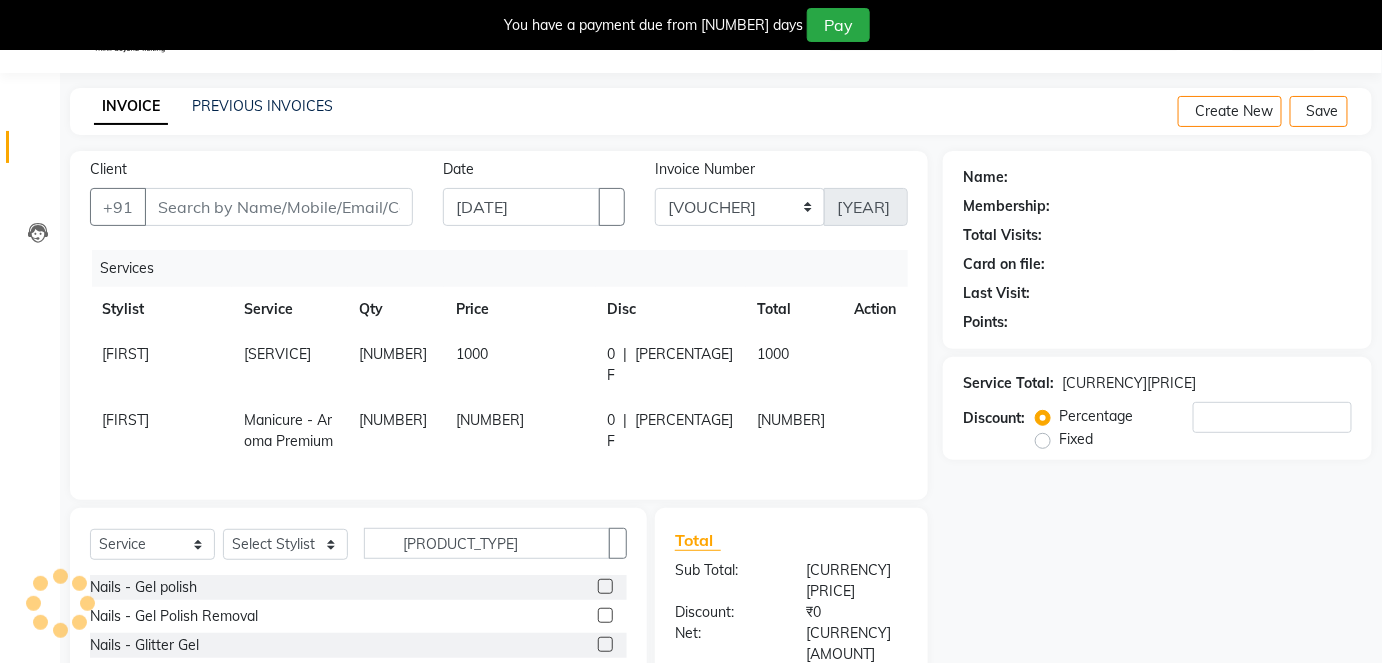 click at bounding box center (605, 586) 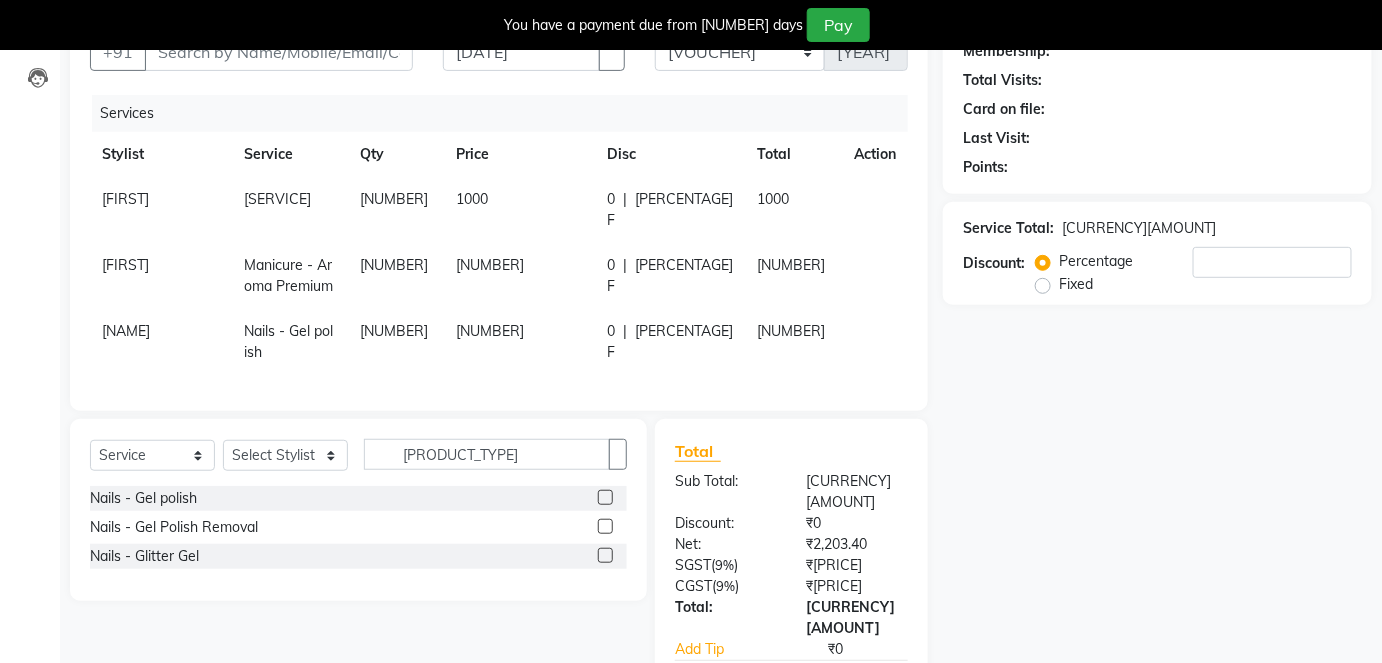 scroll, scrollTop: 21, scrollLeft: 0, axis: vertical 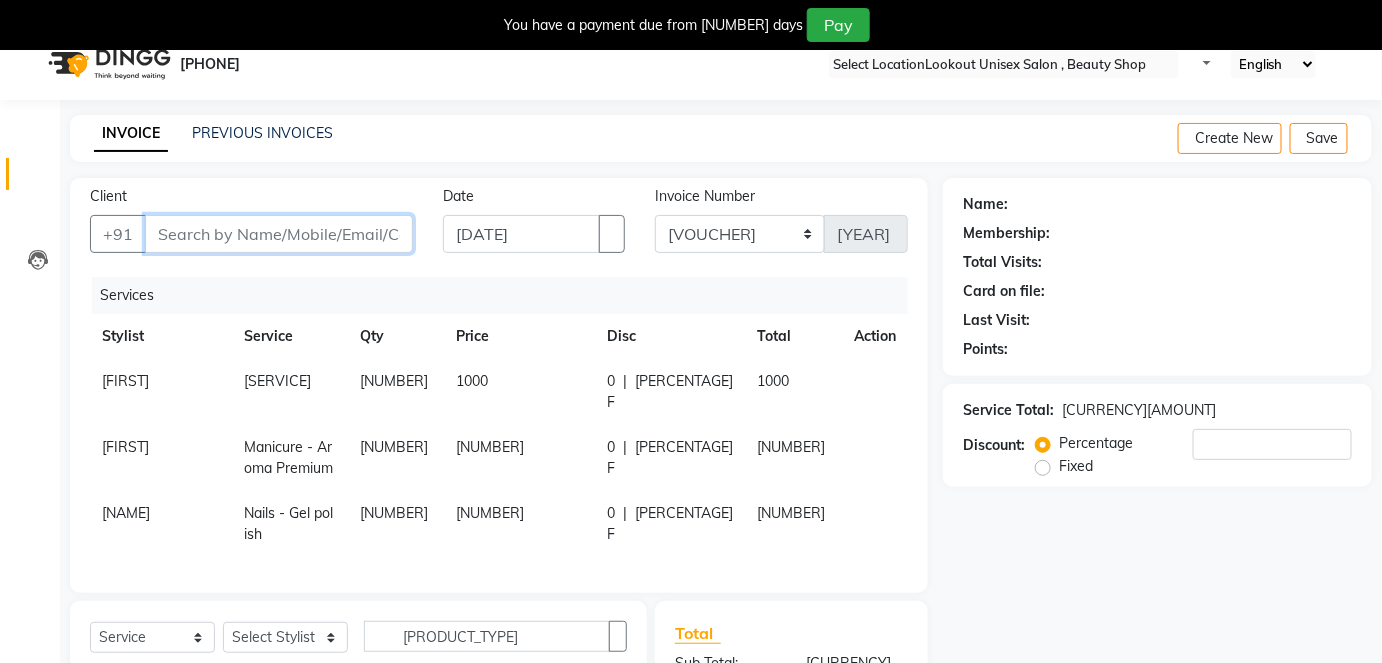 click on "Client" at bounding box center (279, 234) 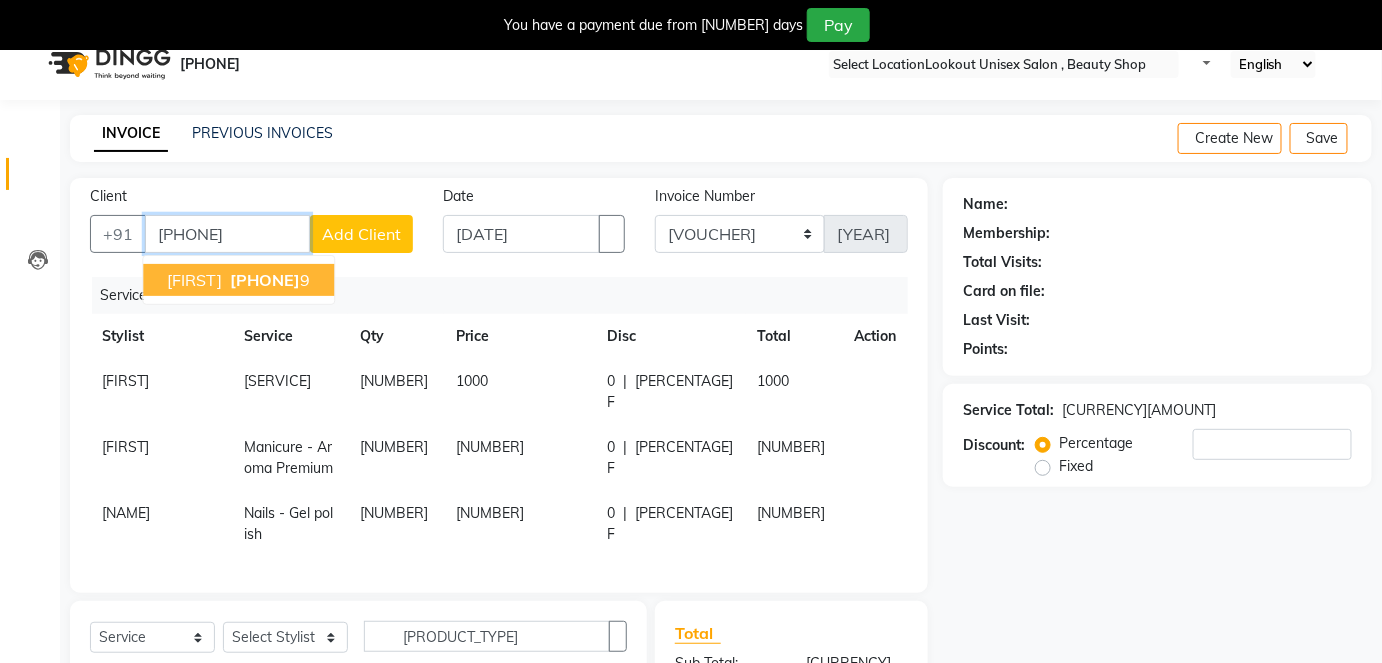 click on "[FIRST]" at bounding box center [194, 280] 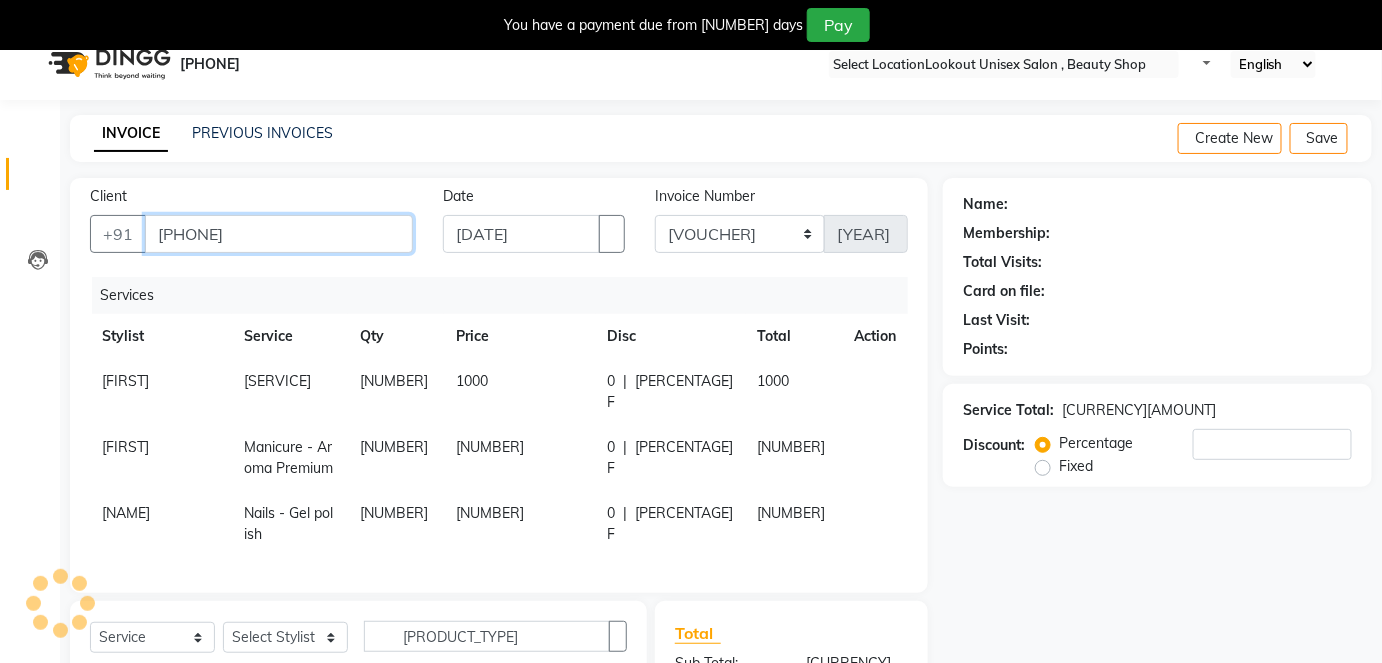 type on "[PHONE]" 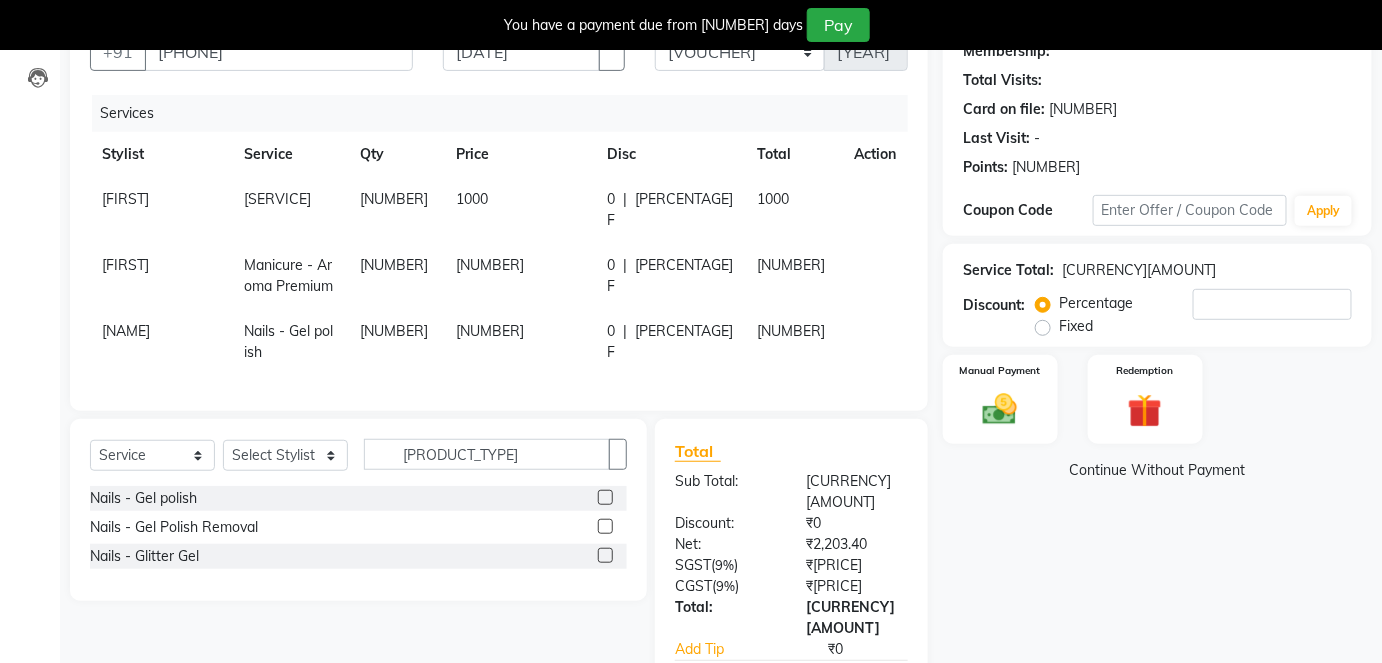 scroll, scrollTop: 294, scrollLeft: 0, axis: vertical 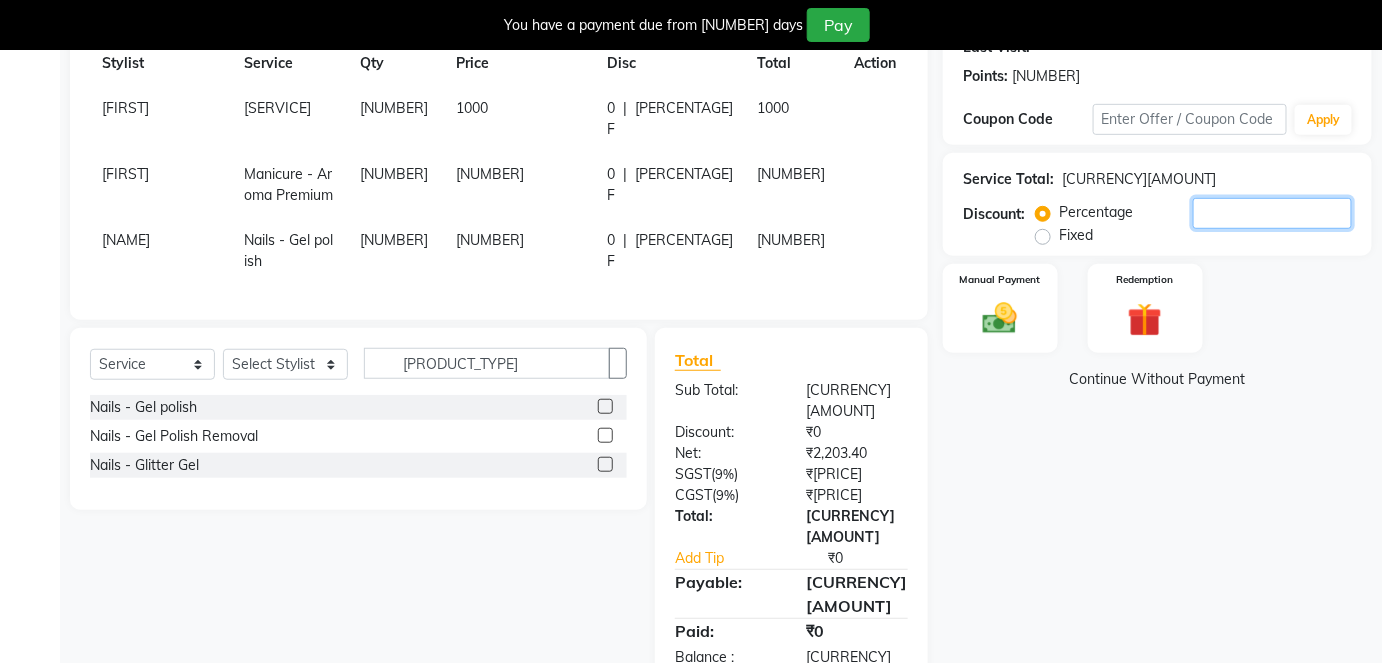 click on "[NUMBER]" at bounding box center [1272, 213] 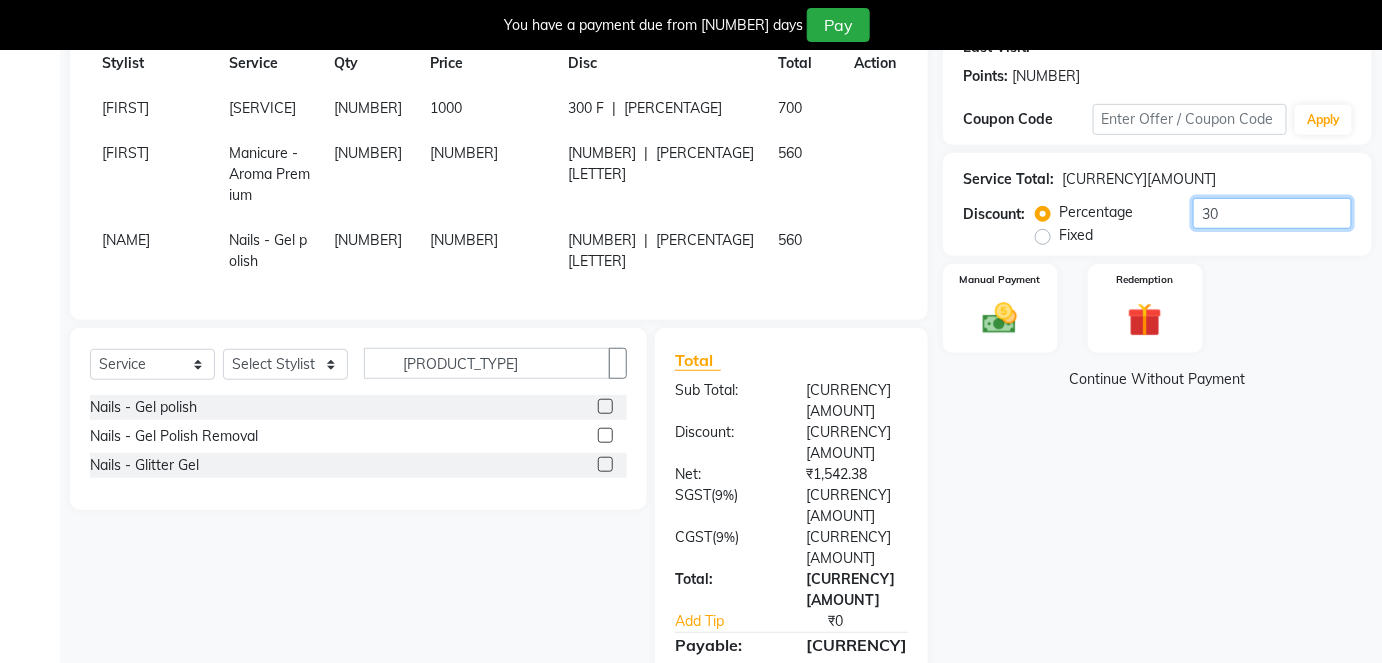 type on "[NUMBER]" 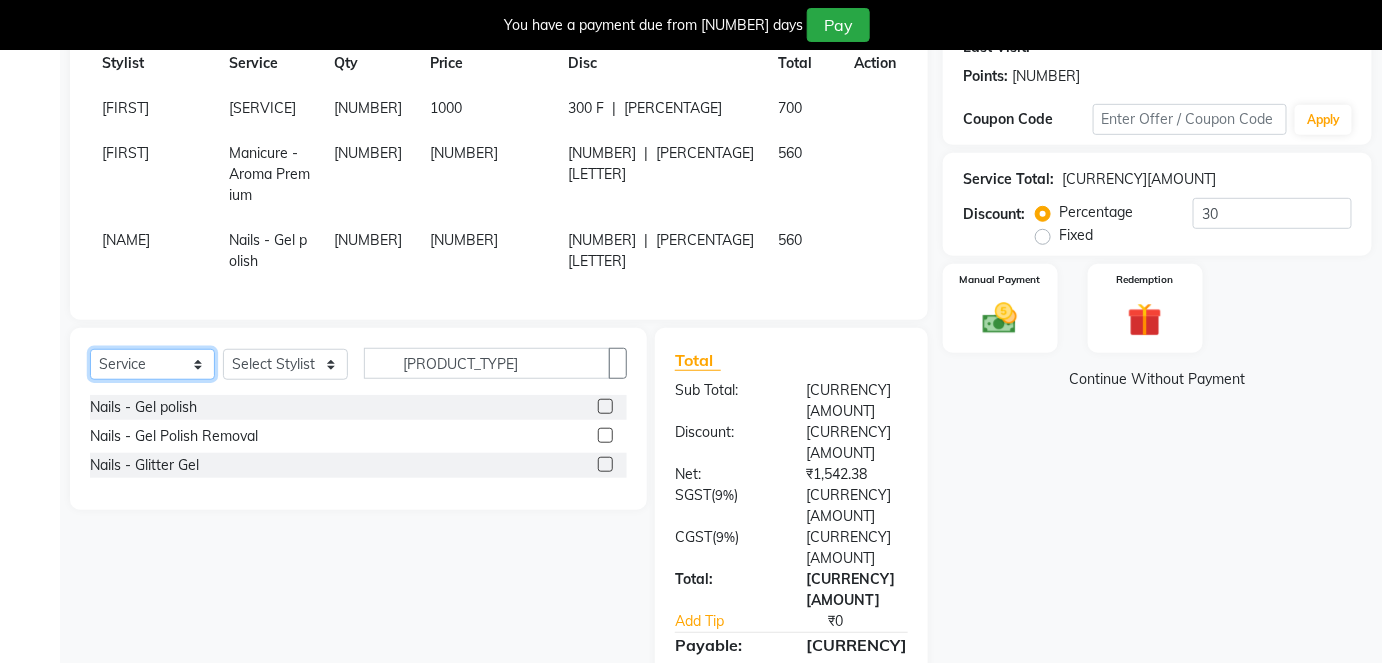 drag, startPoint x: 210, startPoint y: 374, endPoint x: 194, endPoint y: 377, distance: 16.27882 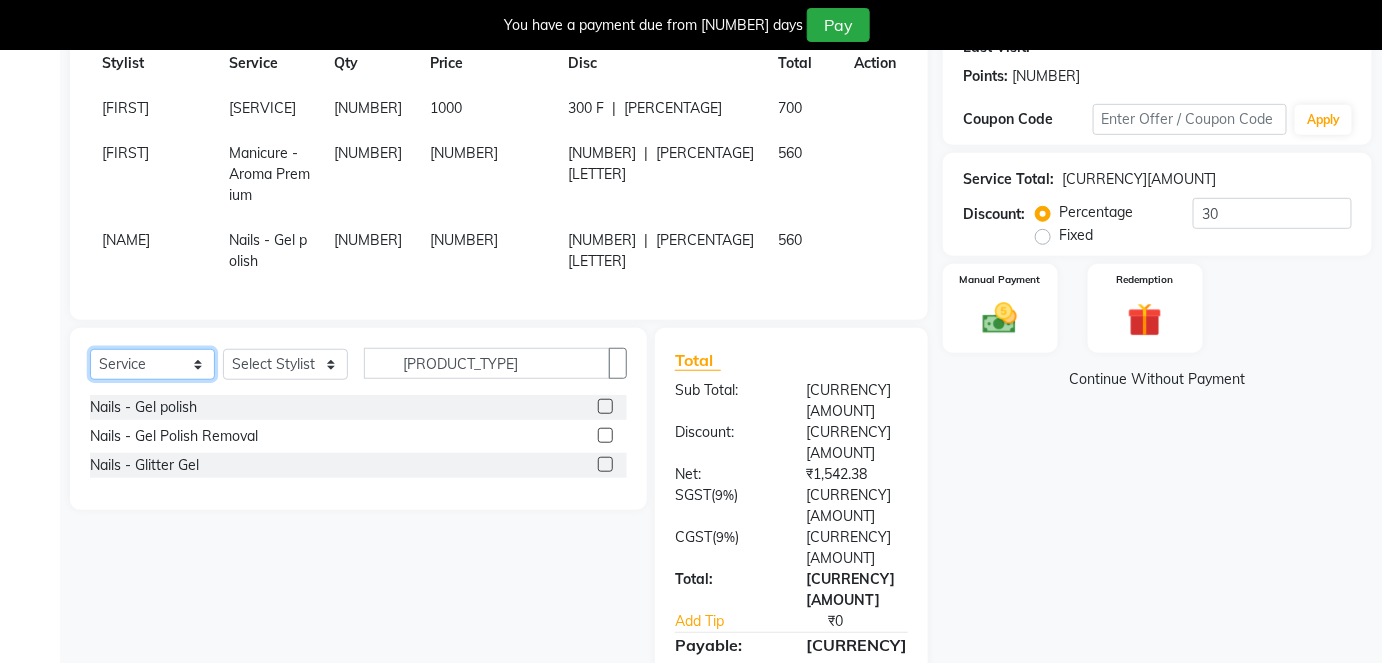 select on "membership" 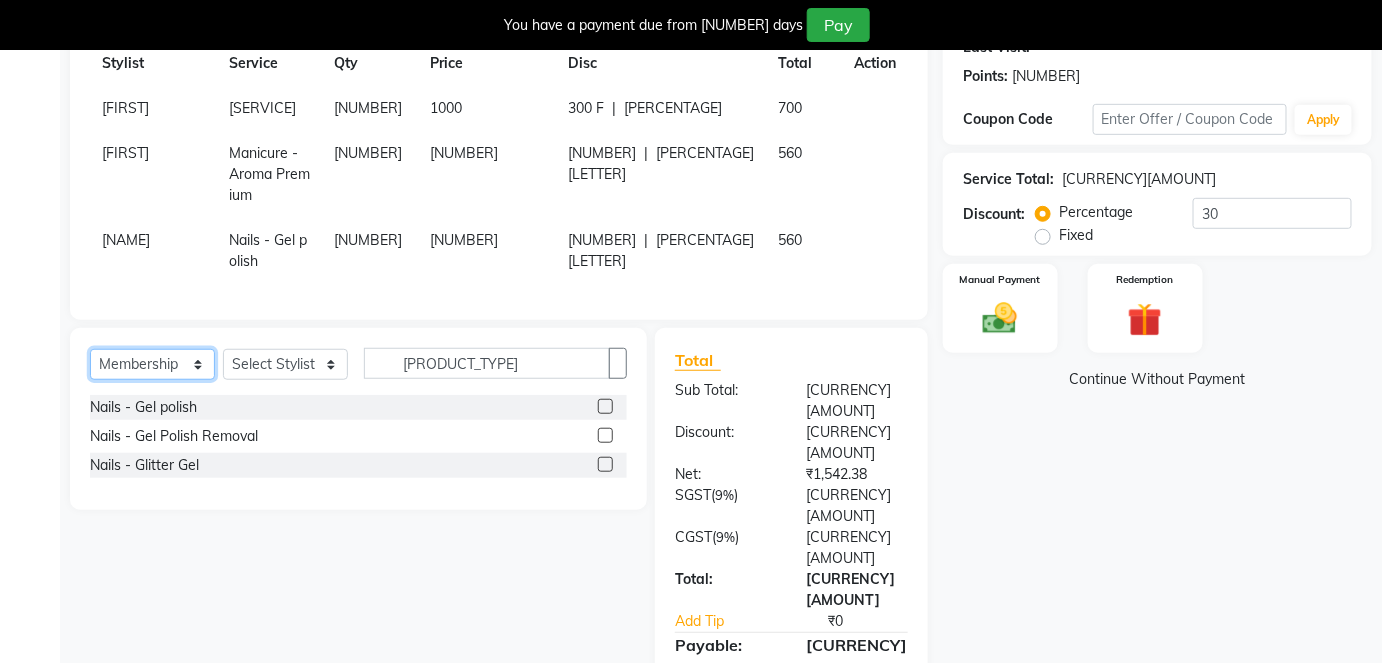 click on "Select  Service  Product  Membership  Package Voucher Prepaid Gift Card" at bounding box center [152, 364] 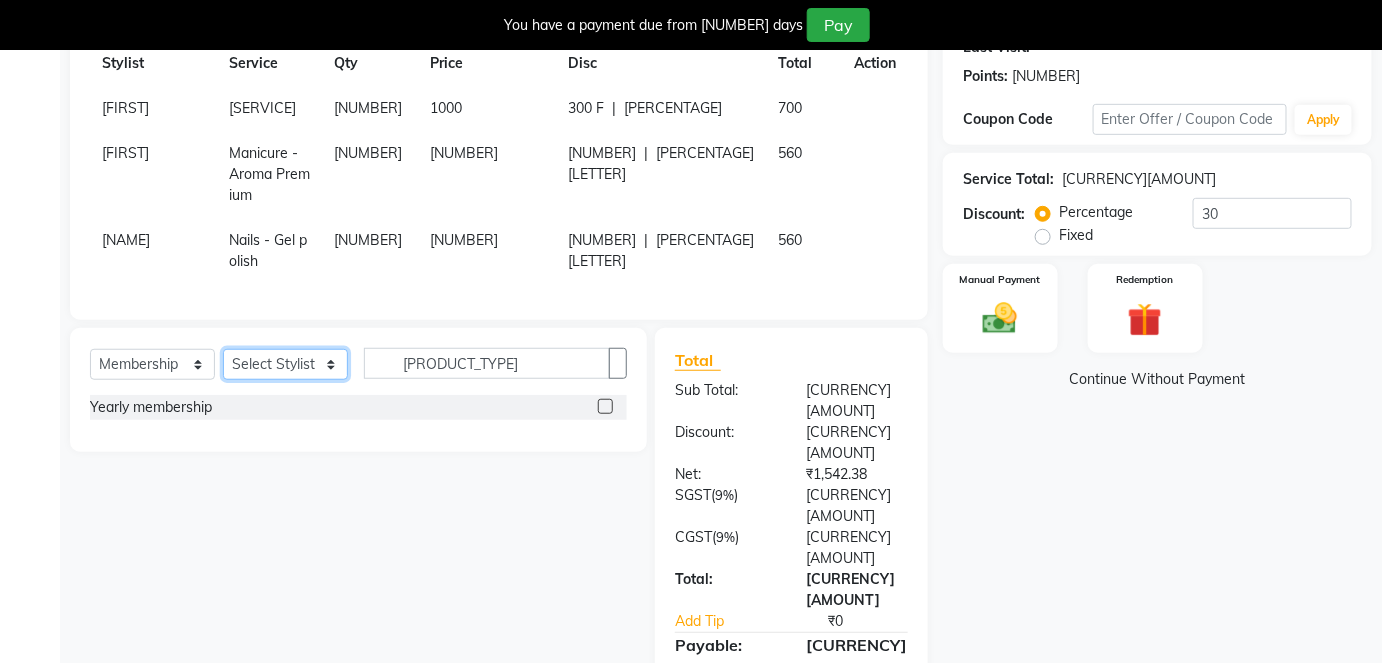 click on "Select Stylist Arti CHANDANI Deepali Dhaval Sir DISHA KAMDAR Hussain Indrajeet Jyoti Mahesh  Manisha Mayuri Mehboob Nabil Nikita Rahul Rajan Rishika Salma Salmani Shivani UMAR" at bounding box center (285, 364) 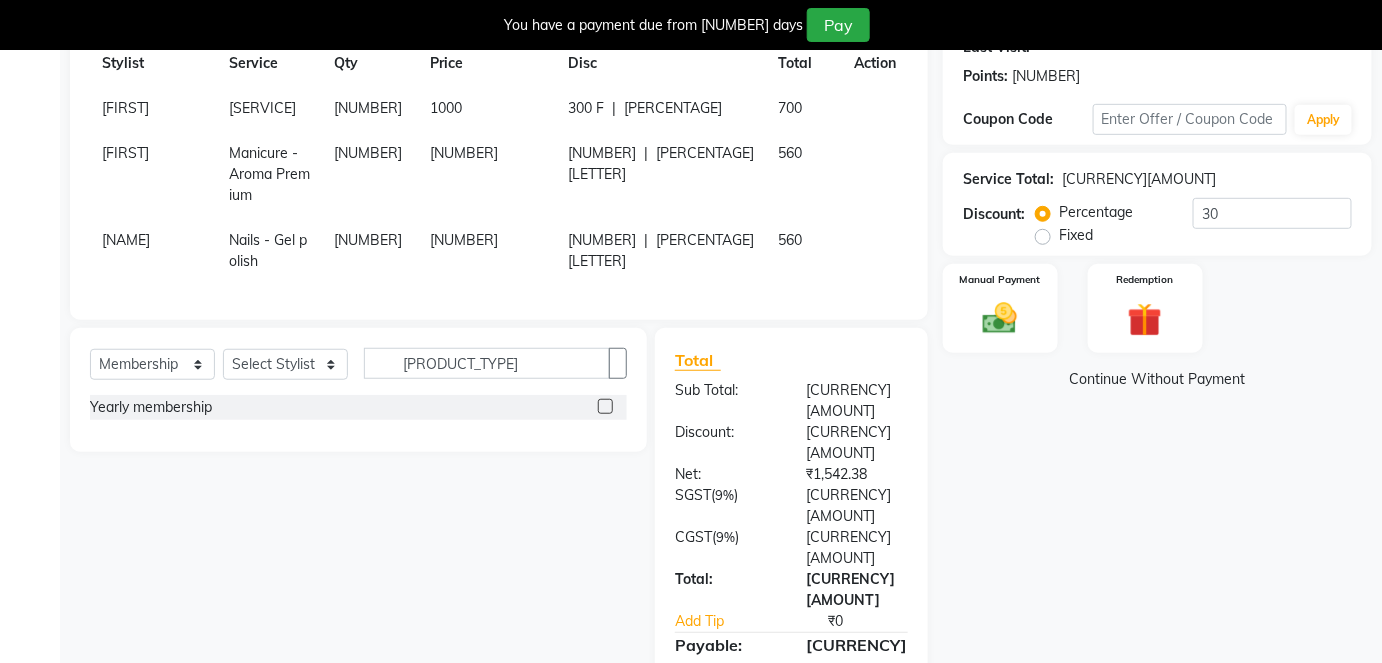 click at bounding box center [605, 406] 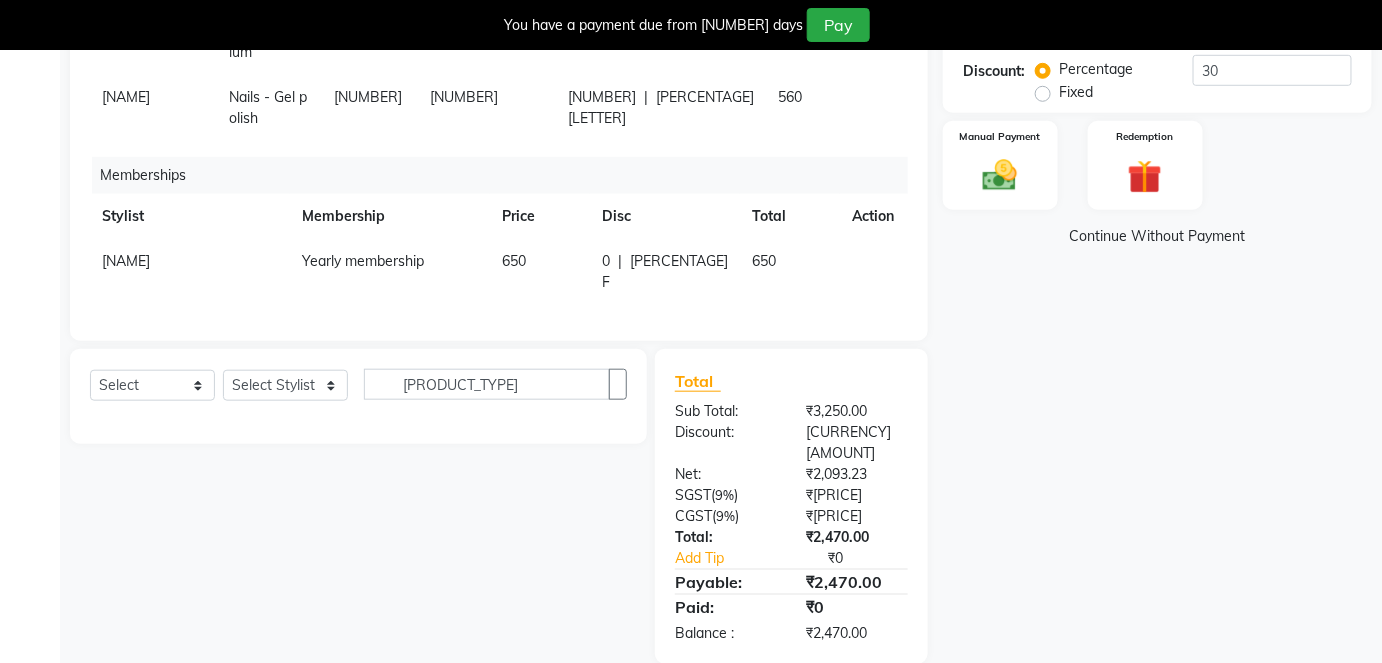 scroll, scrollTop: 165, scrollLeft: 0, axis: vertical 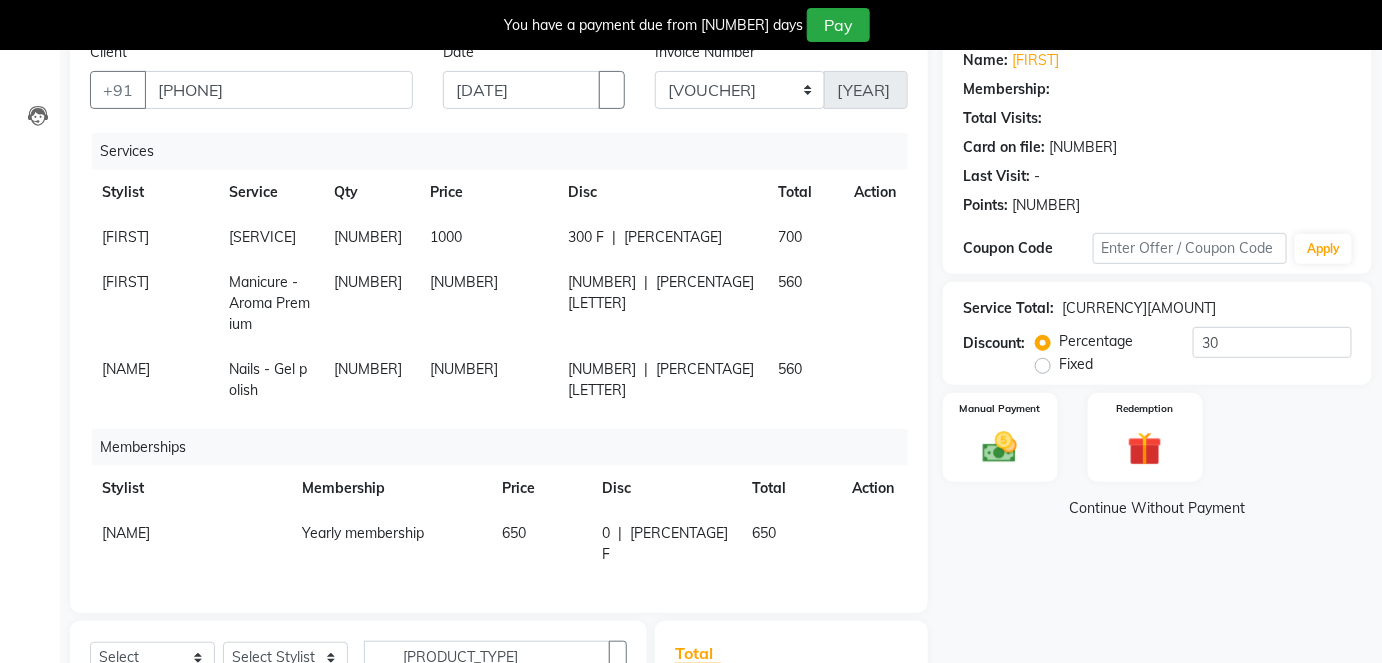 click at bounding box center [862, 227] 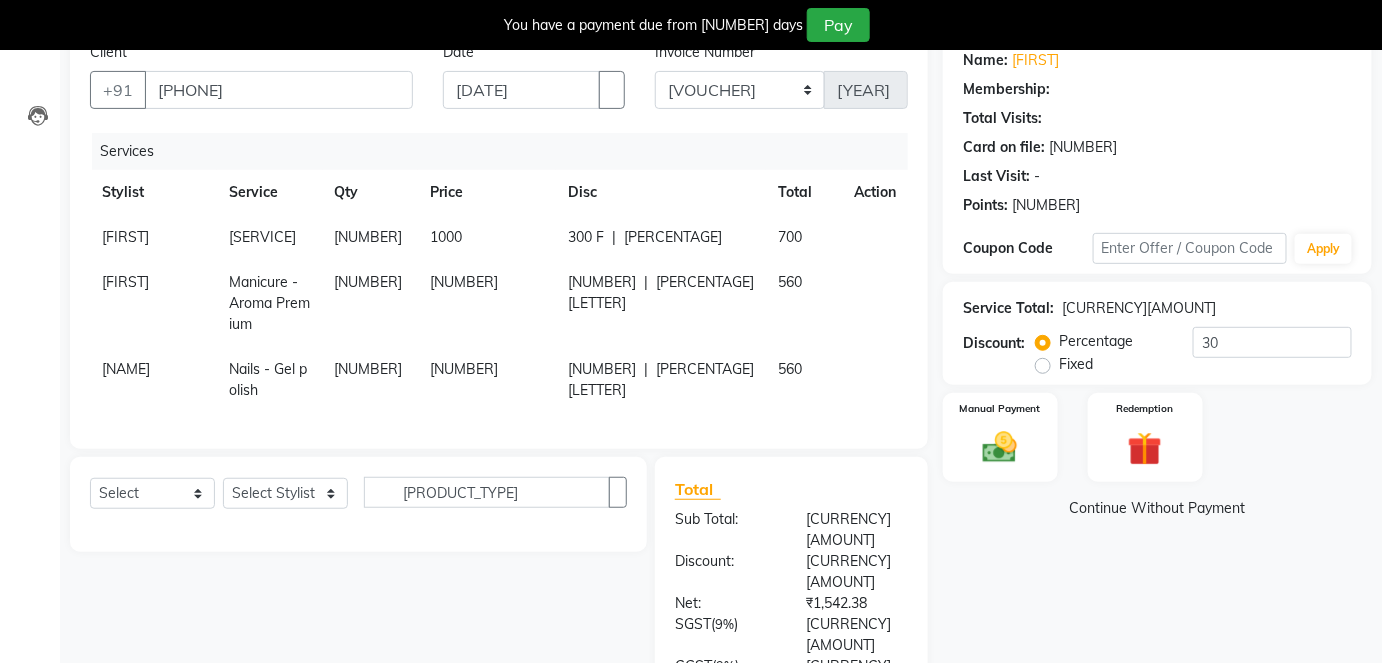 scroll, scrollTop: 294, scrollLeft: 0, axis: vertical 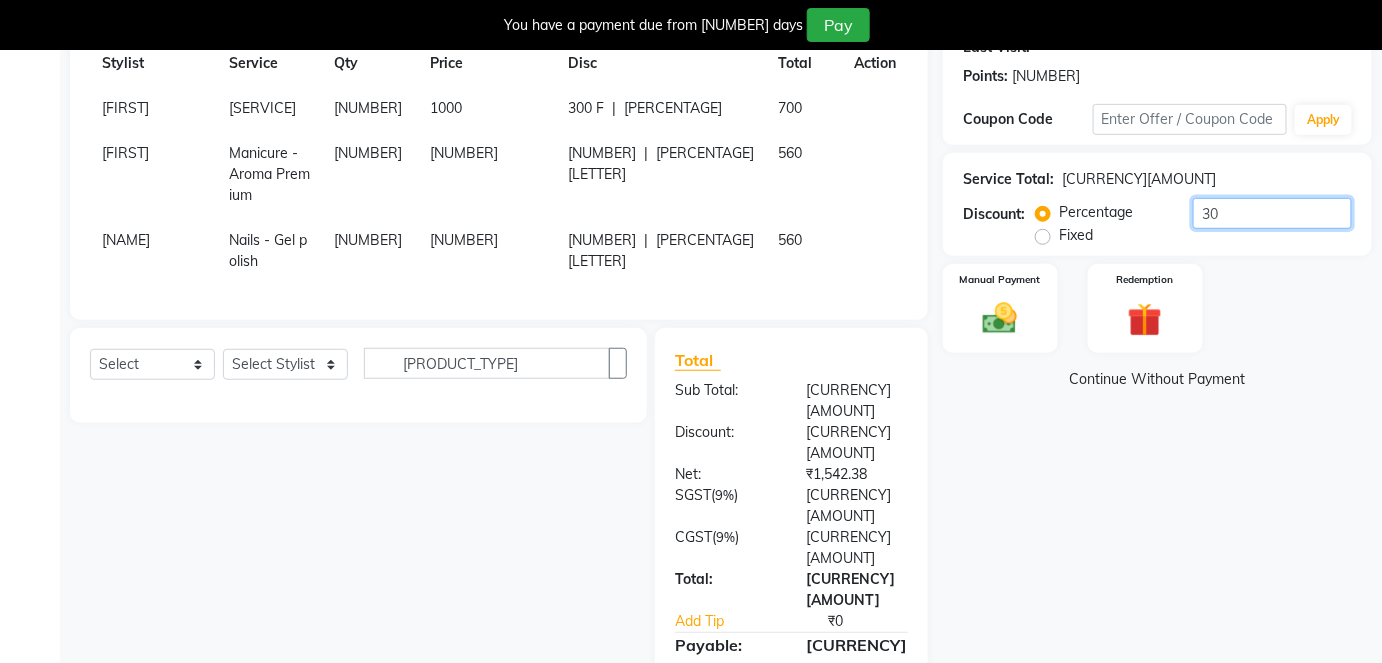 click on "[NUMBER]" at bounding box center [1272, 213] 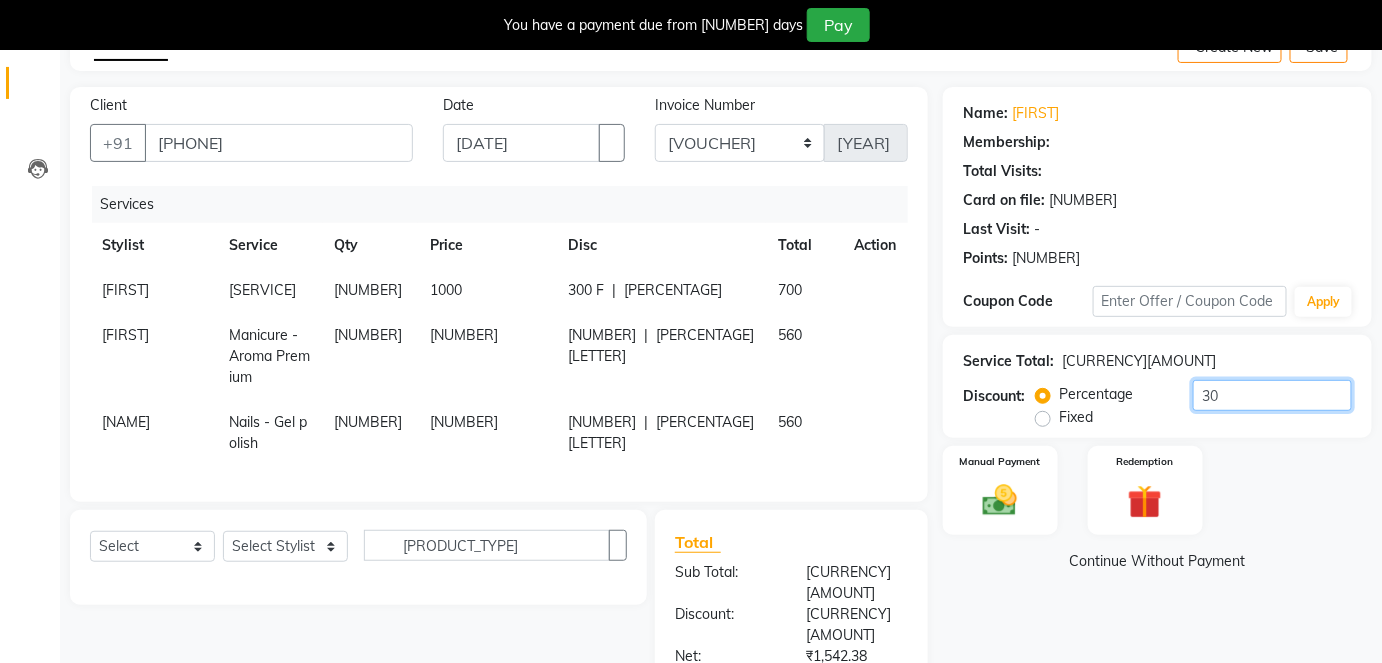 scroll, scrollTop: 294, scrollLeft: 0, axis: vertical 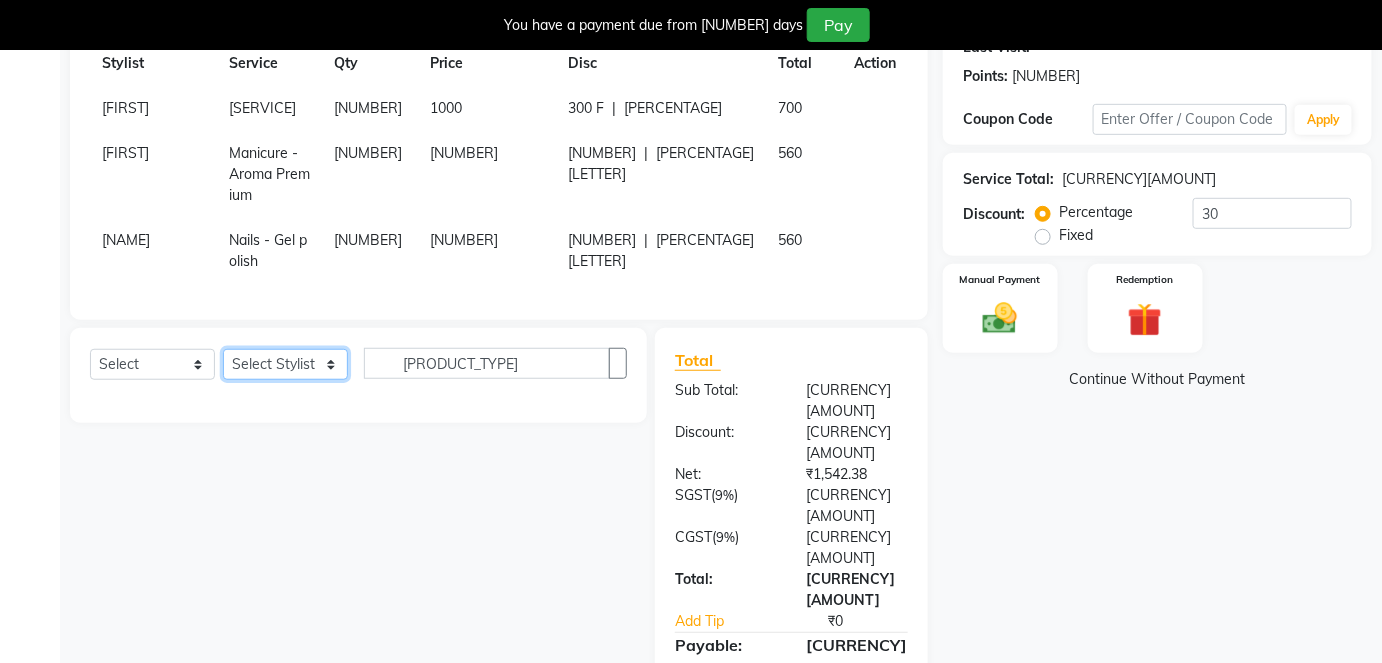 click on "Select Stylist Arti CHANDANI Deepali Dhaval Sir DISHA KAMDAR Hussain Indrajeet Jyoti Mahesh  Manisha Mayuri Mehboob Nabil Nikita Rahul Rajan Rishika Salma Salmani Shivani UMAR" at bounding box center [285, 364] 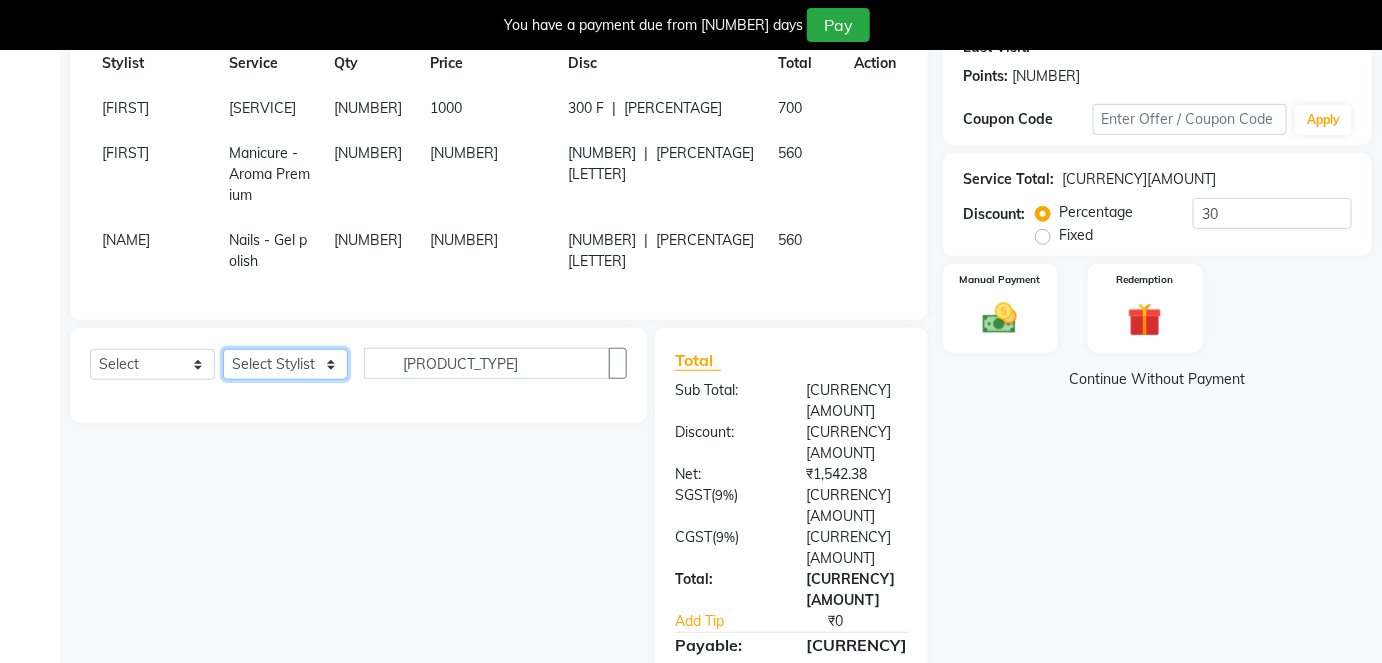 select on "80342" 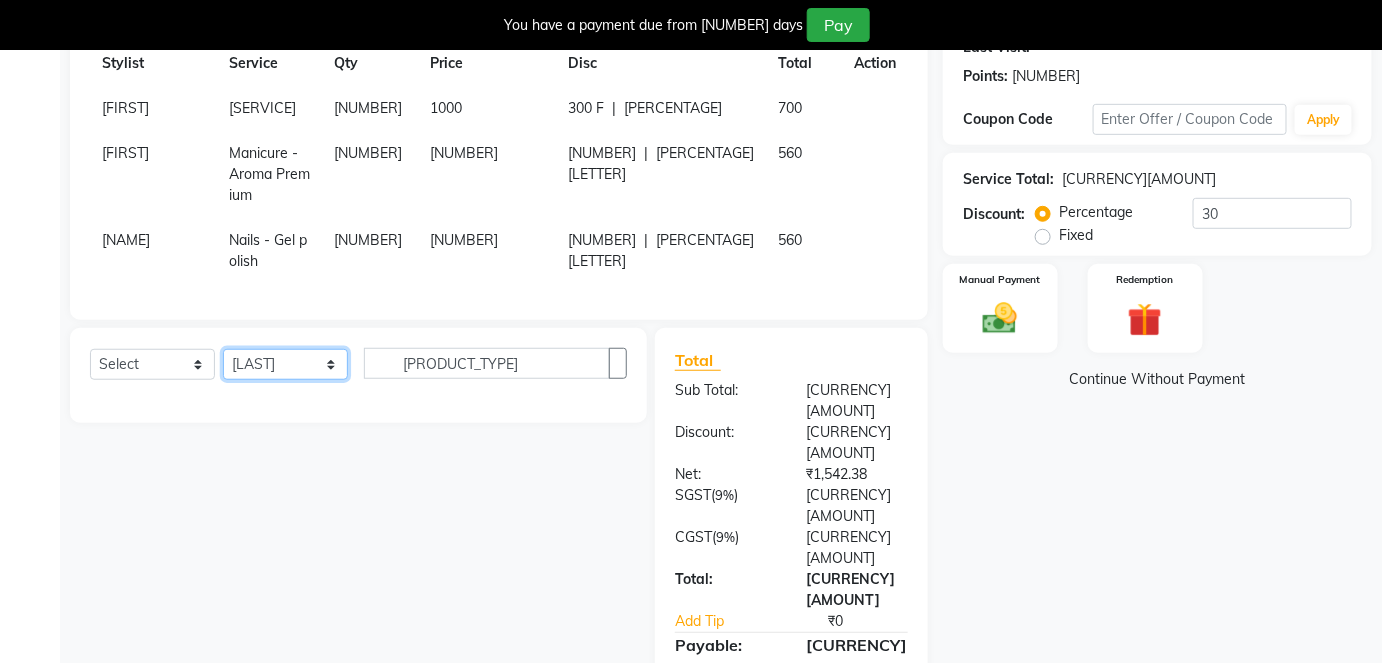 click on "Select Stylist Arti CHANDANI Deepali Dhaval Sir DISHA KAMDAR Hussain Indrajeet Jyoti Mahesh  Manisha Mayuri Mehboob Nabil Nikita Rahul Rajan Rishika Salma Salmani Shivani UMAR" at bounding box center (285, 364) 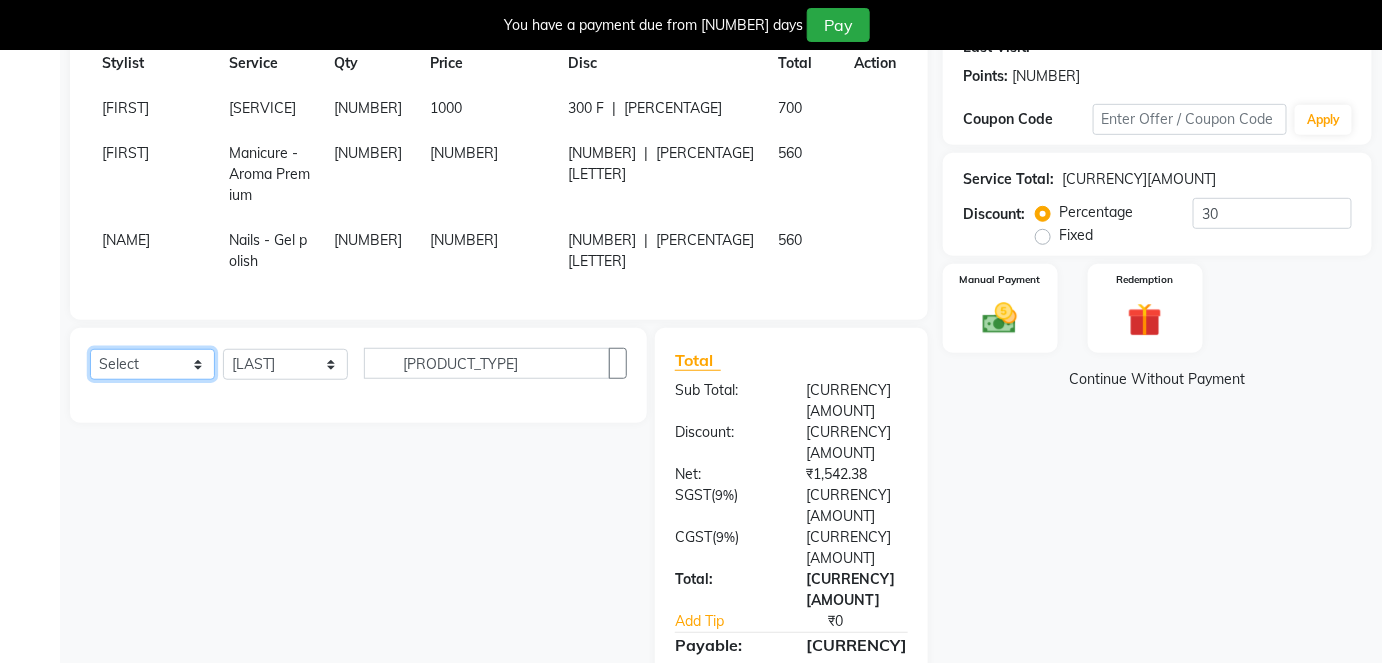 click on "Select  Service  Product  Membership  Package Voucher Prepaid Gift Card" at bounding box center (152, 364) 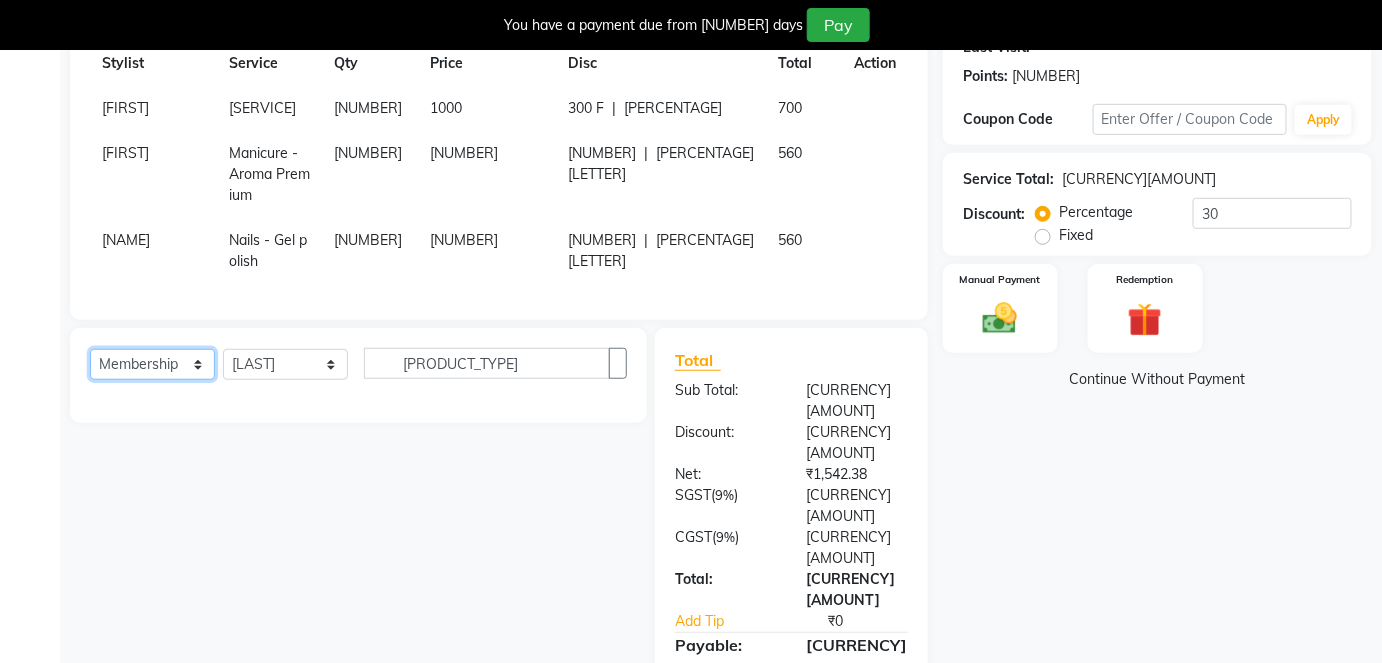 click on "Select  Service  Product  Membership  Package Voucher Prepaid Gift Card" at bounding box center (152, 364) 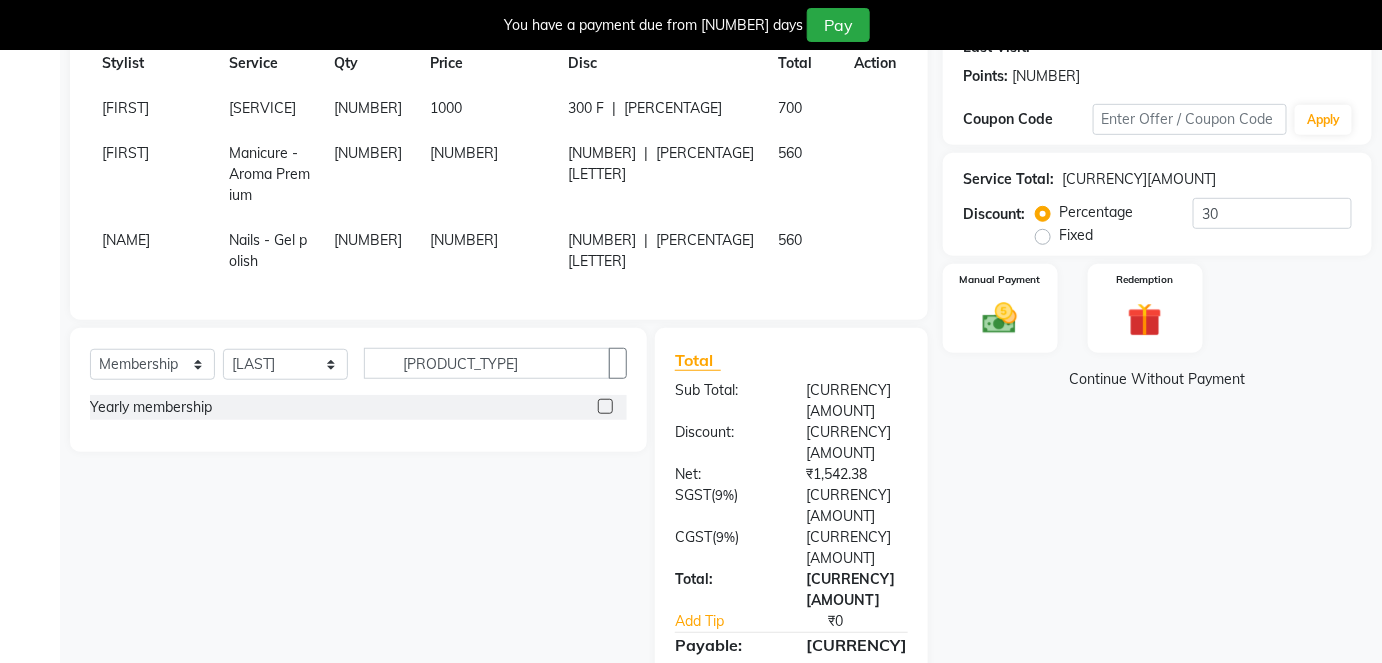 click at bounding box center (605, 406) 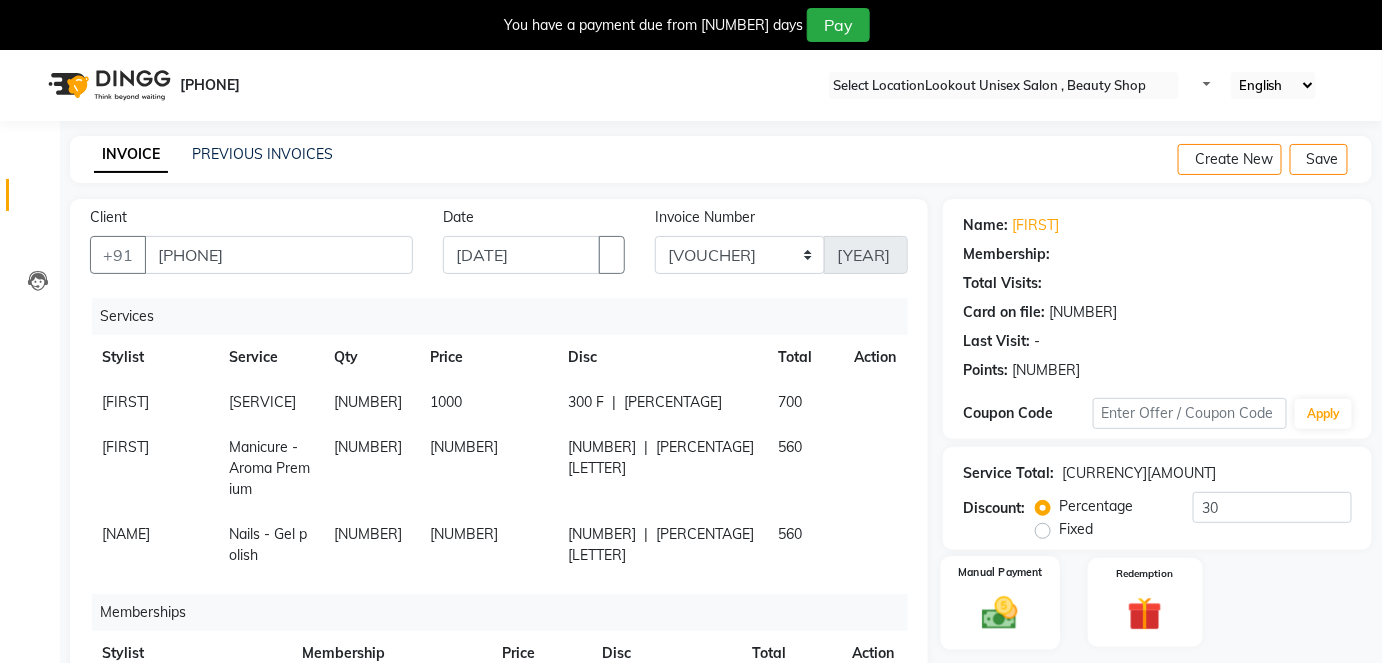 scroll, scrollTop: 437, scrollLeft: 0, axis: vertical 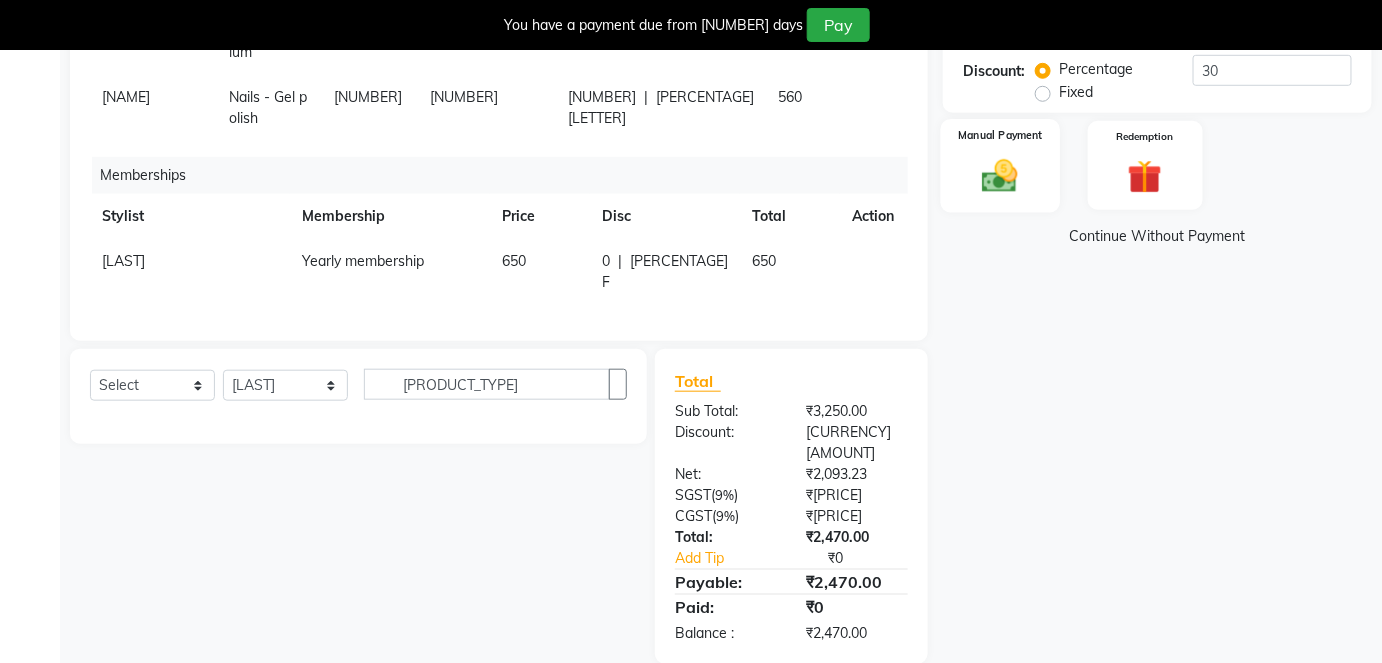 click at bounding box center (1000, 175) 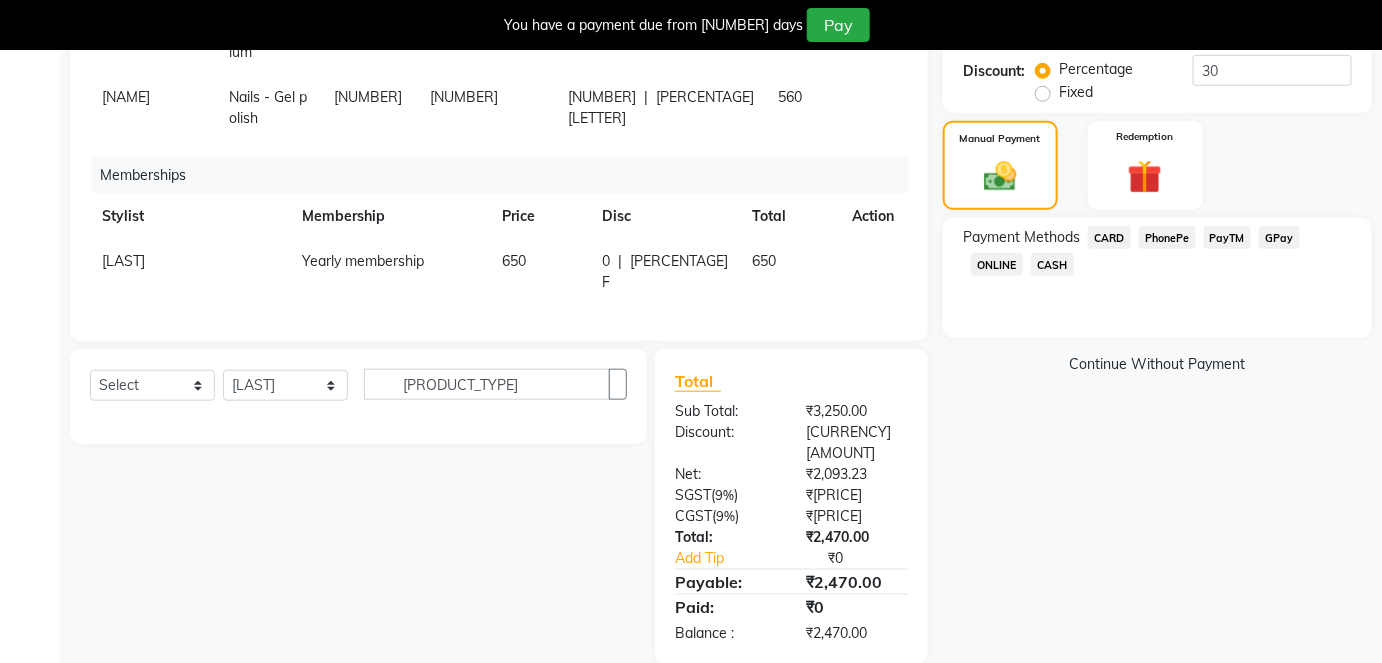 click on "PayTM" at bounding box center (1109, 237) 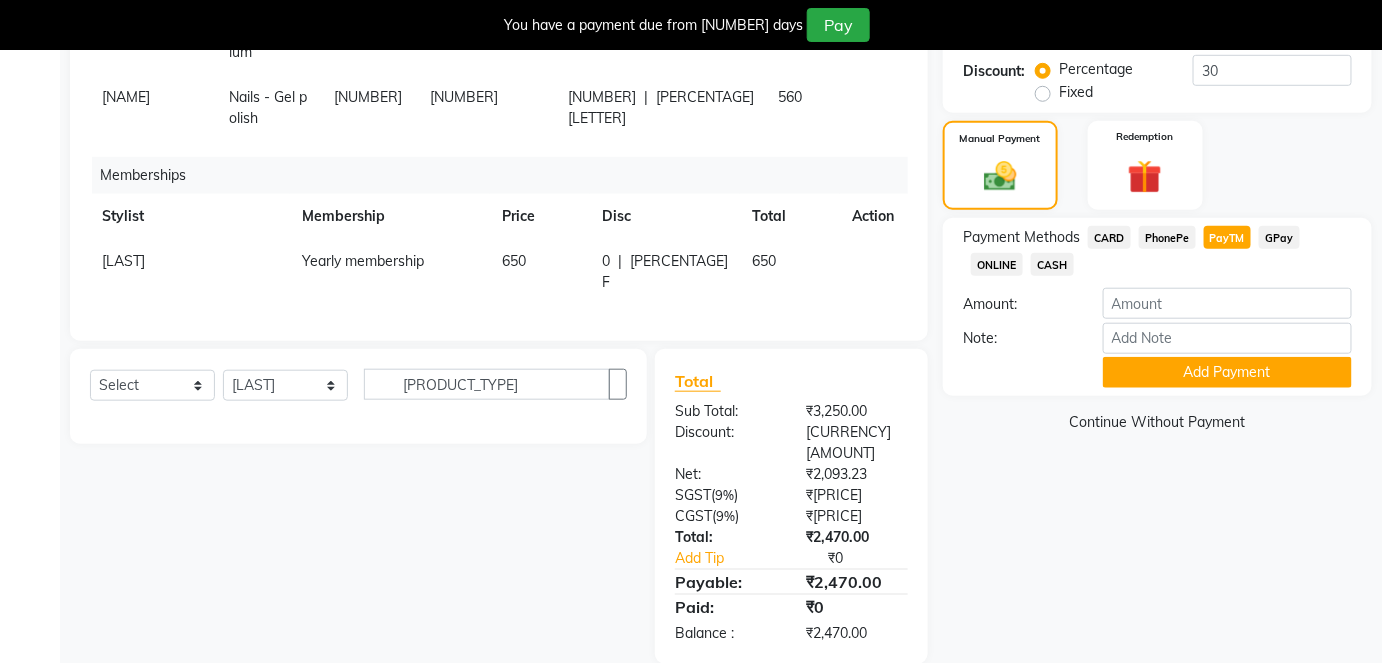 click on "CARD" at bounding box center [1109, 237] 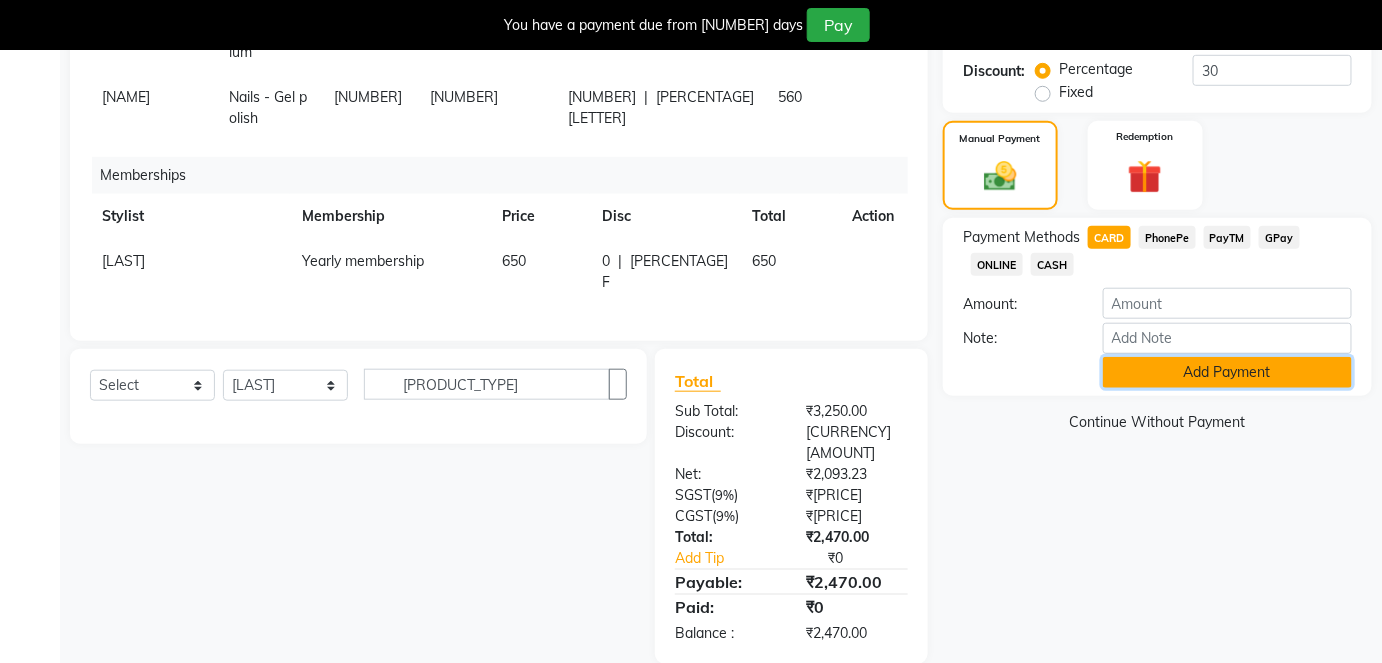 click on "Add Payment" at bounding box center [1227, 372] 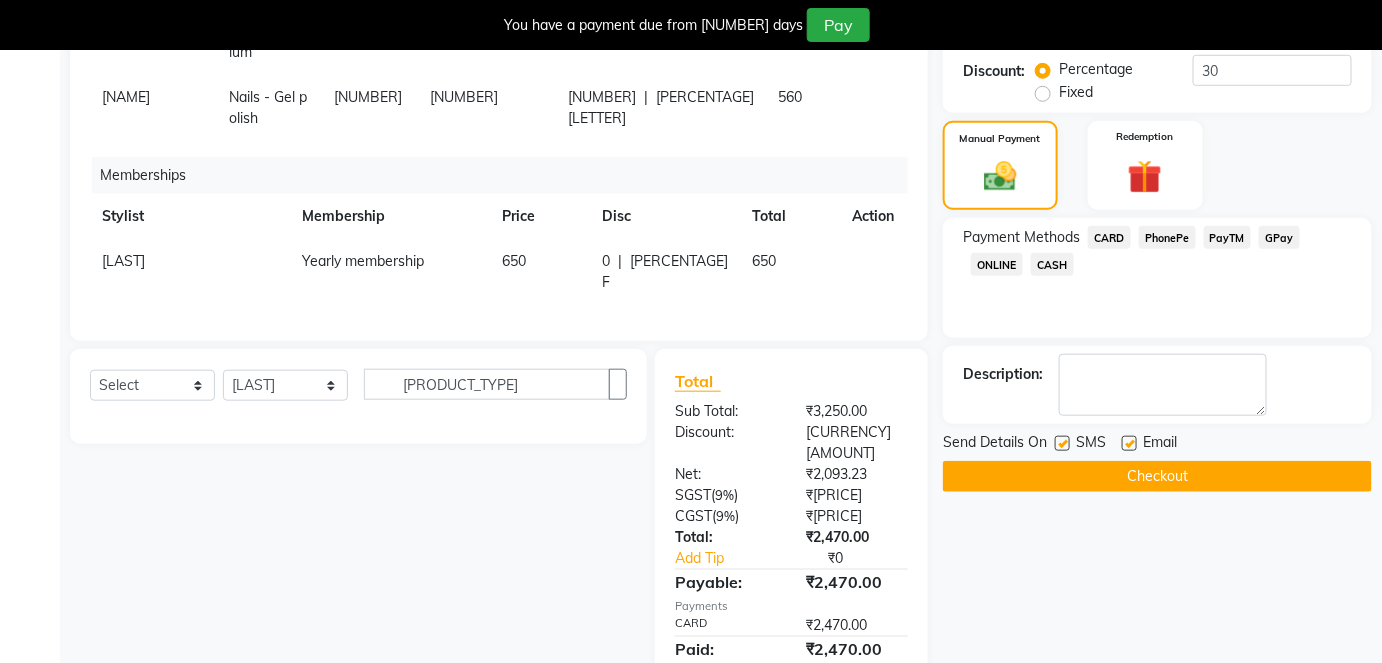 scroll, scrollTop: 479, scrollLeft: 0, axis: vertical 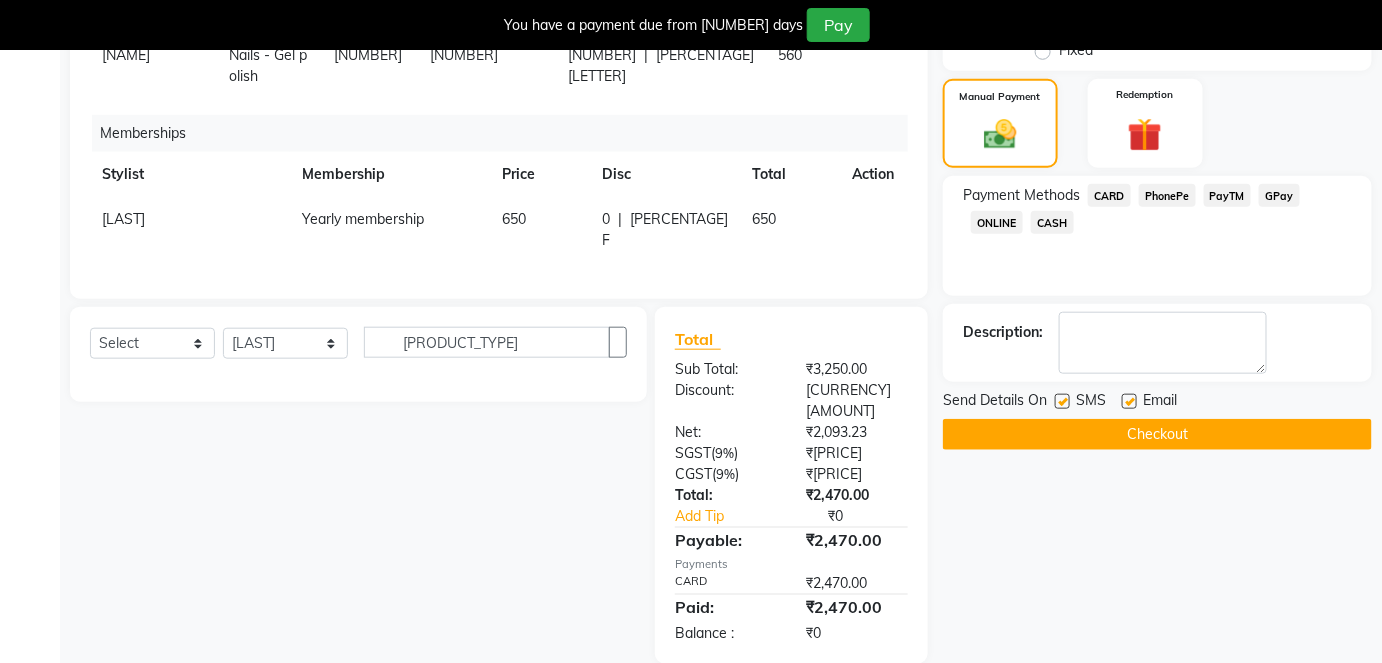 click at bounding box center [1129, 401] 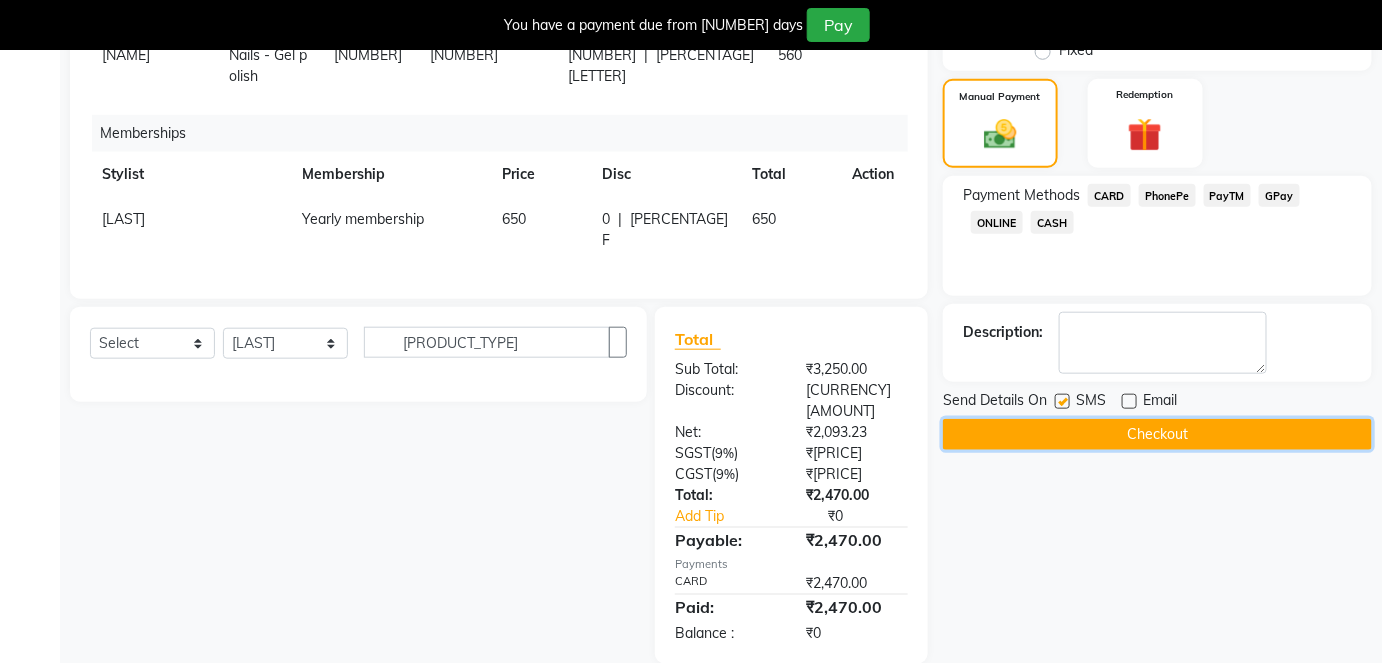 click on "Checkout" at bounding box center (1157, 434) 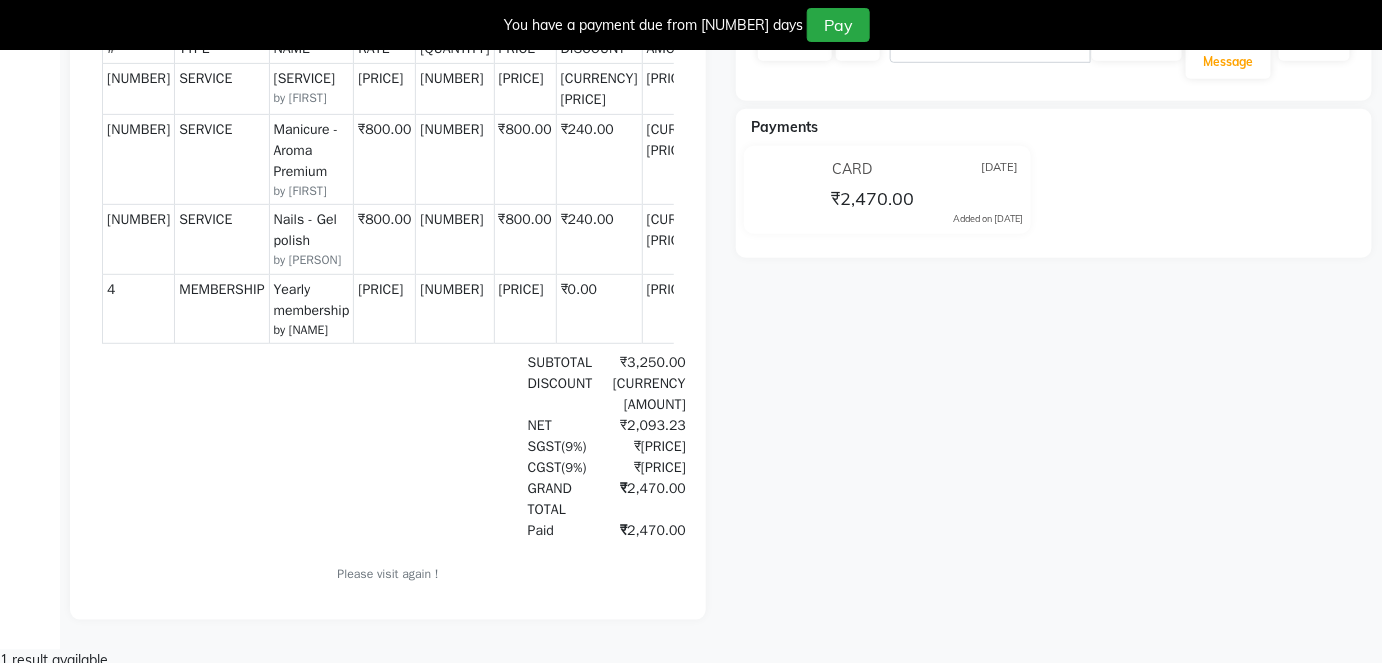 scroll, scrollTop: 0, scrollLeft: 0, axis: both 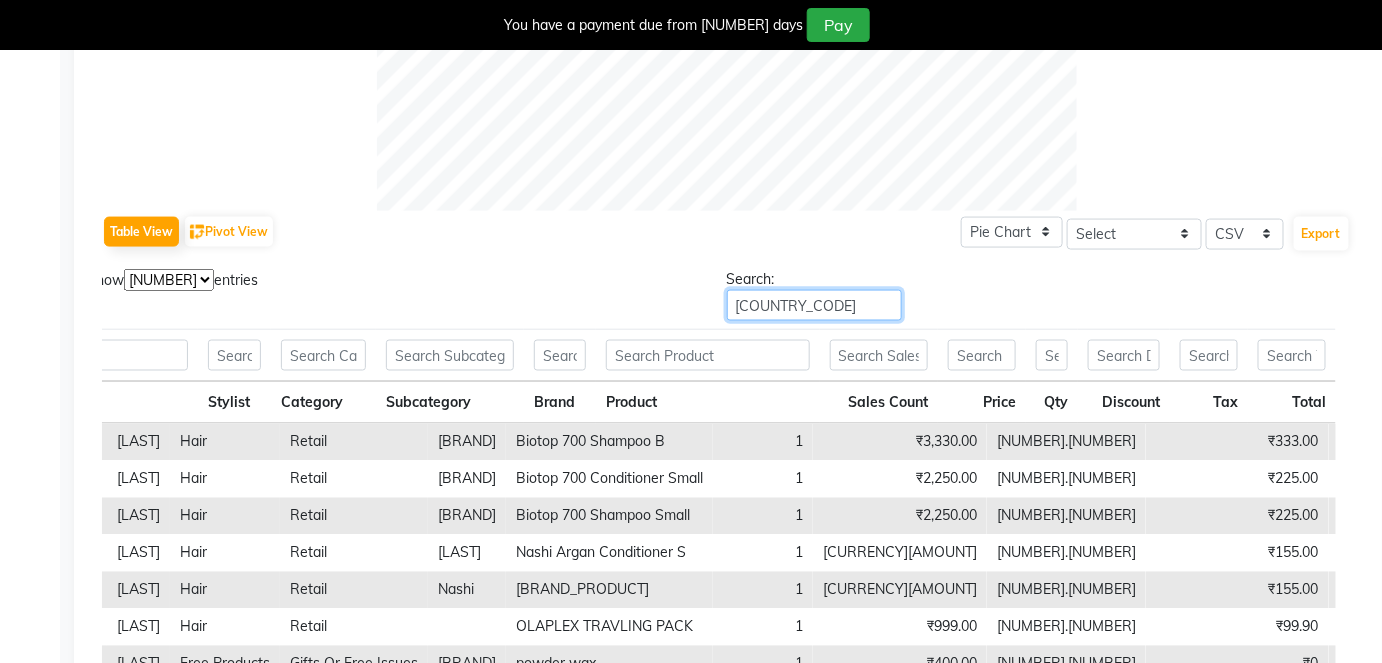 click on "[INITIALS]" at bounding box center (814, 305) 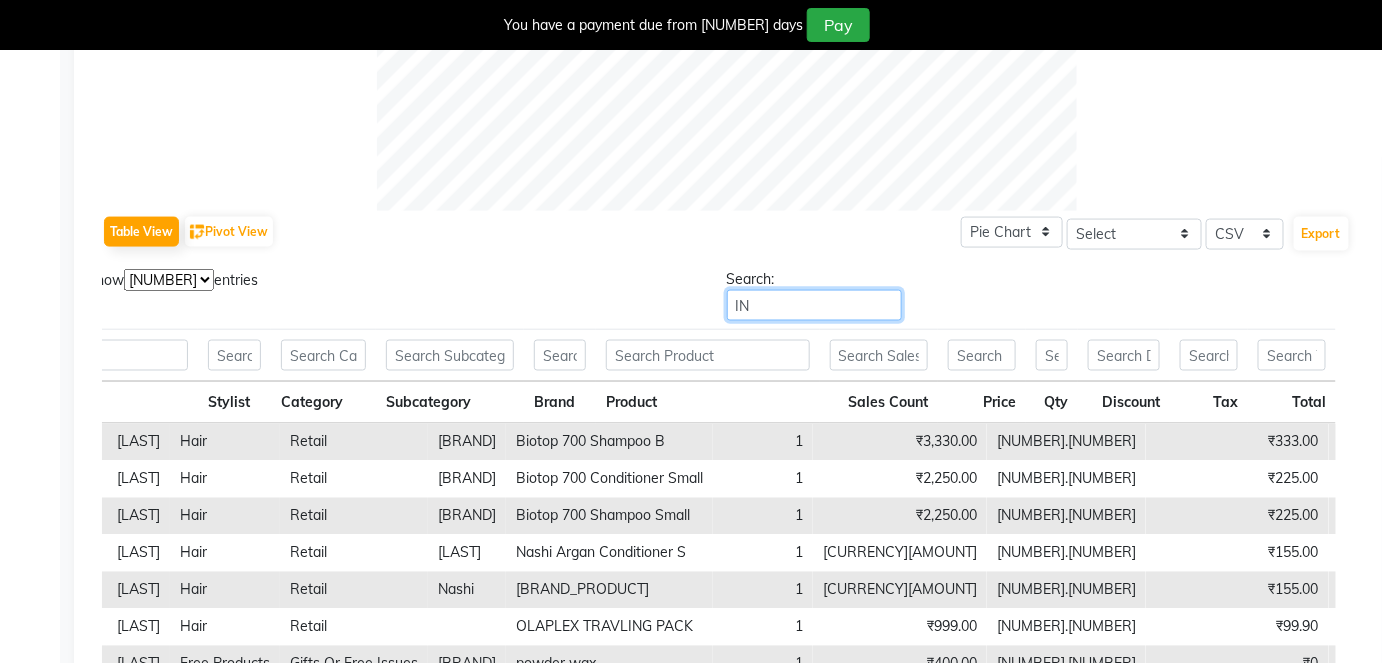 type on "I" 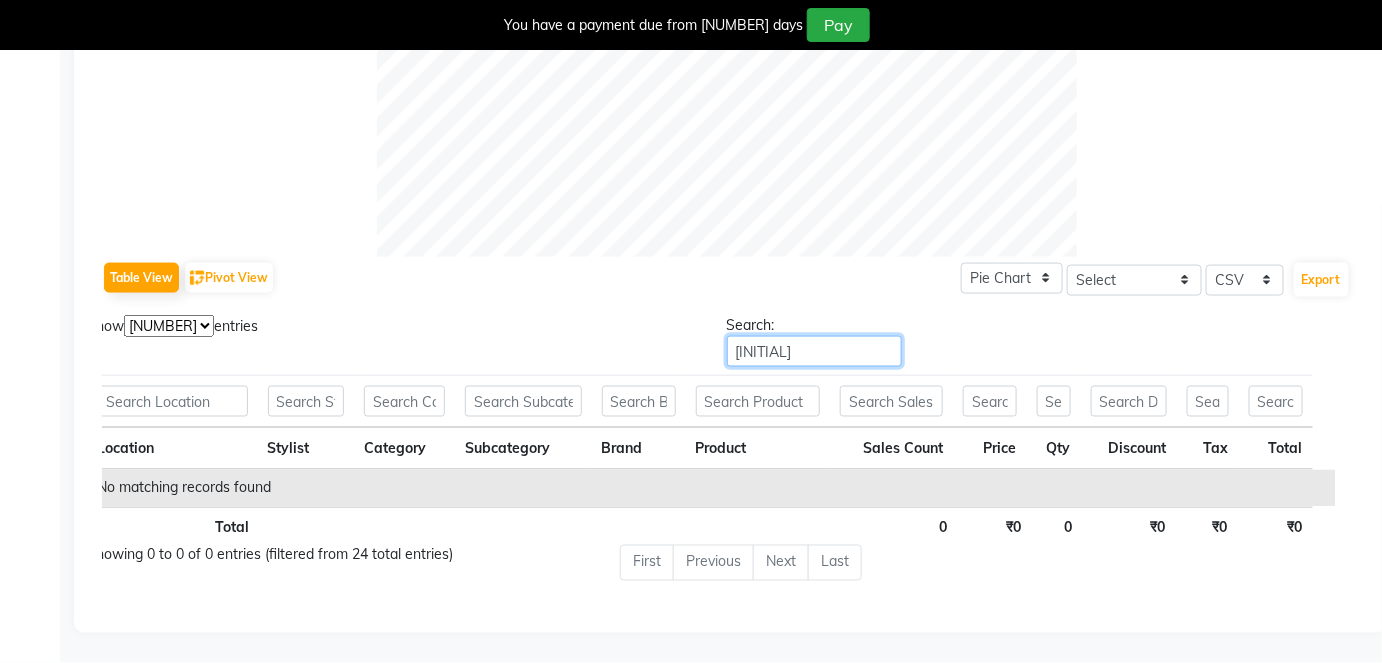 scroll, scrollTop: 806, scrollLeft: 0, axis: vertical 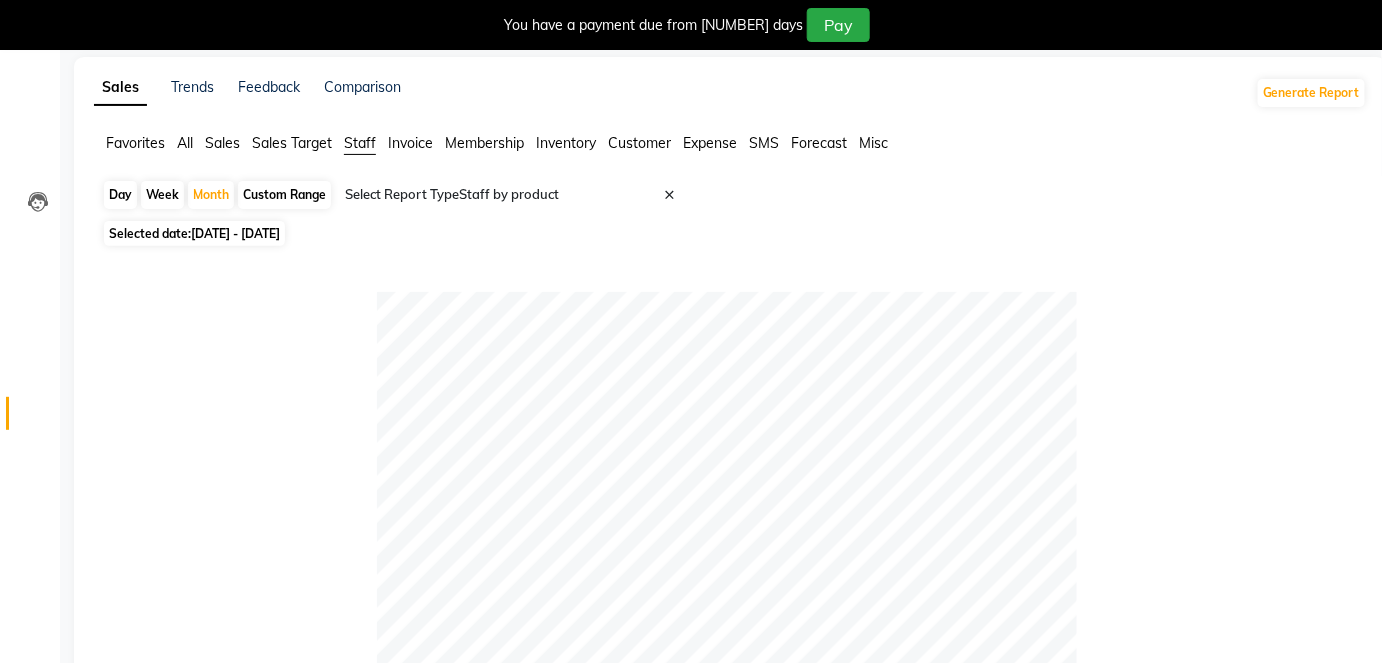 click at bounding box center (687, 203) 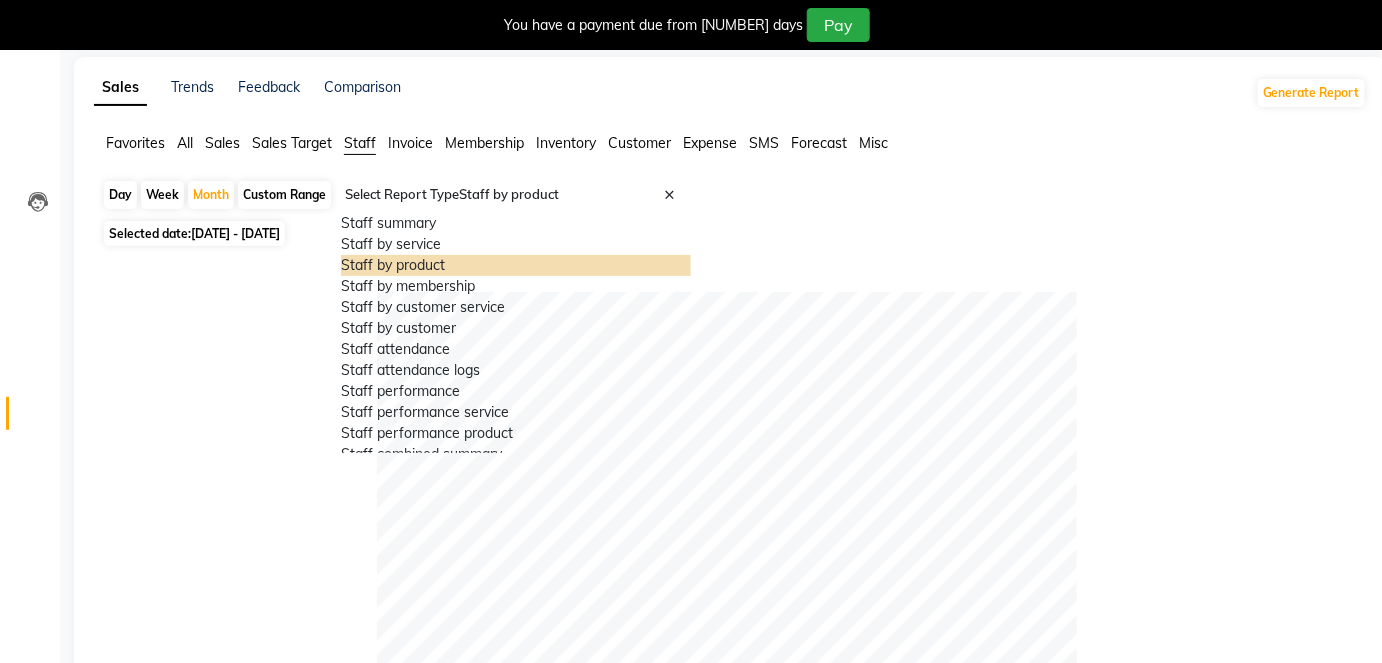 click on "Staff by product" at bounding box center [516, 265] 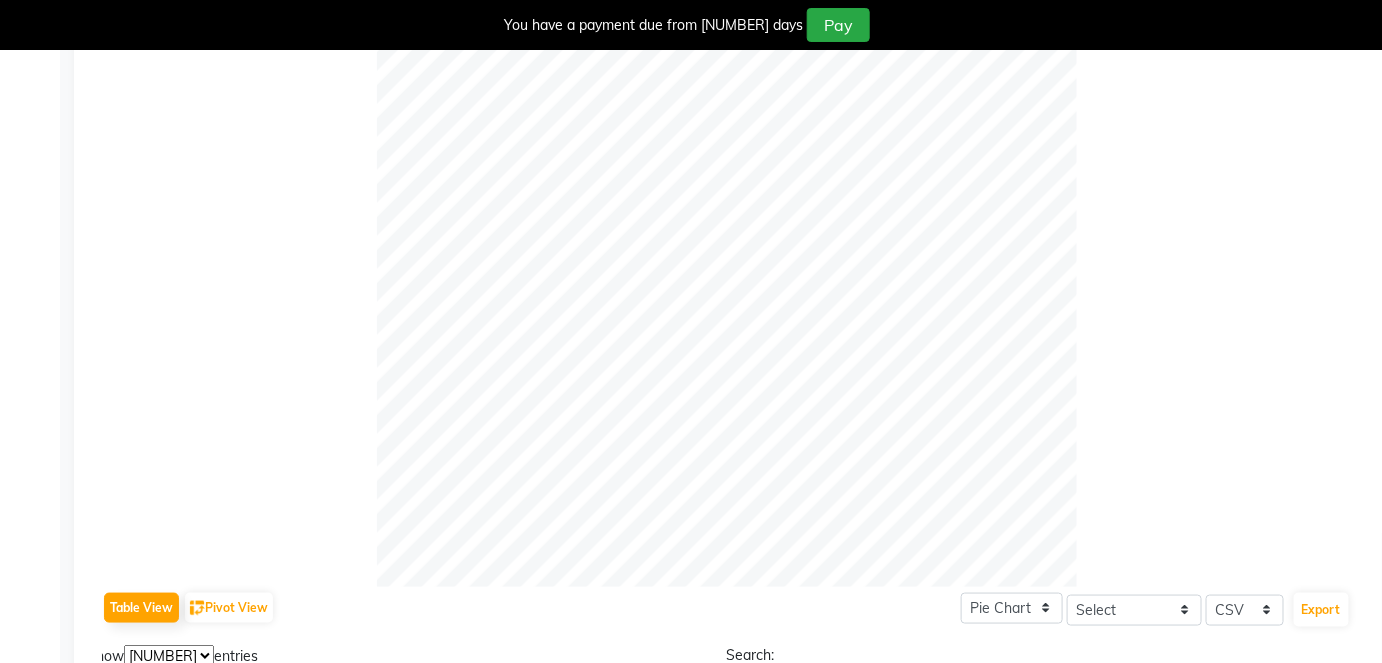 scroll, scrollTop: 715, scrollLeft: 0, axis: vertical 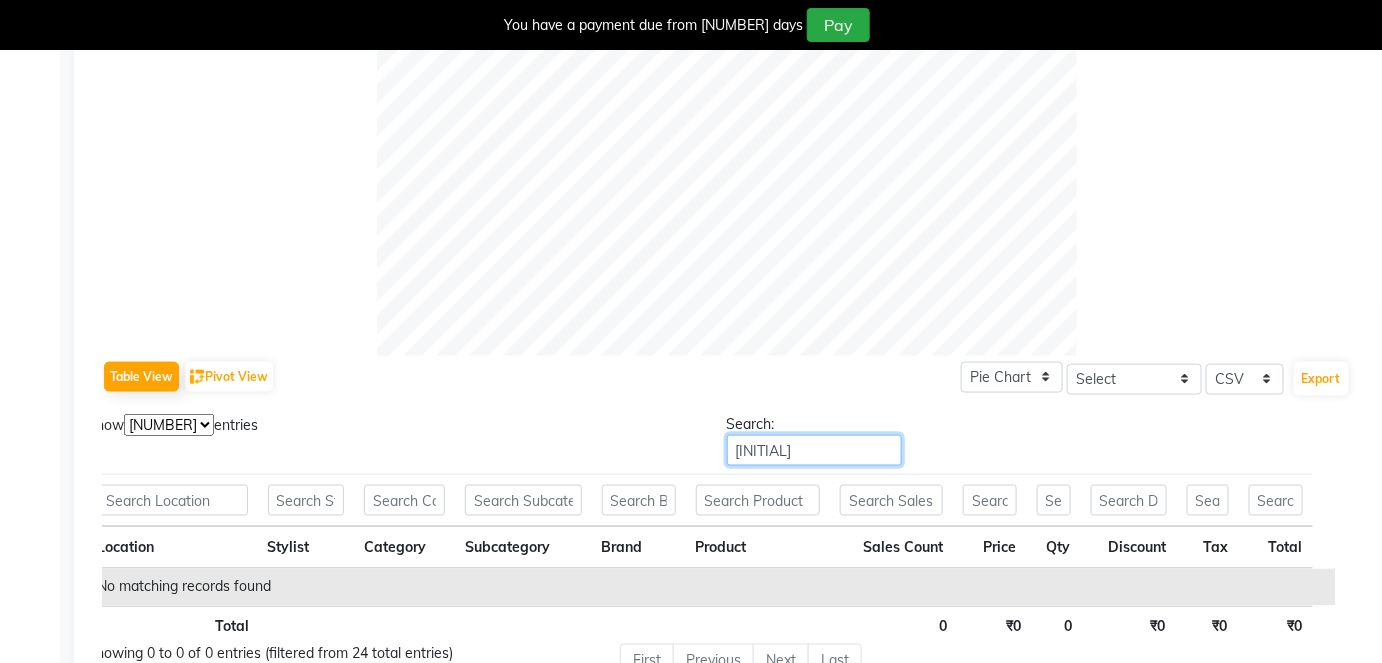 click on "SAM" at bounding box center [814, 450] 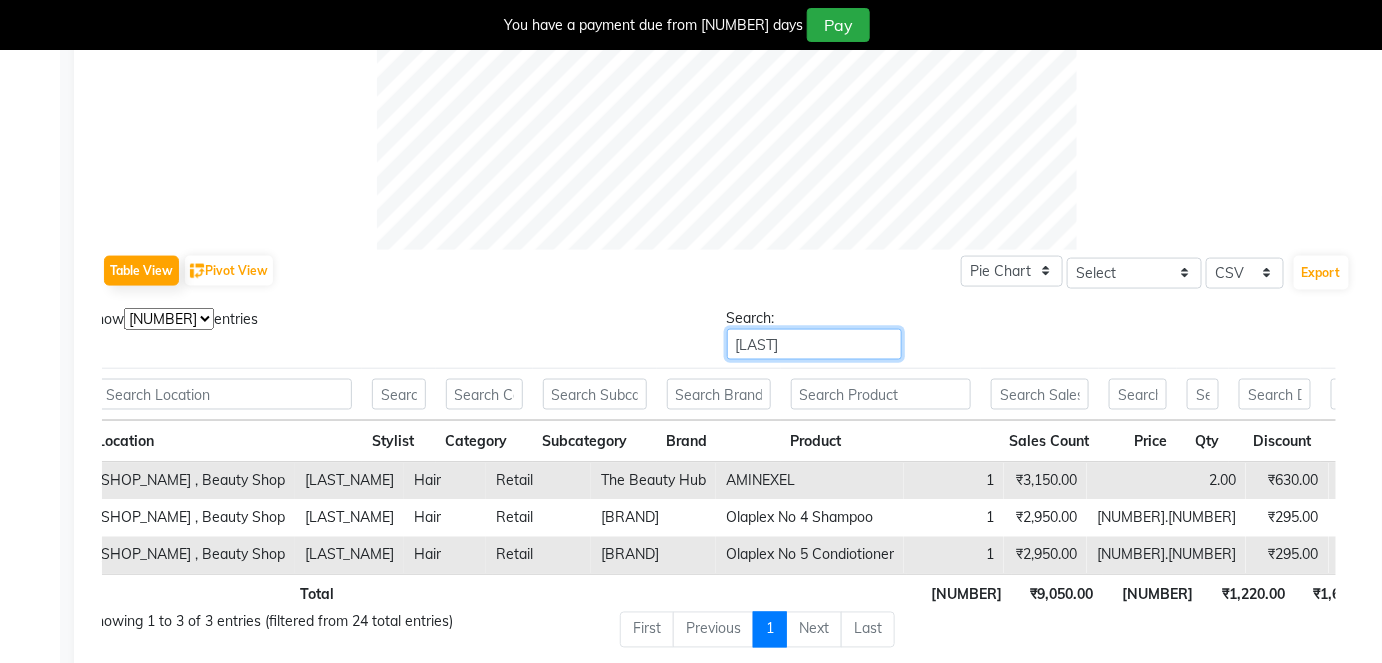 scroll, scrollTop: 893, scrollLeft: 0, axis: vertical 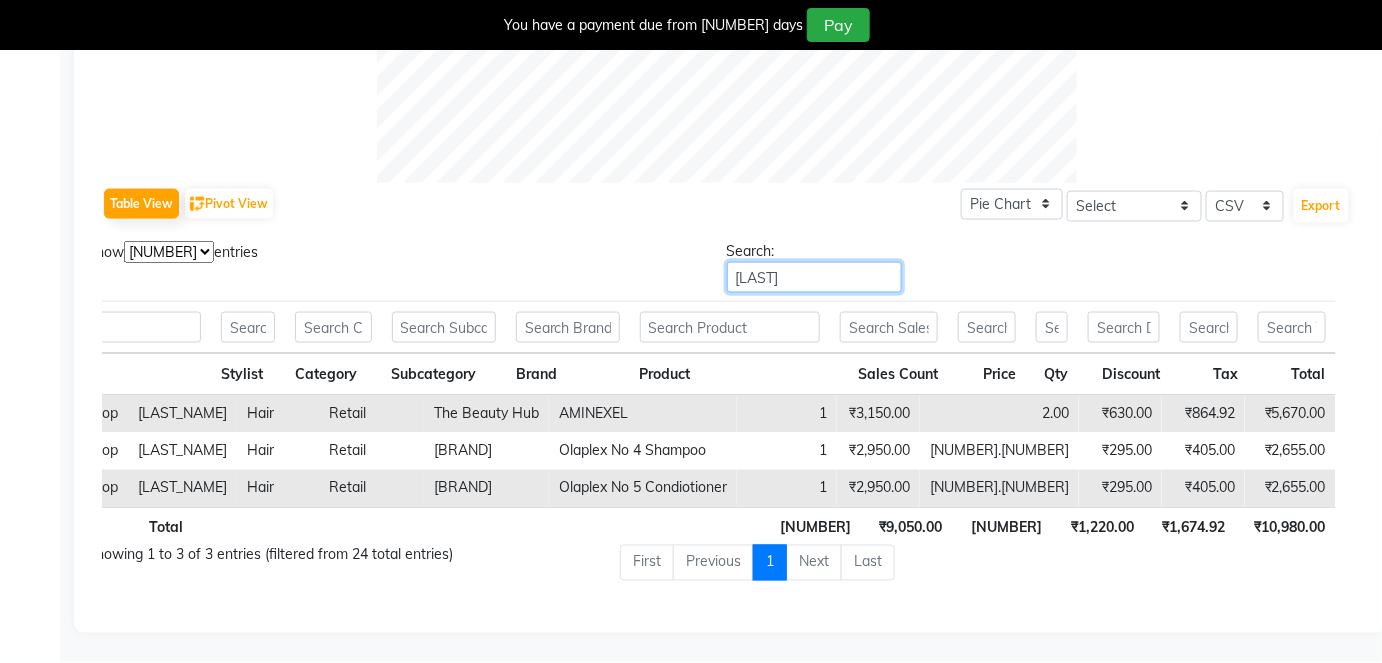 type on "SALM" 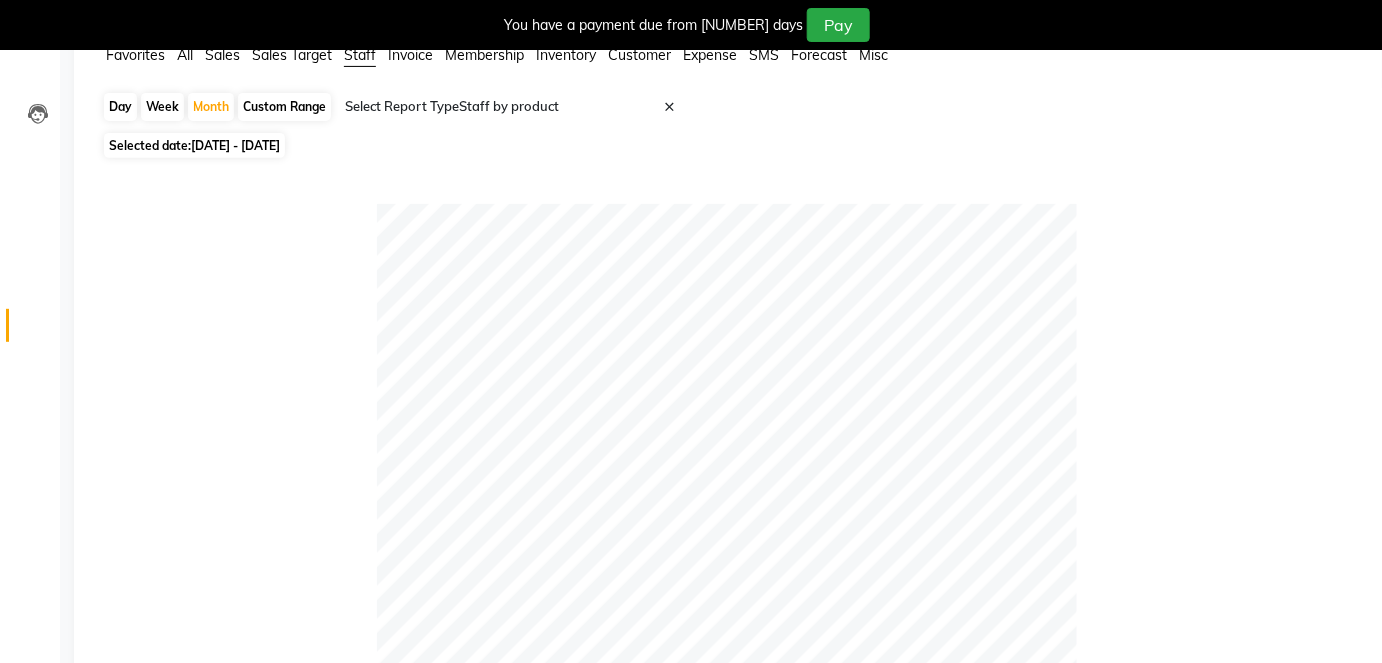 scroll, scrollTop: 166, scrollLeft: 0, axis: vertical 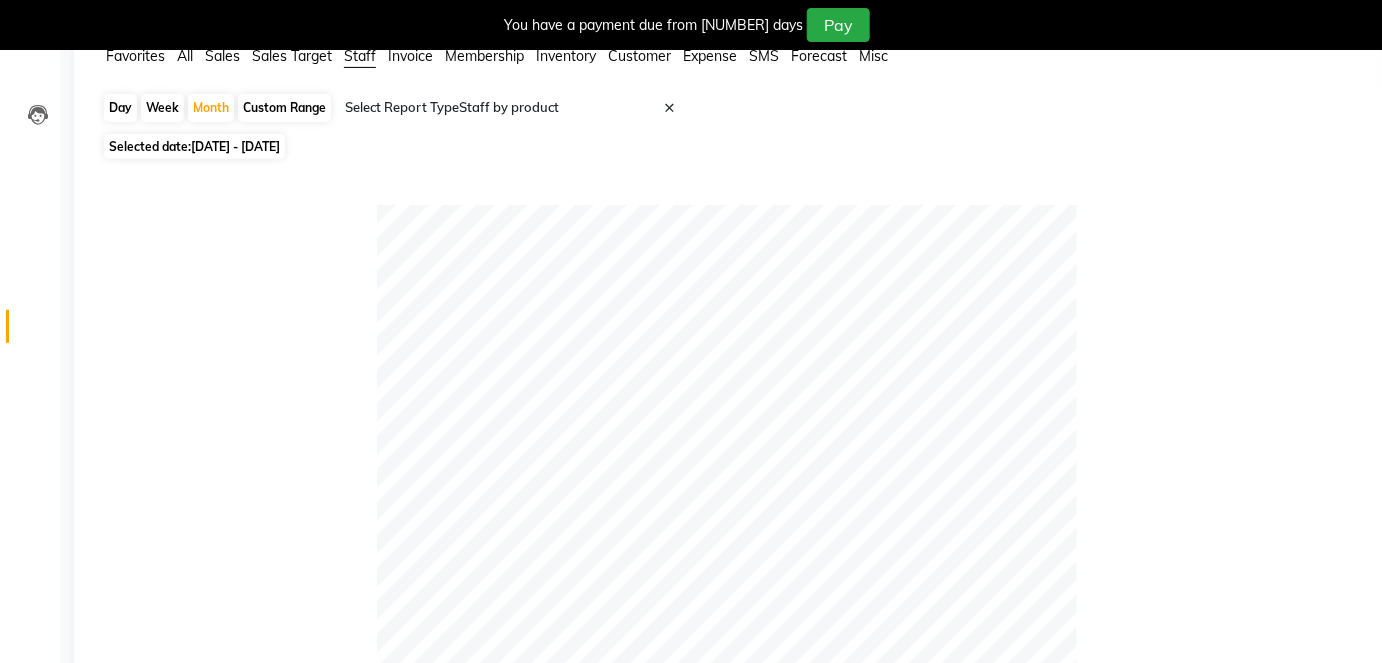 click on "Day" at bounding box center (120, 108) 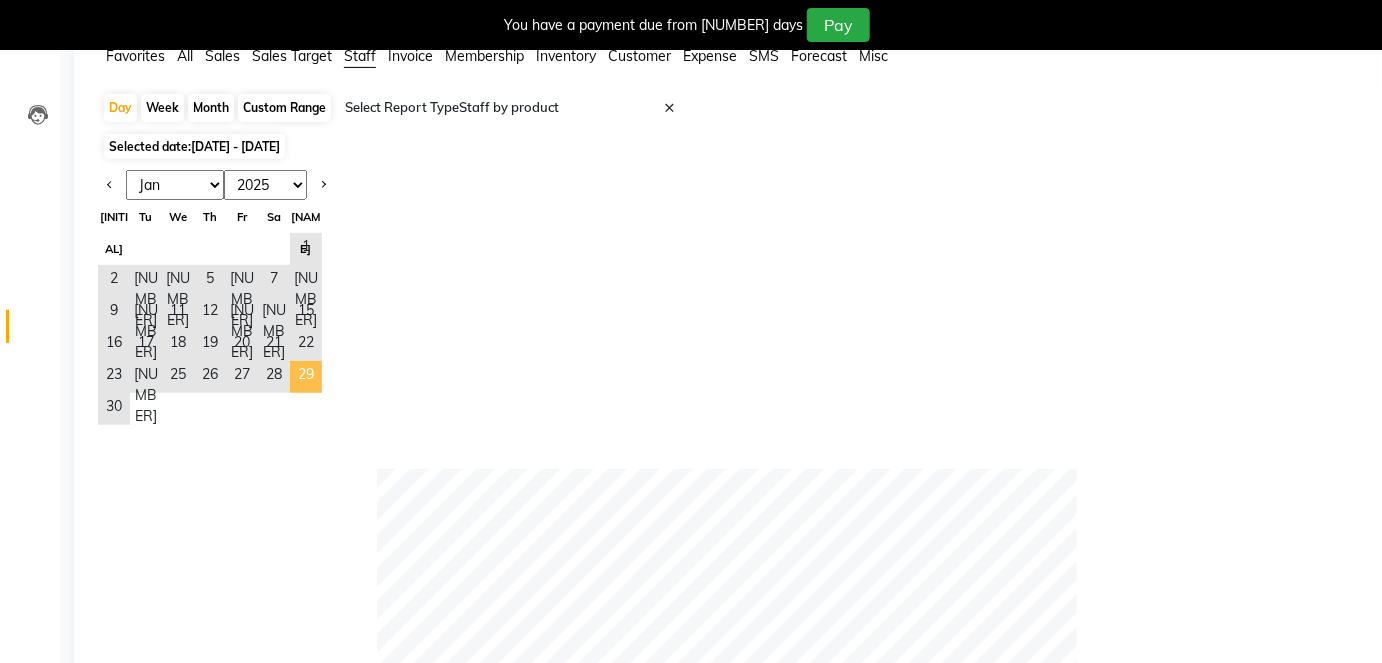 click on "[NUMBER]" at bounding box center (306, 377) 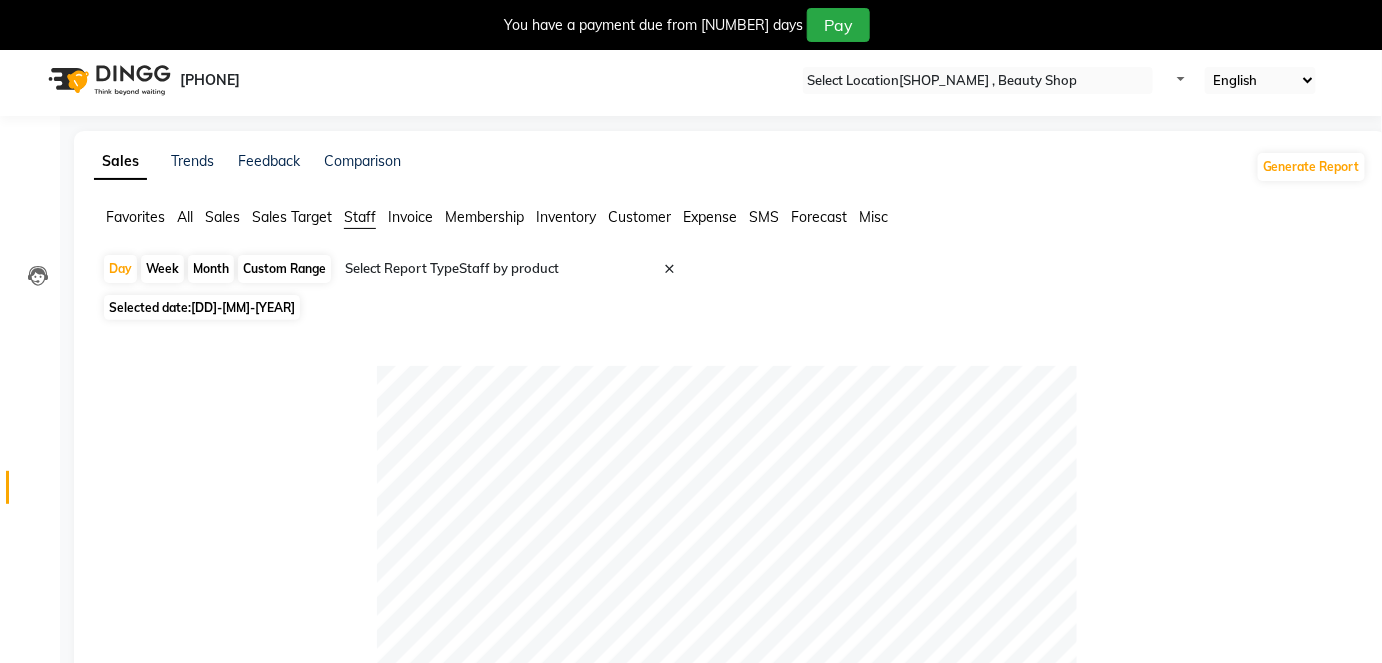 scroll, scrollTop: 0, scrollLeft: 0, axis: both 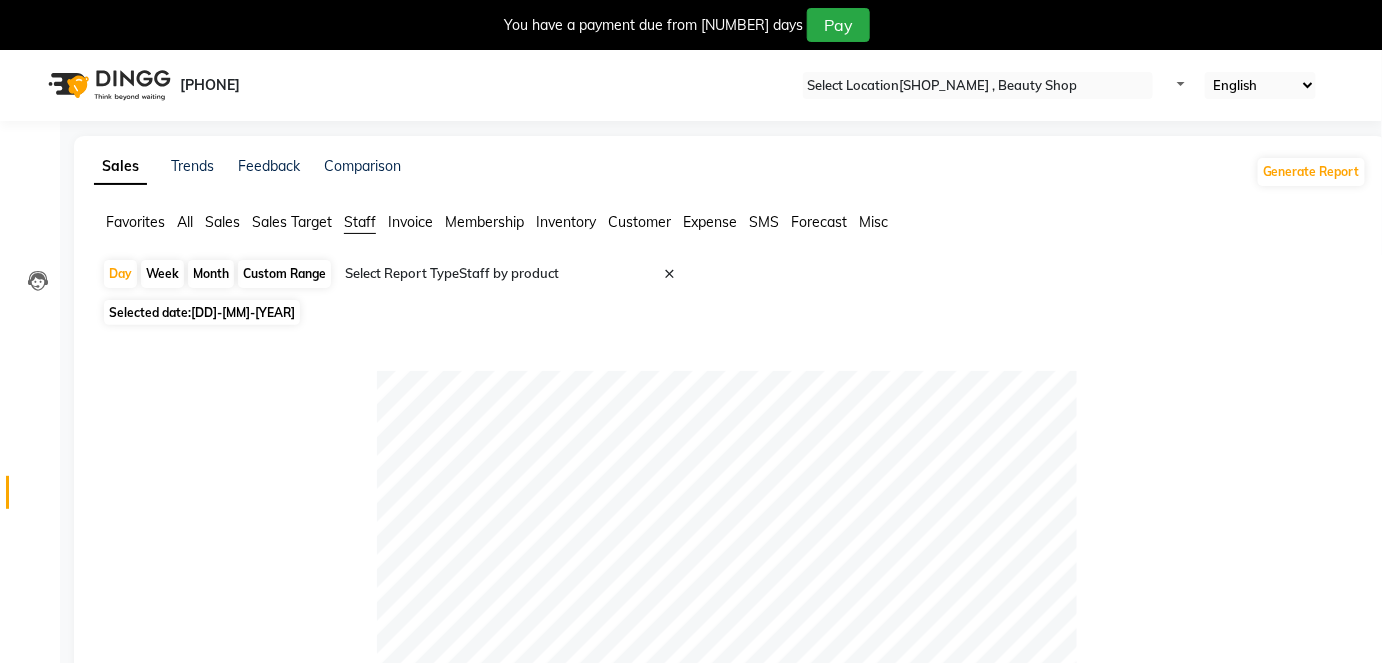 click at bounding box center [687, 282] 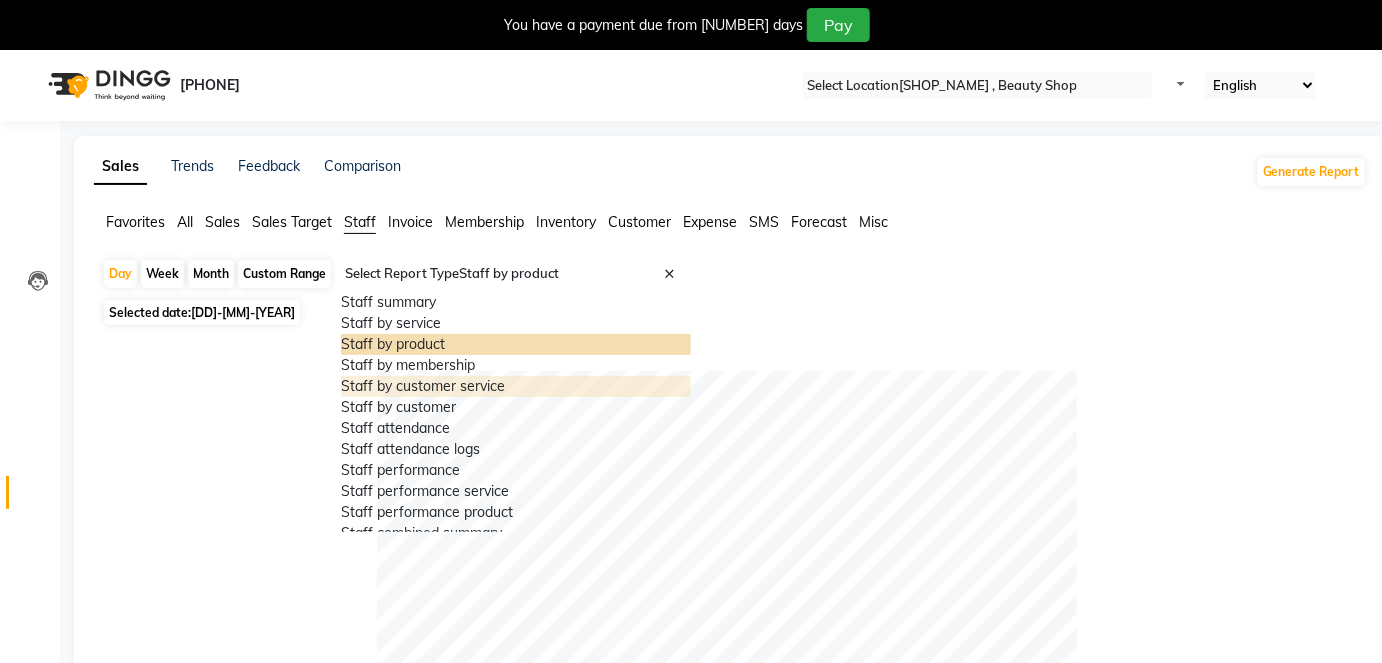 click on "Staff by customer service" at bounding box center (516, 386) 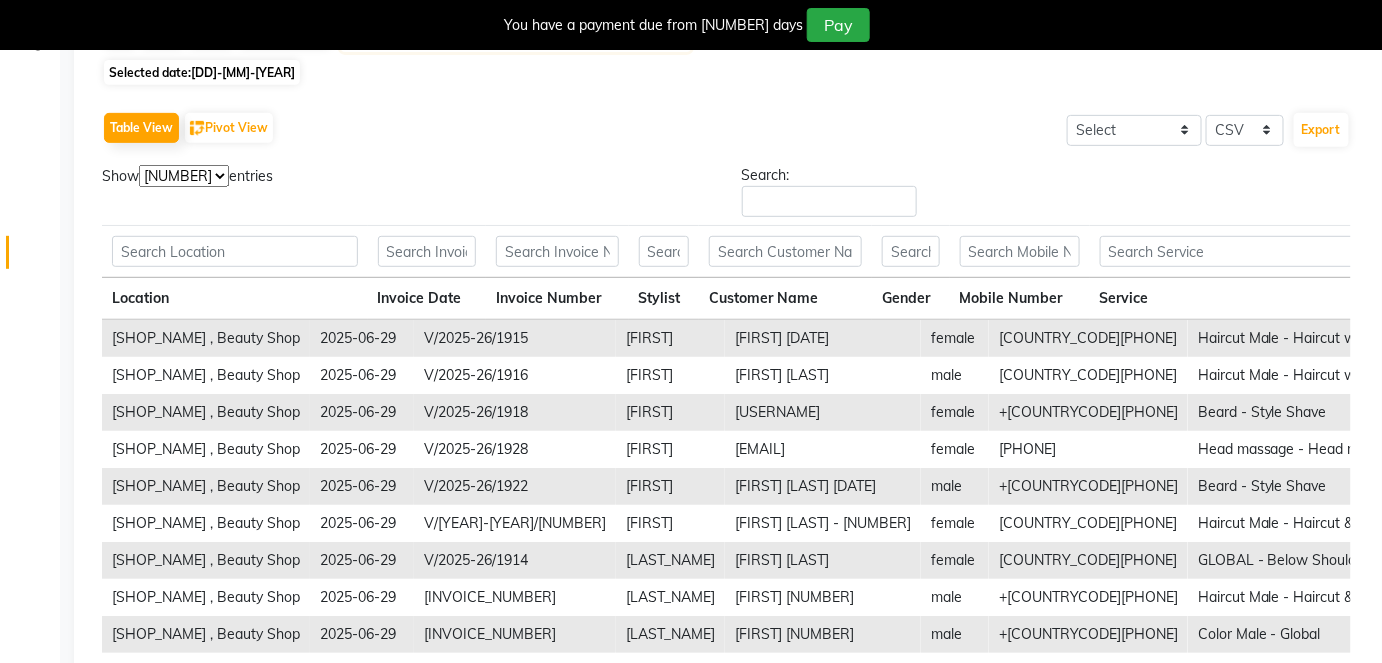 scroll, scrollTop: 272, scrollLeft: 0, axis: vertical 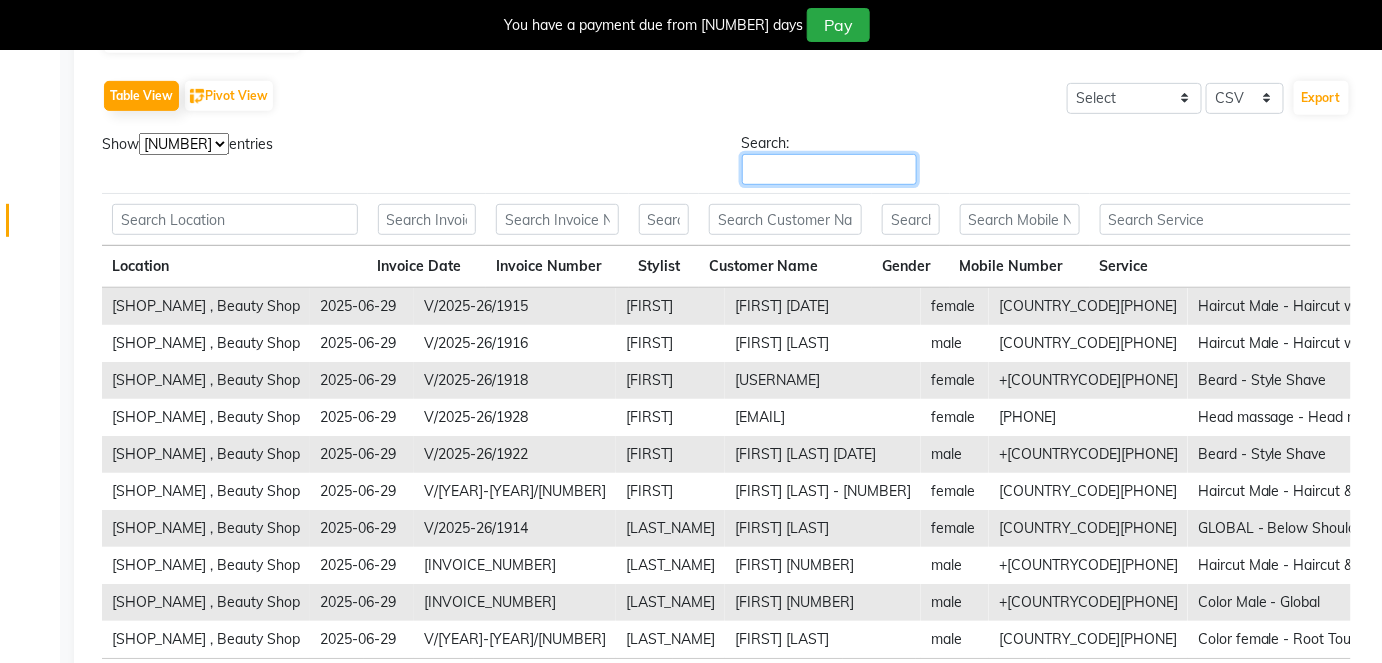click on "Search:" at bounding box center [829, 169] 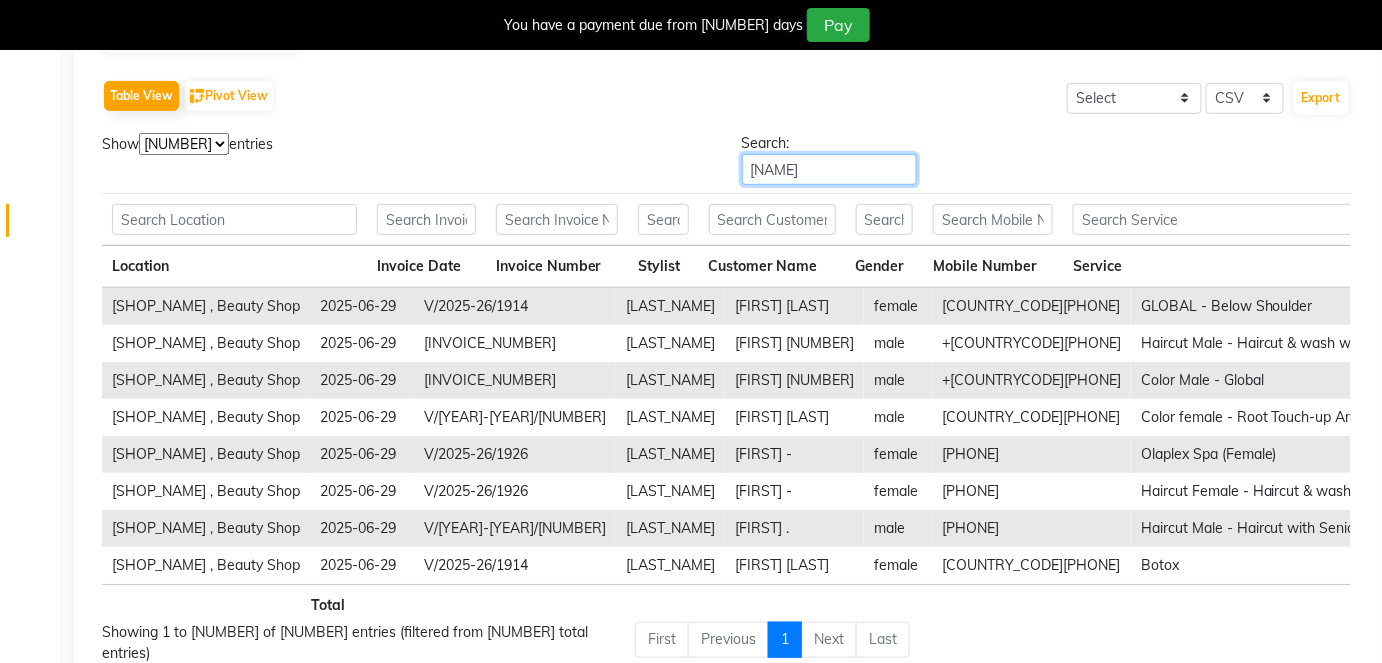 scroll, scrollTop: 0, scrollLeft: 231, axis: horizontal 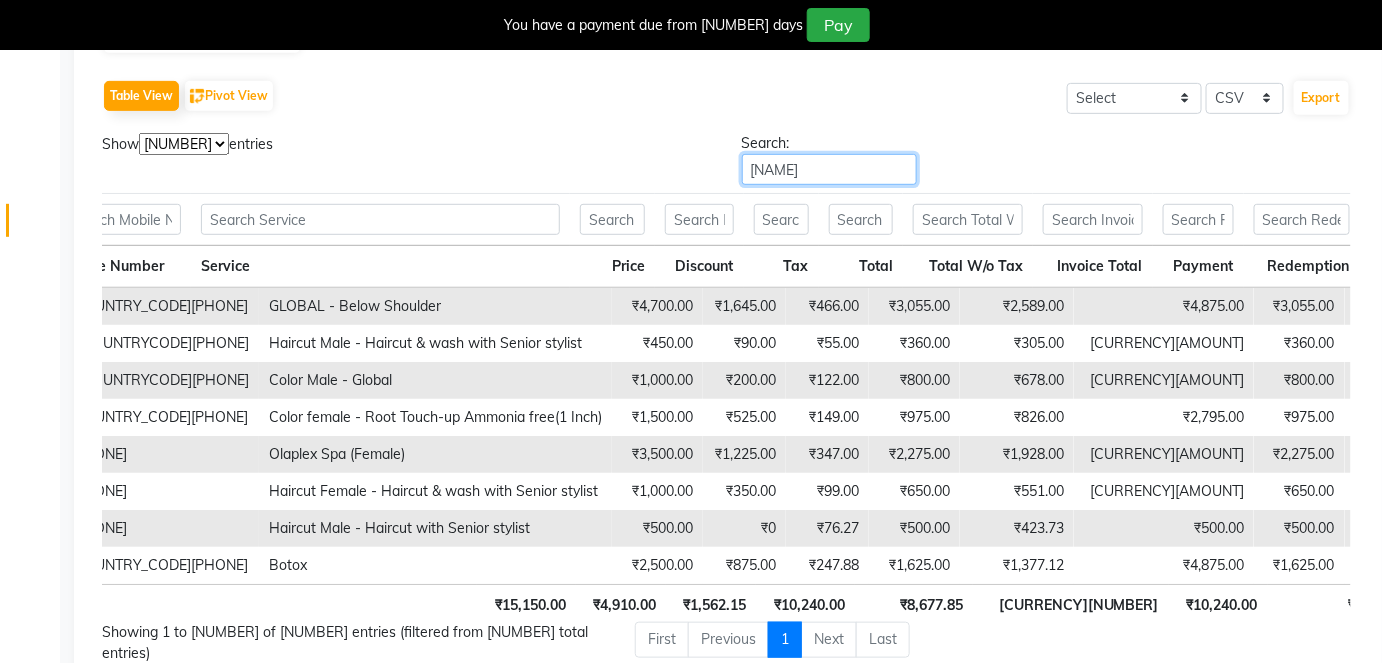 type on "SALMA" 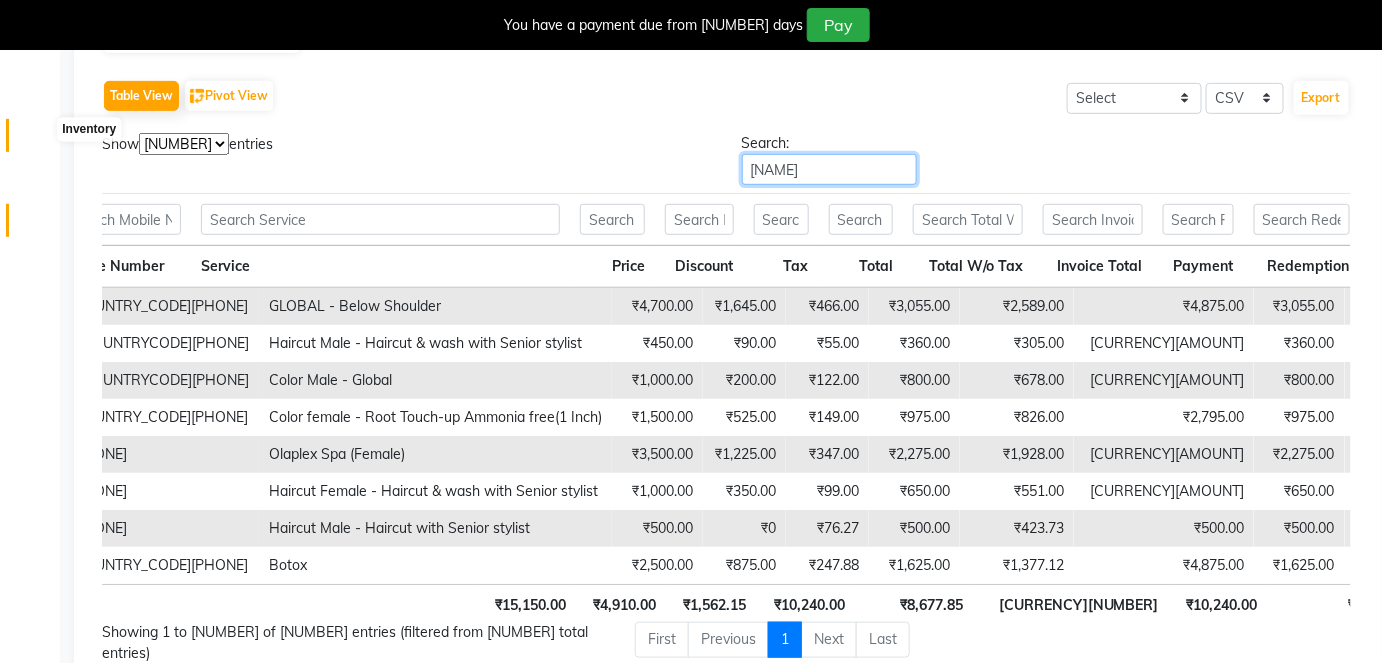scroll, scrollTop: 0, scrollLeft: 0, axis: both 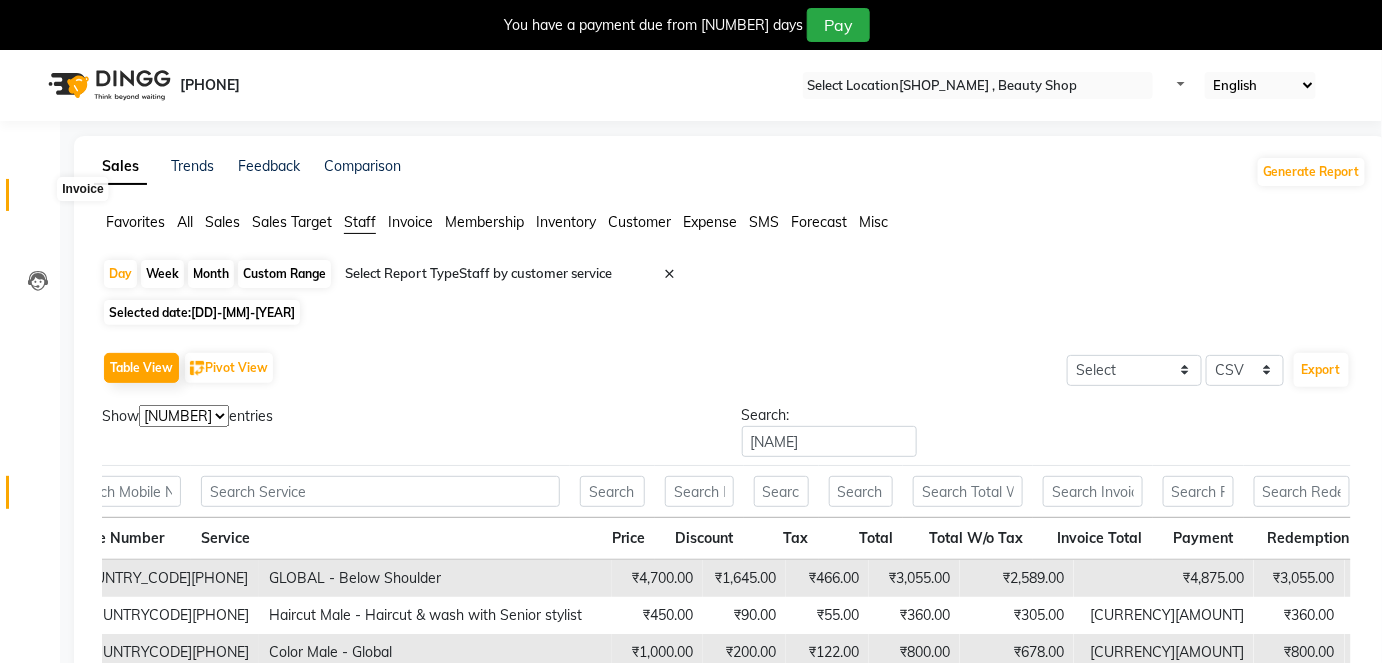 click at bounding box center [37, 200] 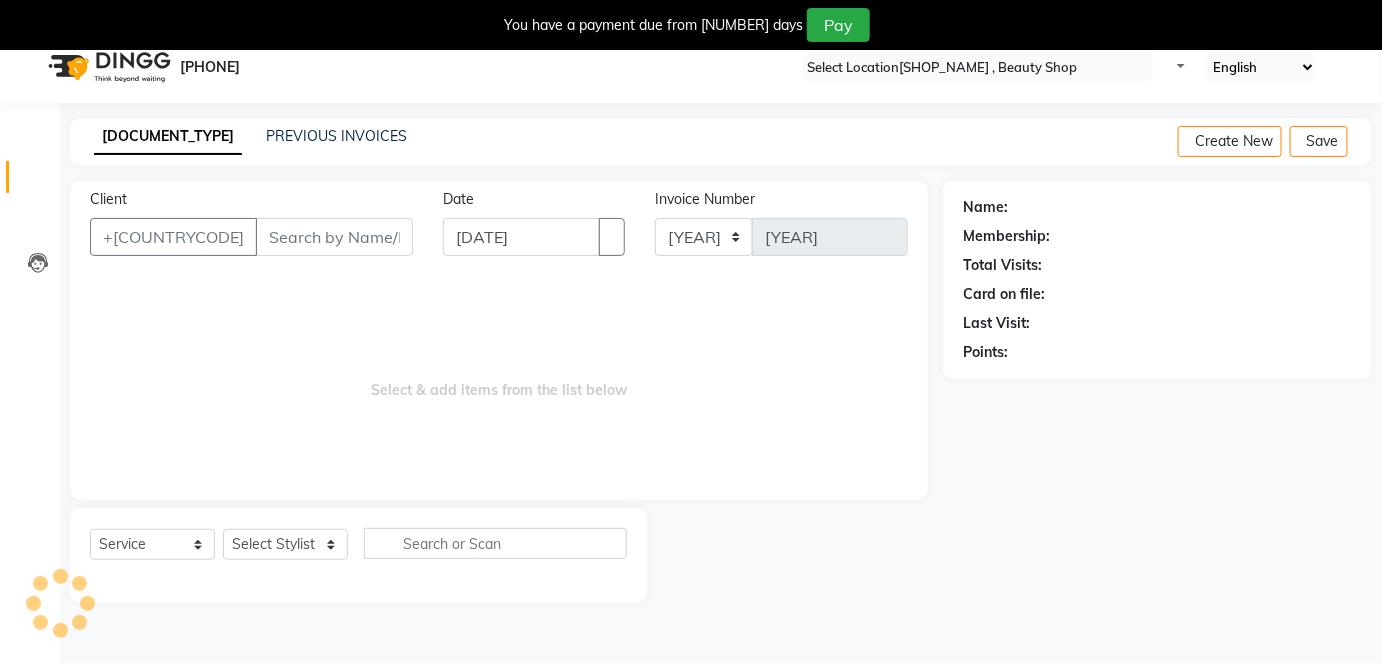 scroll, scrollTop: 48, scrollLeft: 0, axis: vertical 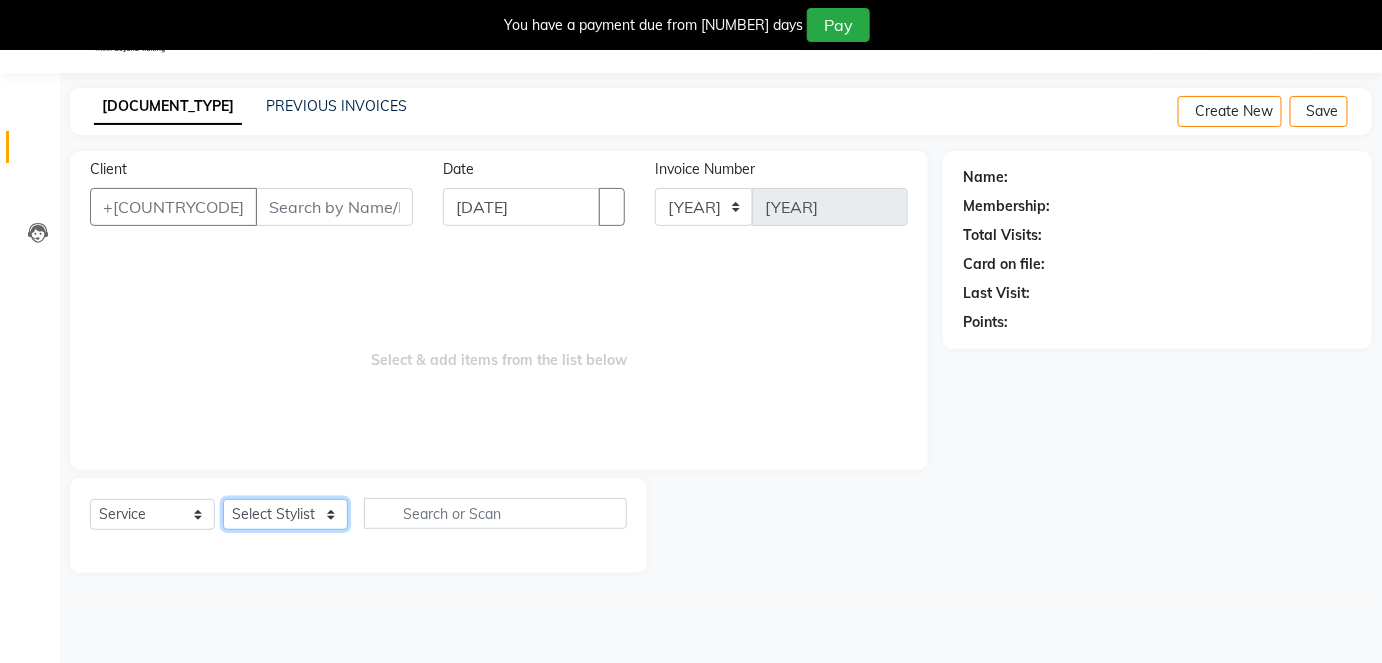 click on "Select Stylist Arti CHANDANI Deepali Dhaval Sir DISHA KAMDAR Hussain Indrajeet Jyoti Mahesh  Manisha Mayuri Mehboob Nabil Nikita Rahul Rajan Rishika Salma Salmani Shivani UMAR" at bounding box center (285, 514) 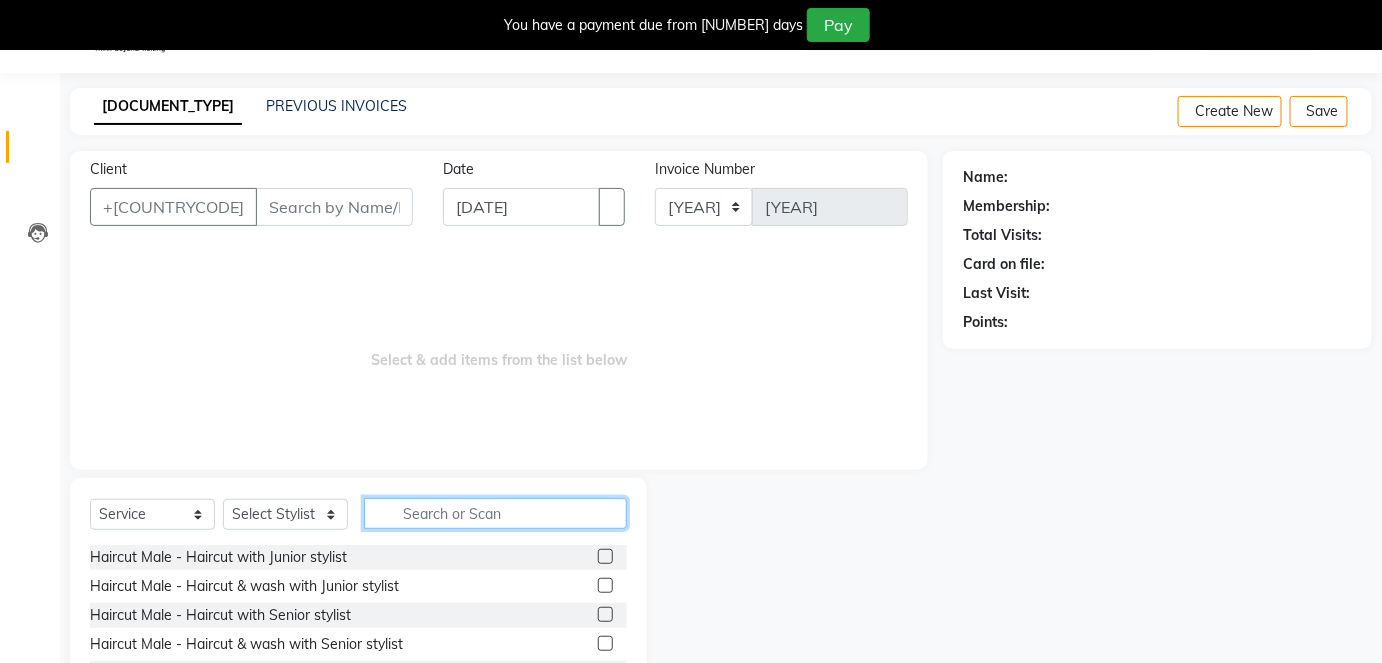 click at bounding box center [495, 513] 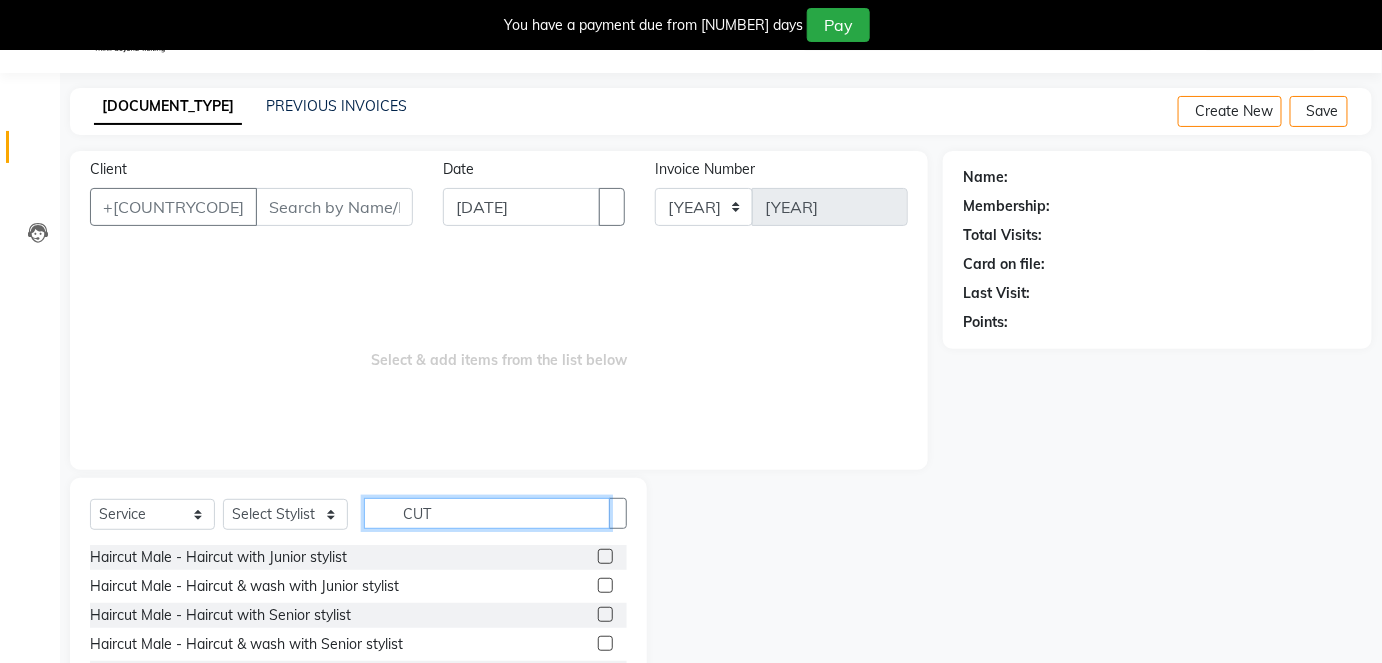 type on "CUT" 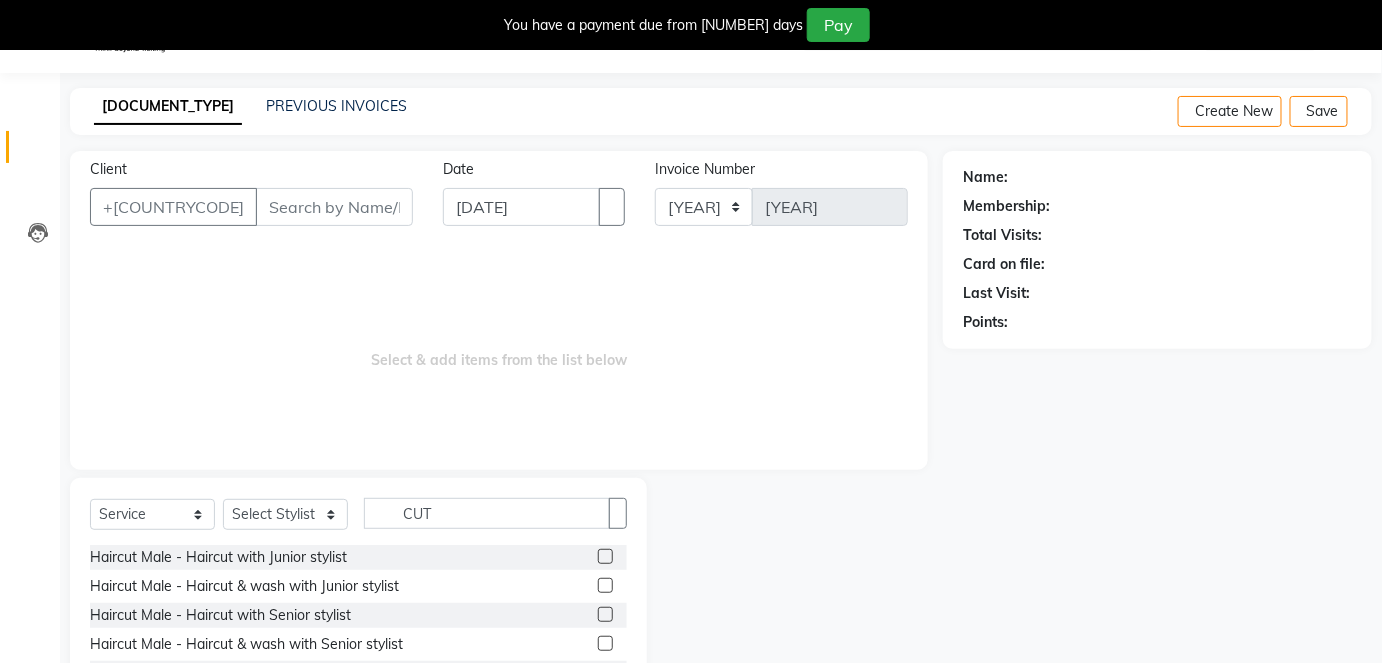 click at bounding box center [605, 614] 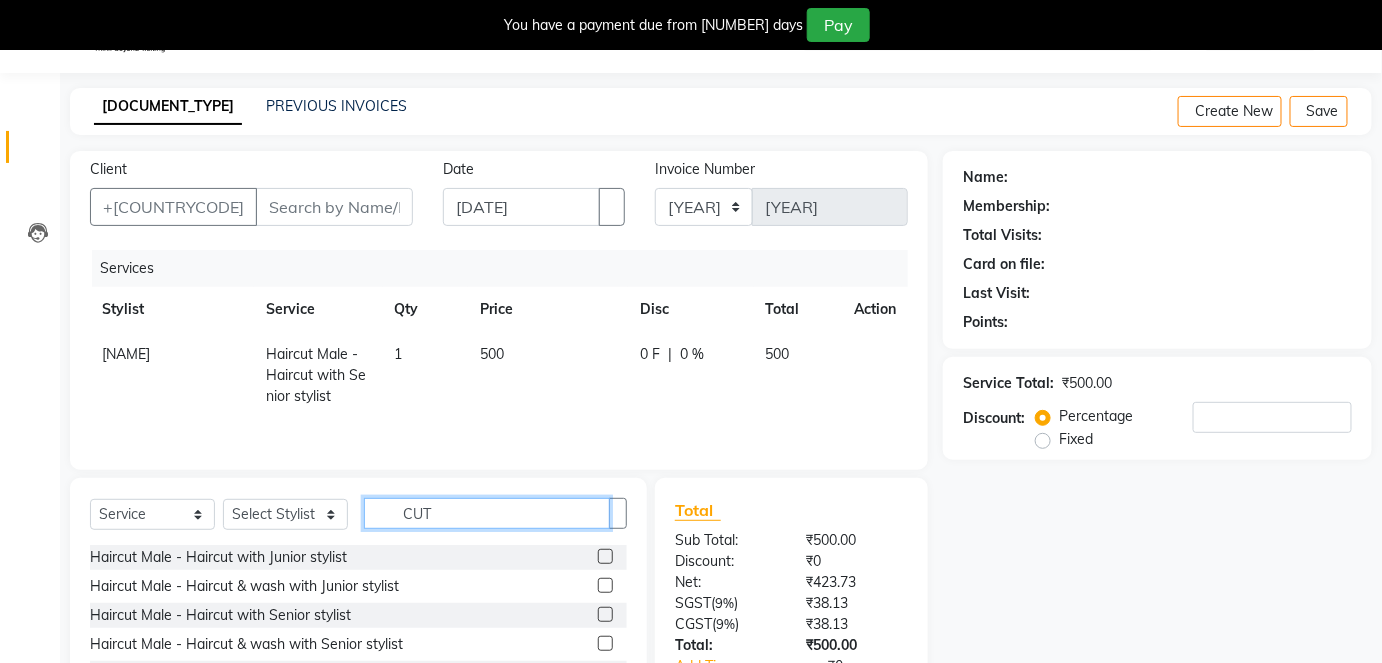 click on "CUT" at bounding box center (487, 513) 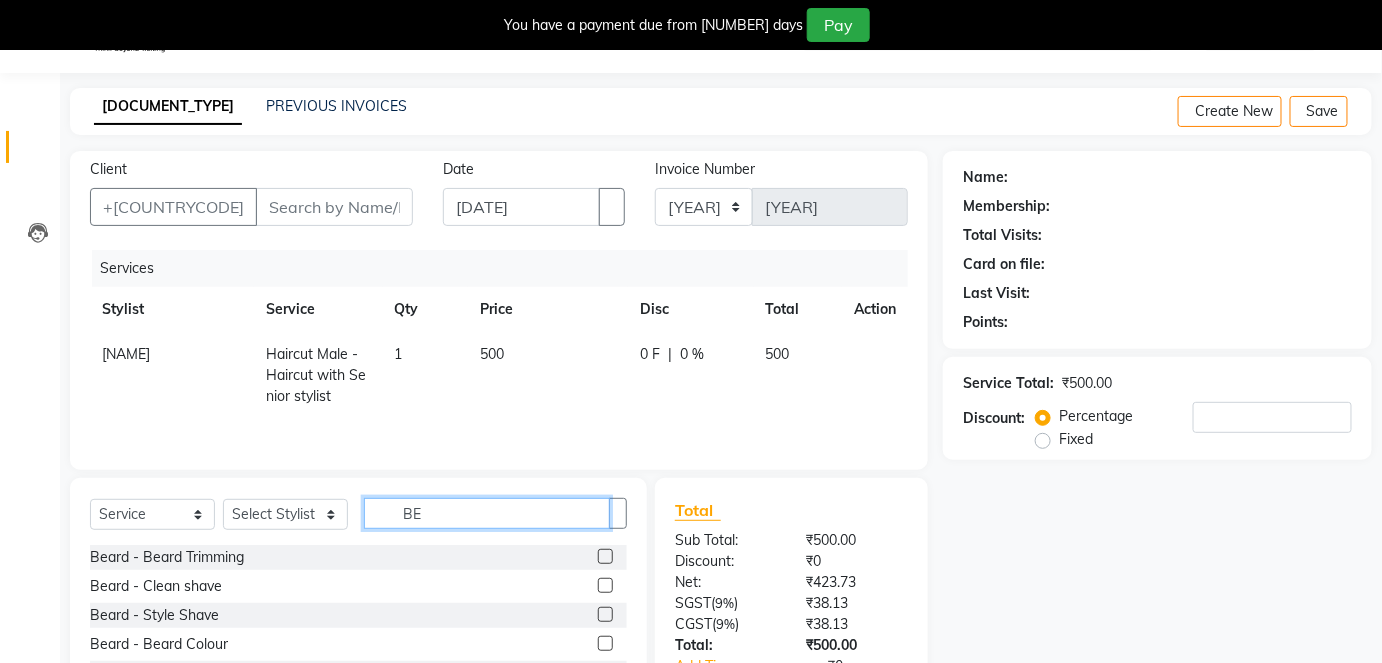 type on "BE" 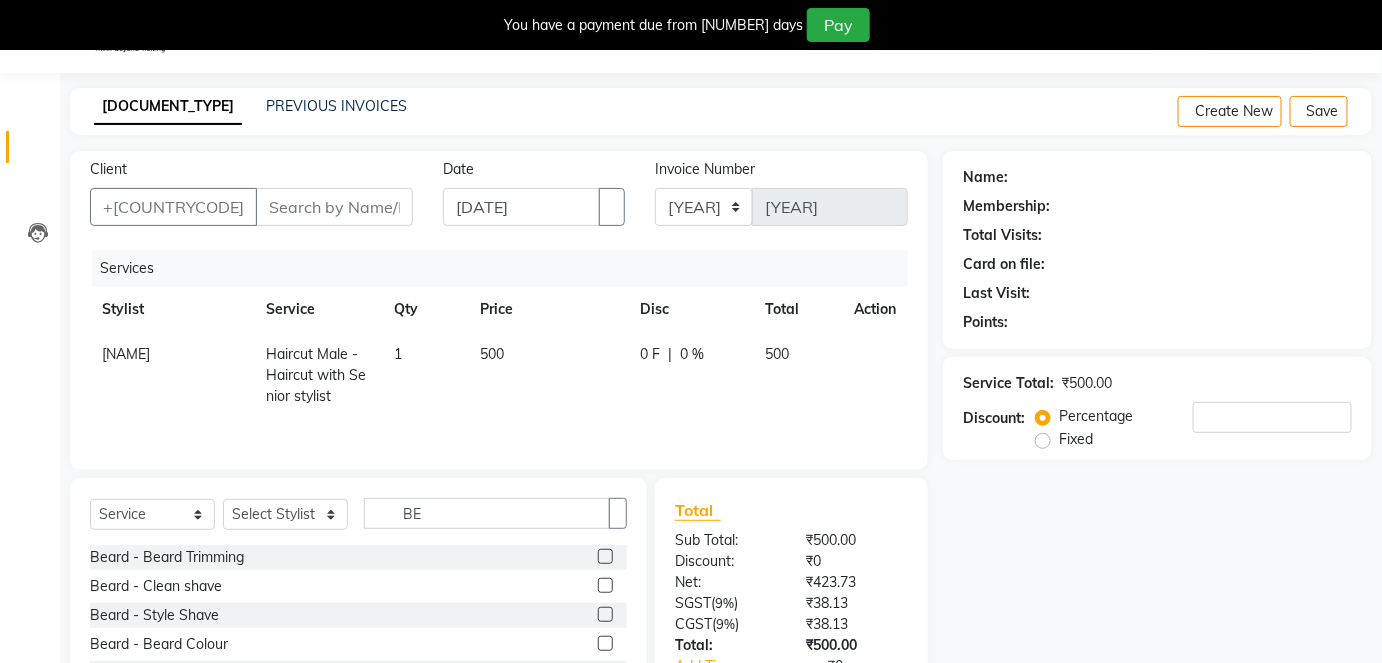 click at bounding box center (605, 614) 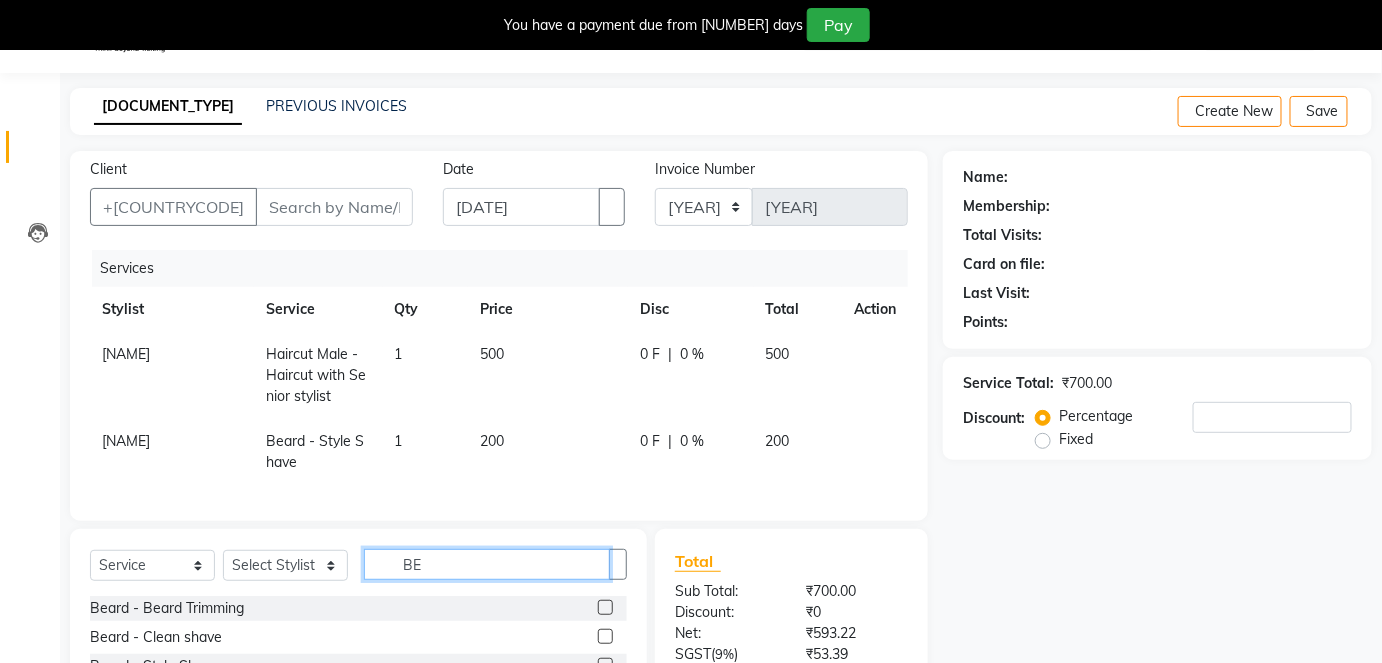 click on "BE" at bounding box center (487, 564) 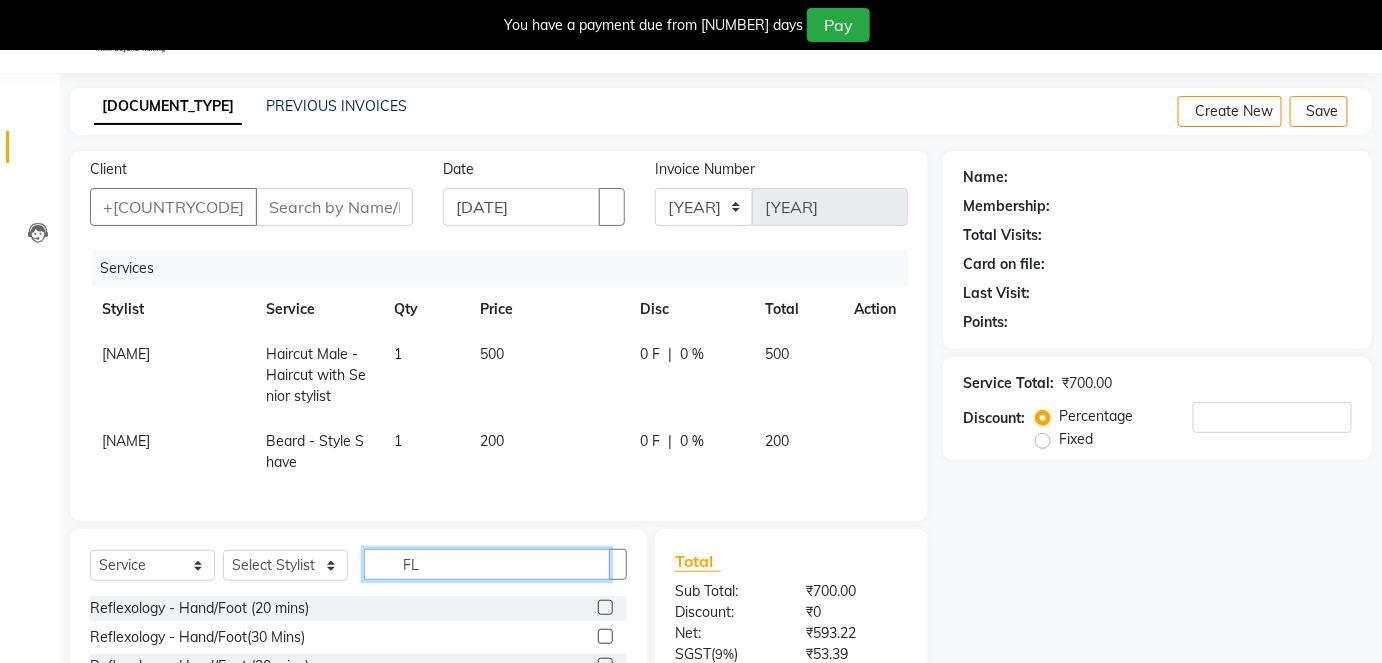 scroll, scrollTop: 249, scrollLeft: 0, axis: vertical 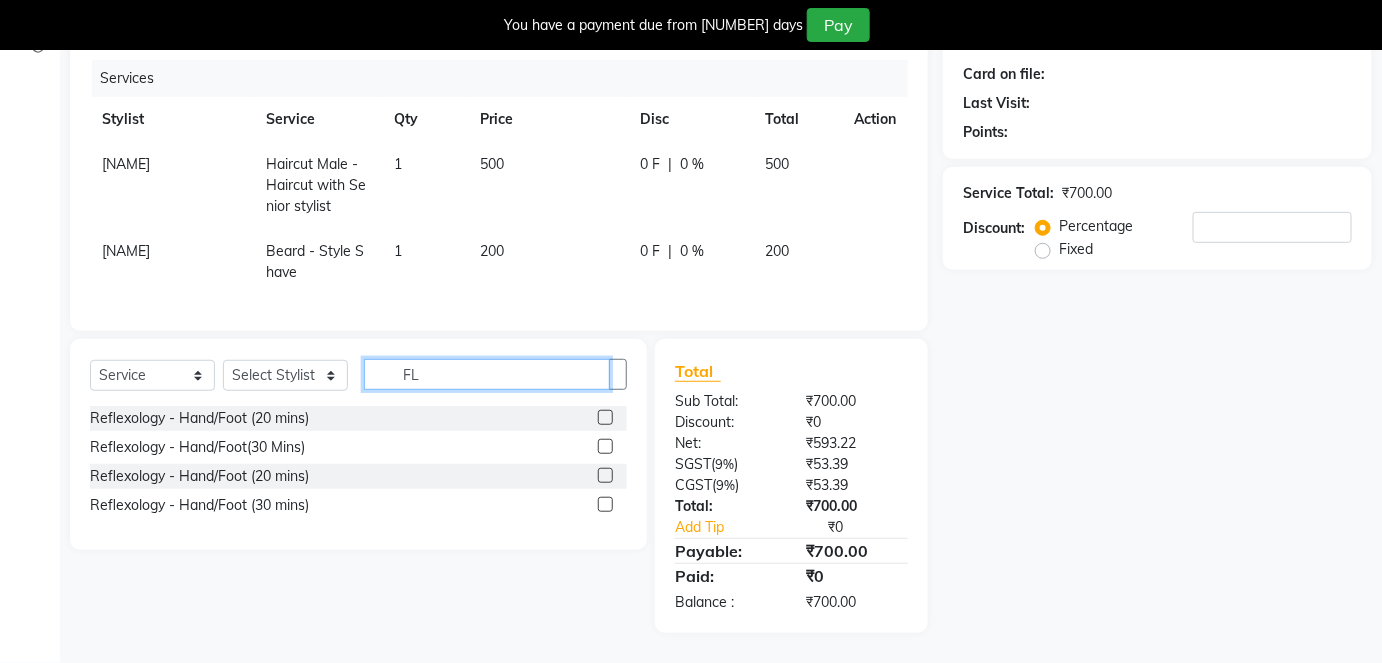 click on "FL" at bounding box center (487, 374) 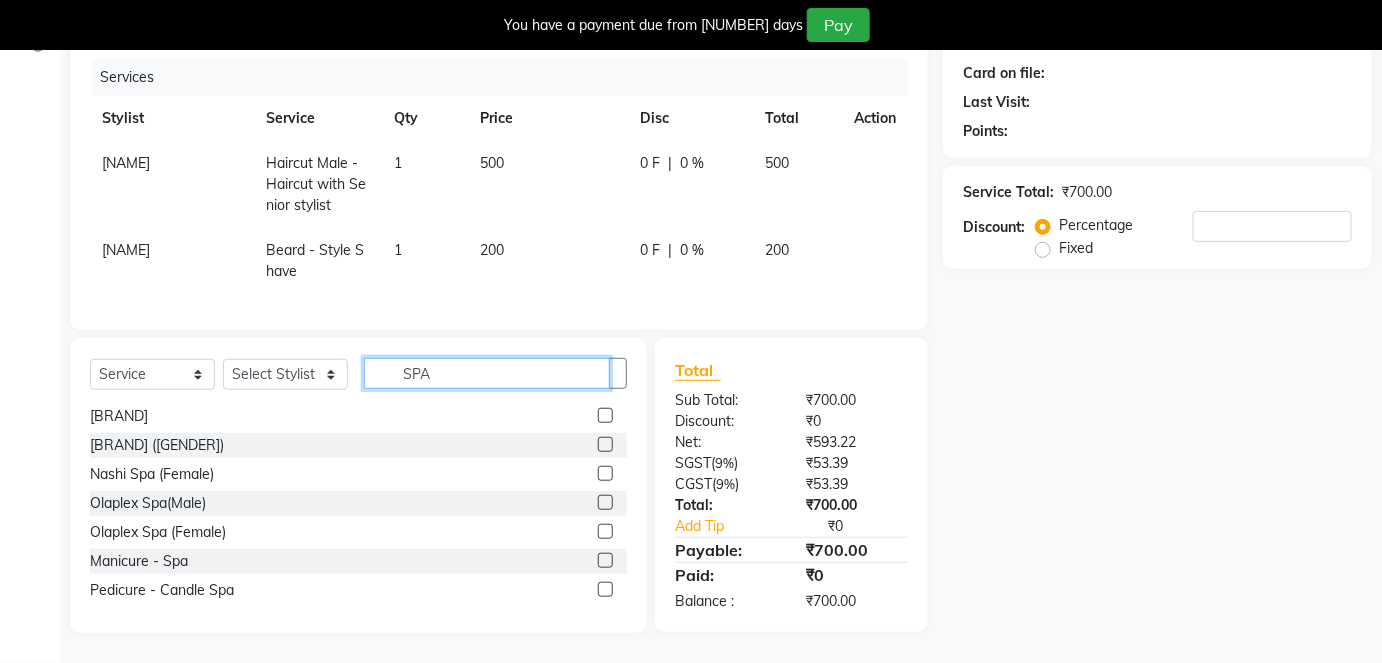 scroll, scrollTop: 321, scrollLeft: 0, axis: vertical 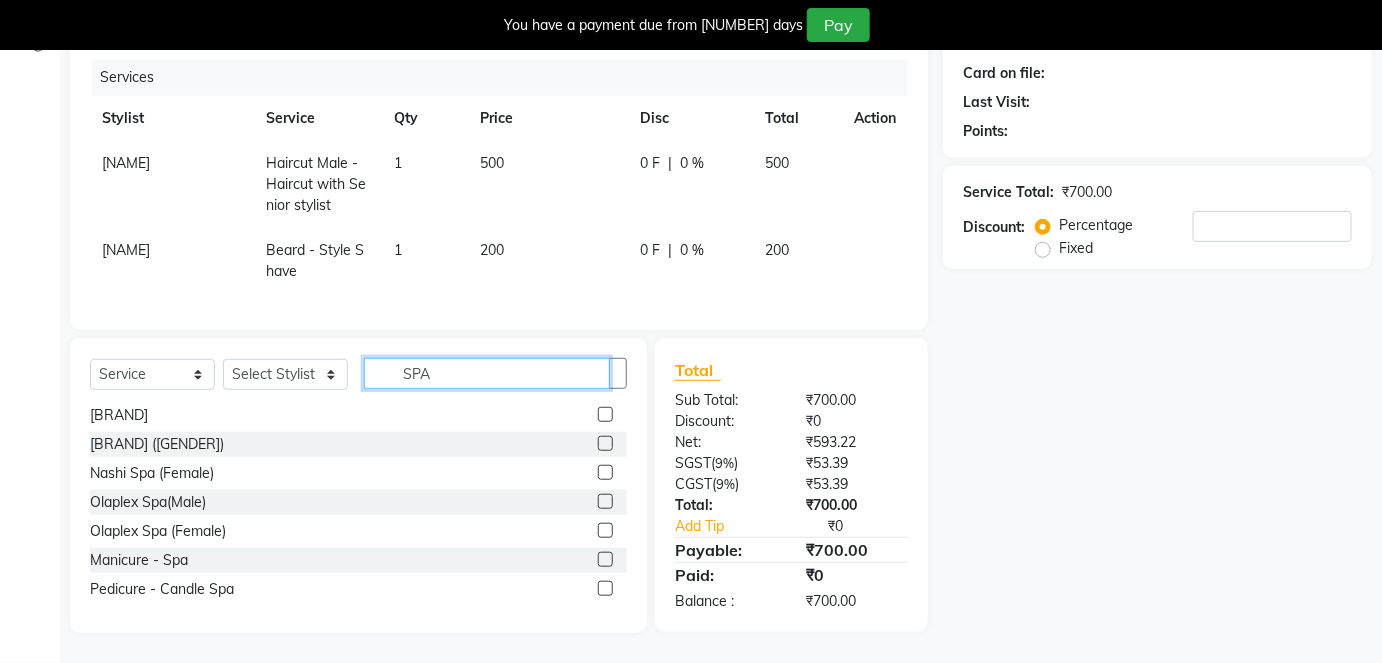 type on "SPA" 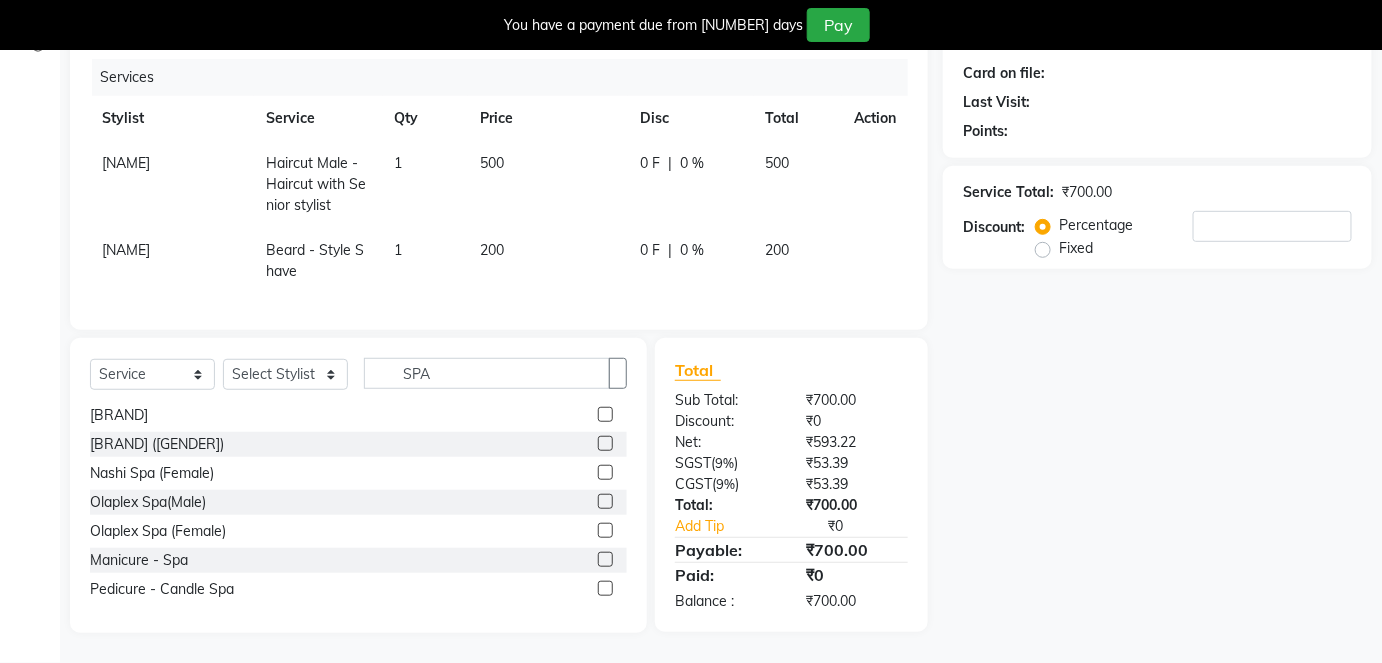 click at bounding box center [605, 530] 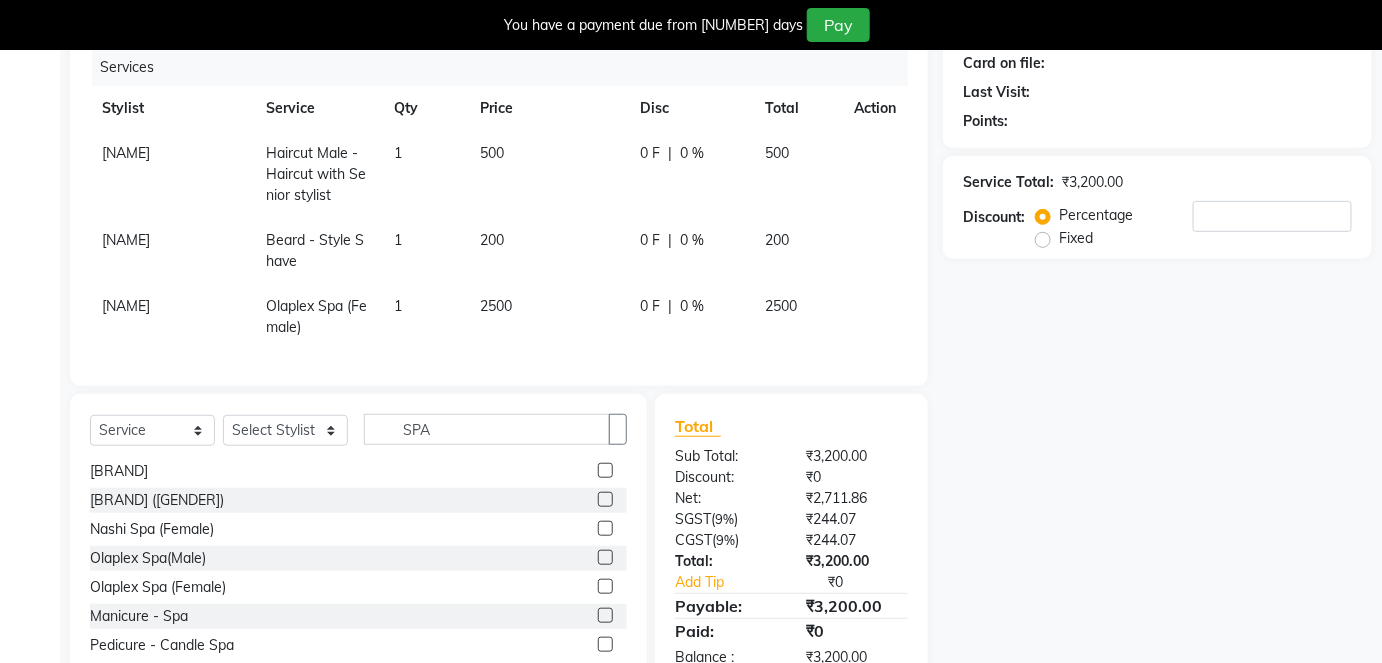 click on "2500" at bounding box center [126, 153] 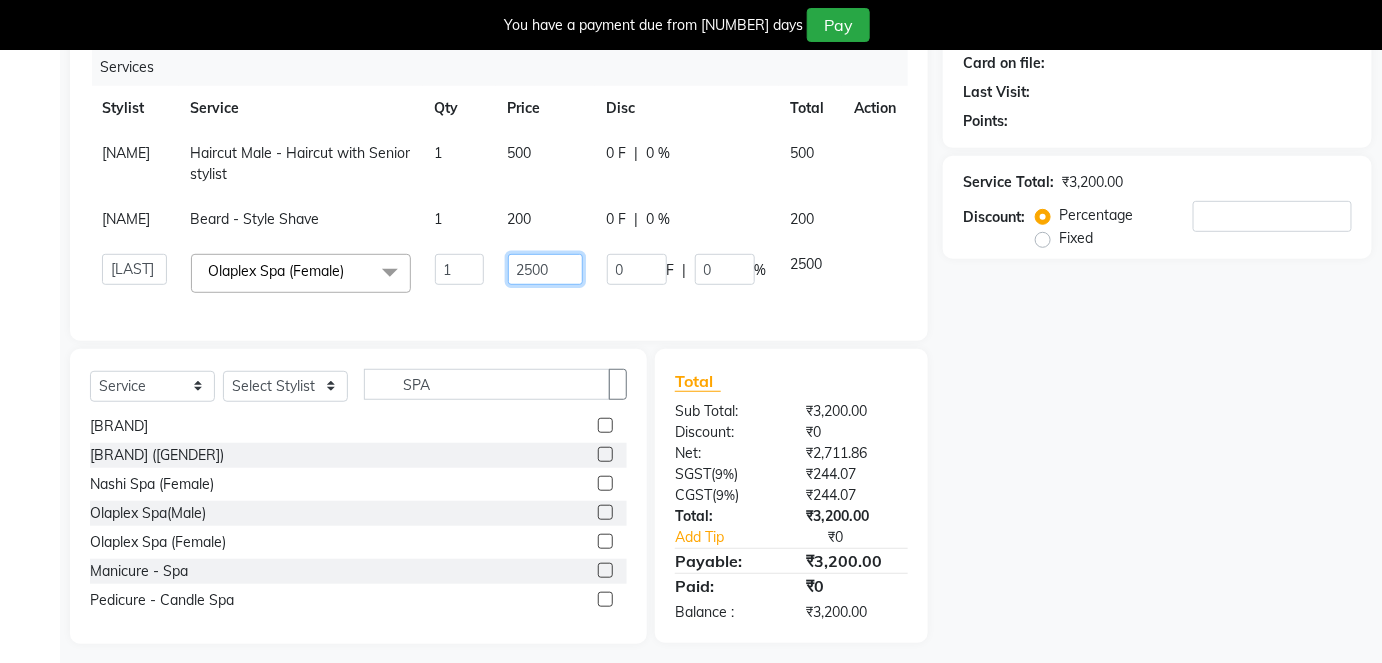 click on "2500" at bounding box center [459, 269] 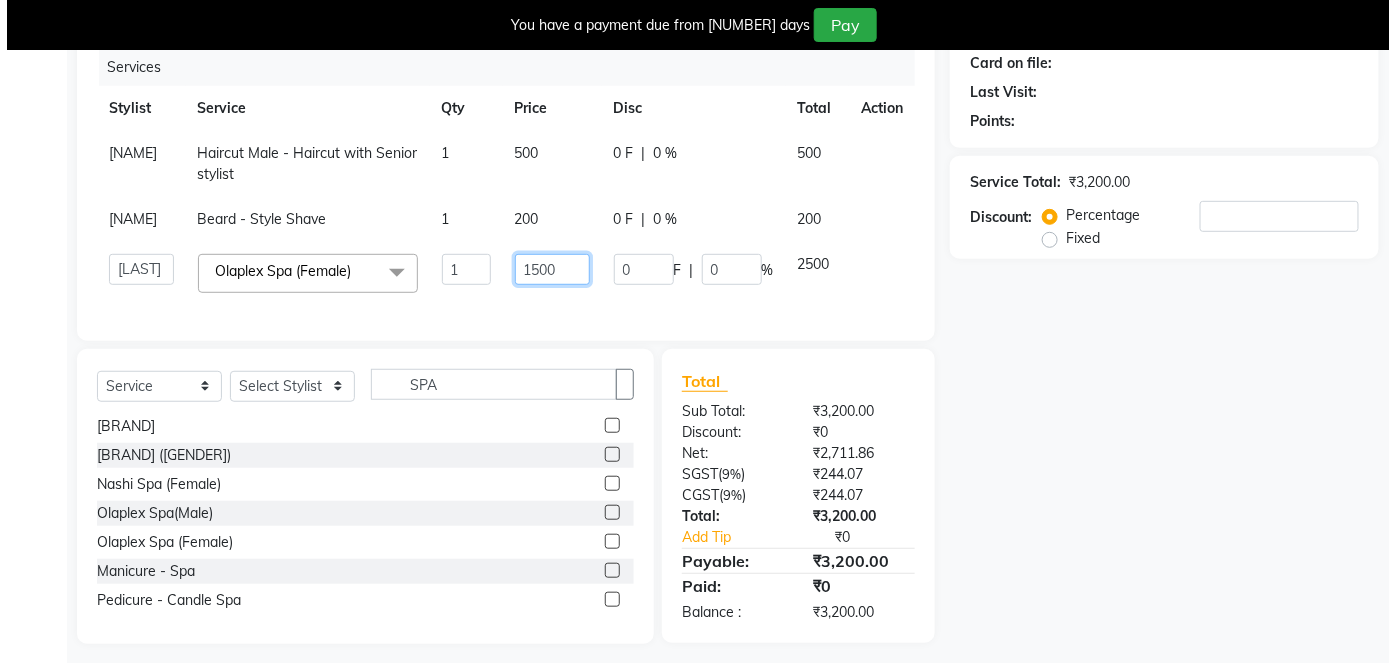 scroll, scrollTop: 0, scrollLeft: 0, axis: both 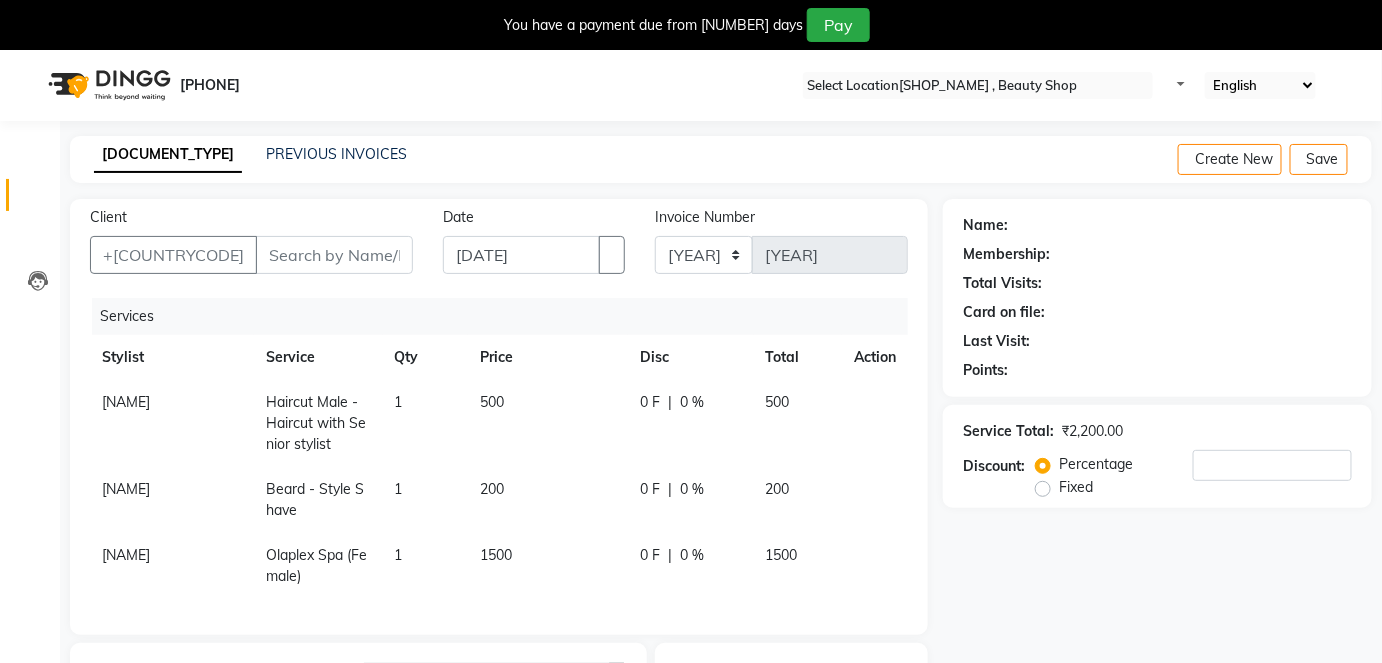 click on "0 F | 0 %" at bounding box center (691, 423) 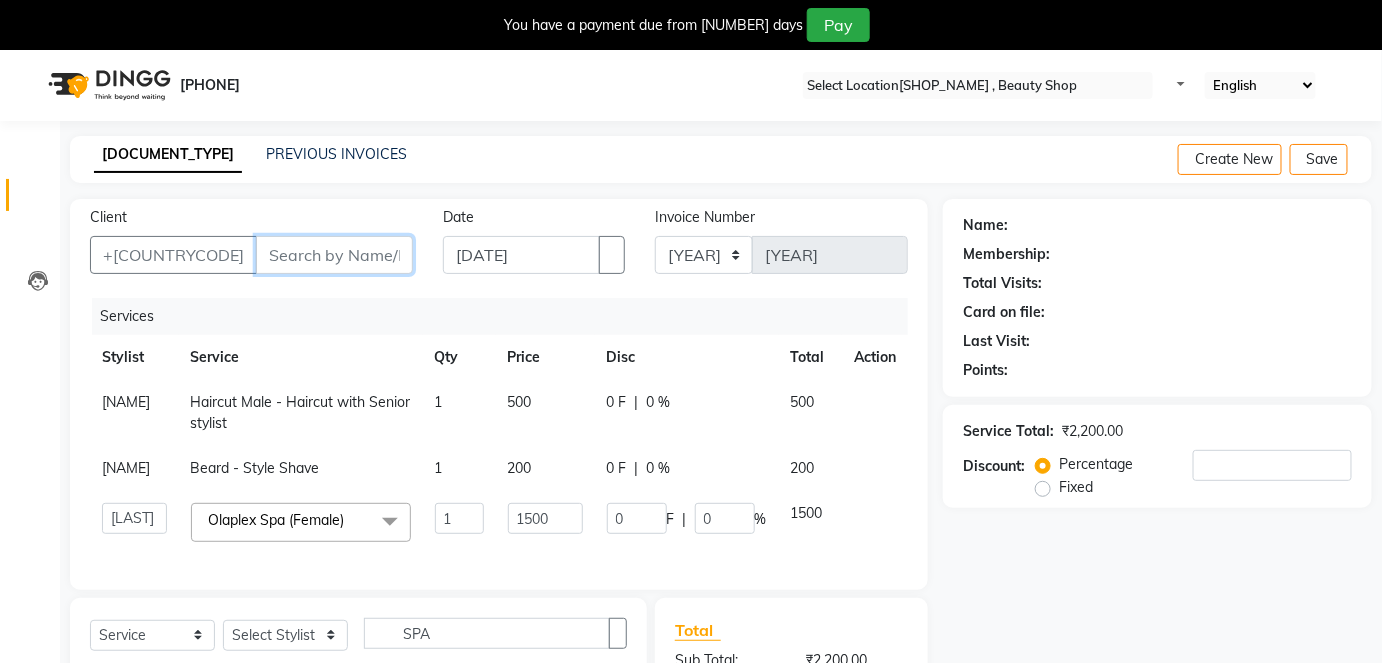 click on "Client" at bounding box center [334, 255] 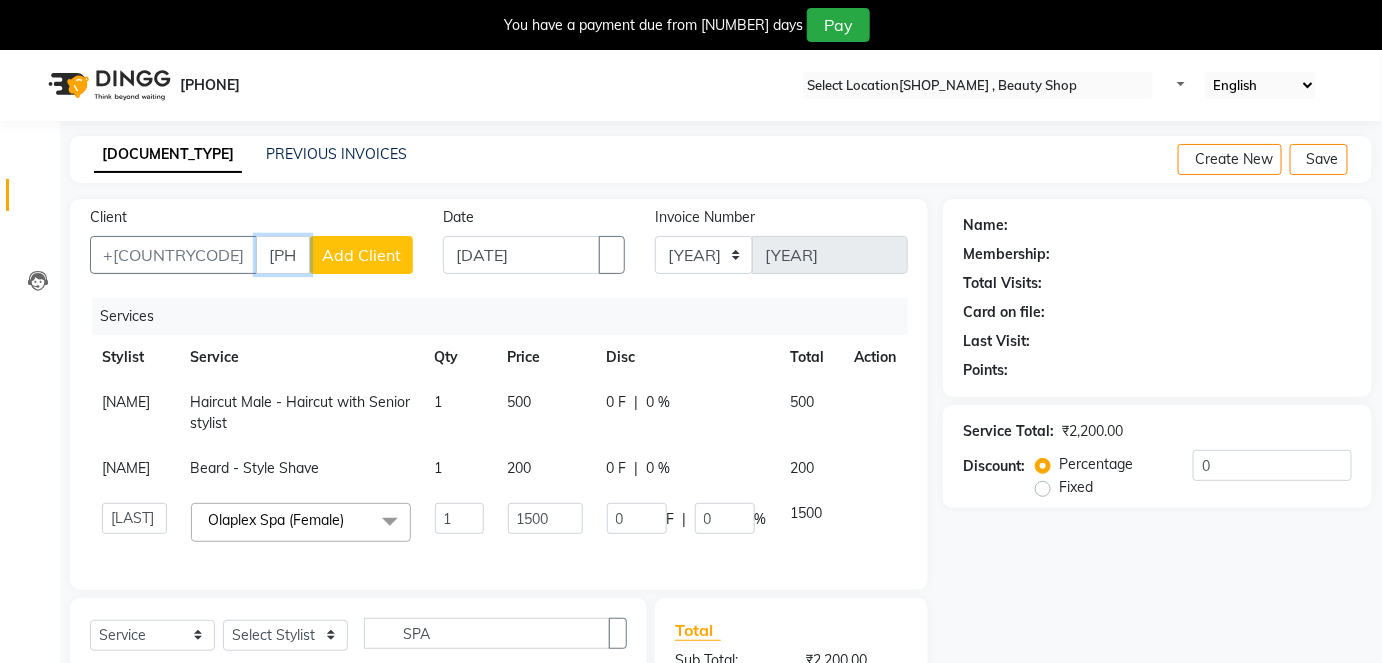 type on "8369225909" 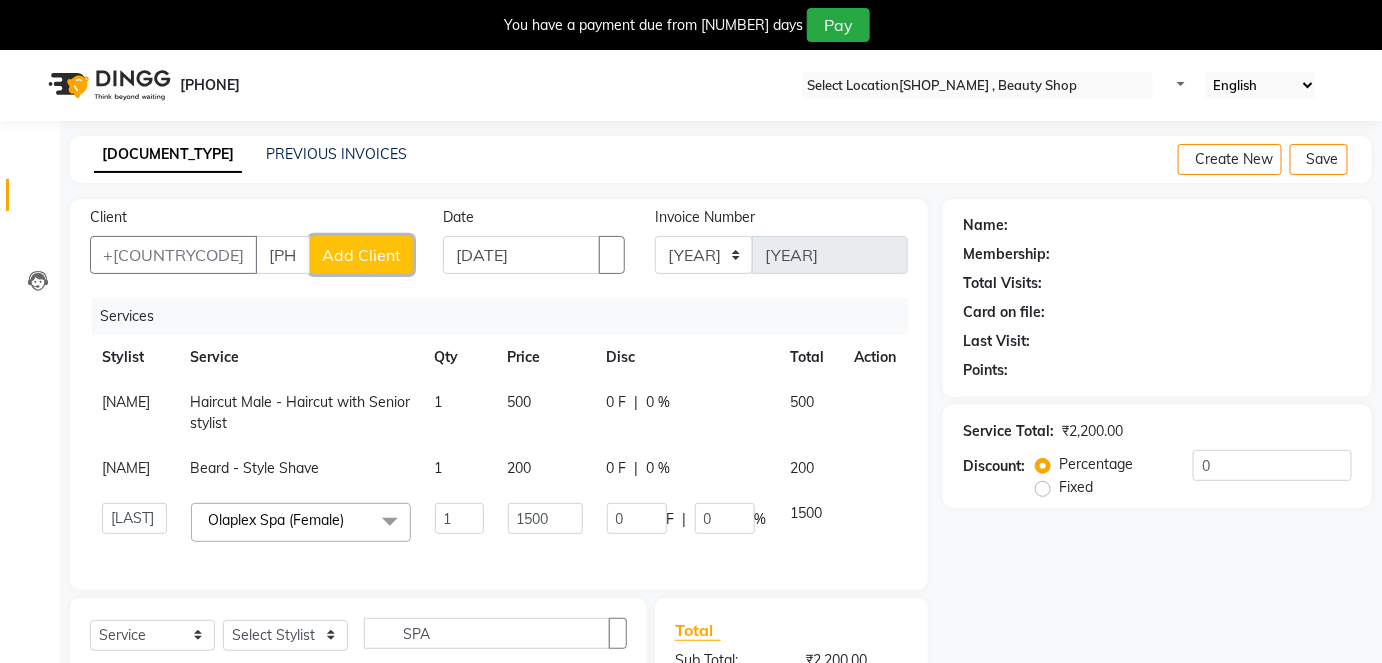 click on "Add Client" at bounding box center (361, 255) 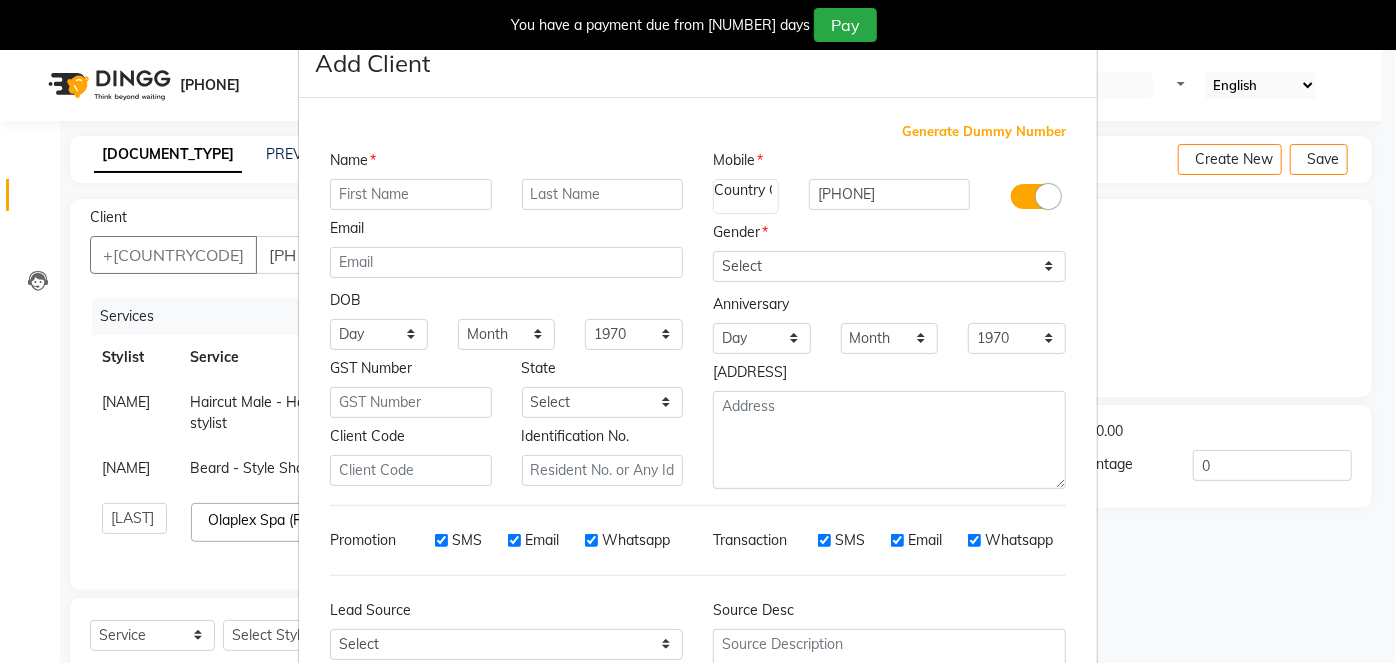 click at bounding box center [411, 194] 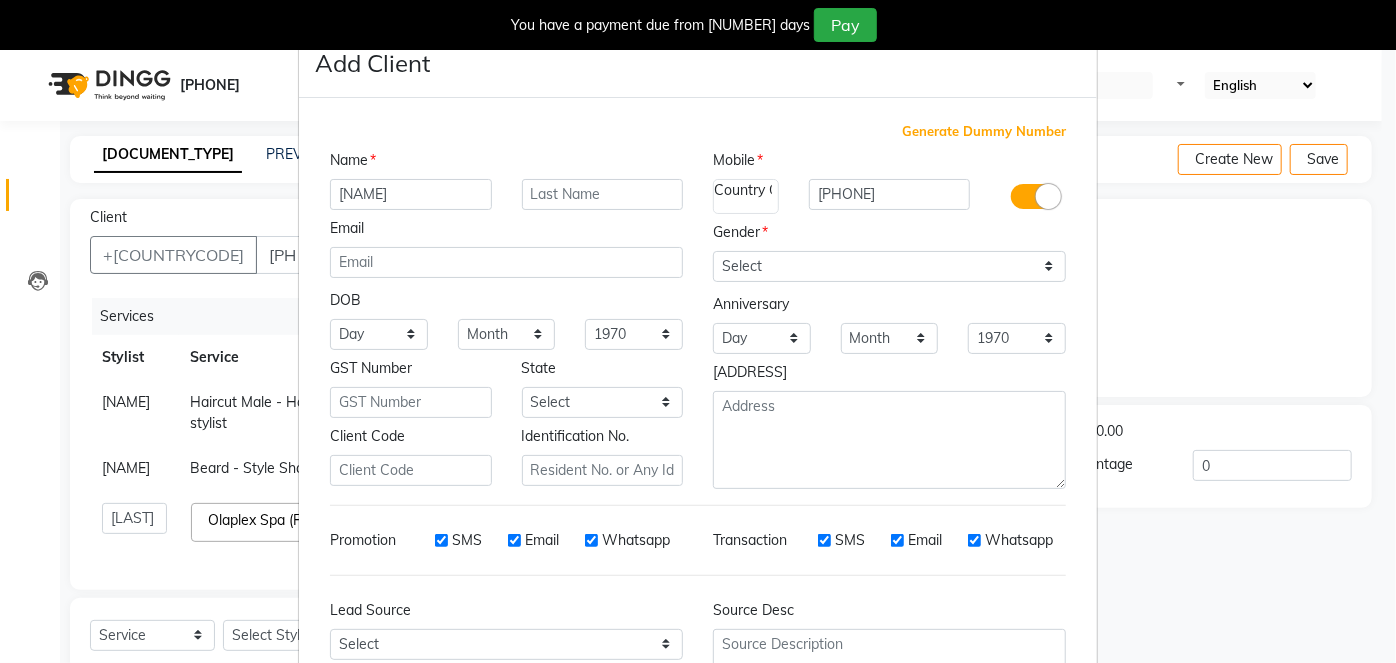 type on "SHOUK" 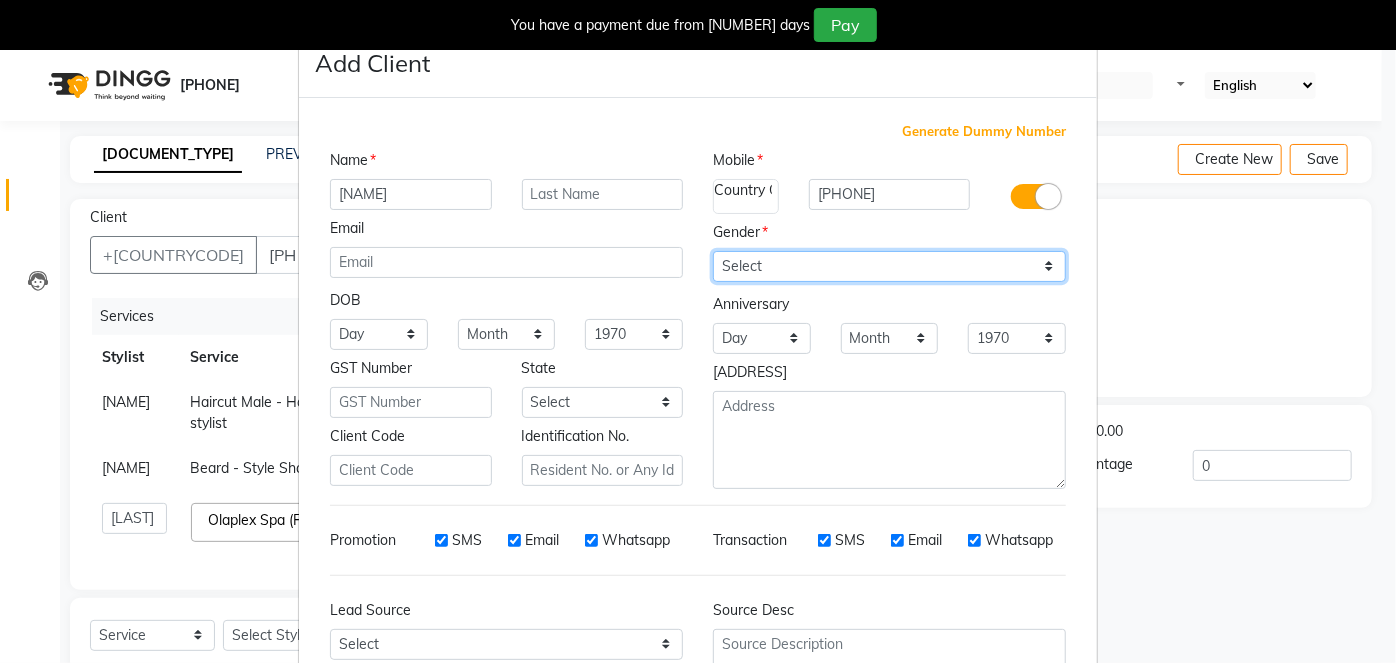 click on "Select Male Female Other Prefer Not To Say" at bounding box center (889, 266) 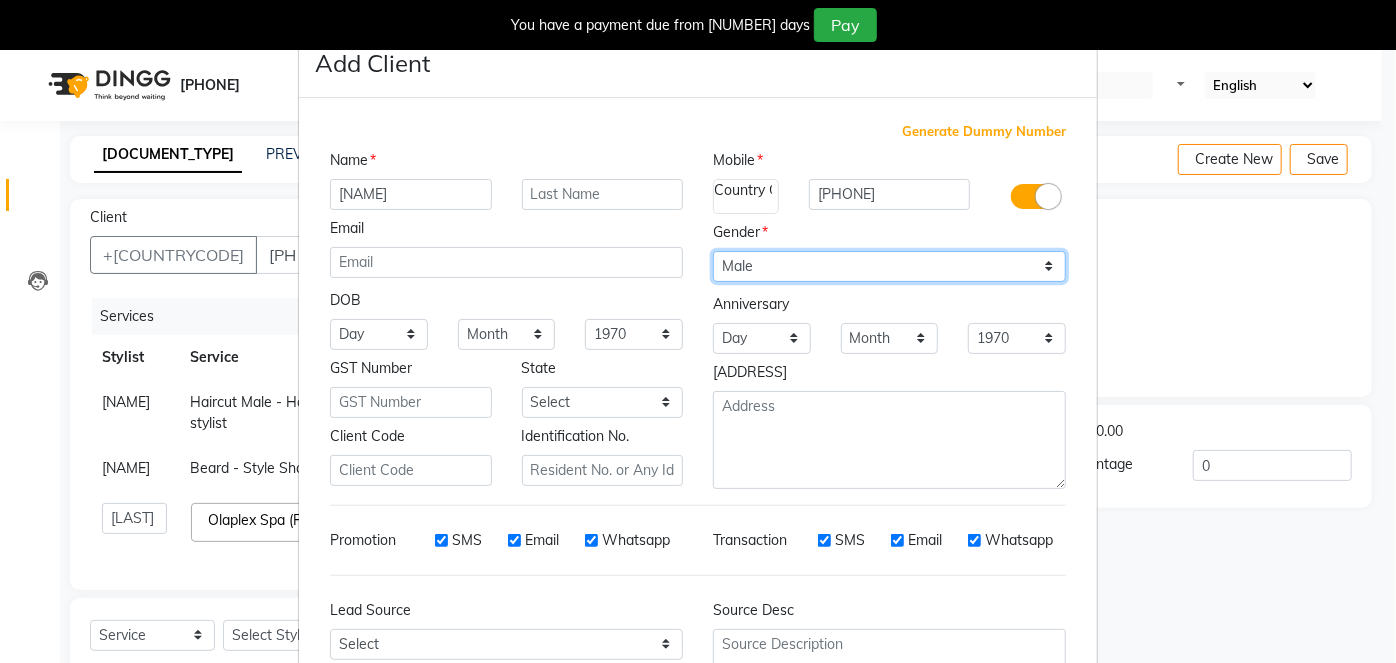 click on "Select Male Female Other Prefer Not To Say" at bounding box center (889, 266) 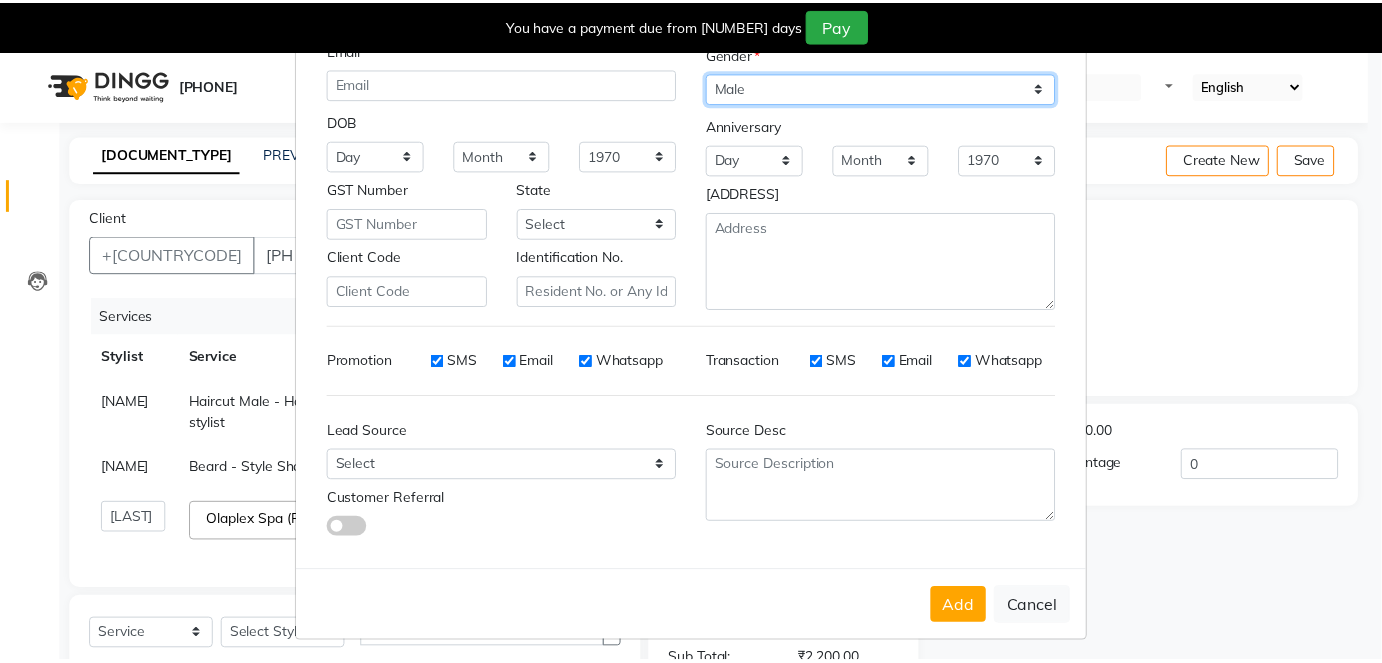 scroll, scrollTop: 184, scrollLeft: 0, axis: vertical 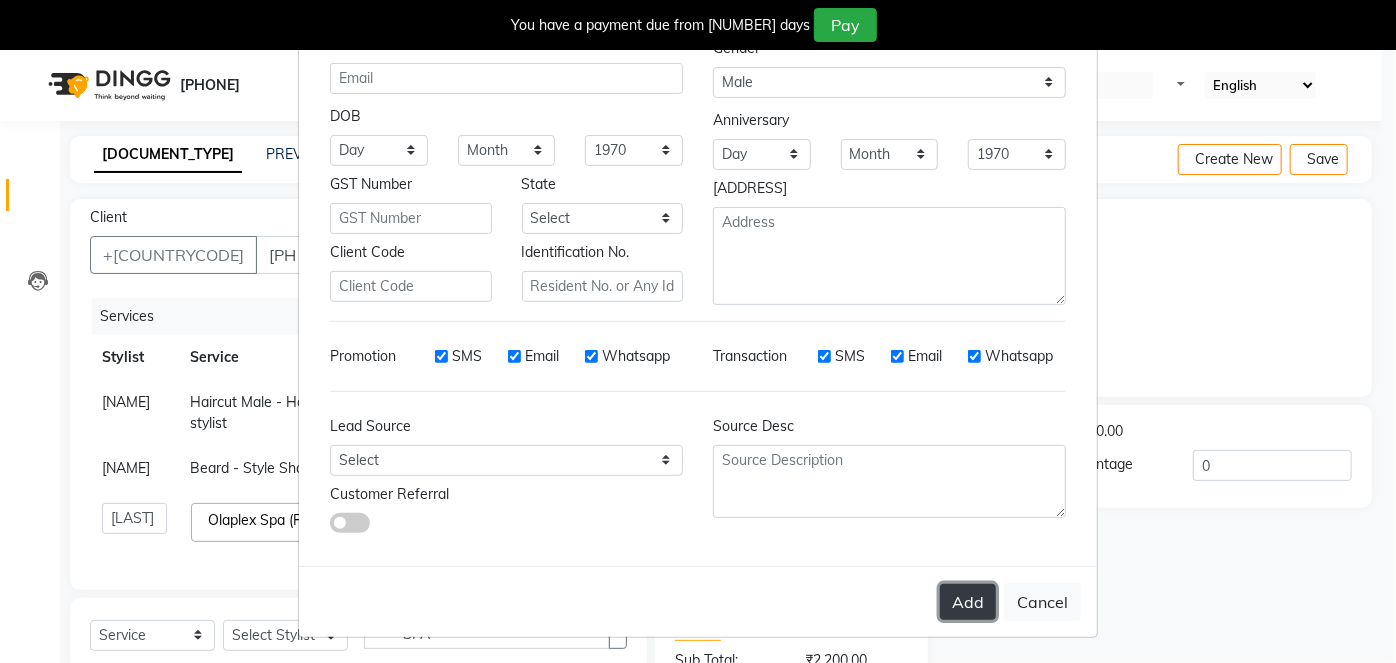 click on "Add" at bounding box center (968, 602) 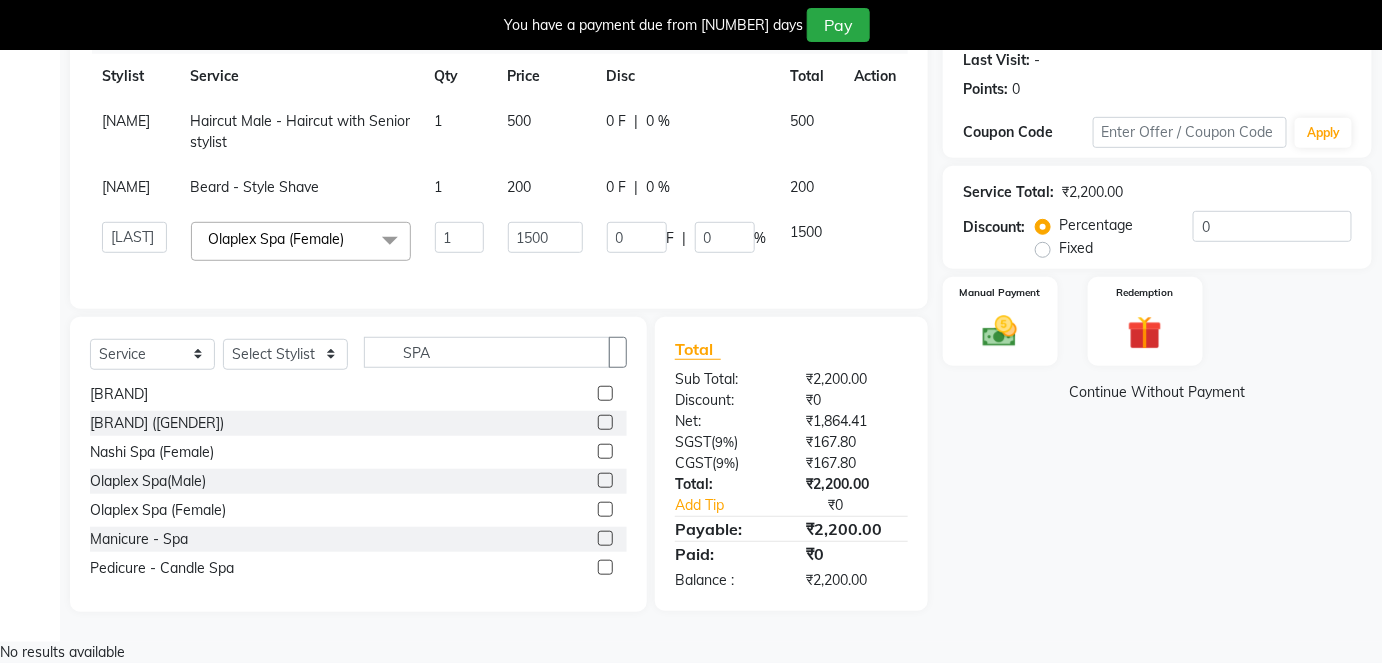 scroll, scrollTop: 194, scrollLeft: 0, axis: vertical 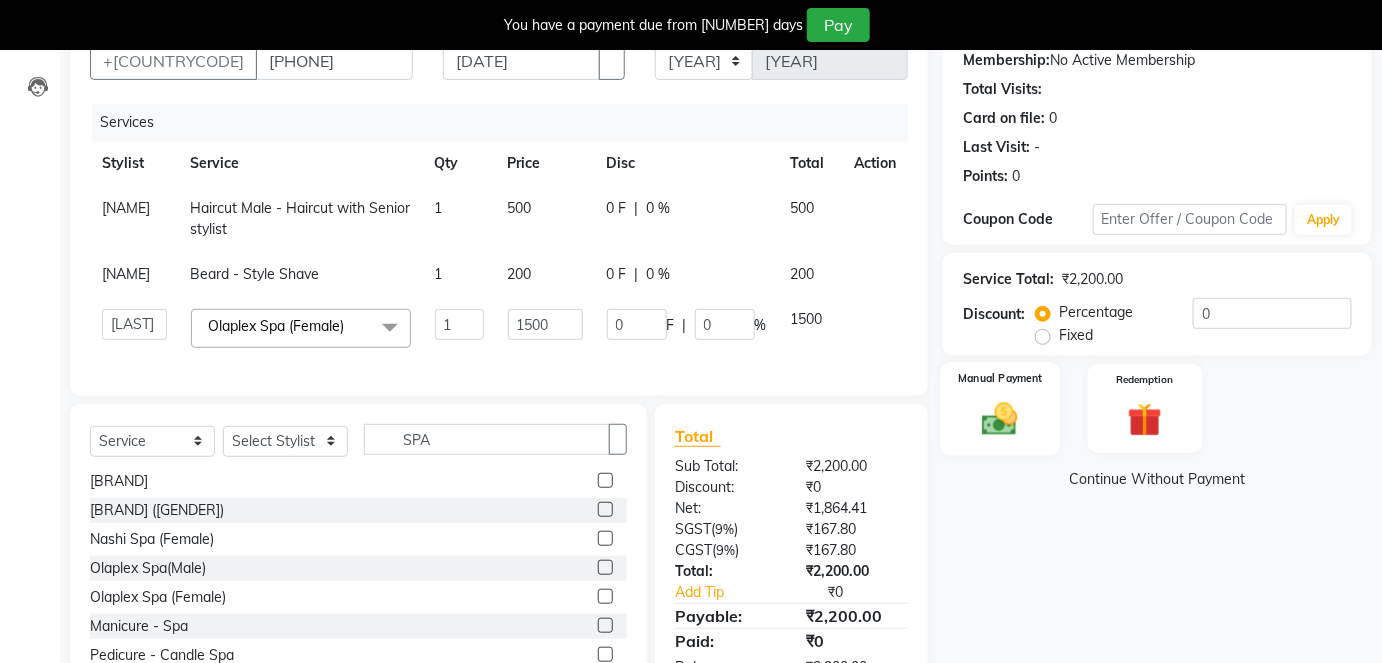 click at bounding box center [1000, 418] 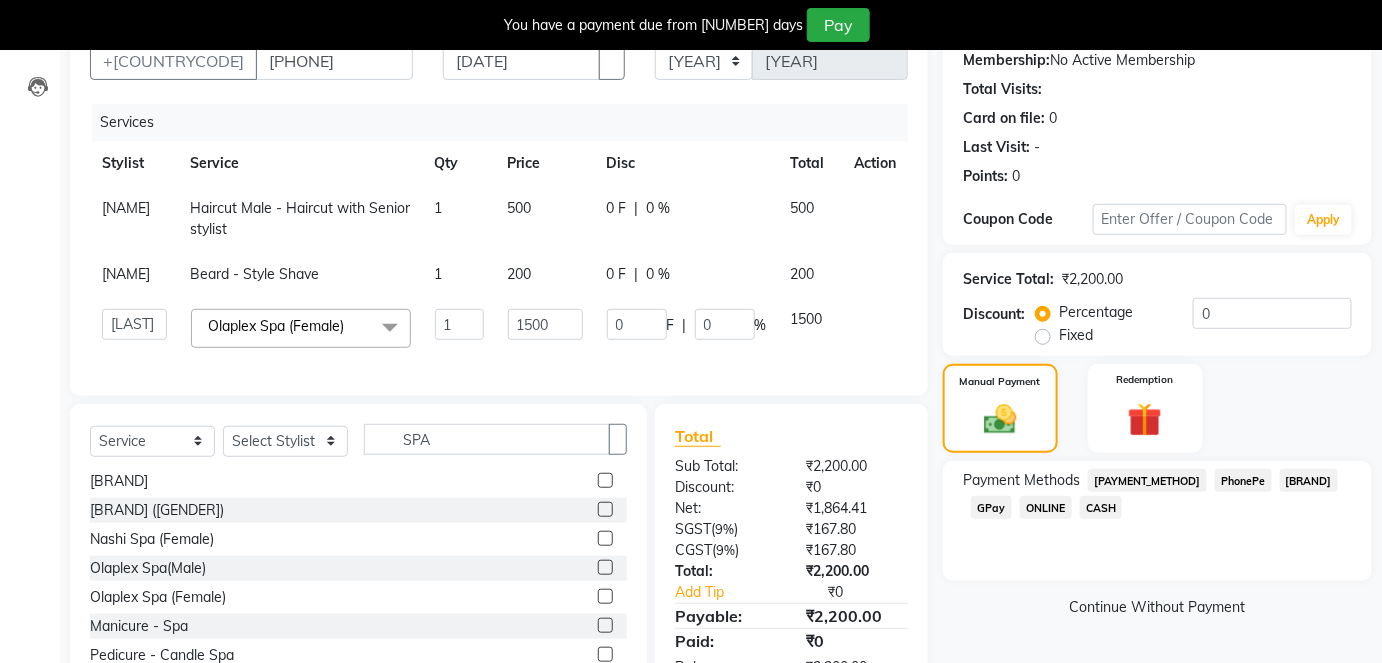 click on "CARD" at bounding box center (1147, 480) 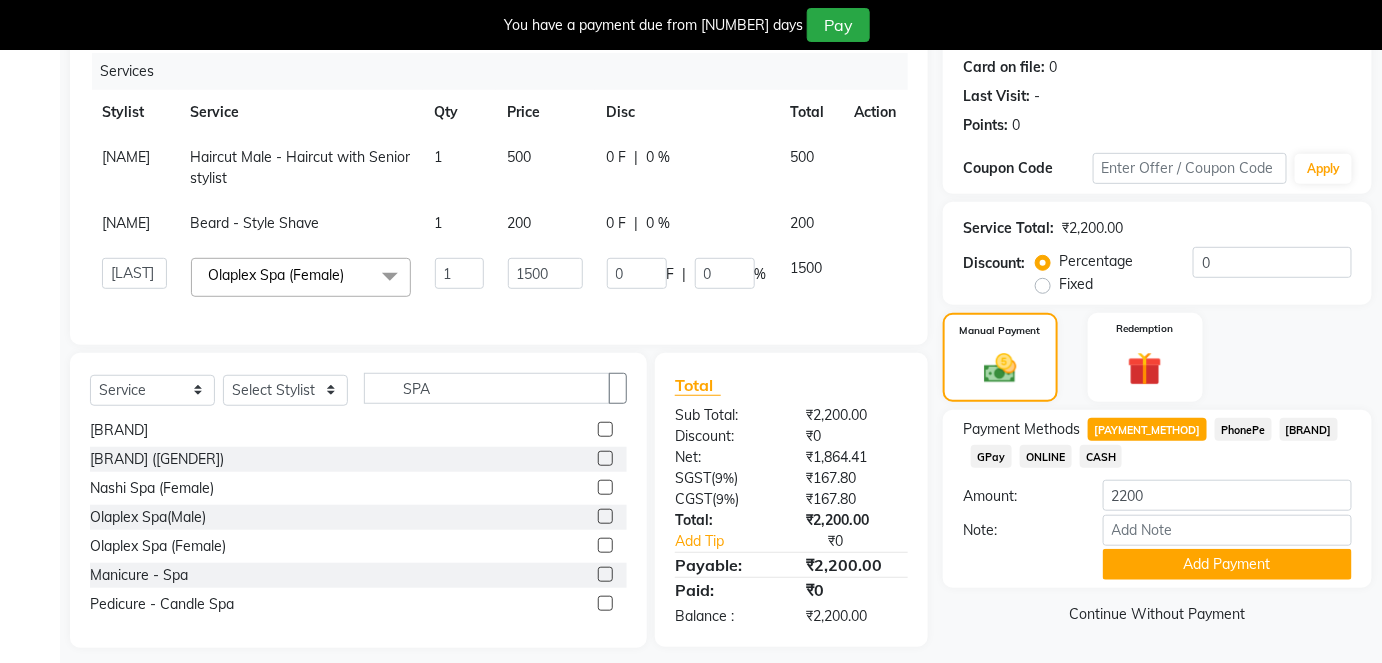 scroll, scrollTop: 285, scrollLeft: 0, axis: vertical 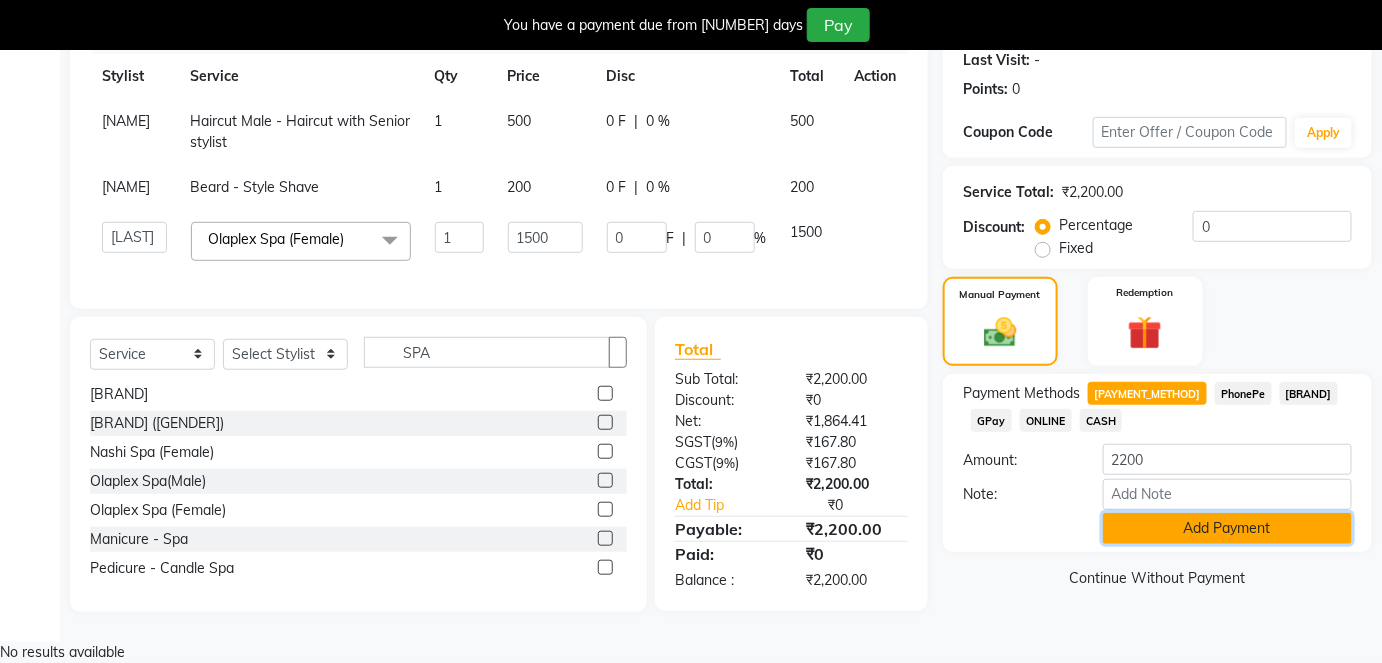 click on "Add Payment" at bounding box center [1227, 528] 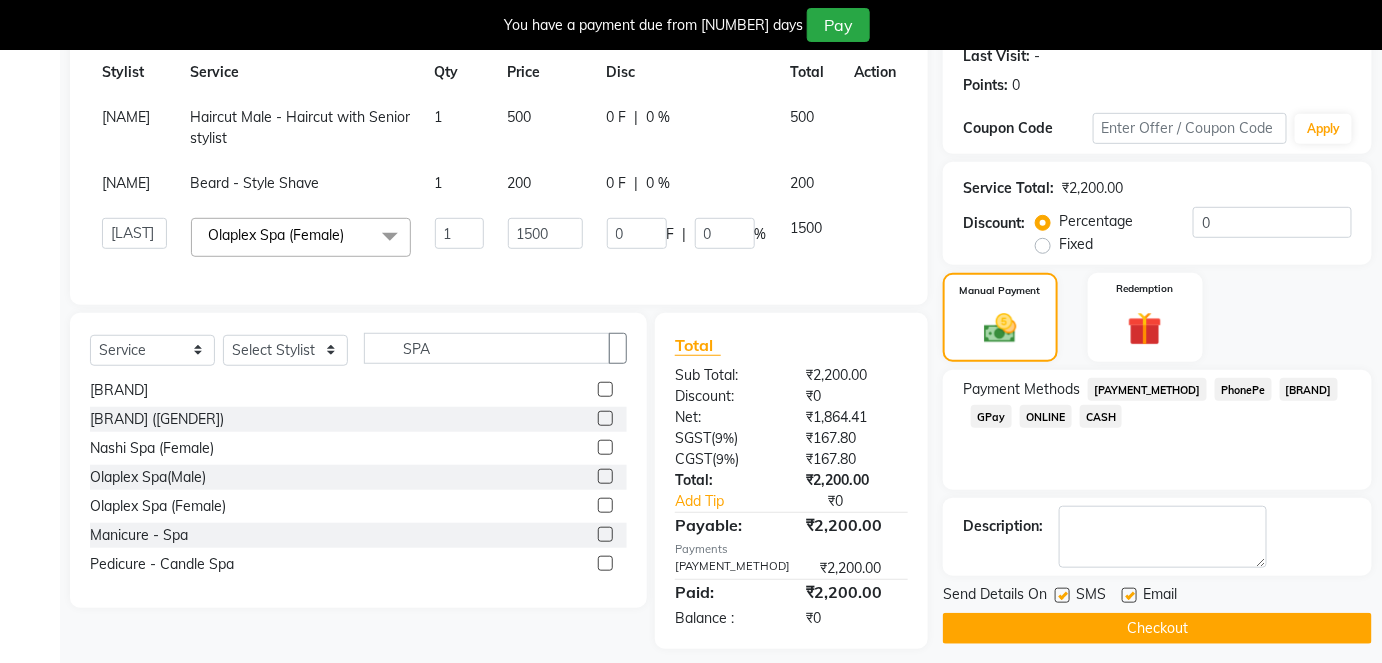 scroll, scrollTop: 325, scrollLeft: 0, axis: vertical 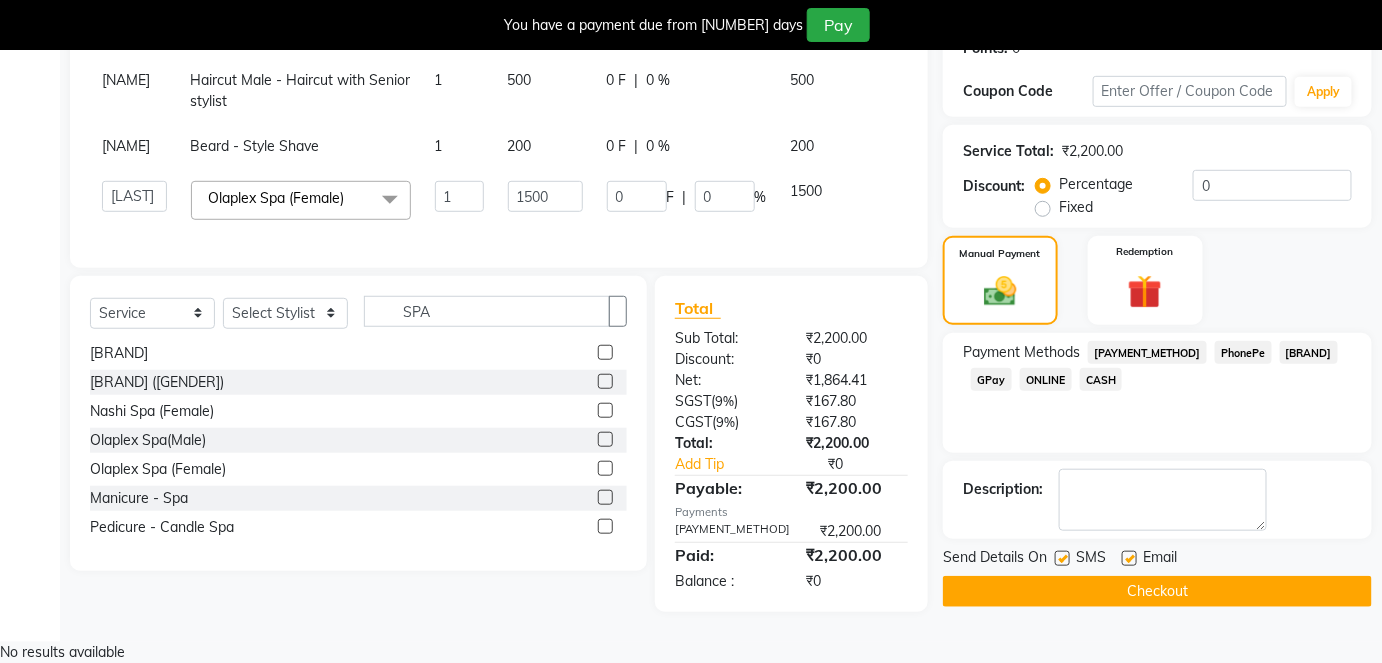 click at bounding box center [1129, 558] 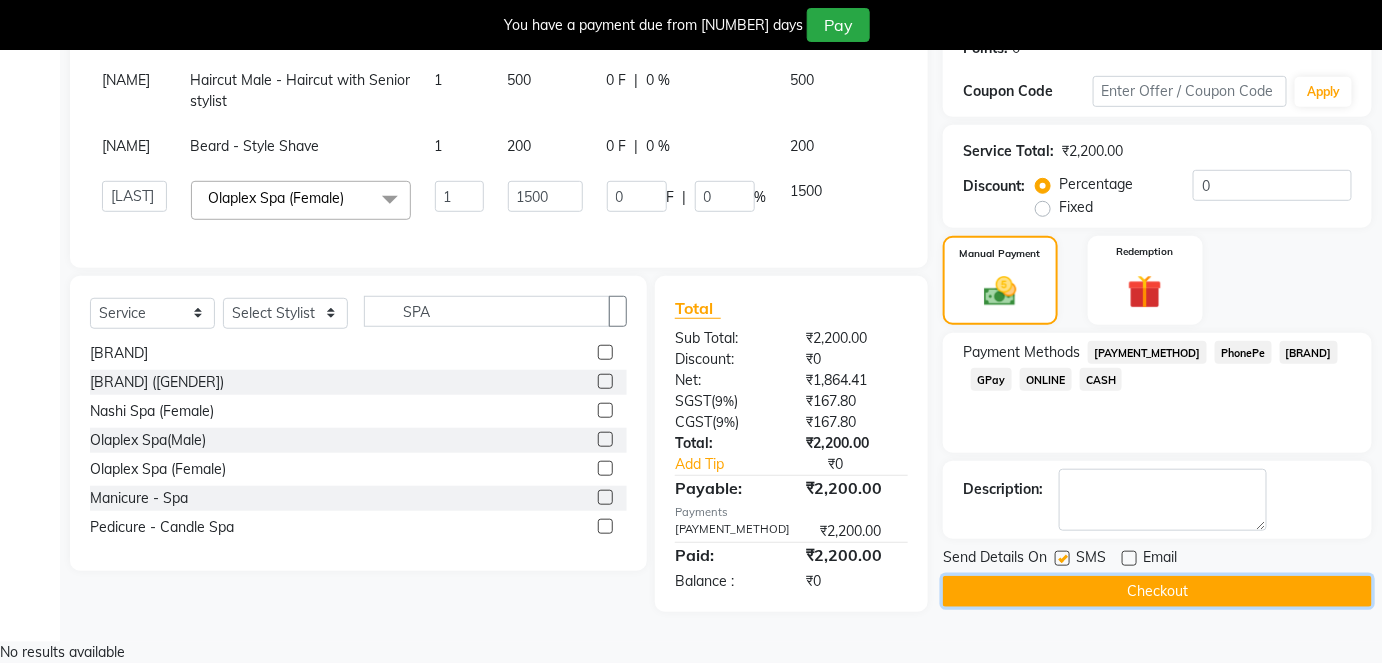 click on "Checkout" at bounding box center [1157, 591] 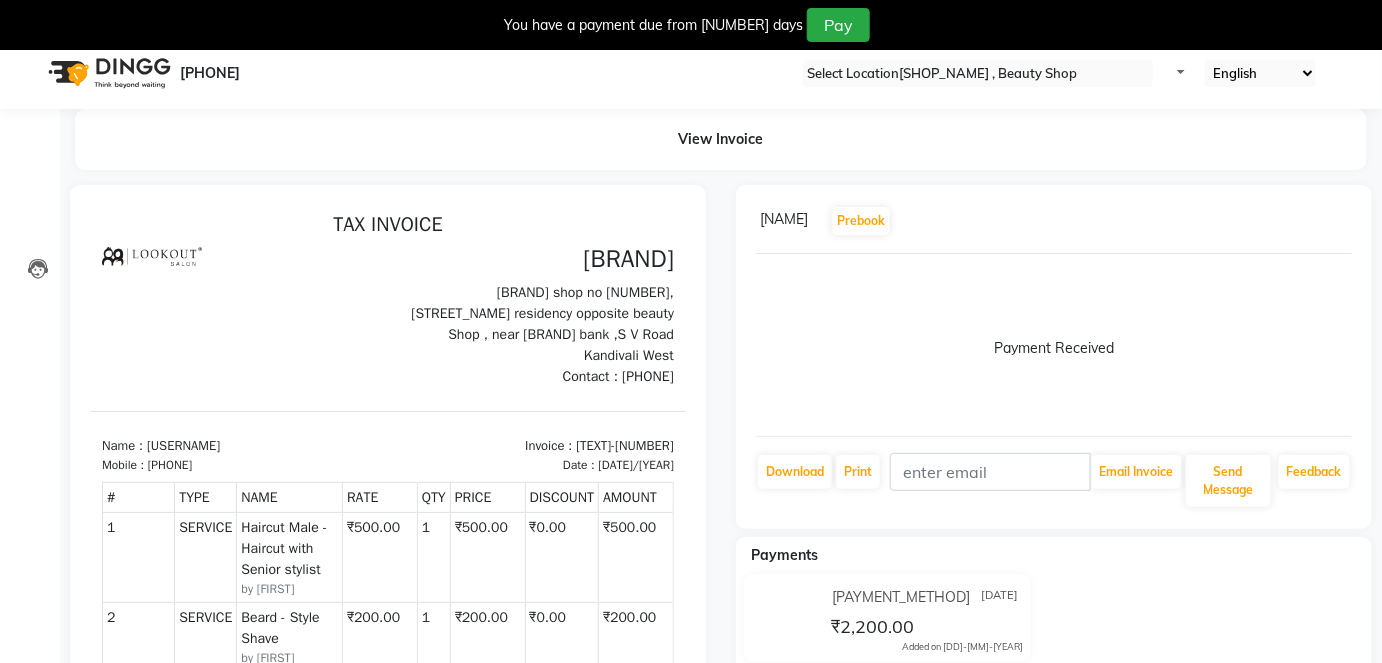 scroll, scrollTop: 0, scrollLeft: 0, axis: both 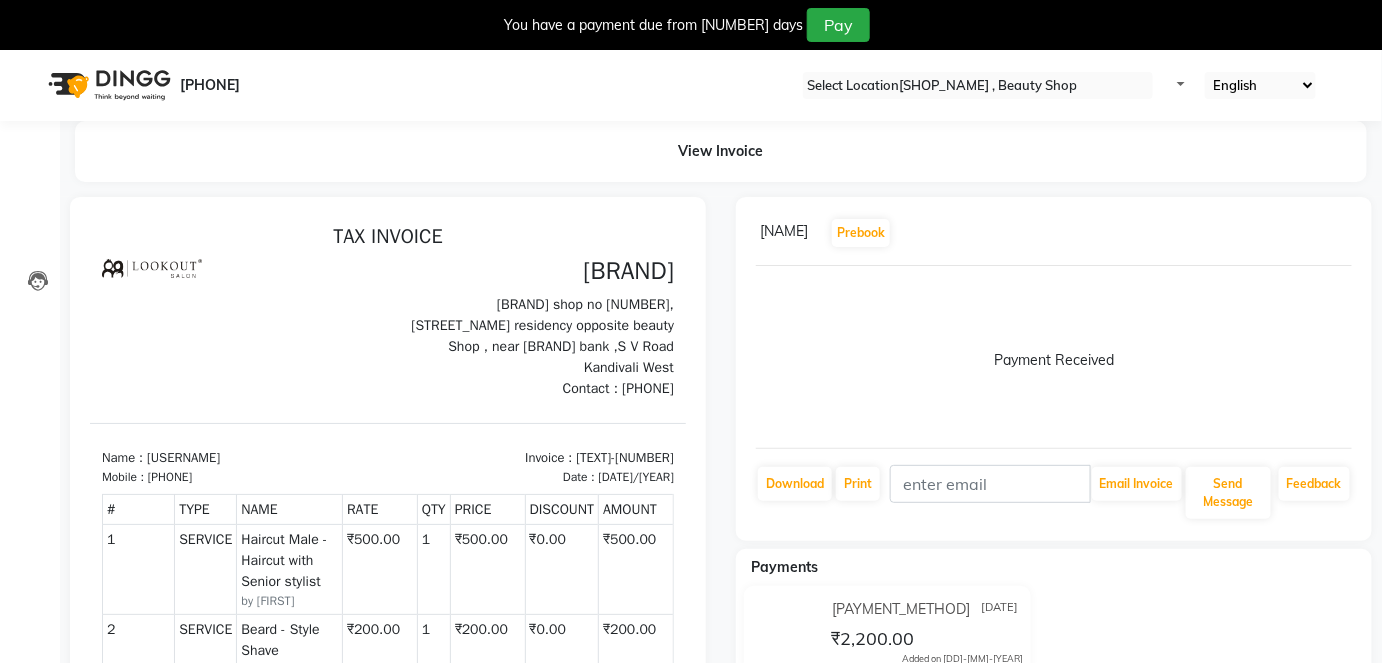 click at bounding box center (756, 221) 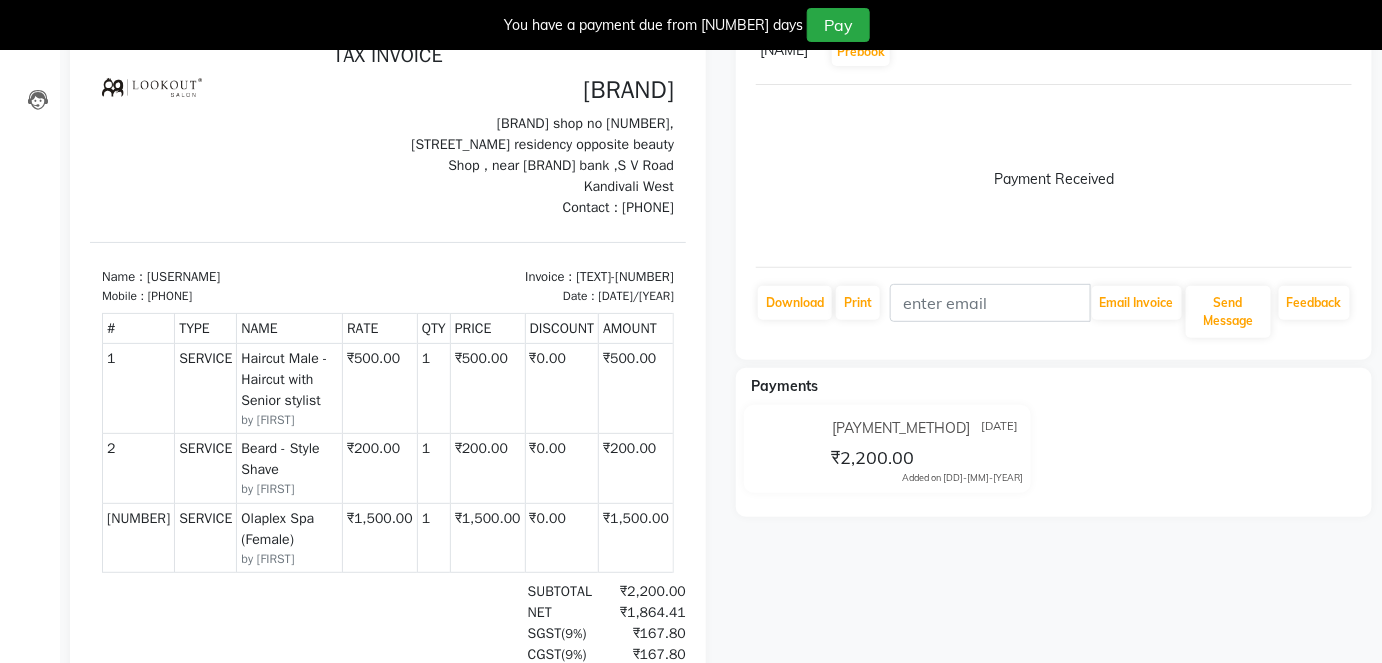 scroll, scrollTop: 0, scrollLeft: 0, axis: both 